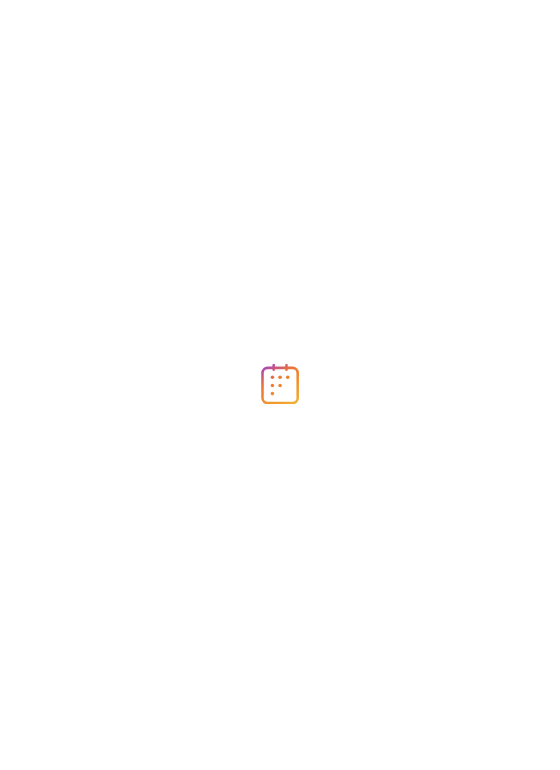 scroll, scrollTop: 0, scrollLeft: 0, axis: both 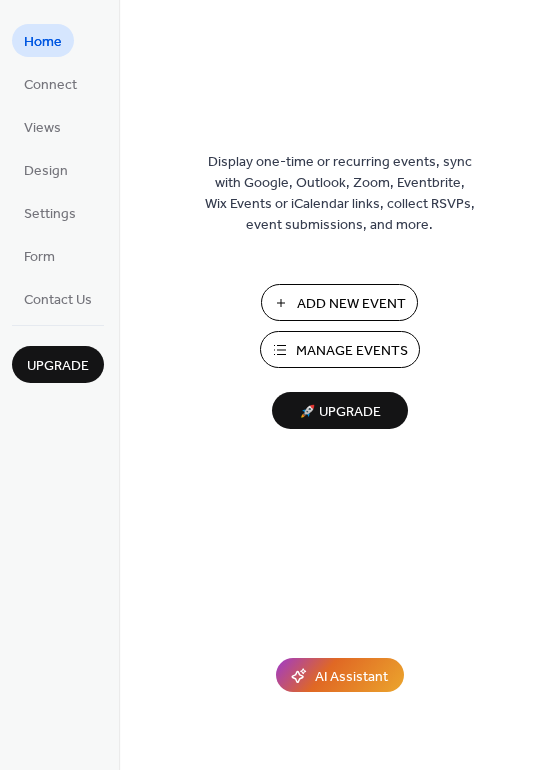 click on "Manage Events" at bounding box center (352, 351) 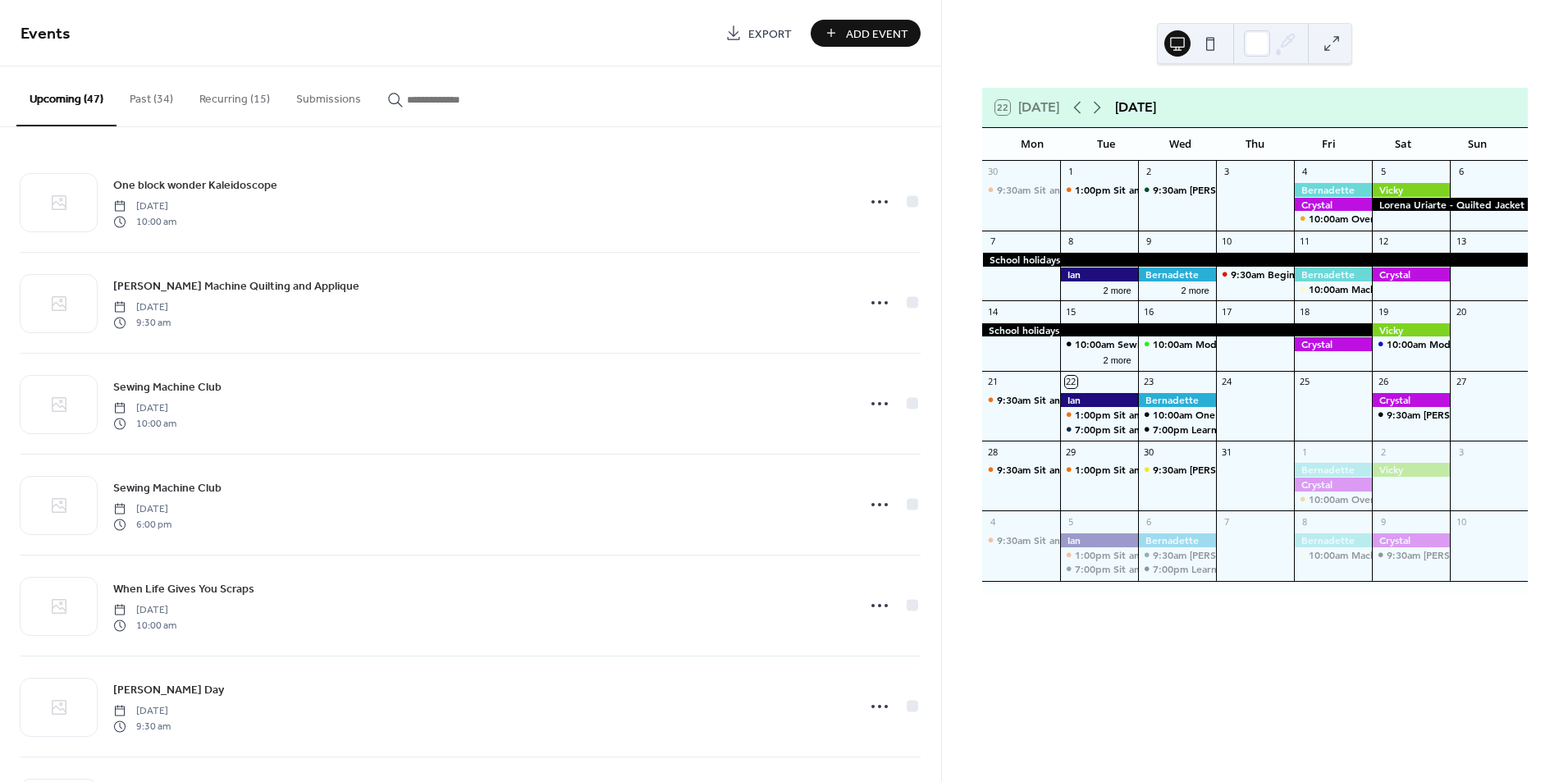 scroll, scrollTop: 0, scrollLeft: 0, axis: both 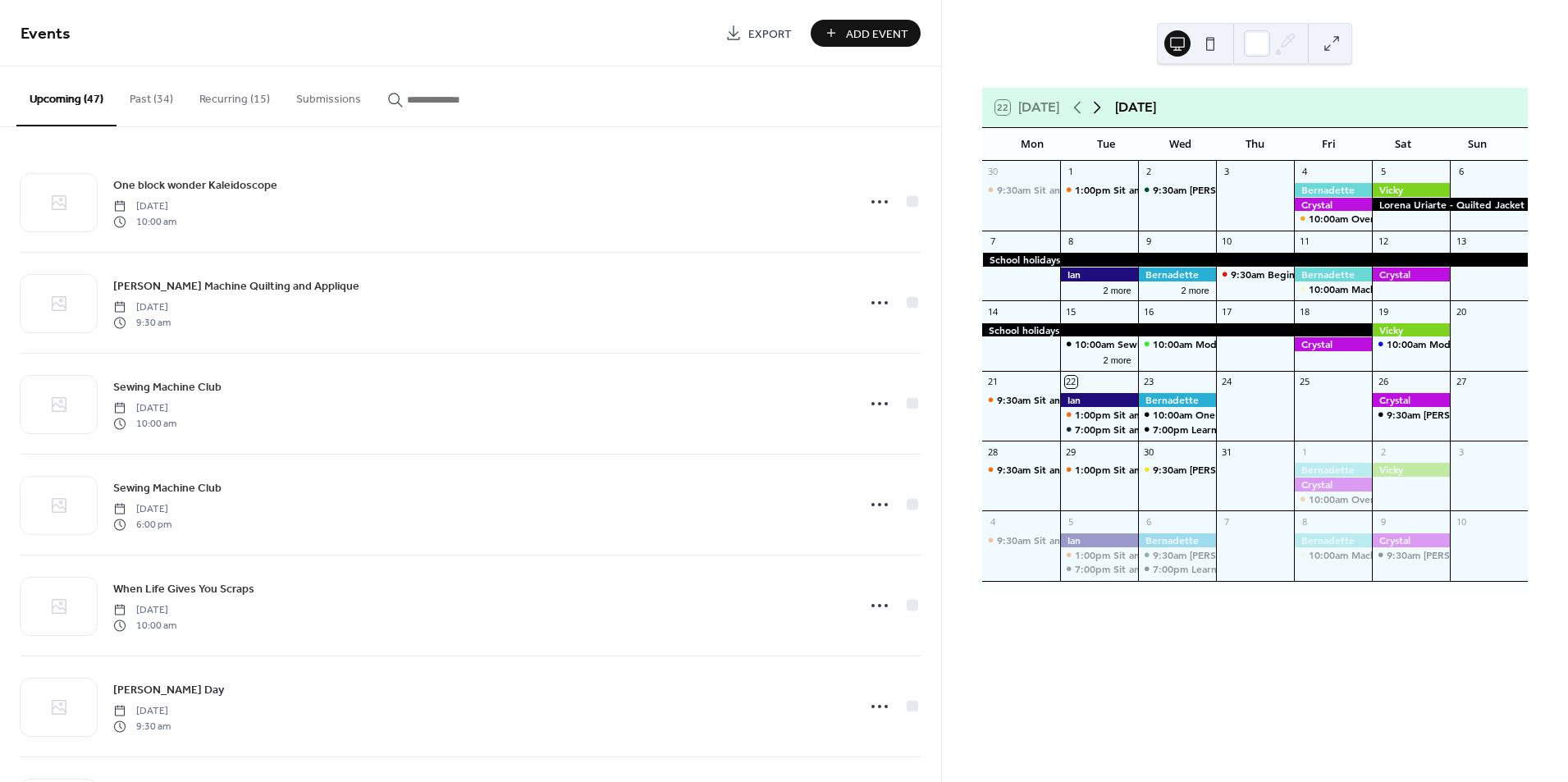 click 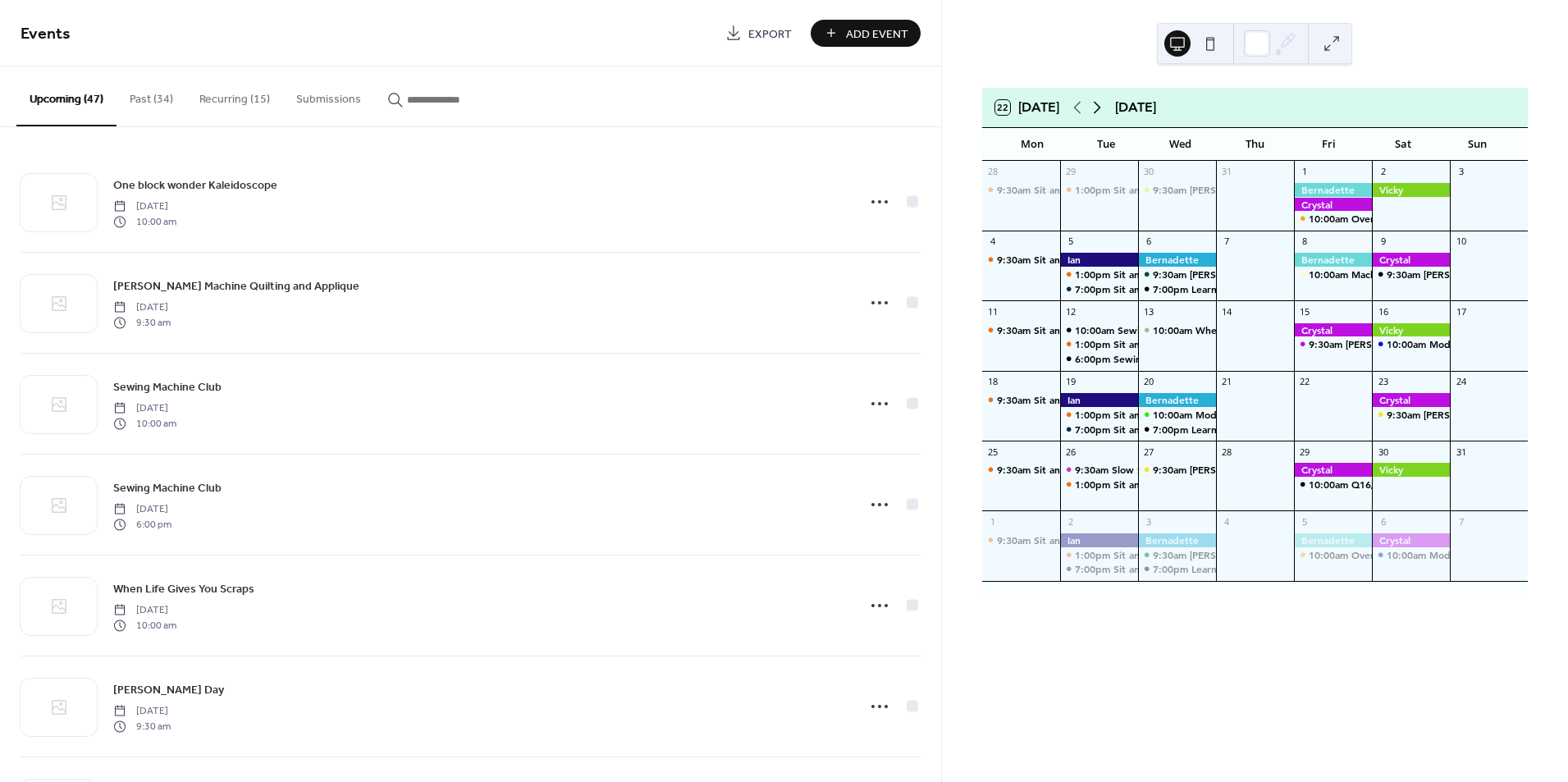 click 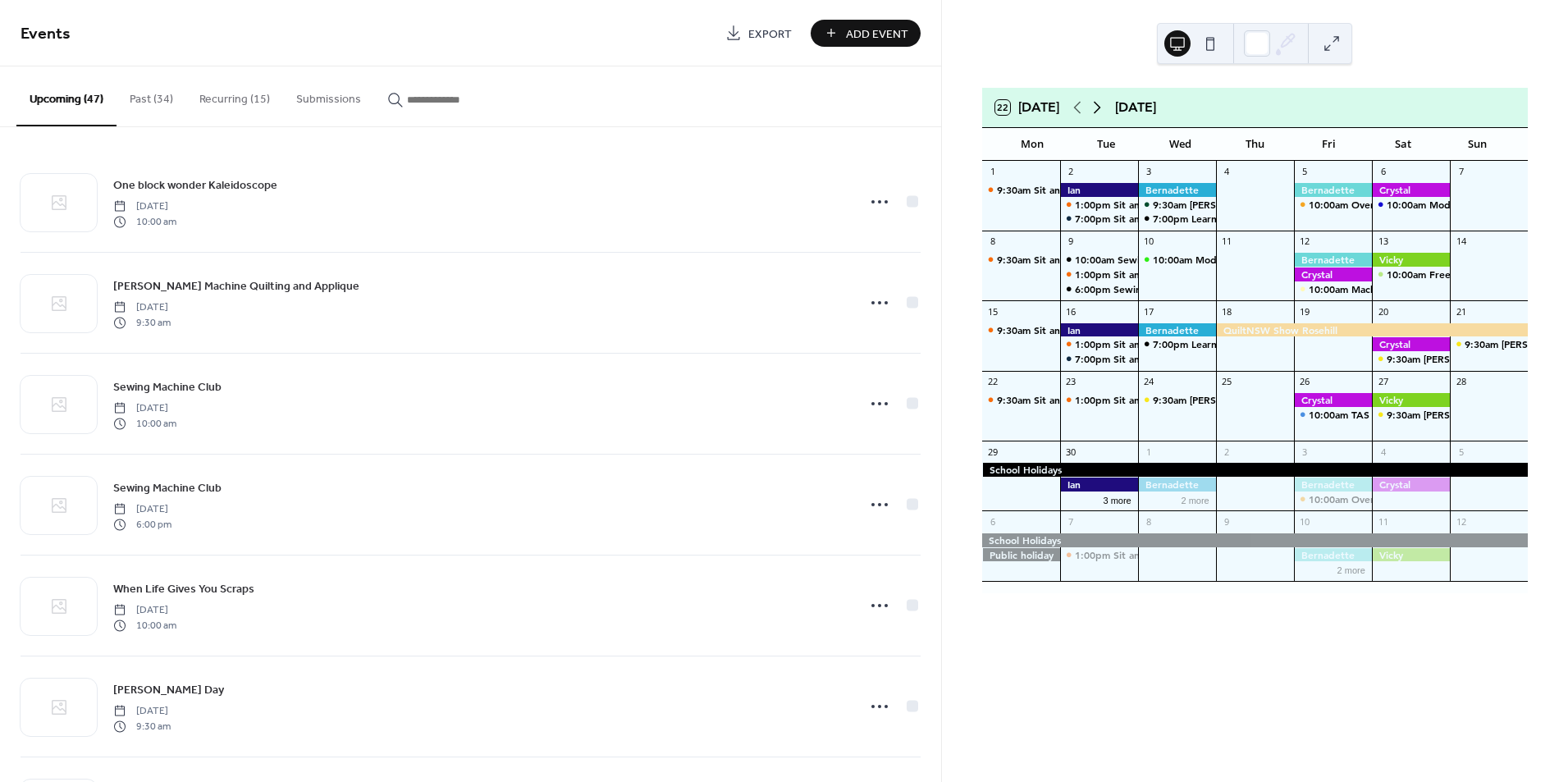 click 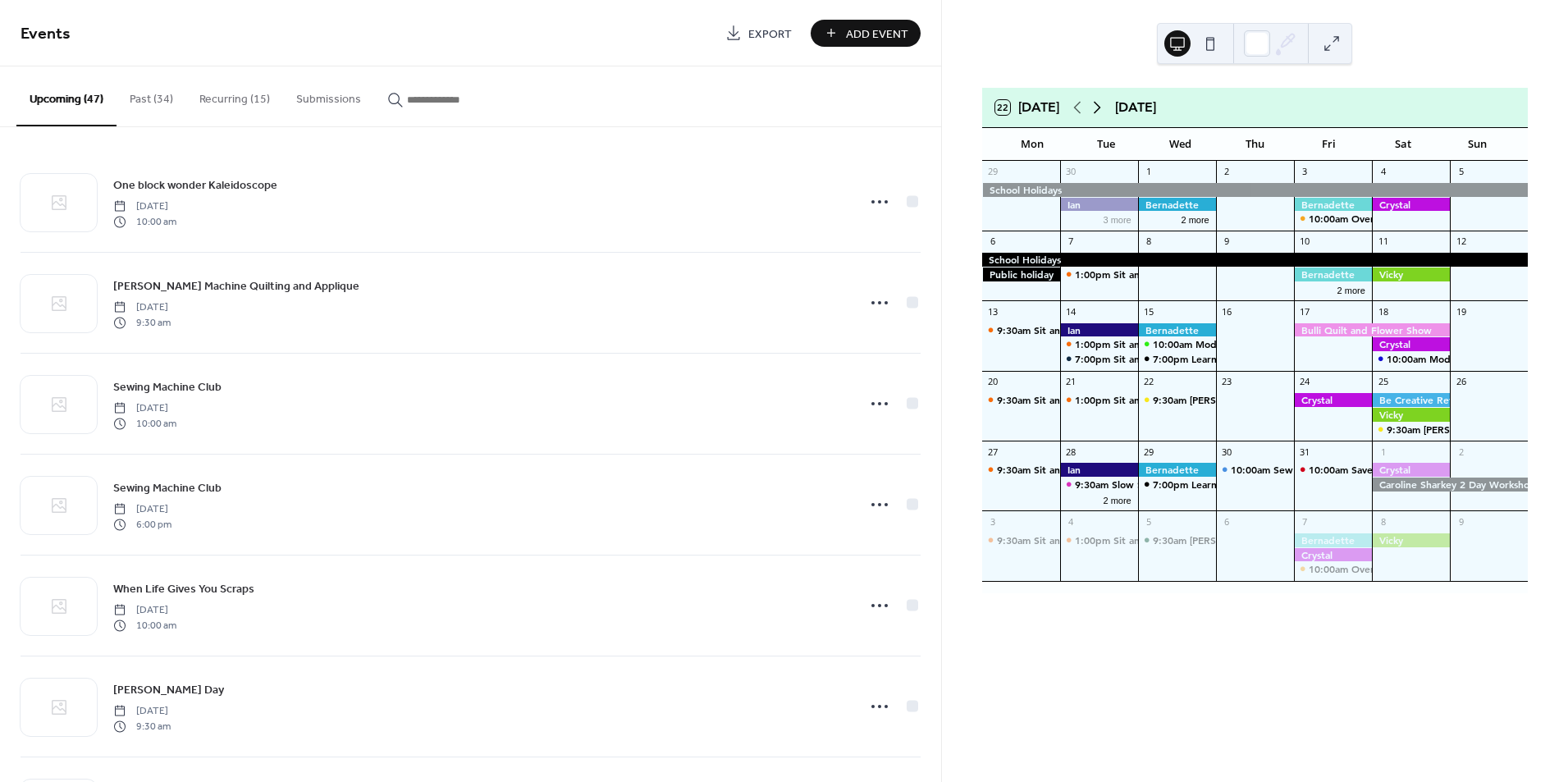 click 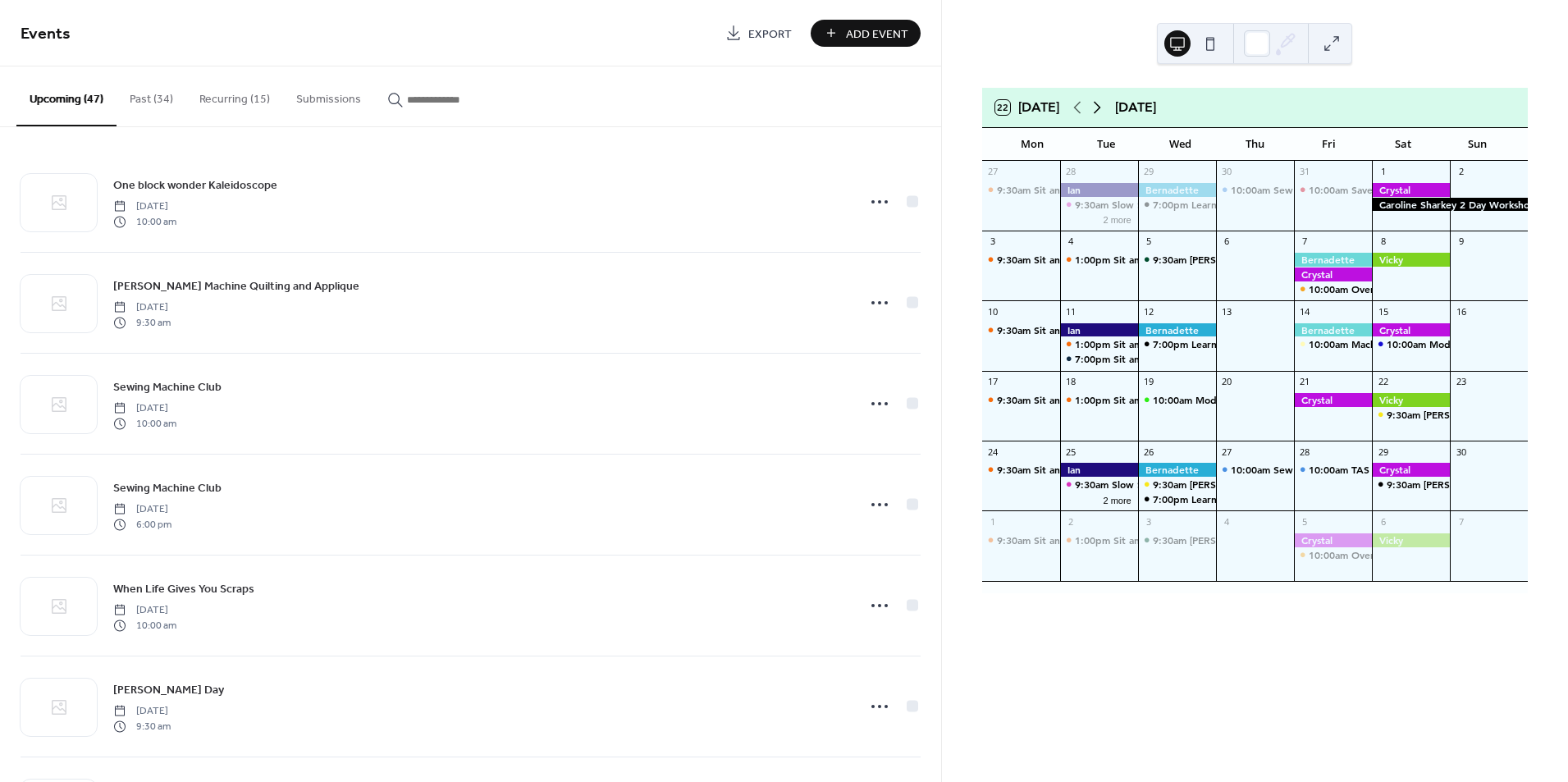click 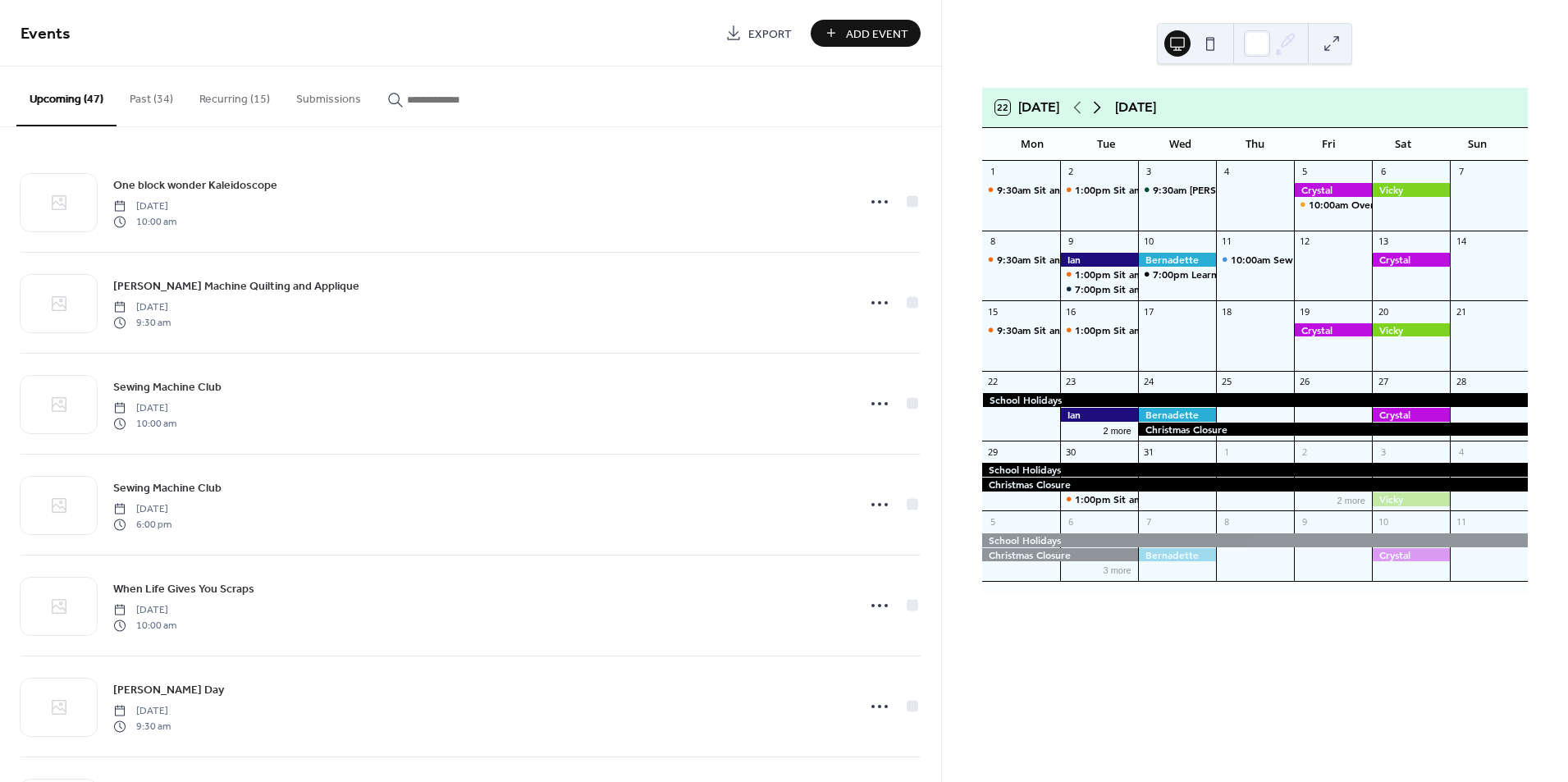 click 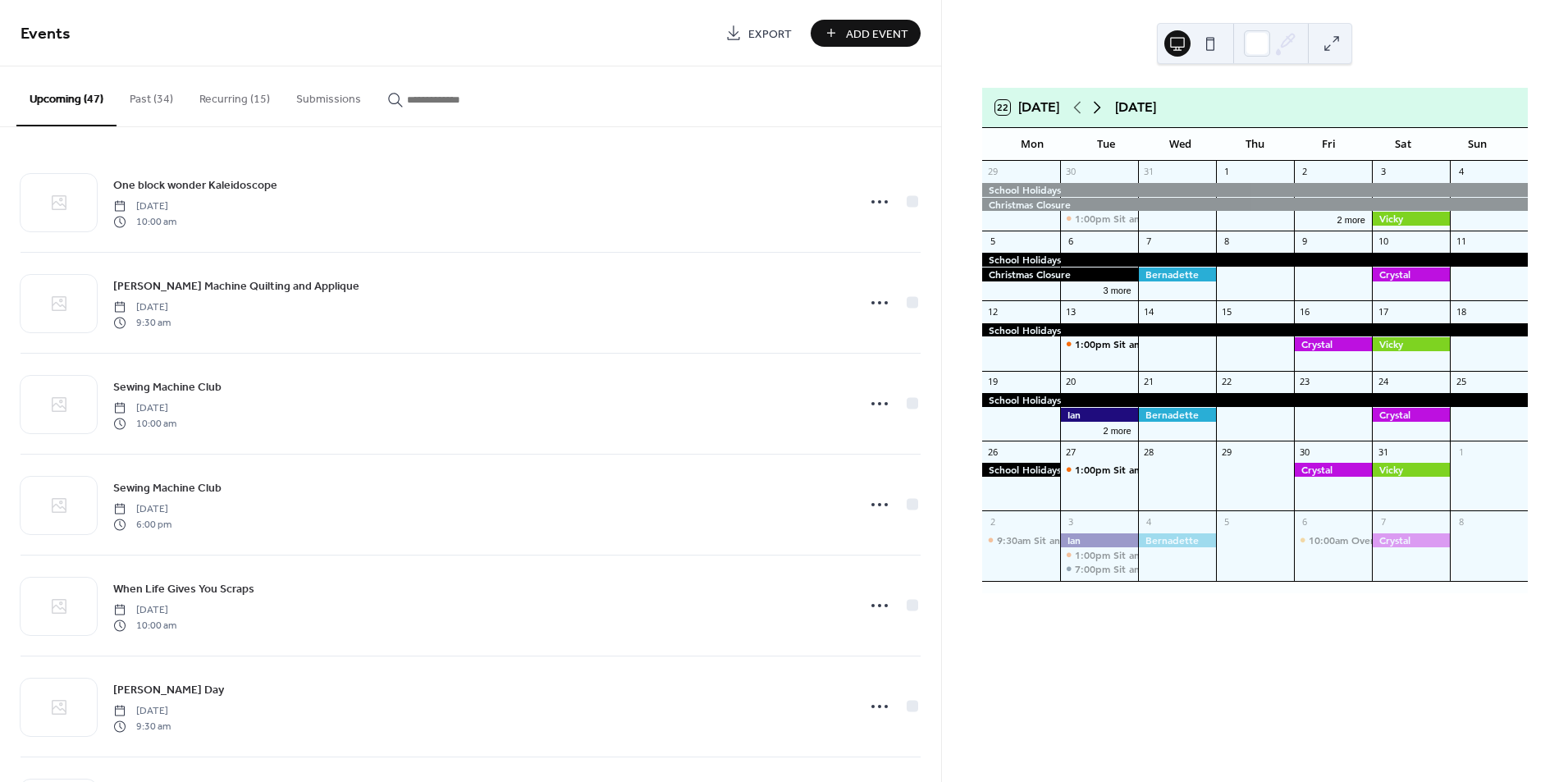 click 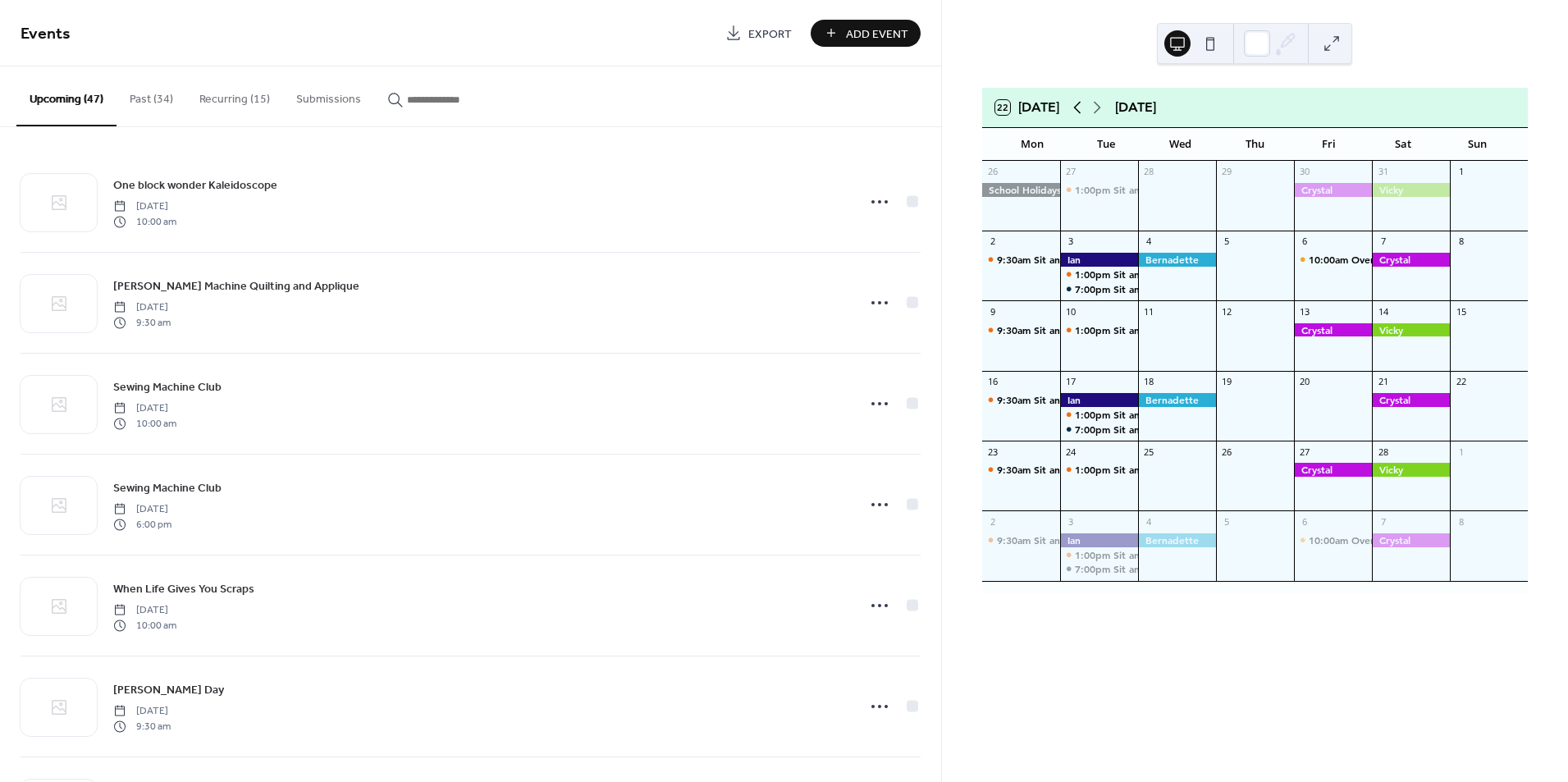 click 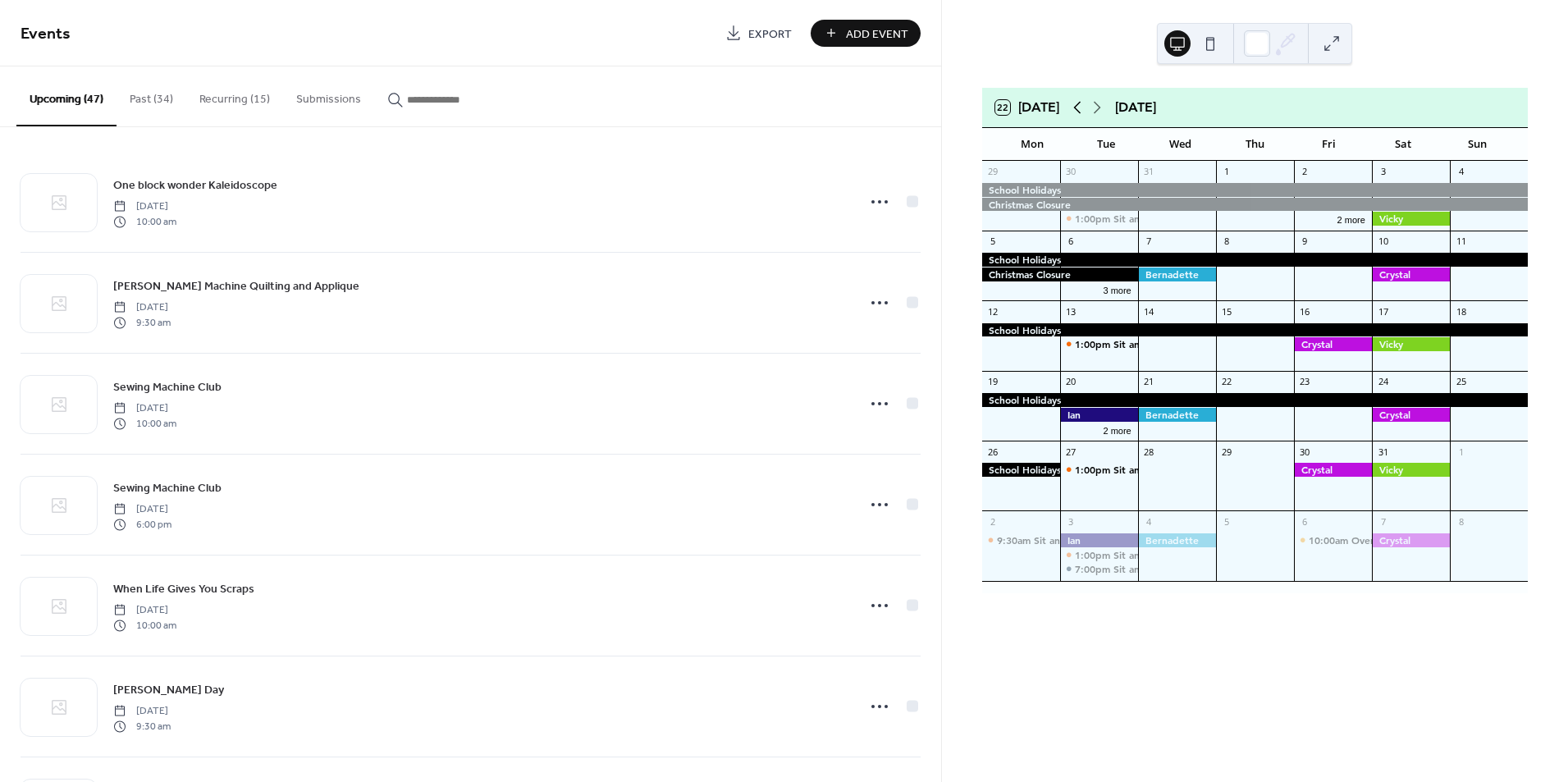 click 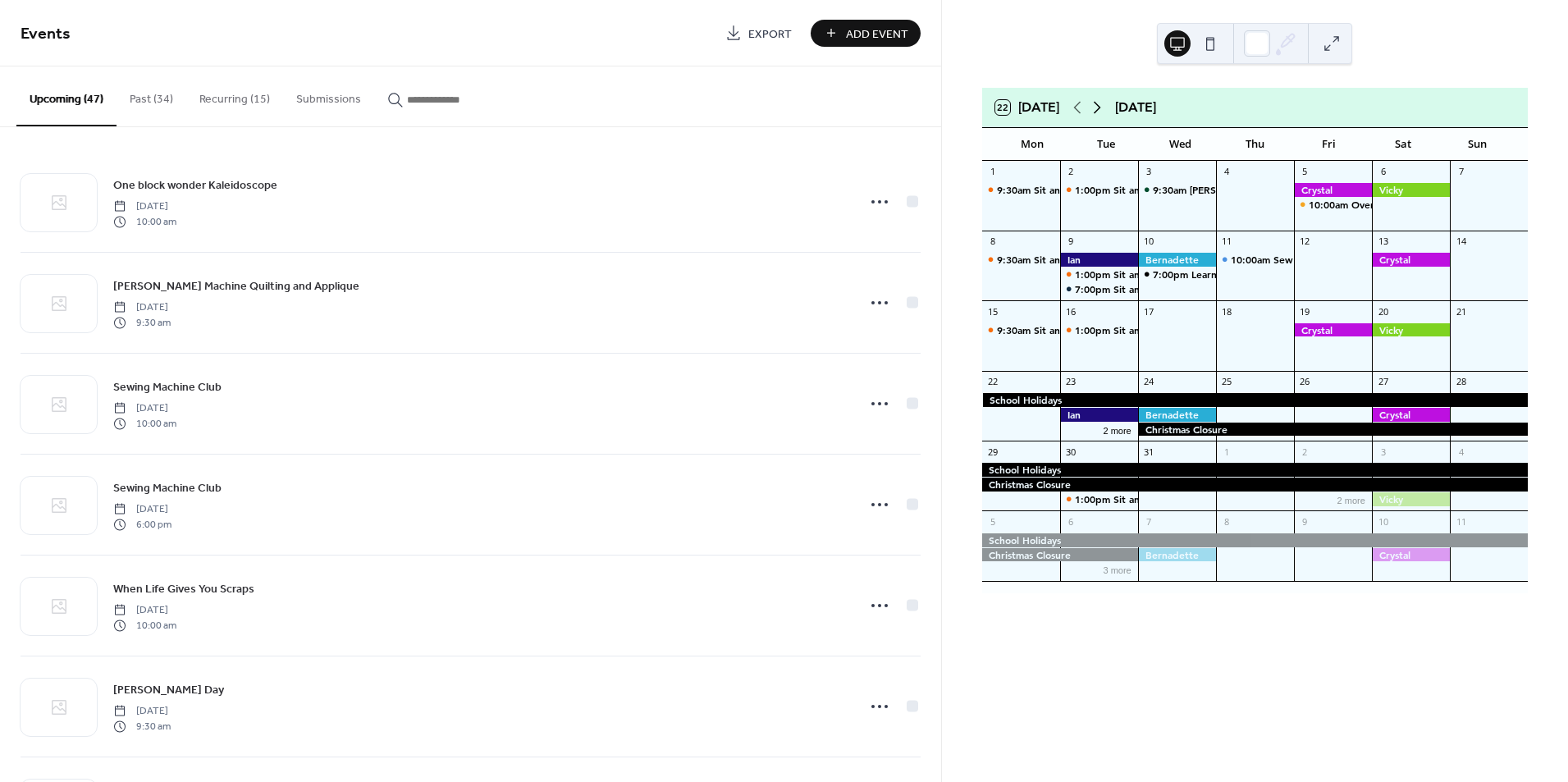 click 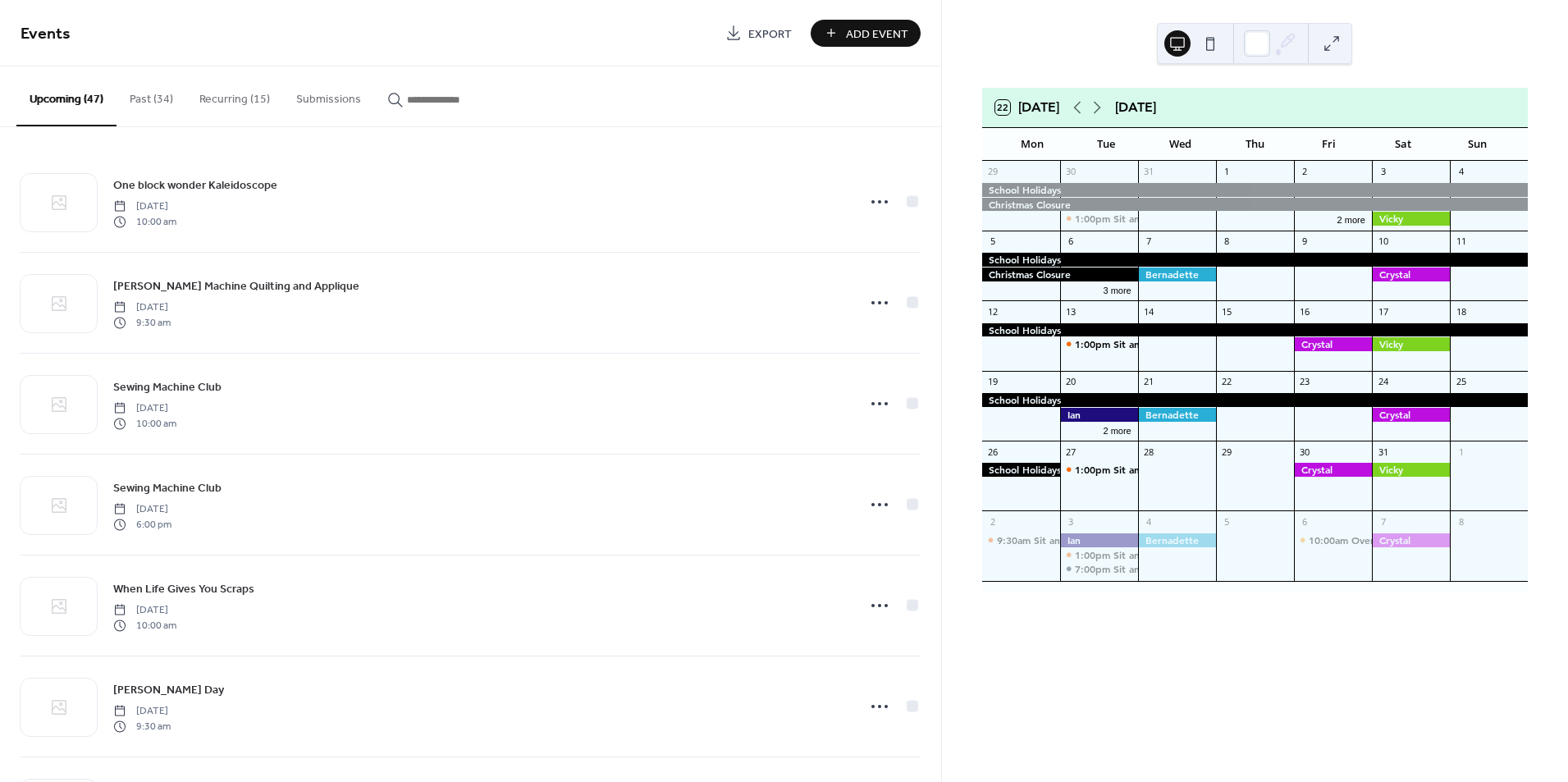 click 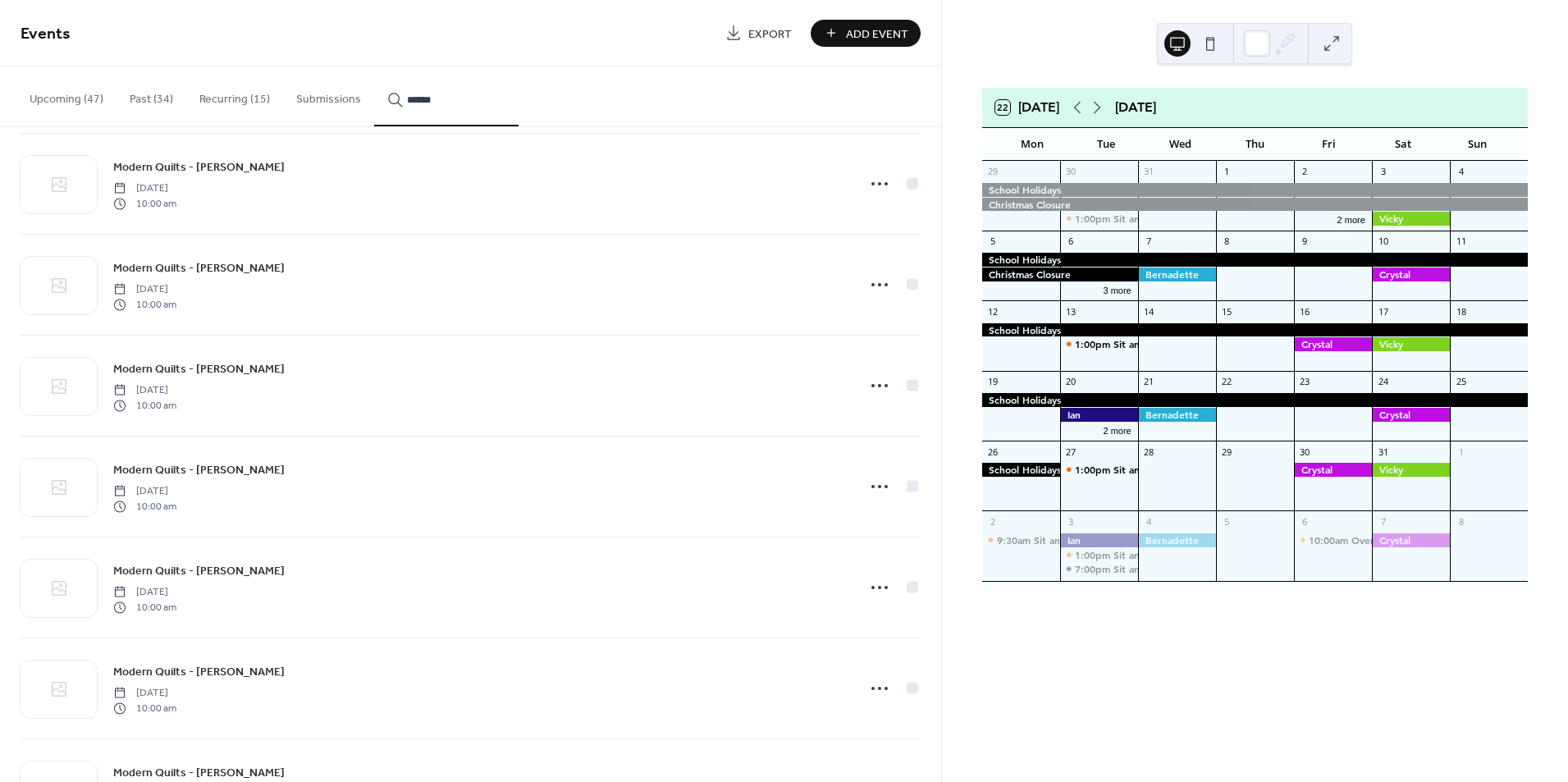 scroll, scrollTop: 908, scrollLeft: 0, axis: vertical 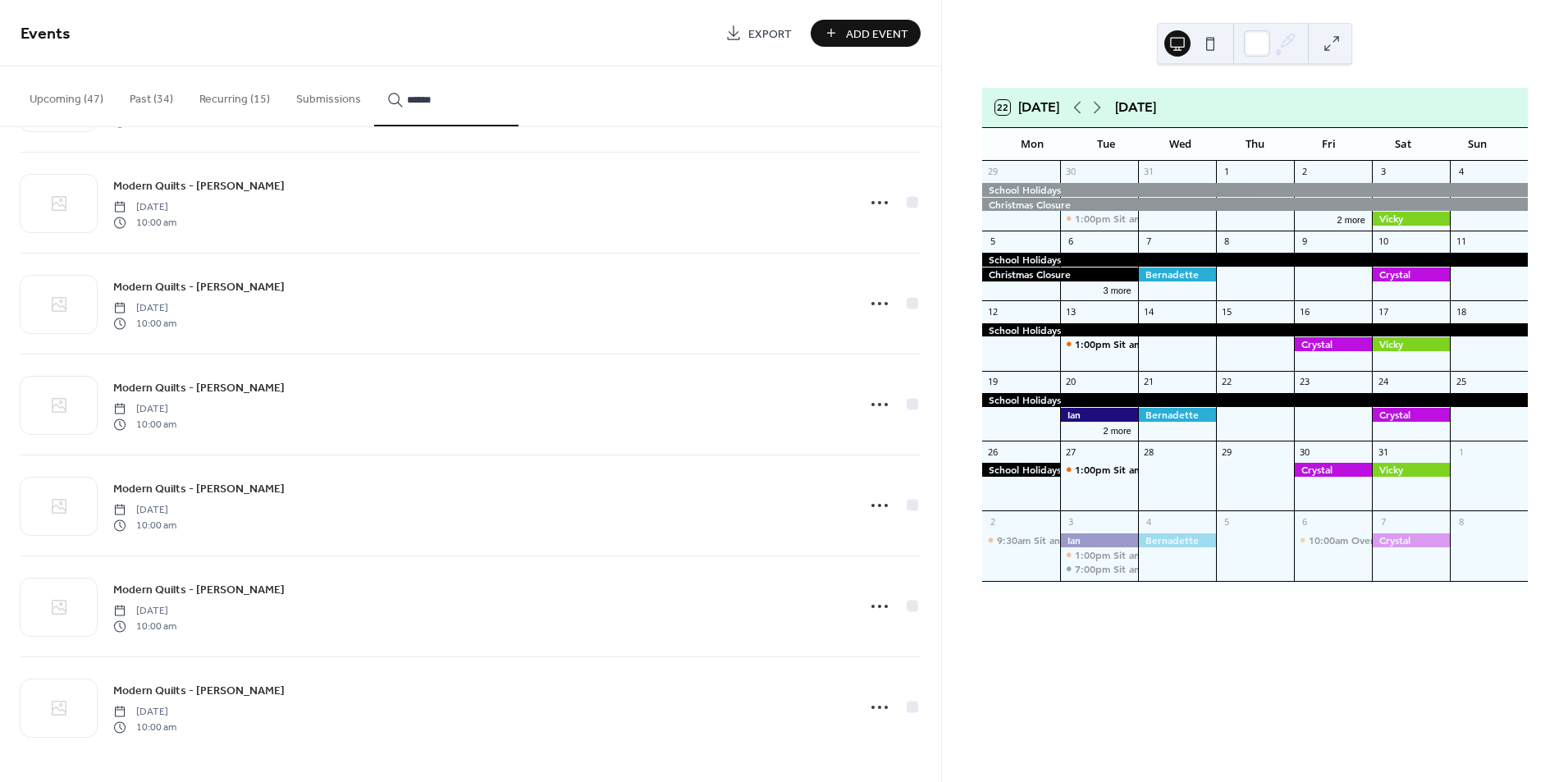 type on "******" 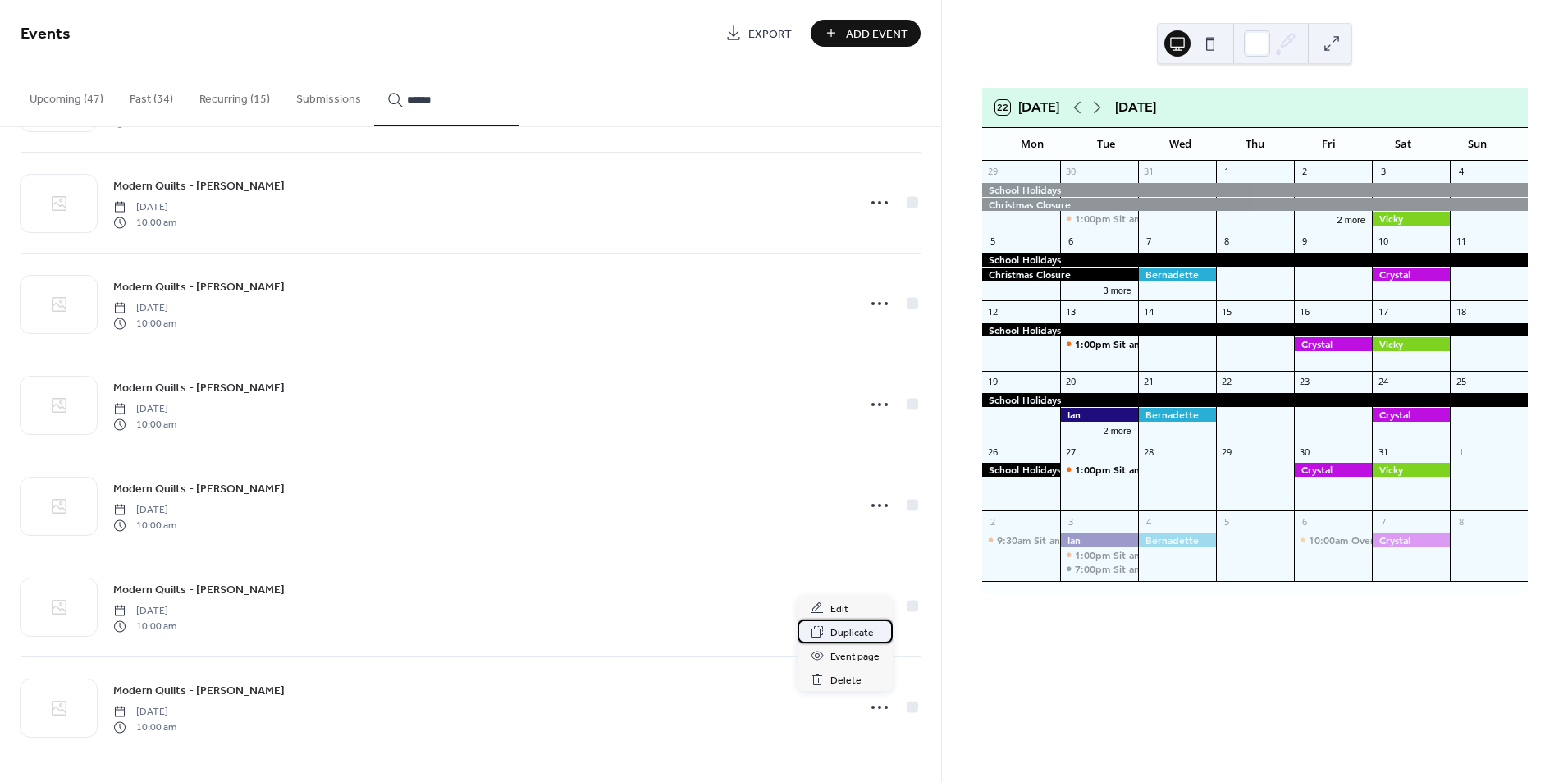 click on "Duplicate" at bounding box center [852, 633] 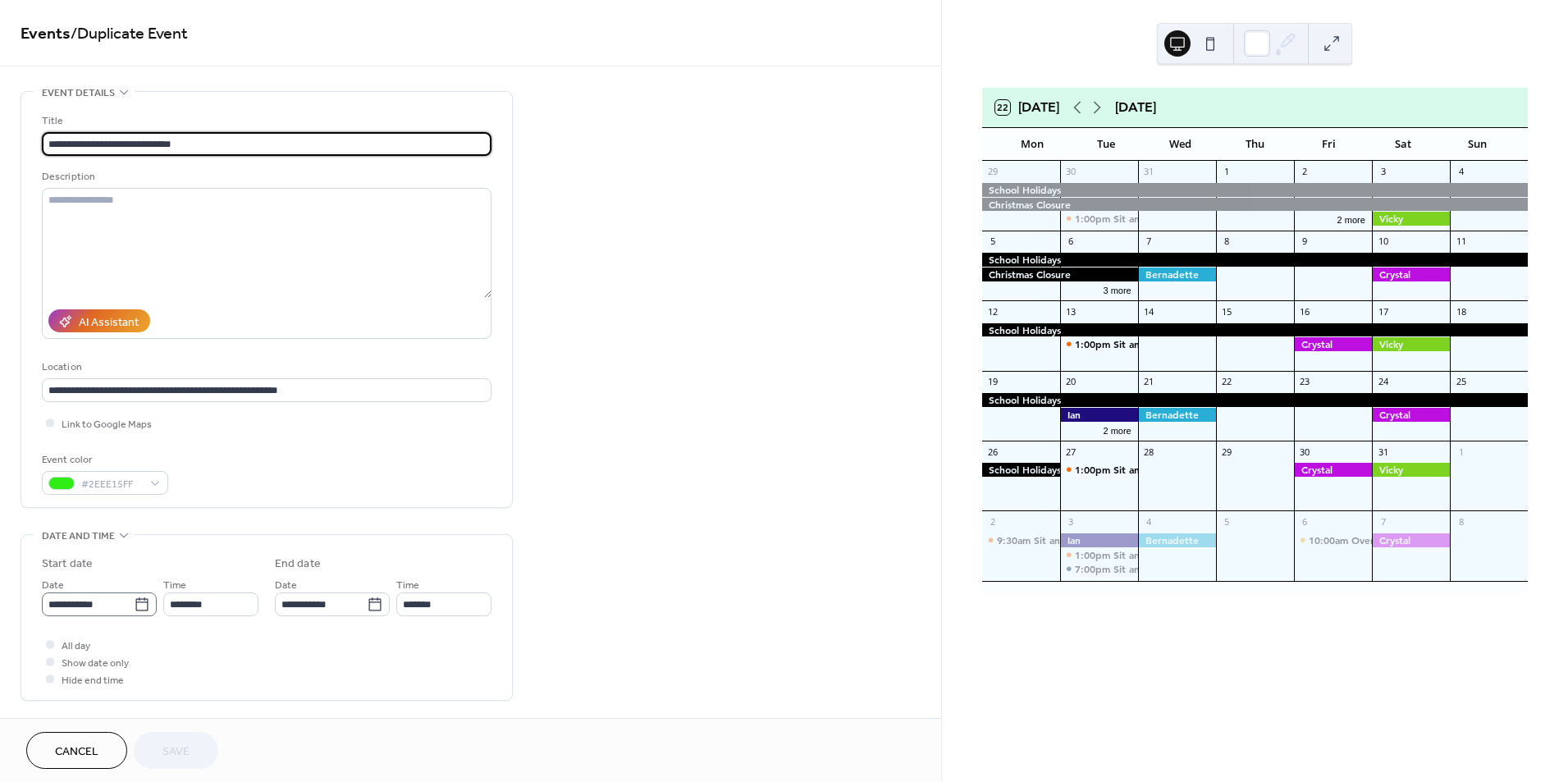 click 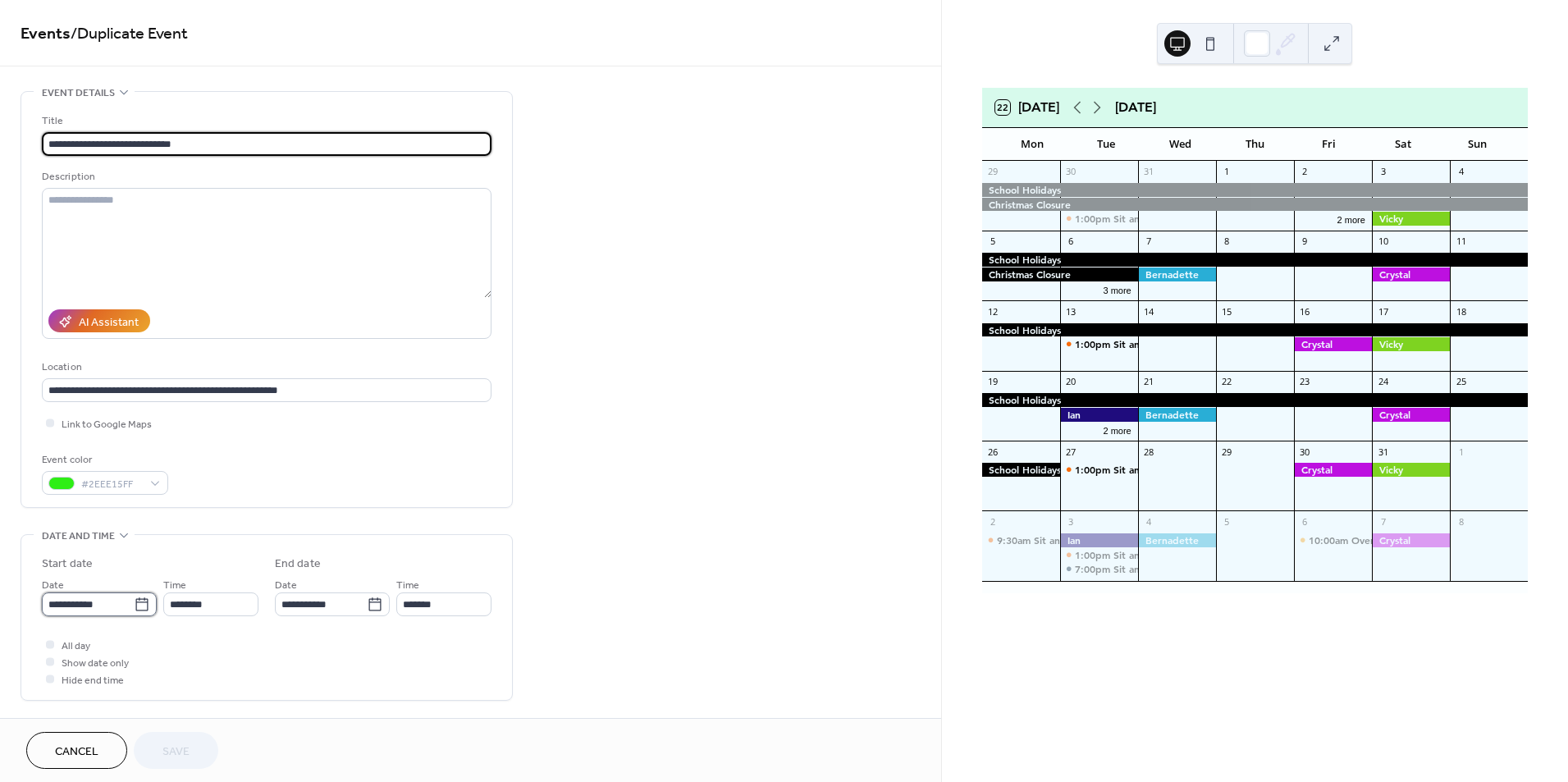 click on "**********" at bounding box center (88, 604) 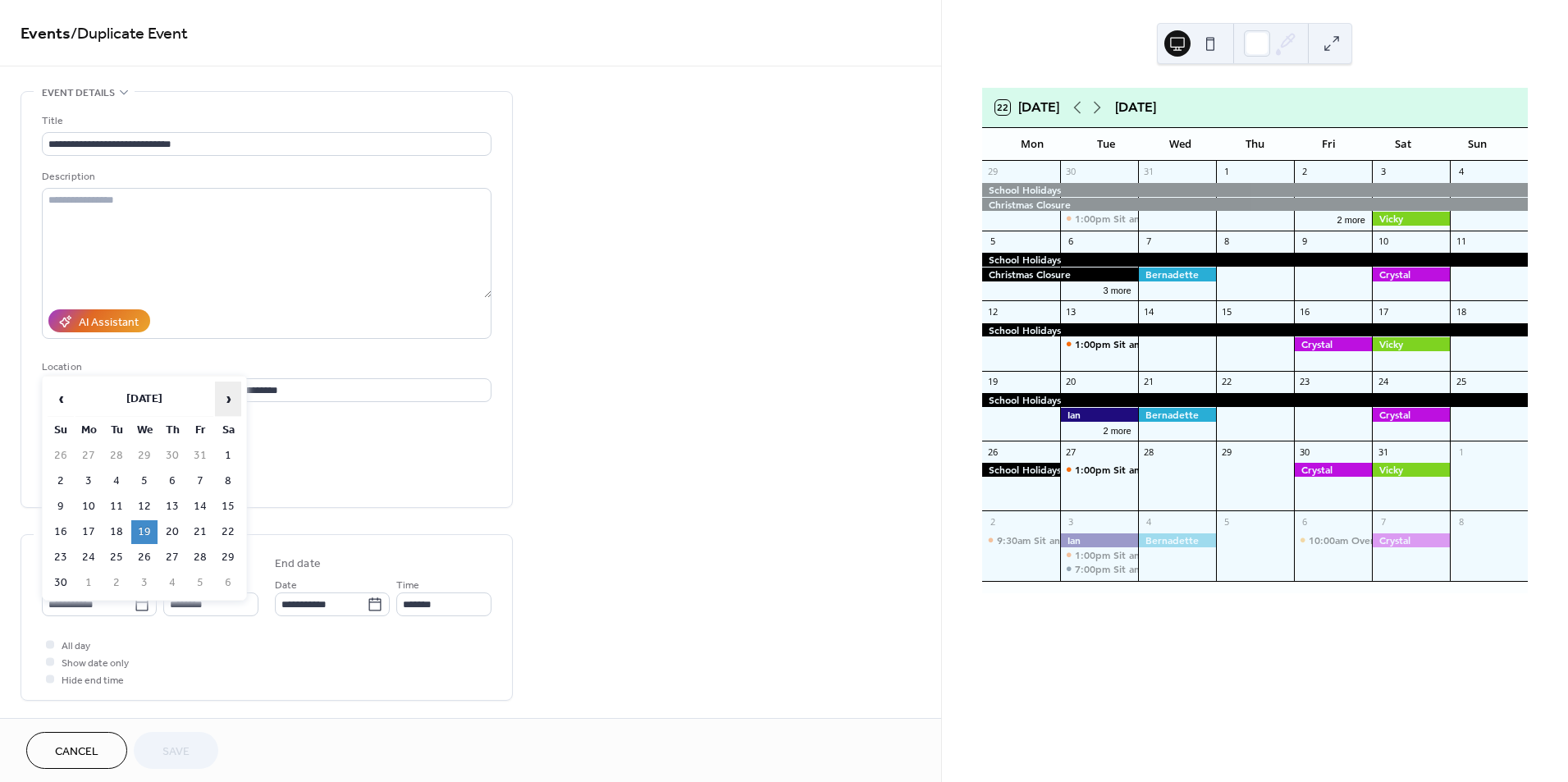 click on "›" at bounding box center (228, 399) 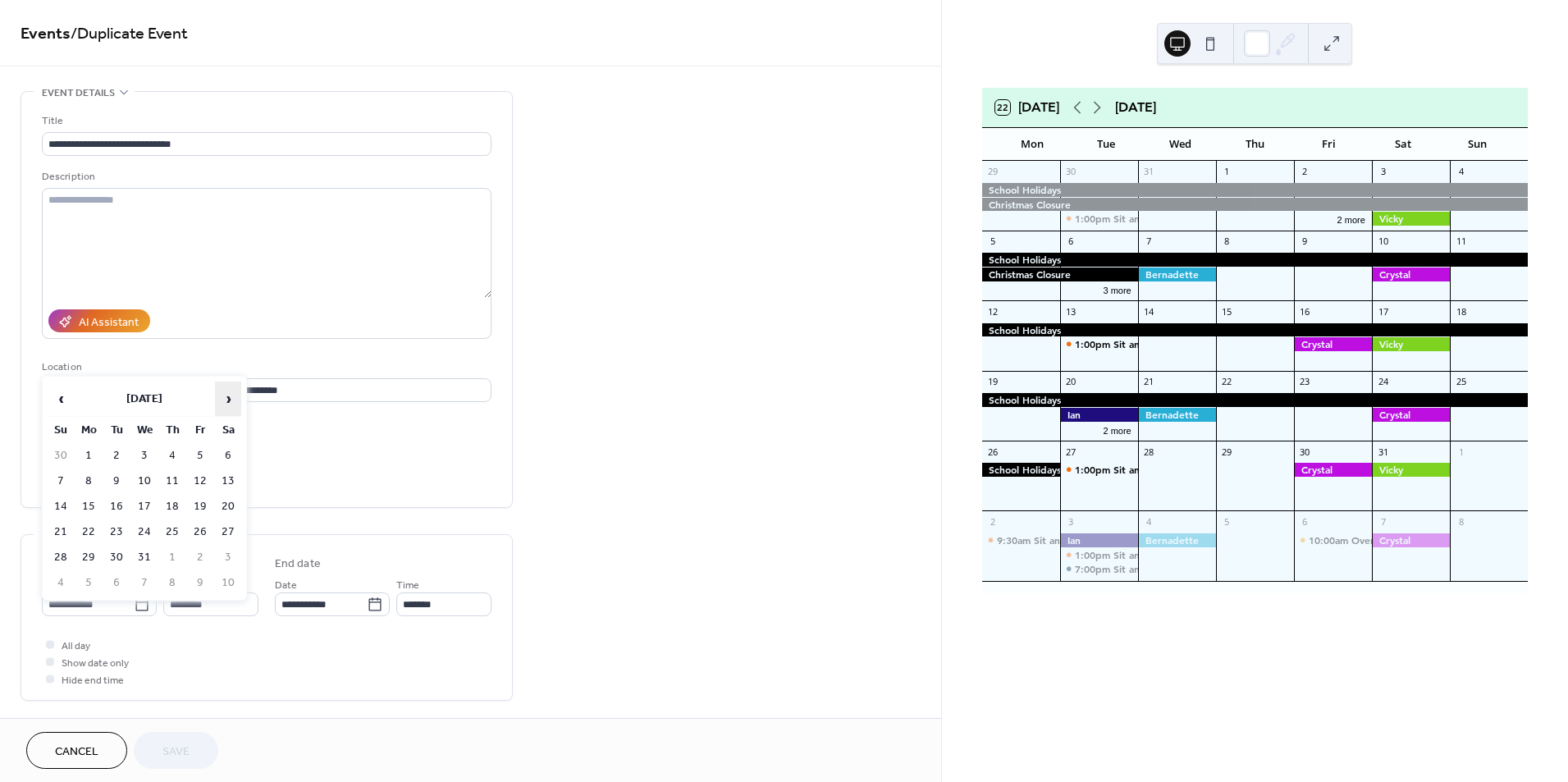 click on "›" at bounding box center [228, 399] 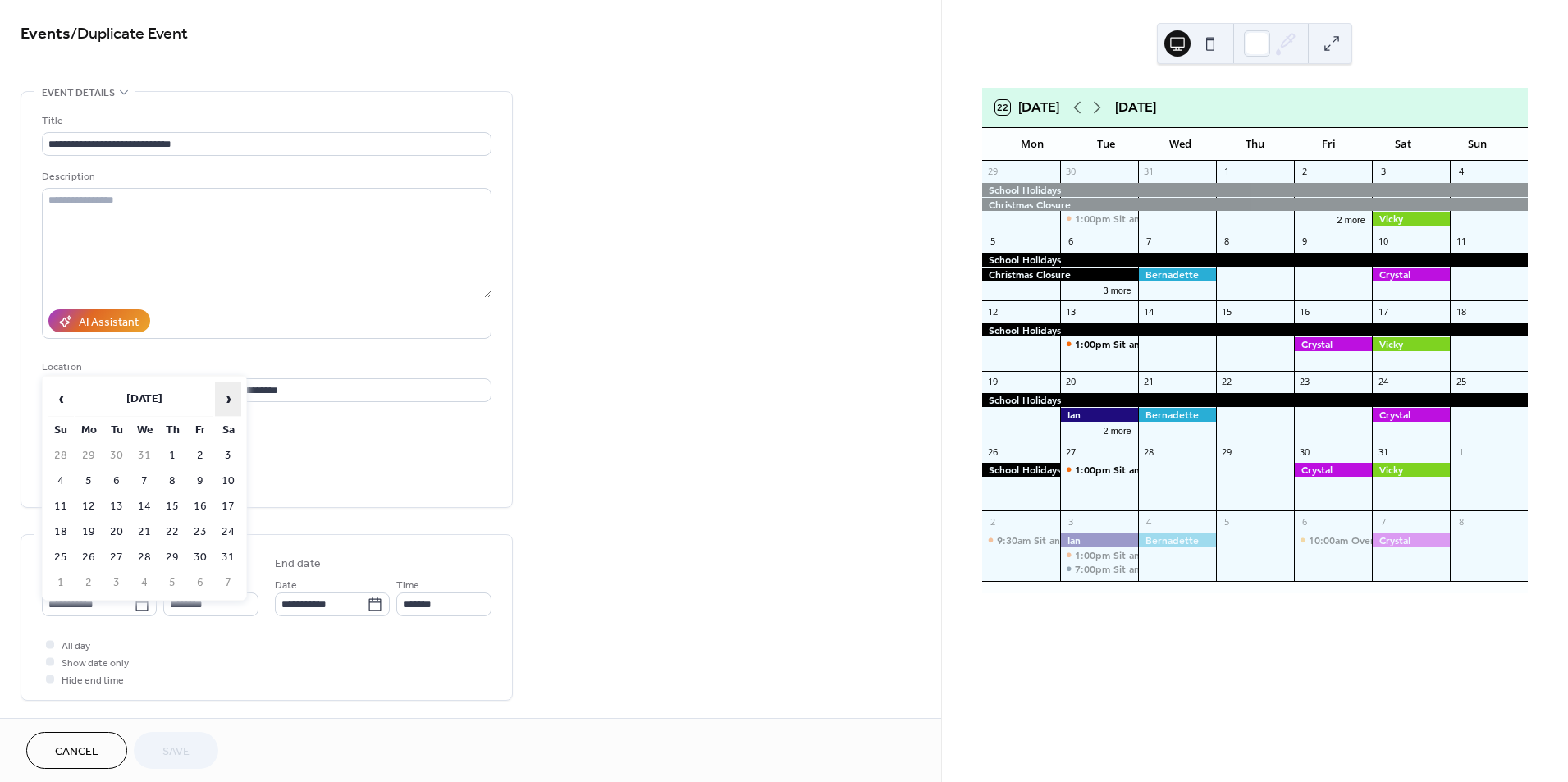click on "›" at bounding box center (228, 399) 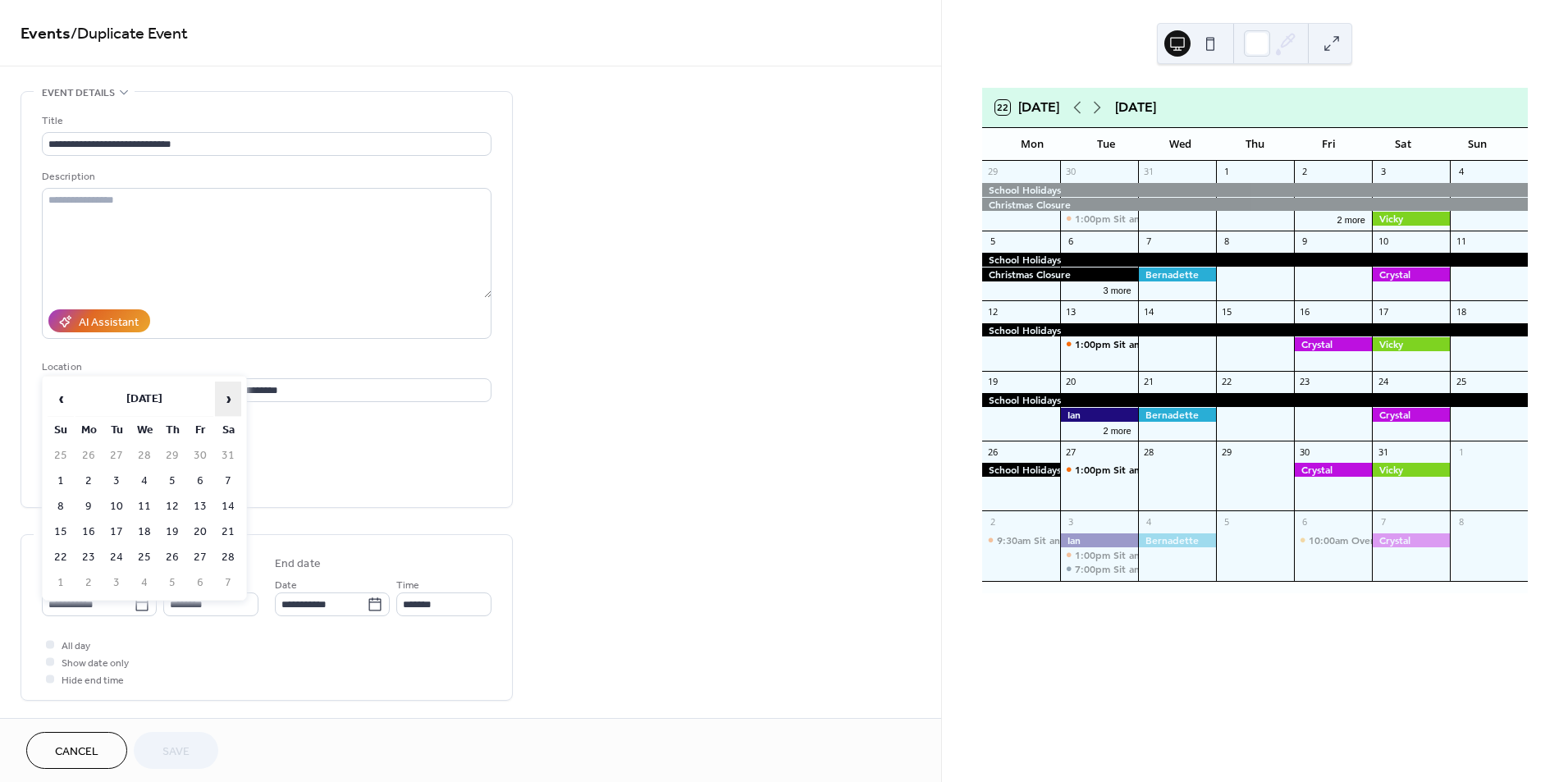 click on "›" at bounding box center [228, 399] 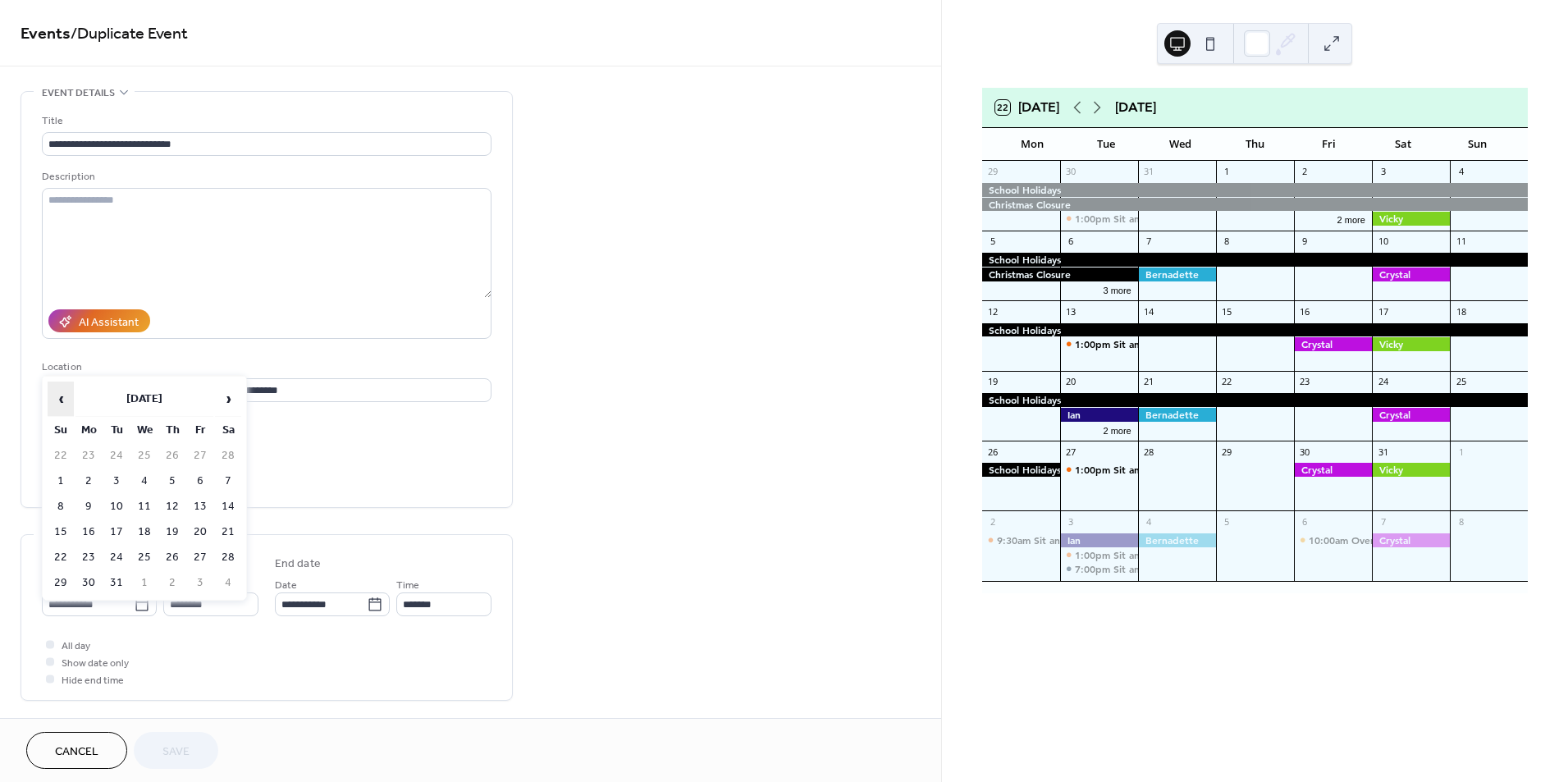 click on "‹" at bounding box center (61, 399) 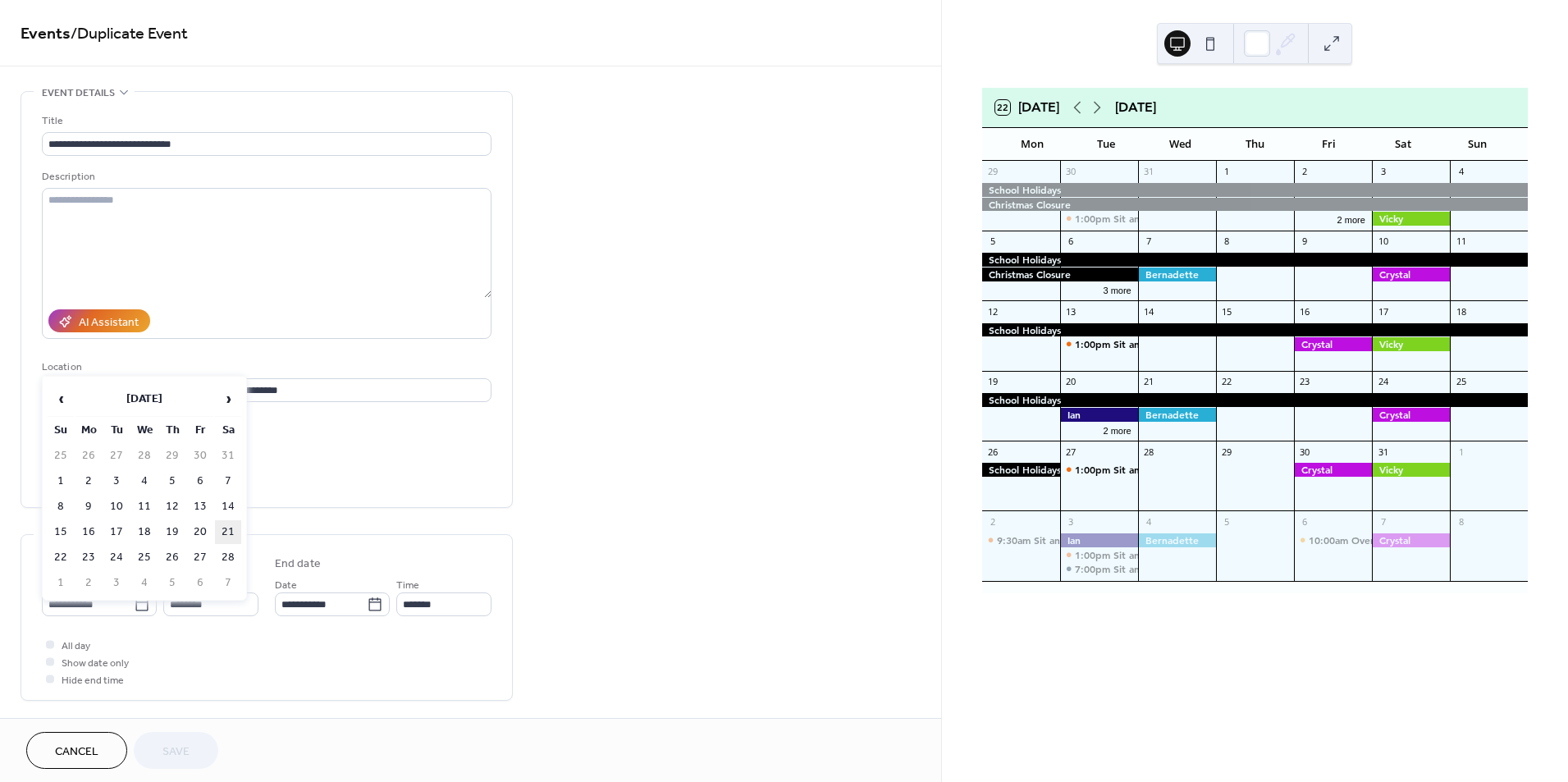 click on "21" at bounding box center [228, 532] 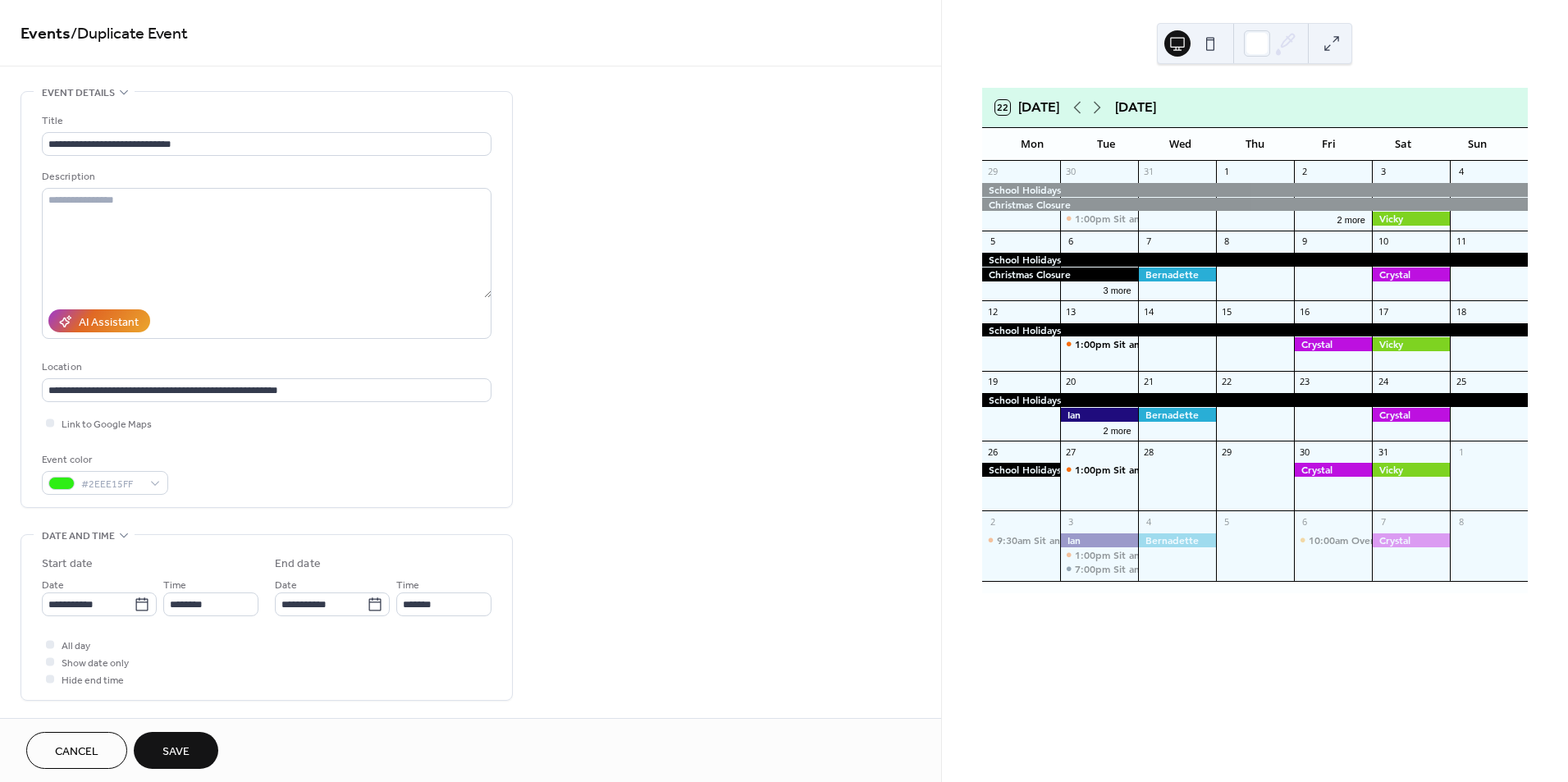 click on "22 [DATE] [DATE] Mon Tue Wed Thu Fri Sat Sun 29 30 1:00pm Sit and Sew 31 1 2 2 more 3 4 5 6 3 more 7 8 9 10 11 12 13 1:00pm Sit and Sew 14 15 16 17 18 19 20 2 more 21 22 23 24 25 26 27 1:00pm Sit and Sew 28 29 30 31 1 2 9:30am Sit and Sew 3 1:00pm Sit and Sew 7:00pm Sit and Sew - [DATE] Night 4 5 6 10:00am Overlocker Club Sylvania 7 8" at bounding box center (1255, 391) 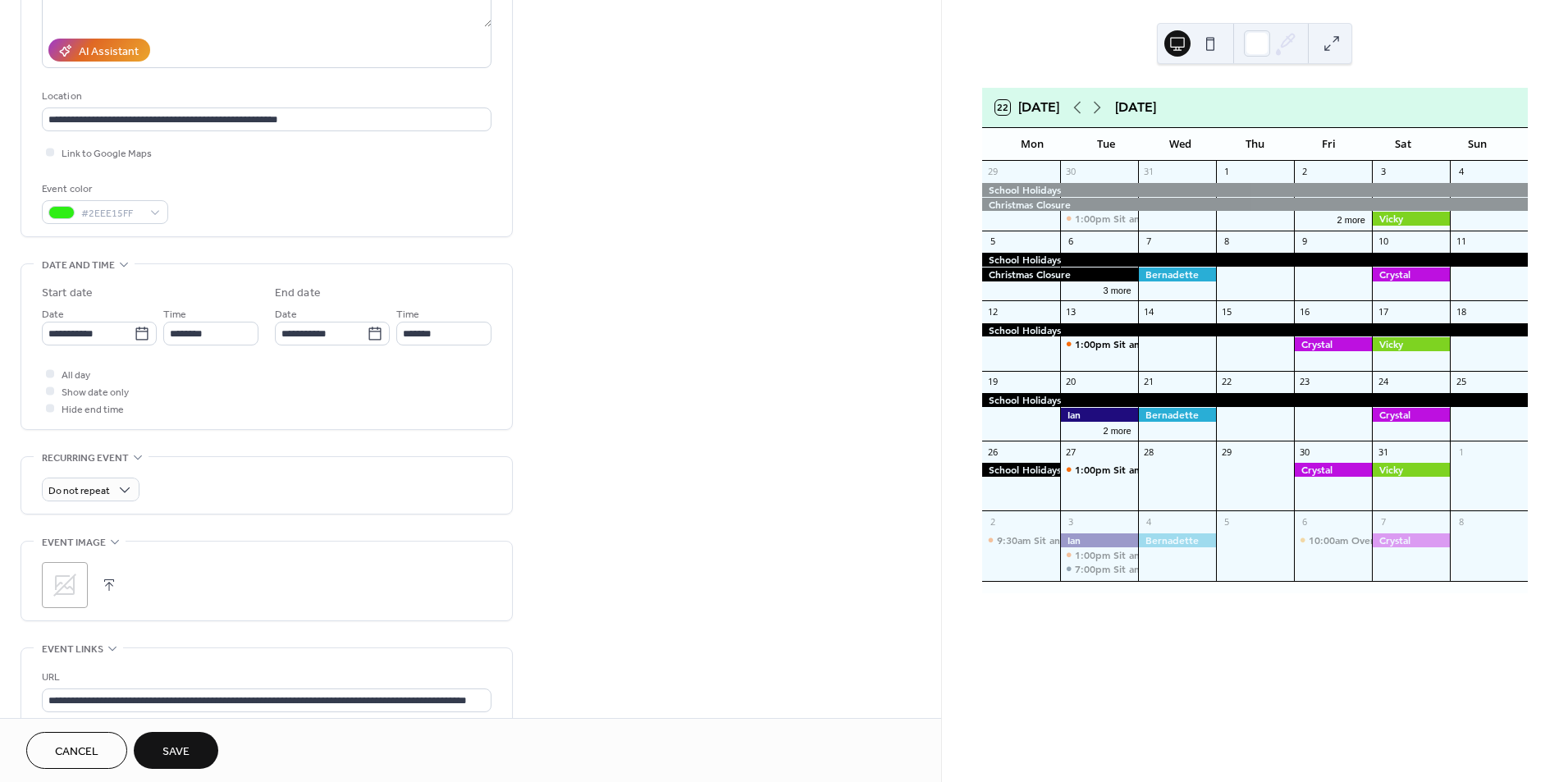 scroll, scrollTop: 271, scrollLeft: 0, axis: vertical 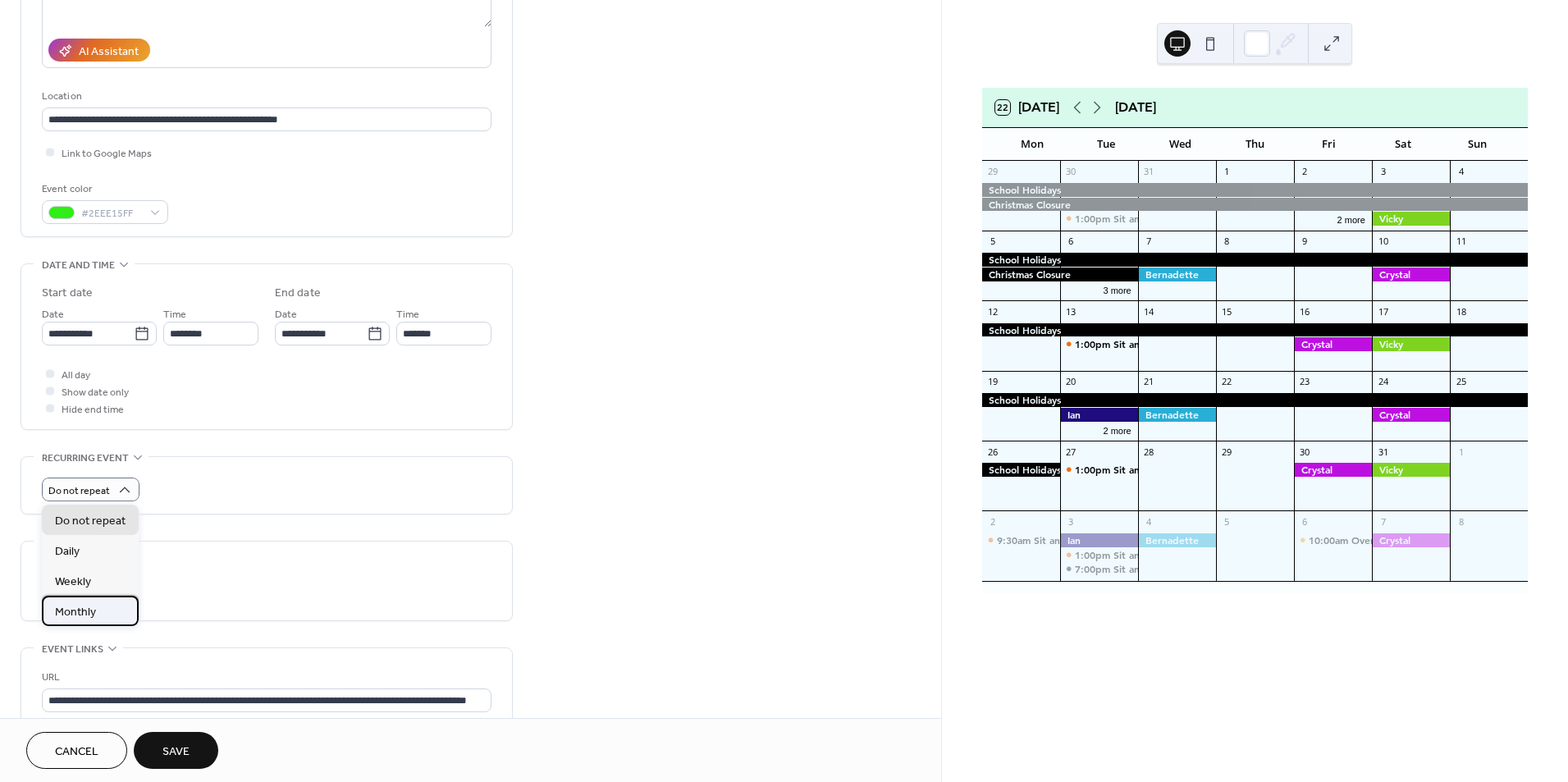 click on "Monthly" at bounding box center (90, 611) 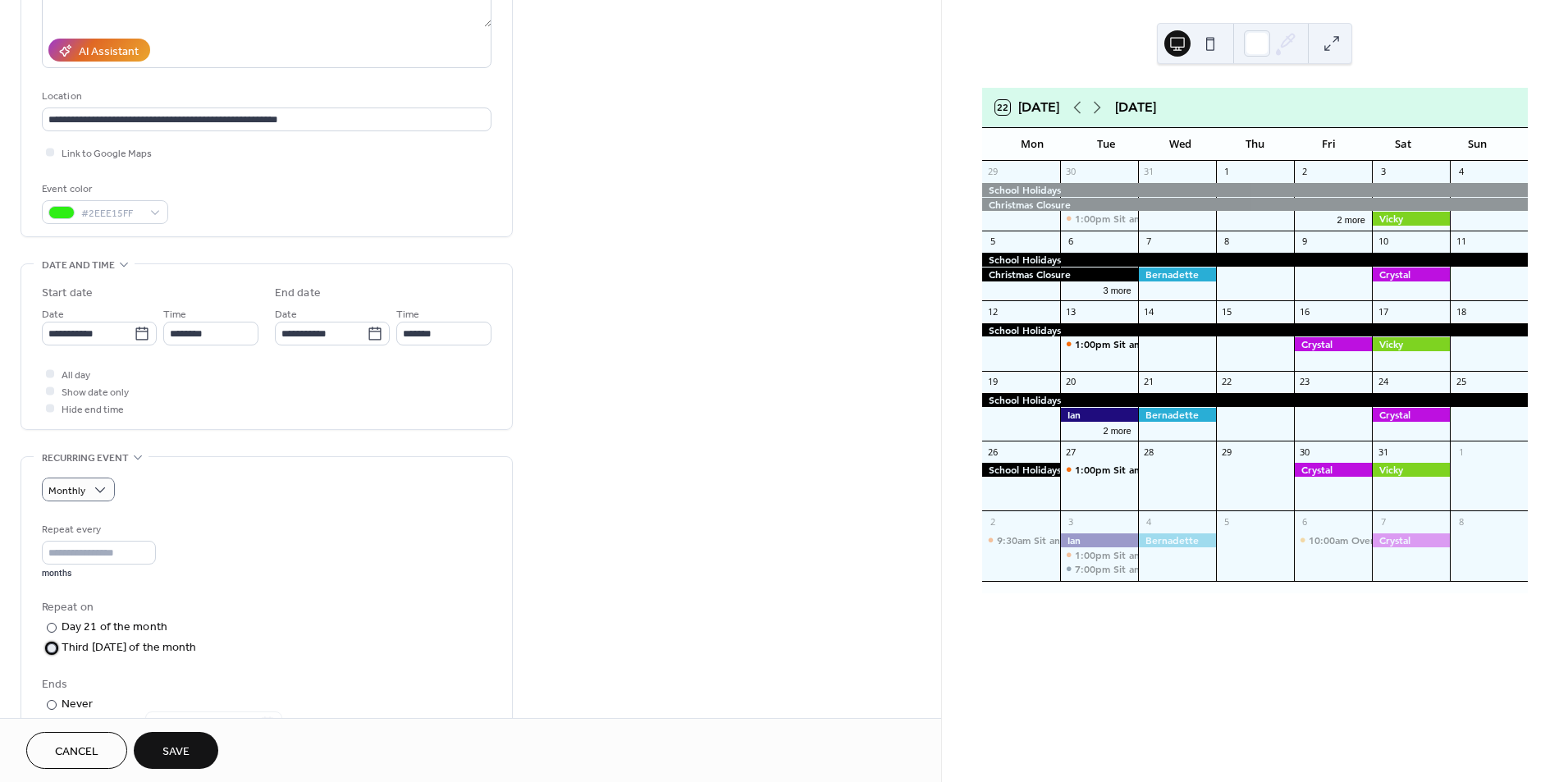click at bounding box center (52, 648) 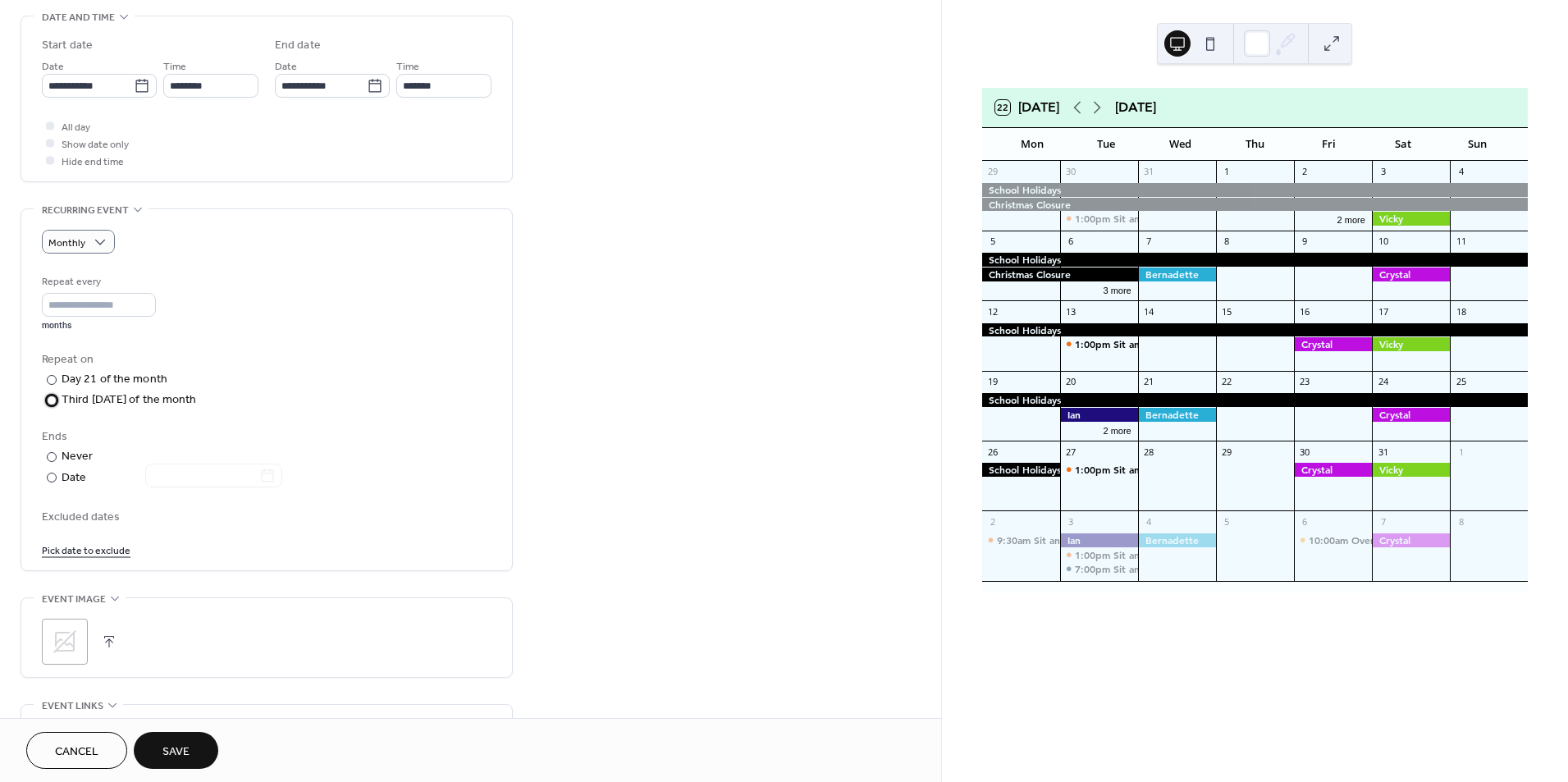 scroll, scrollTop: 521, scrollLeft: 0, axis: vertical 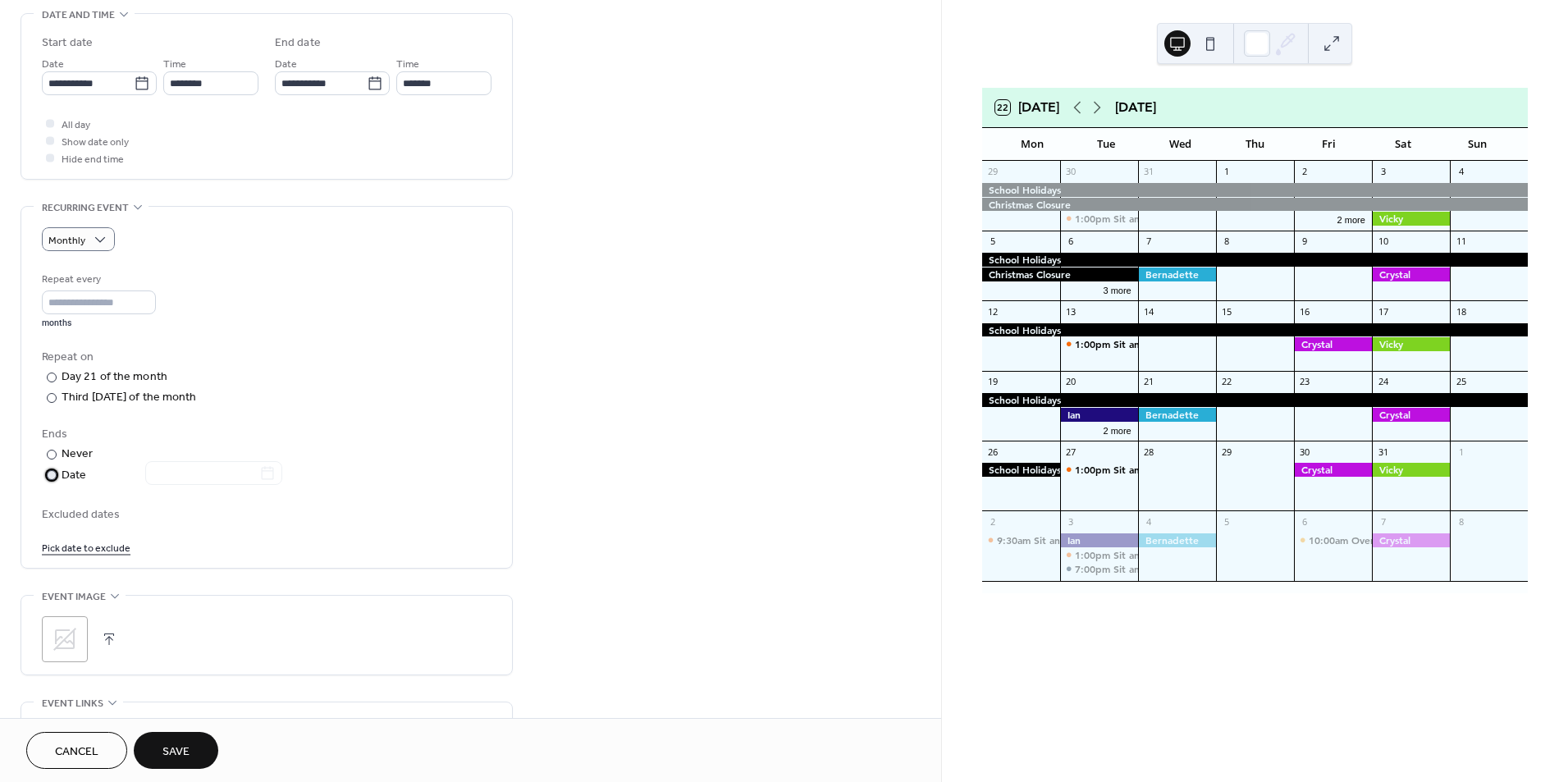 click at bounding box center [52, 475] 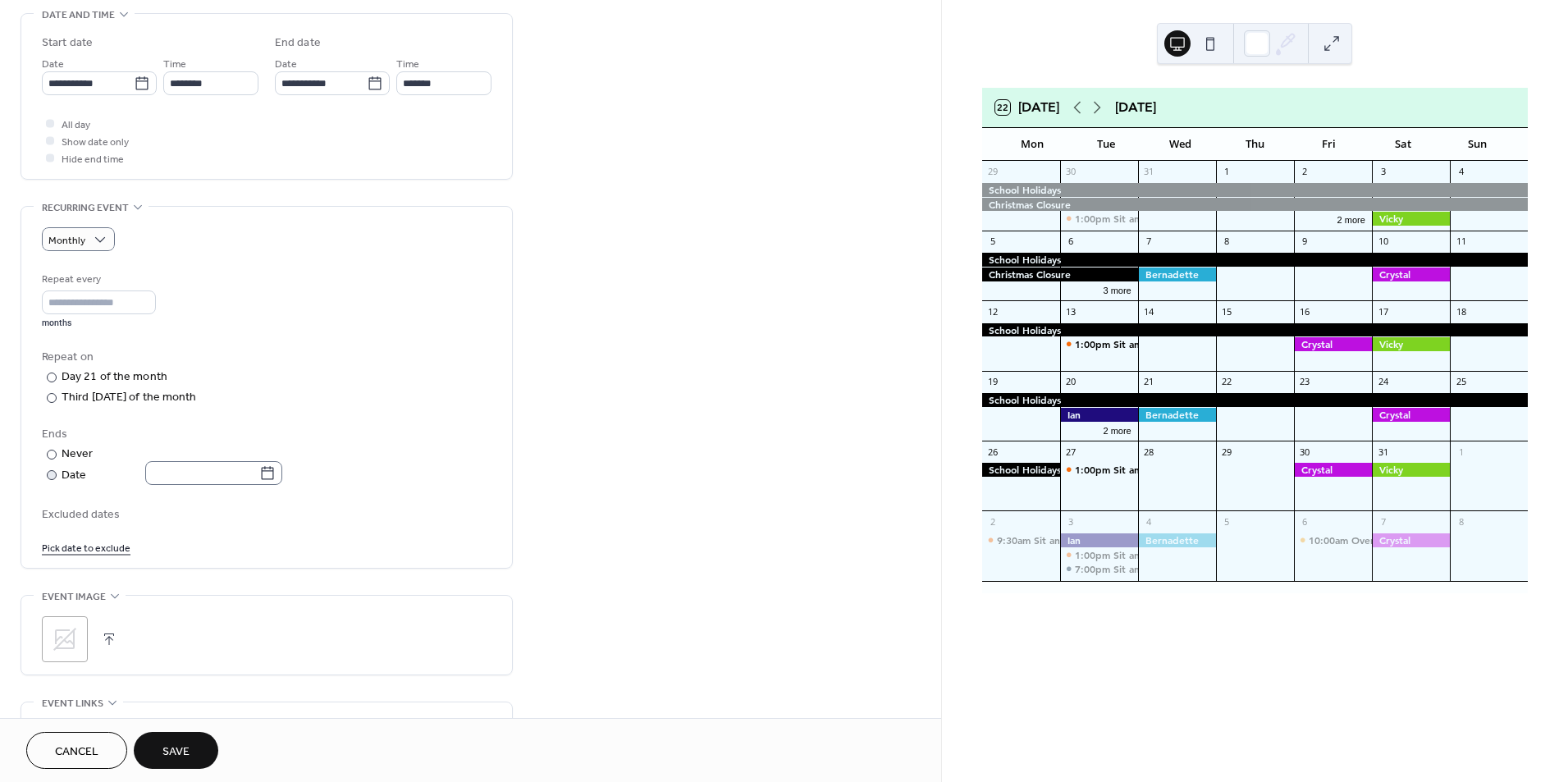 click 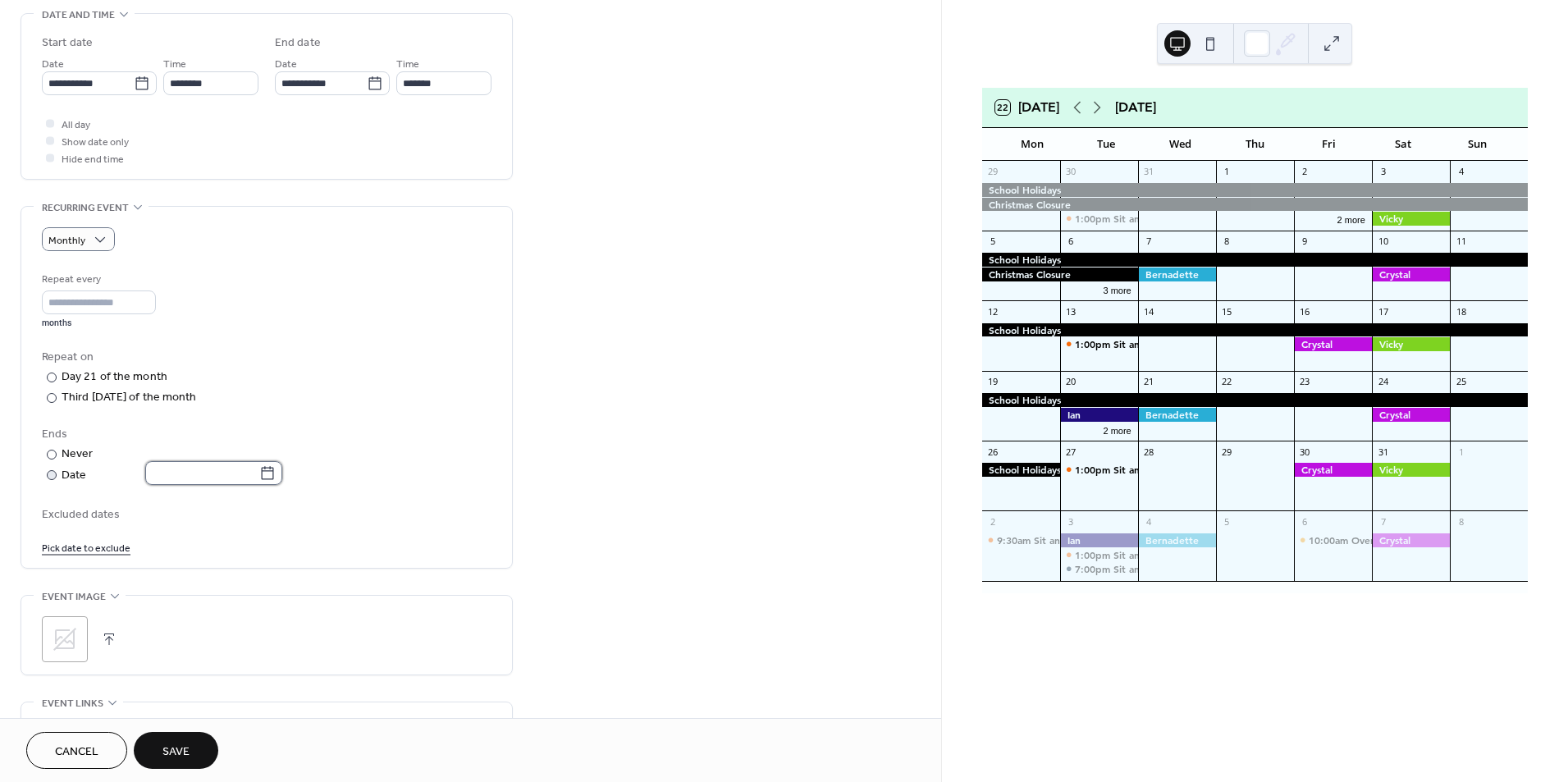 click at bounding box center (202, 473) 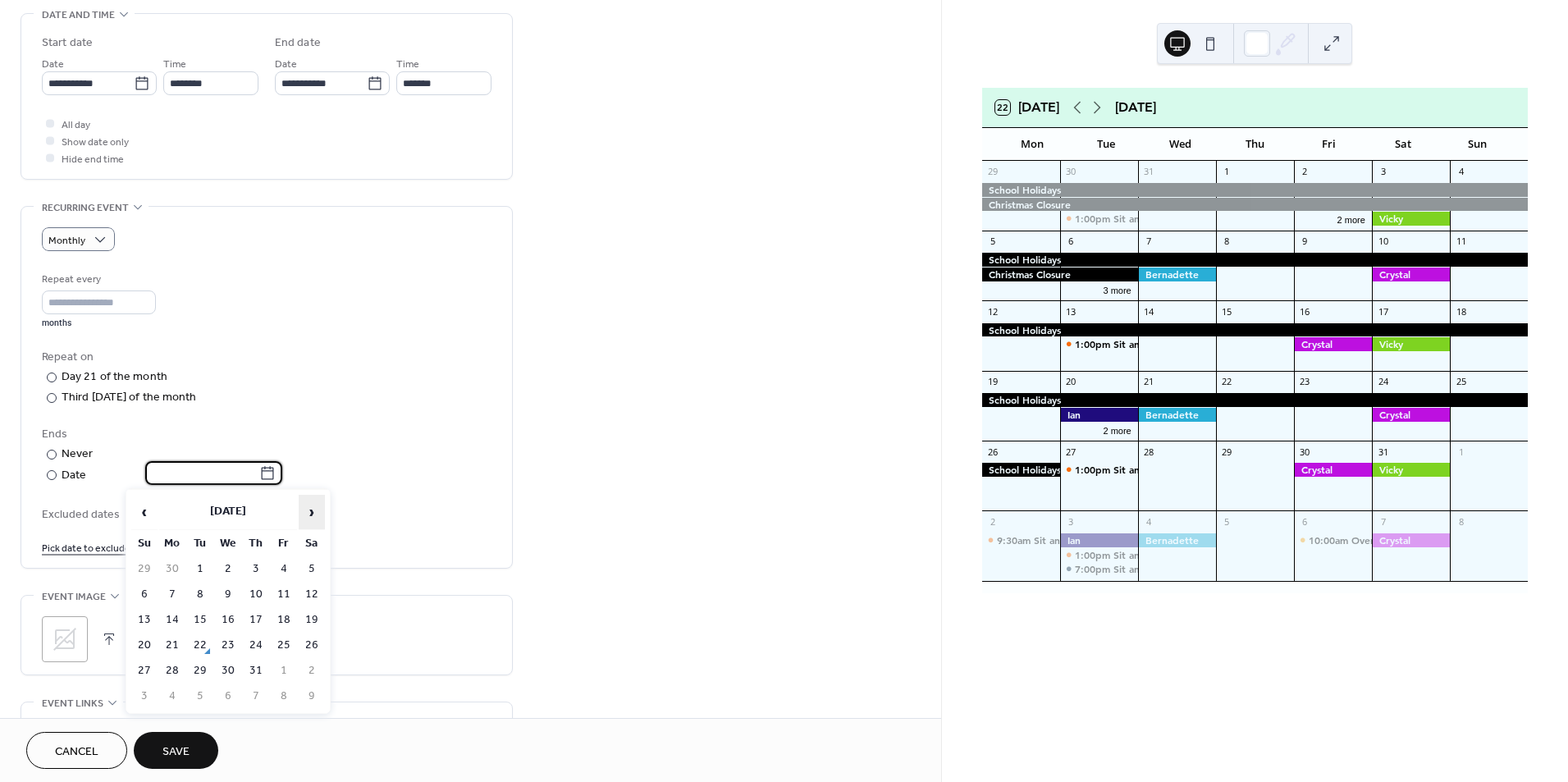 click on "›" at bounding box center (312, 512) 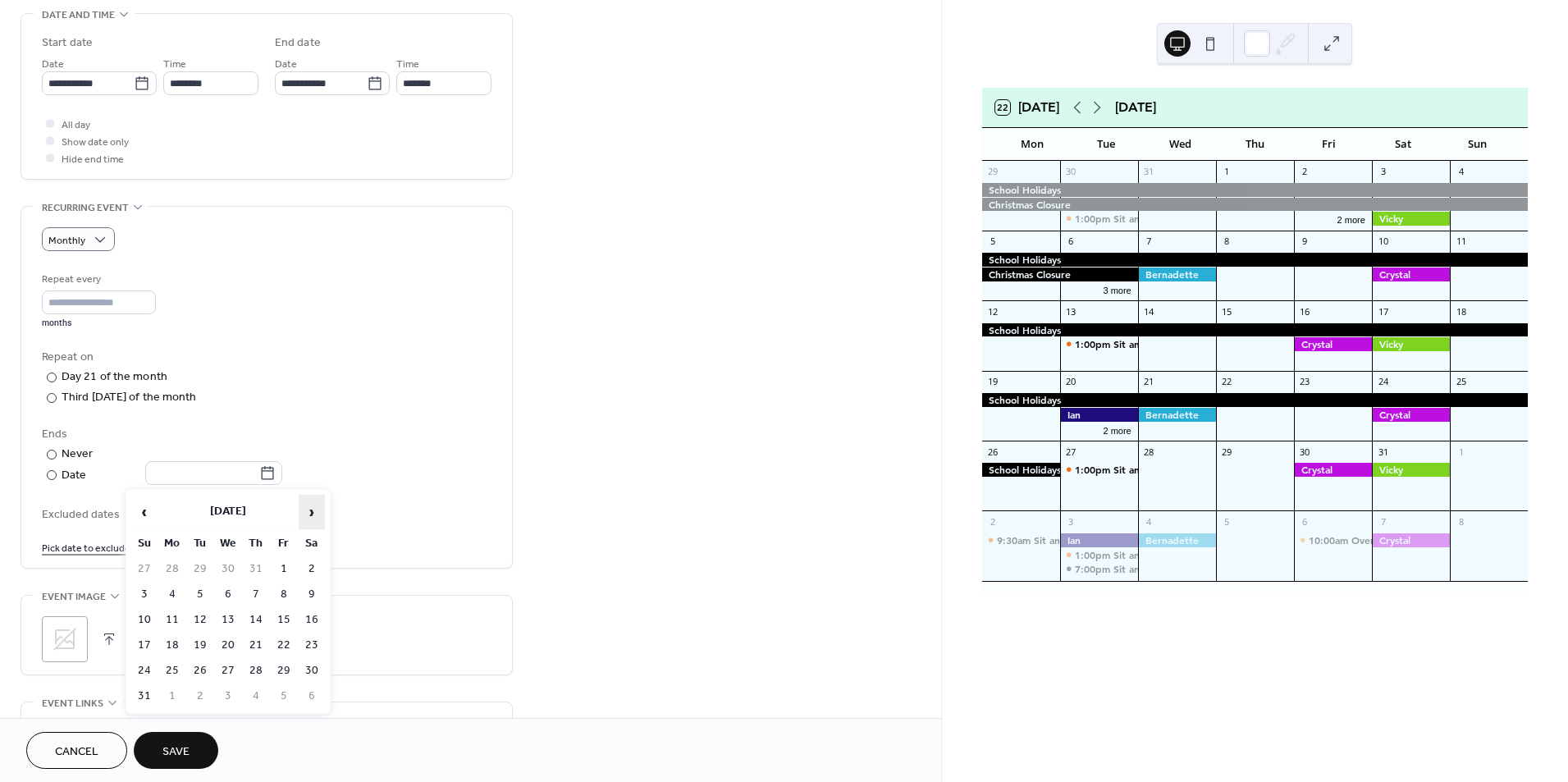 click on "›" at bounding box center [312, 512] 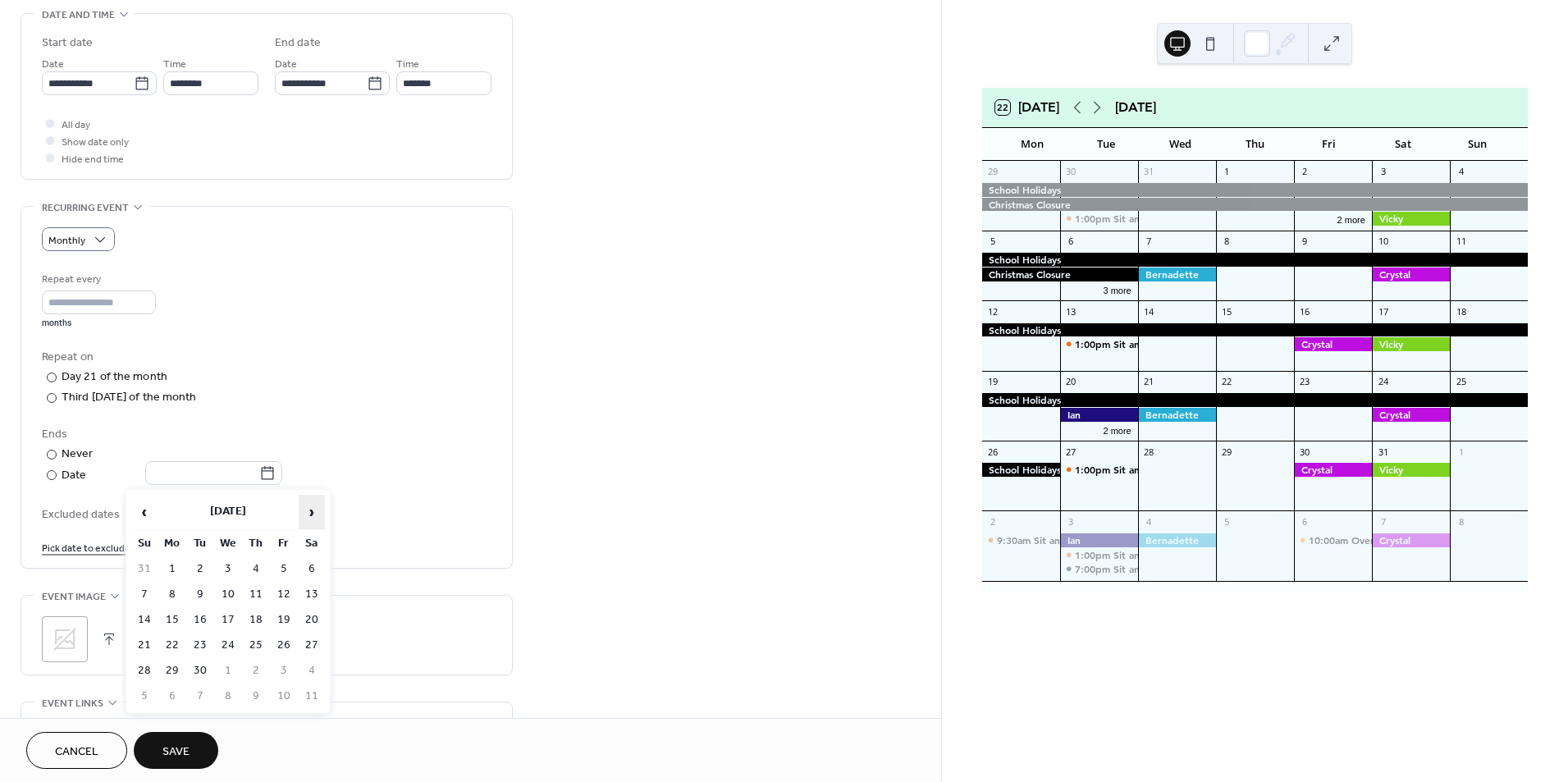click on "›" at bounding box center [312, 512] 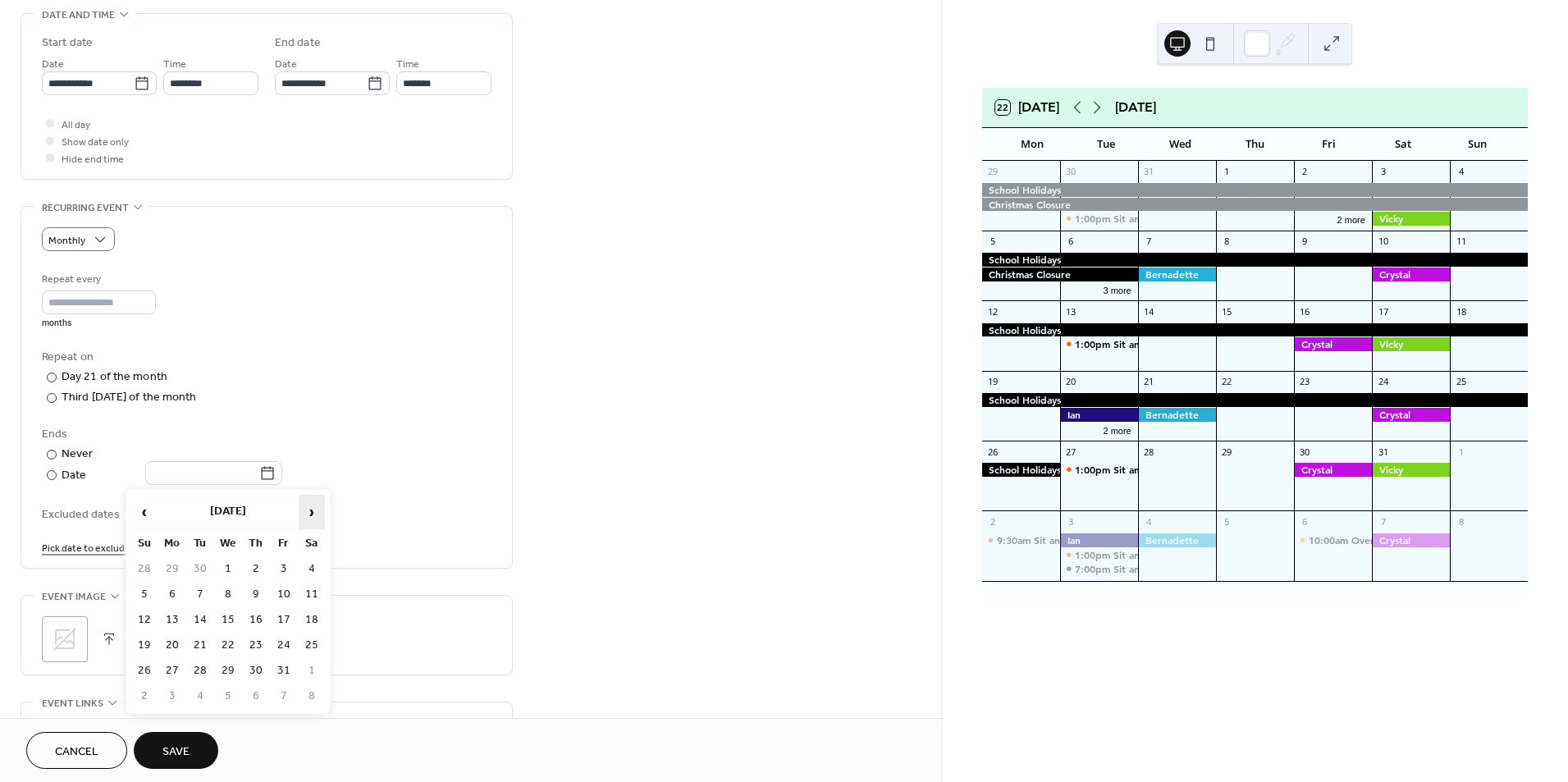 click on "›" at bounding box center (312, 512) 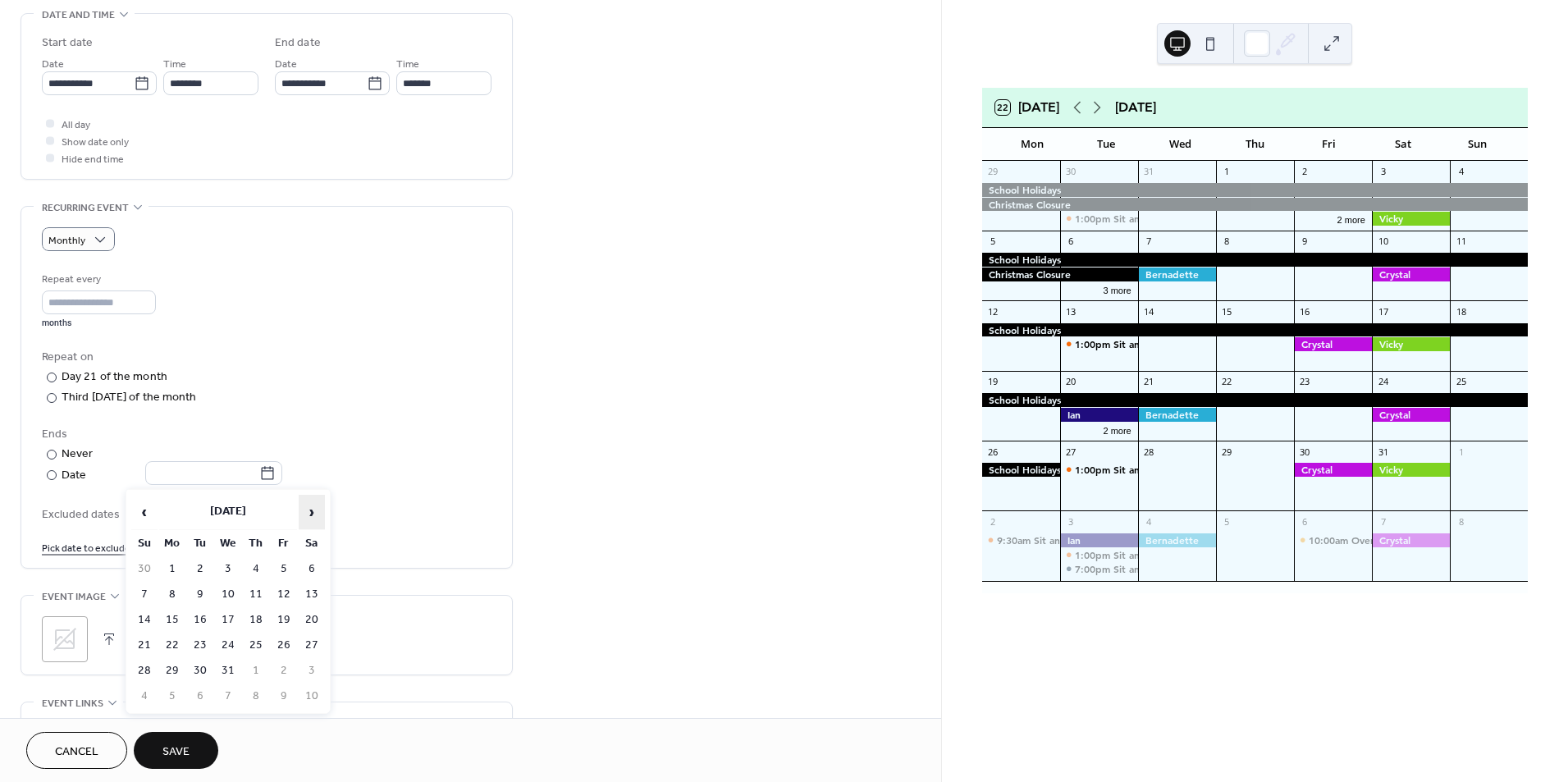 click on "›" at bounding box center [312, 512] 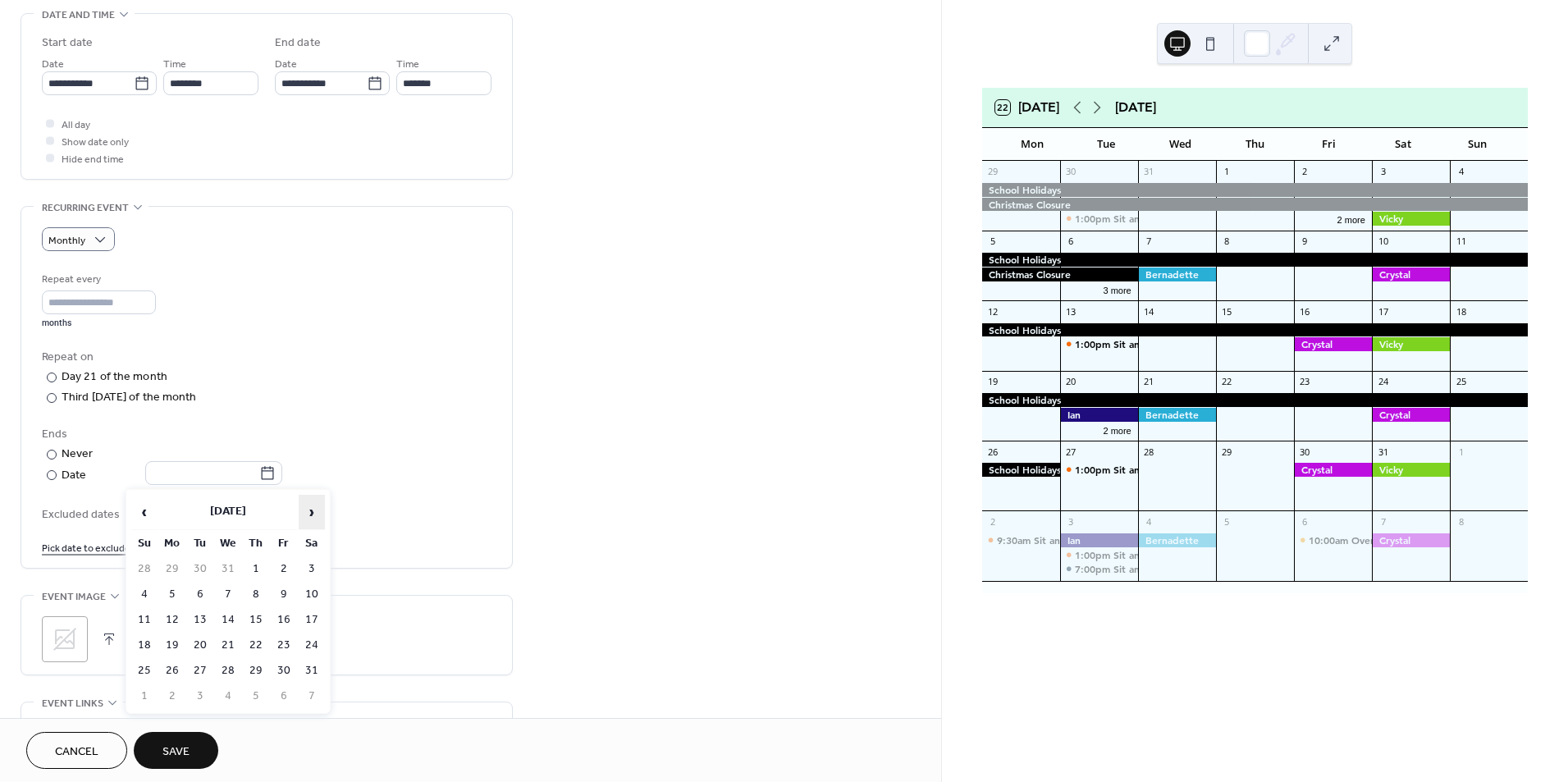 click on "›" at bounding box center (312, 512) 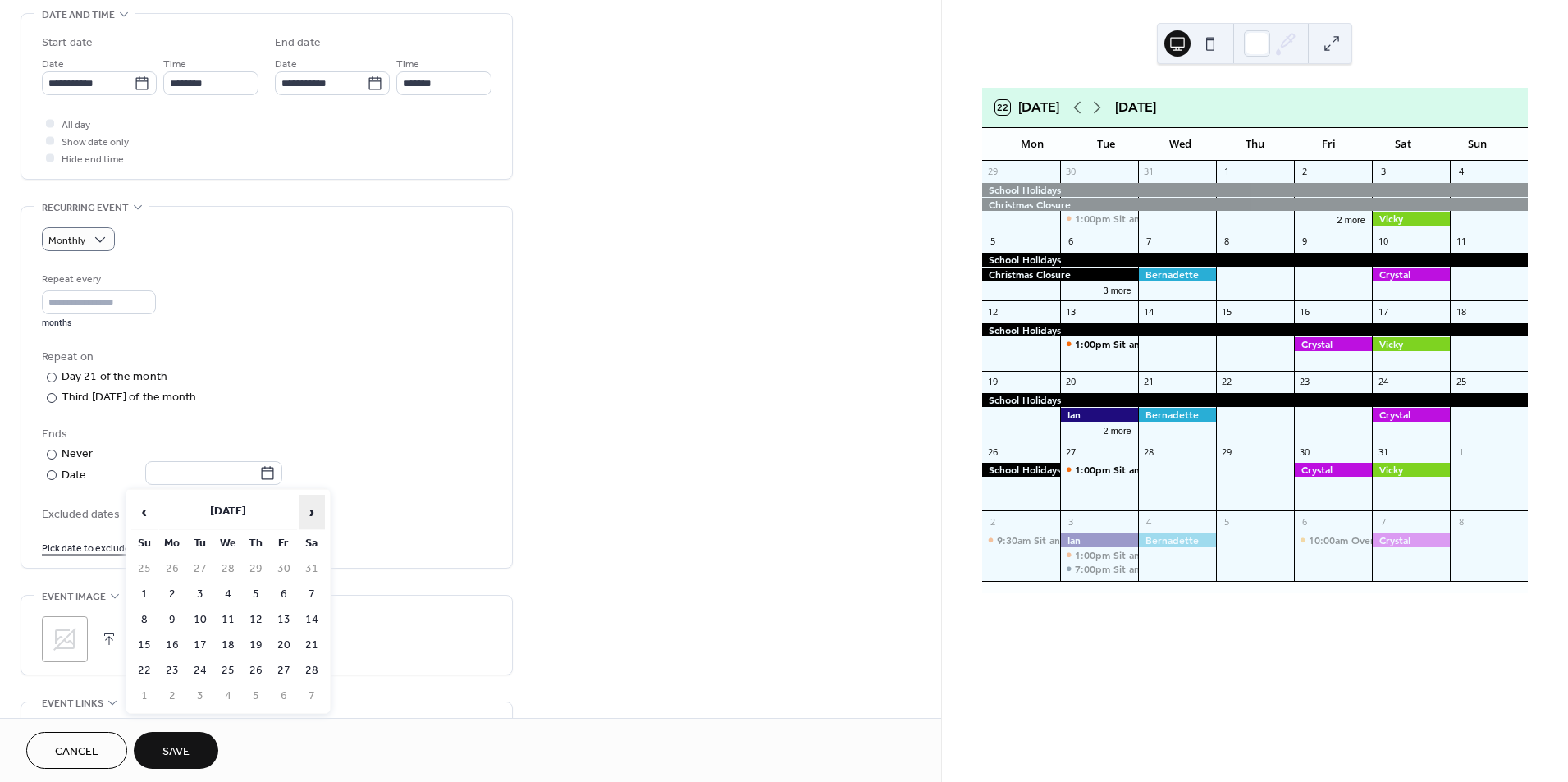 click on "›" at bounding box center [312, 512] 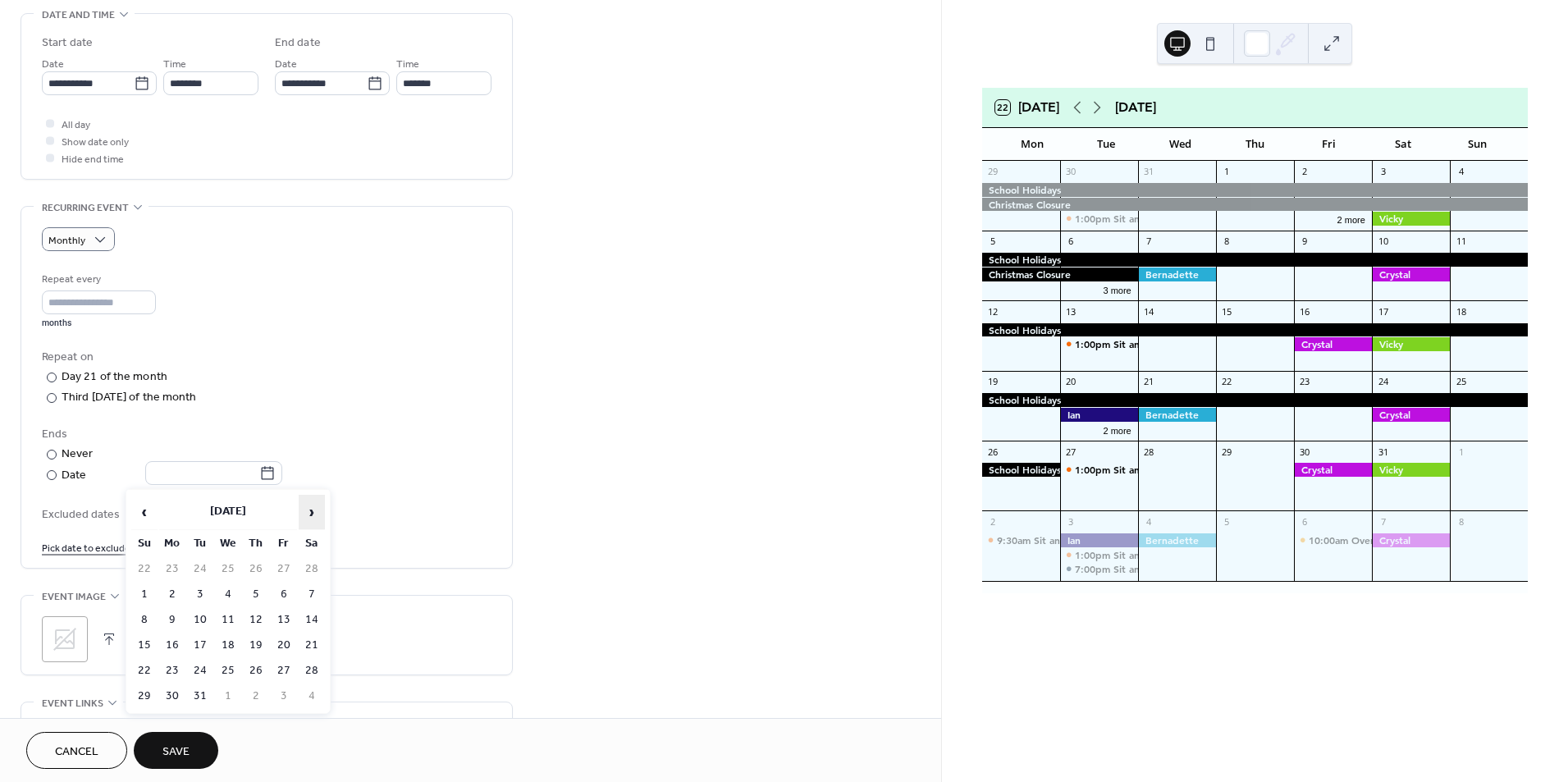 click on "›" at bounding box center [312, 512] 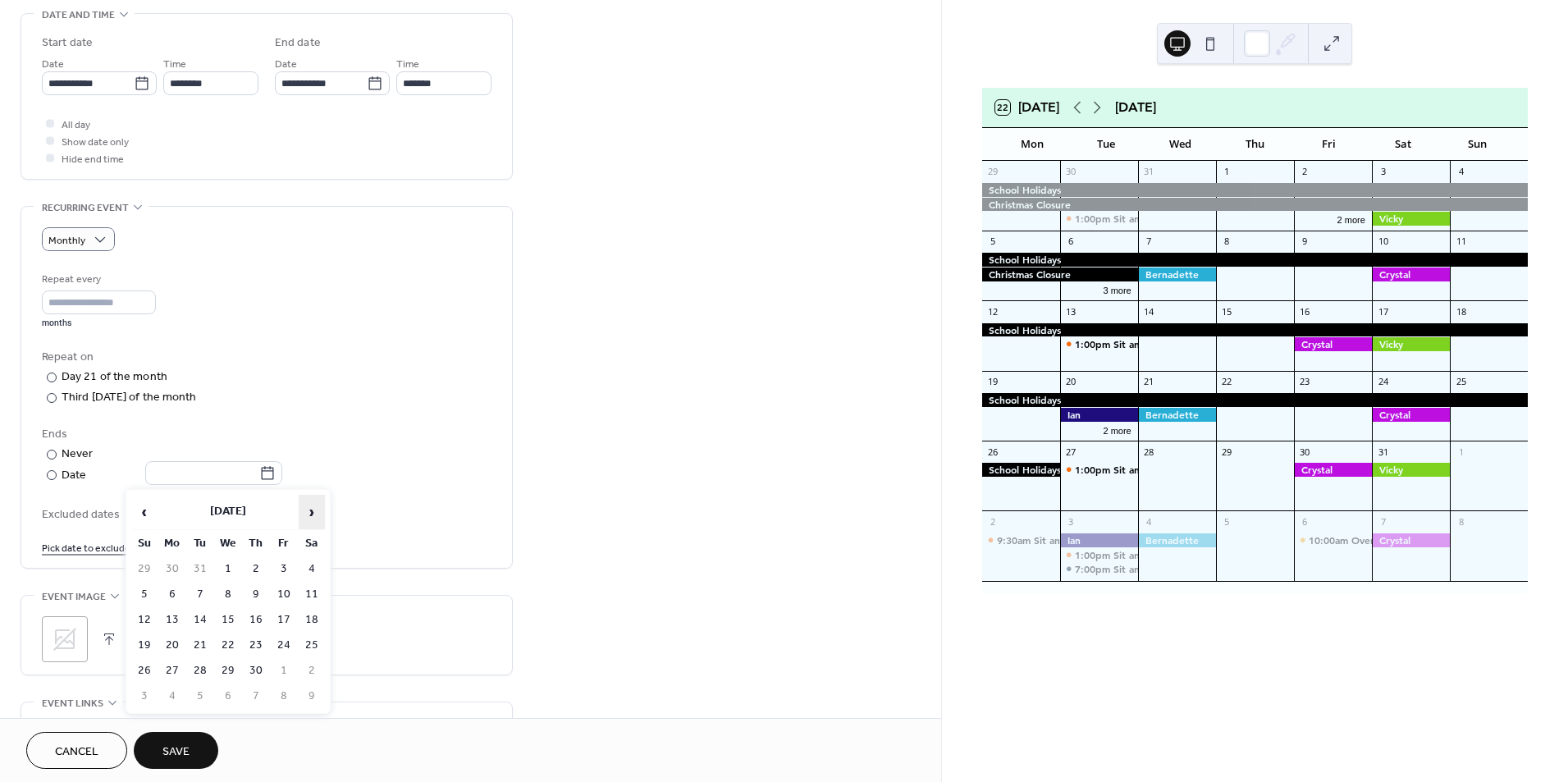 click on "›" at bounding box center (312, 512) 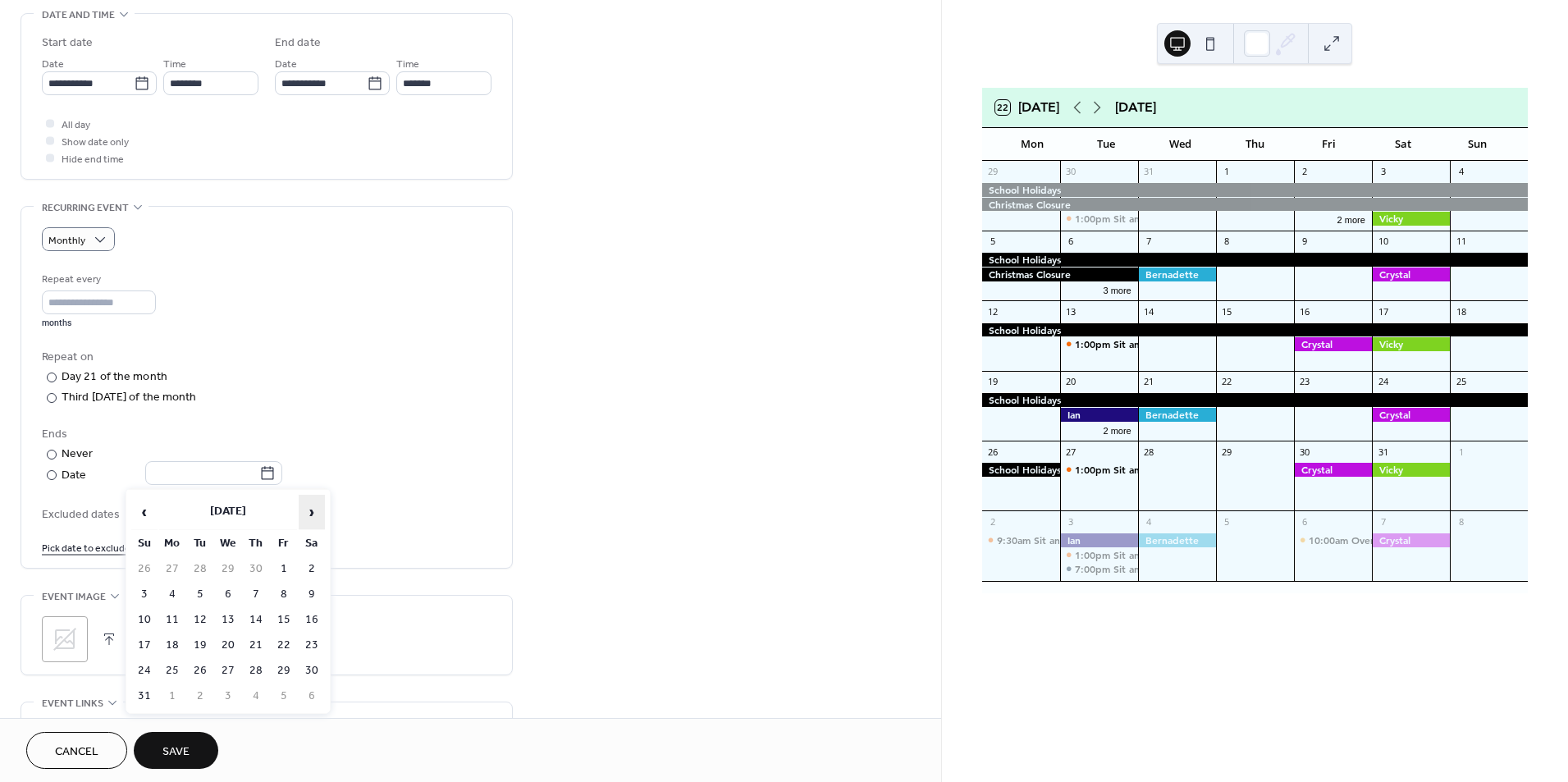 click on "›" at bounding box center (312, 512) 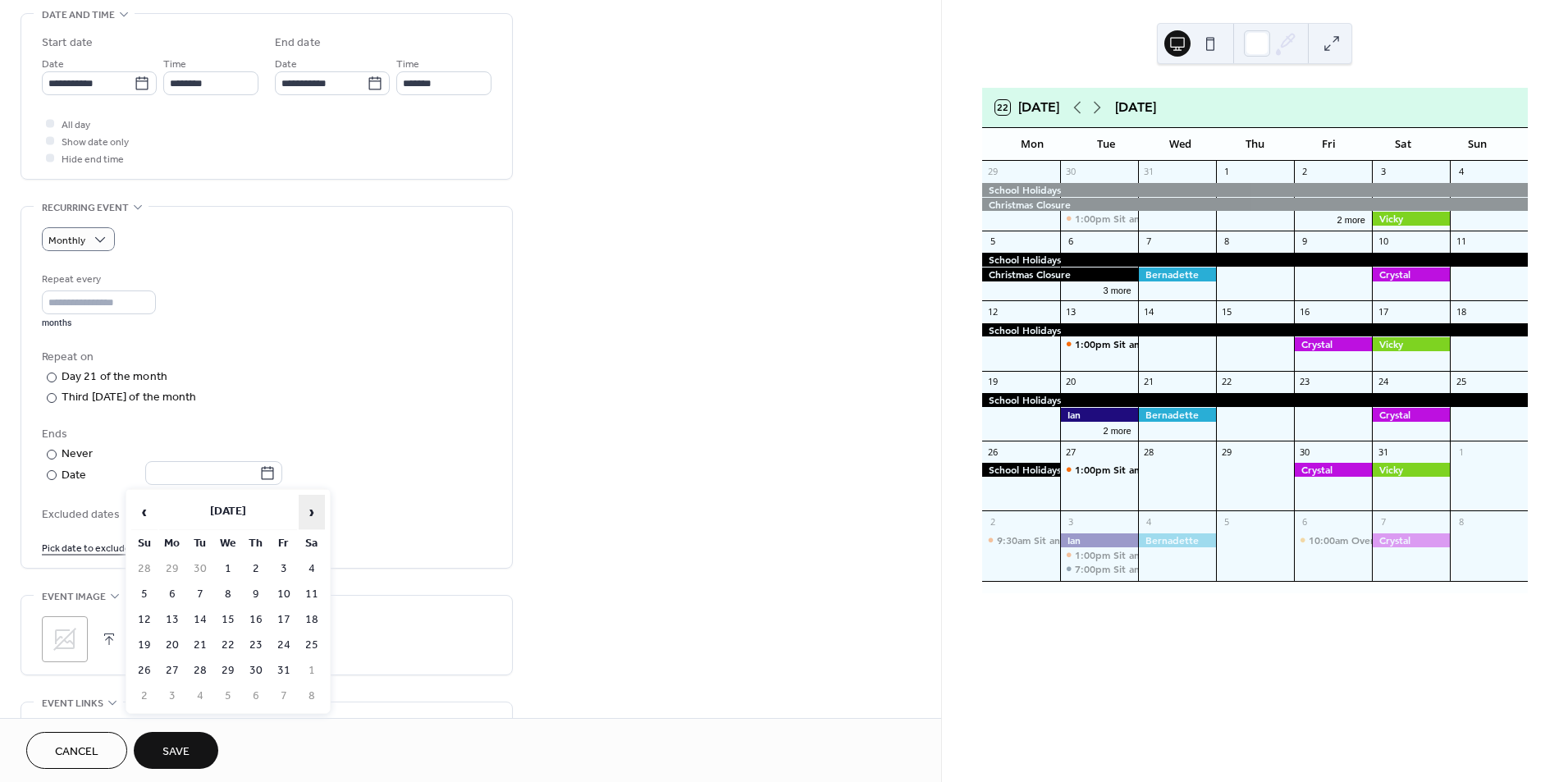 click on "›" at bounding box center [312, 512] 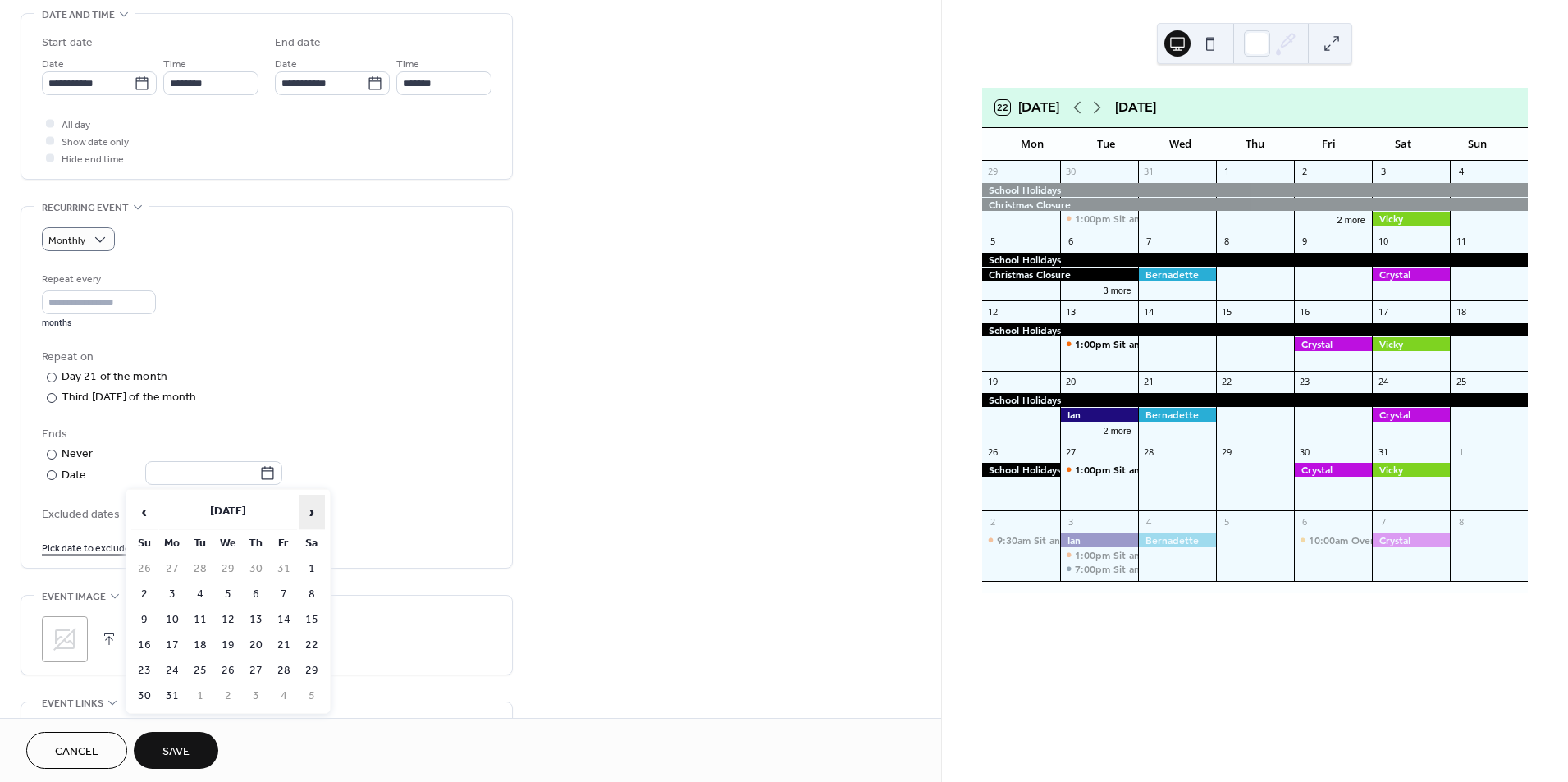 click on "›" at bounding box center [312, 512] 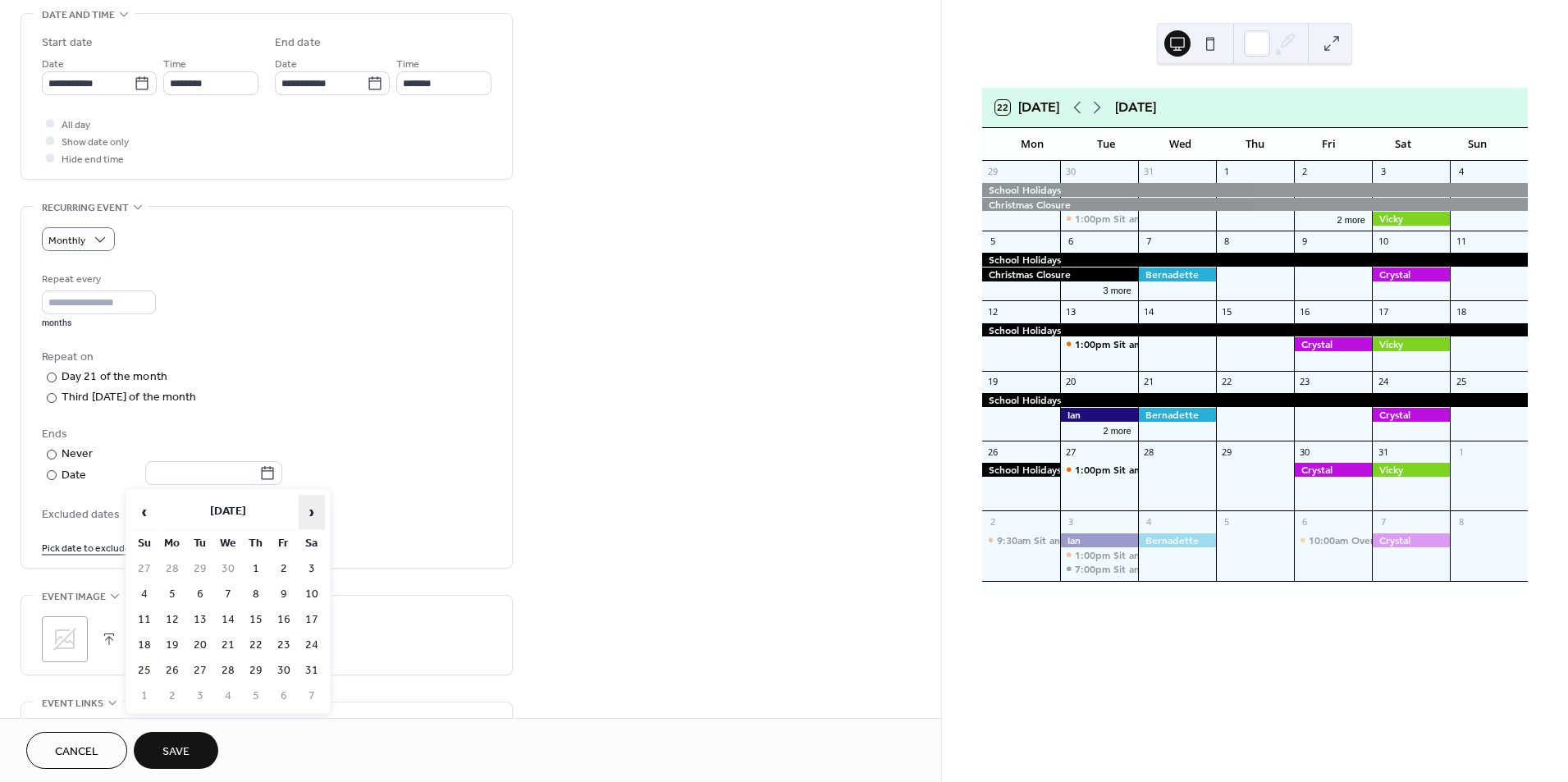 click on "›" at bounding box center (312, 512) 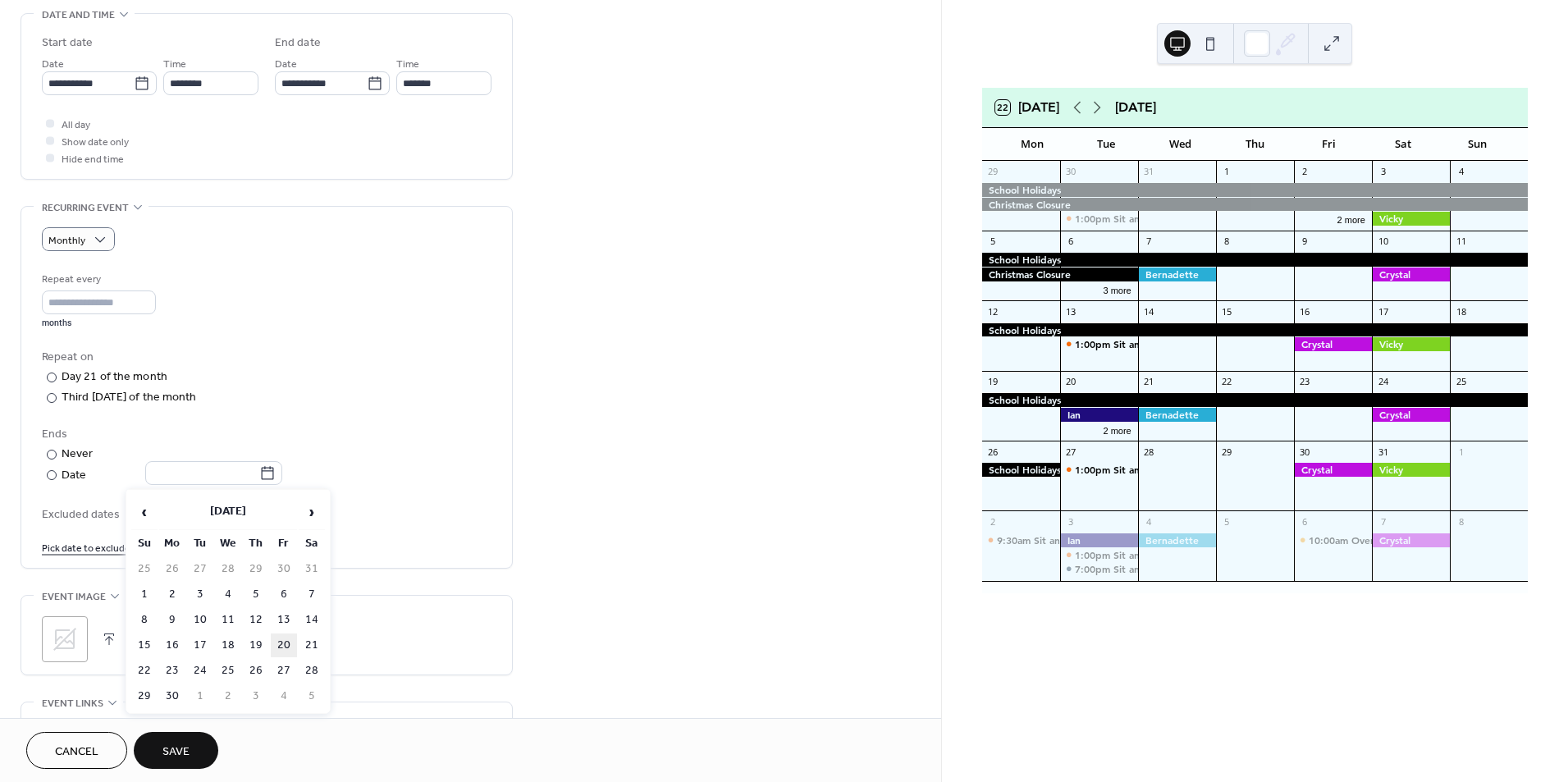 click on "20" at bounding box center [284, 645] 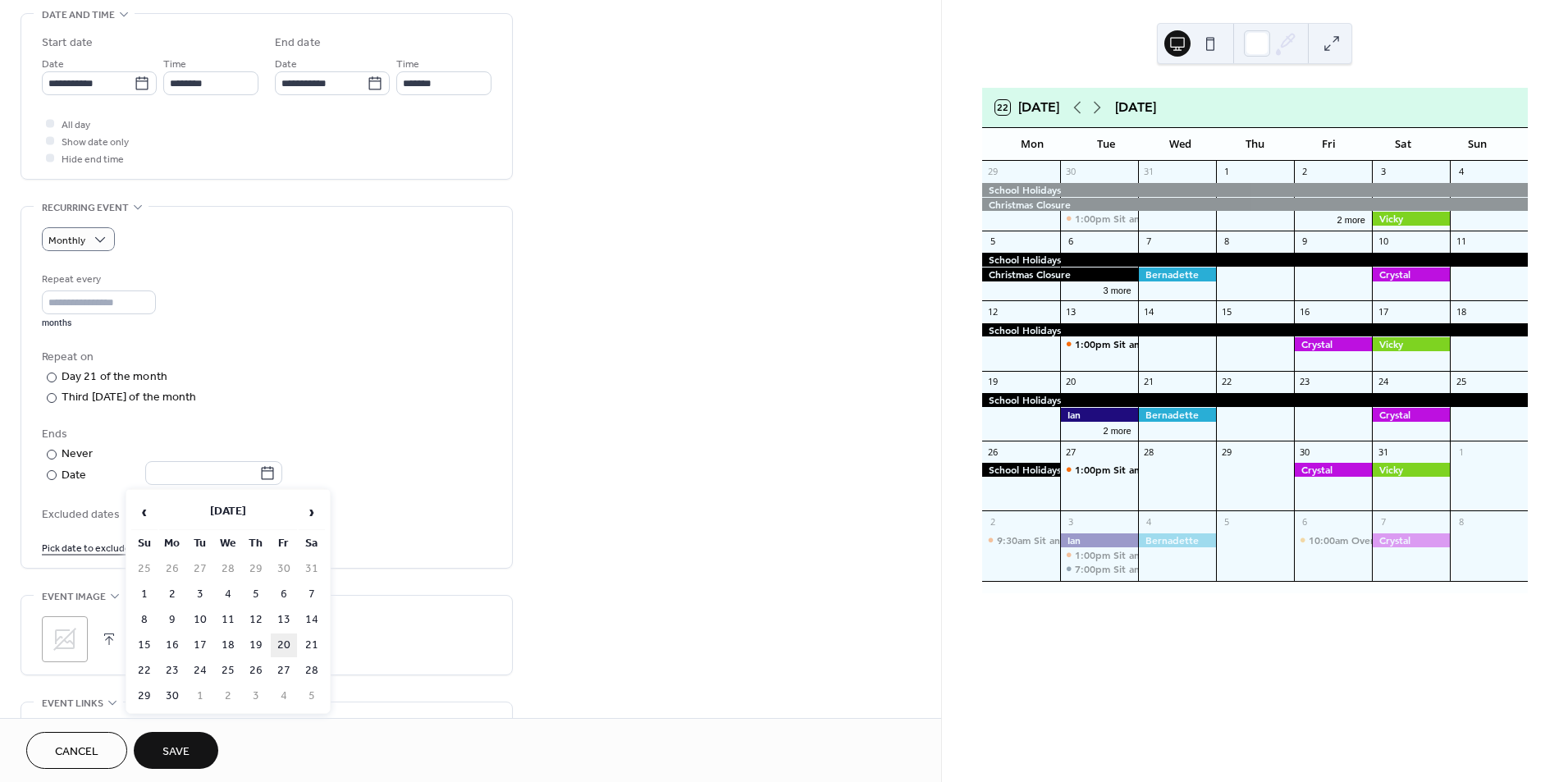 type on "**********" 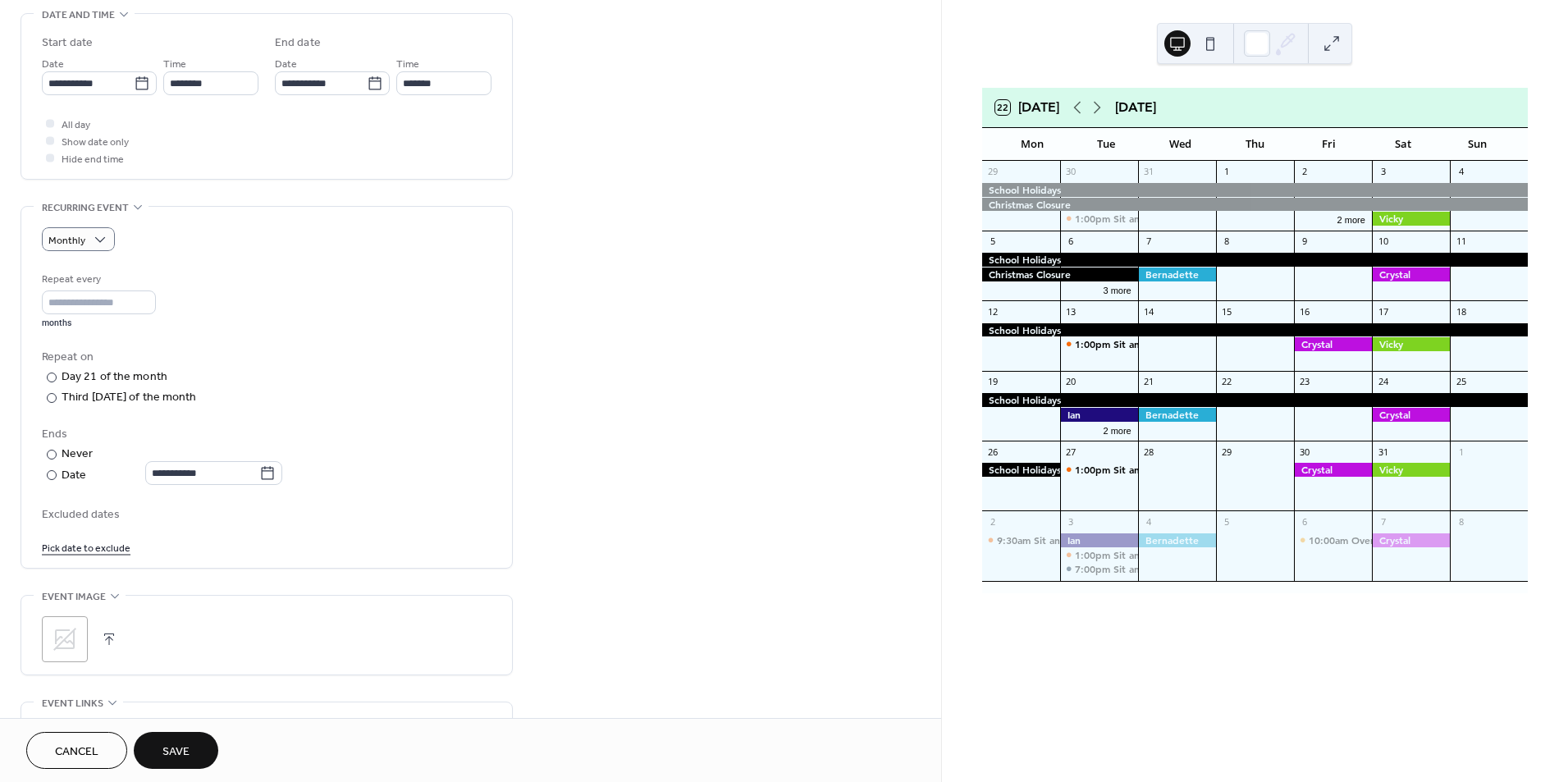 click on "Save" at bounding box center (176, 750) 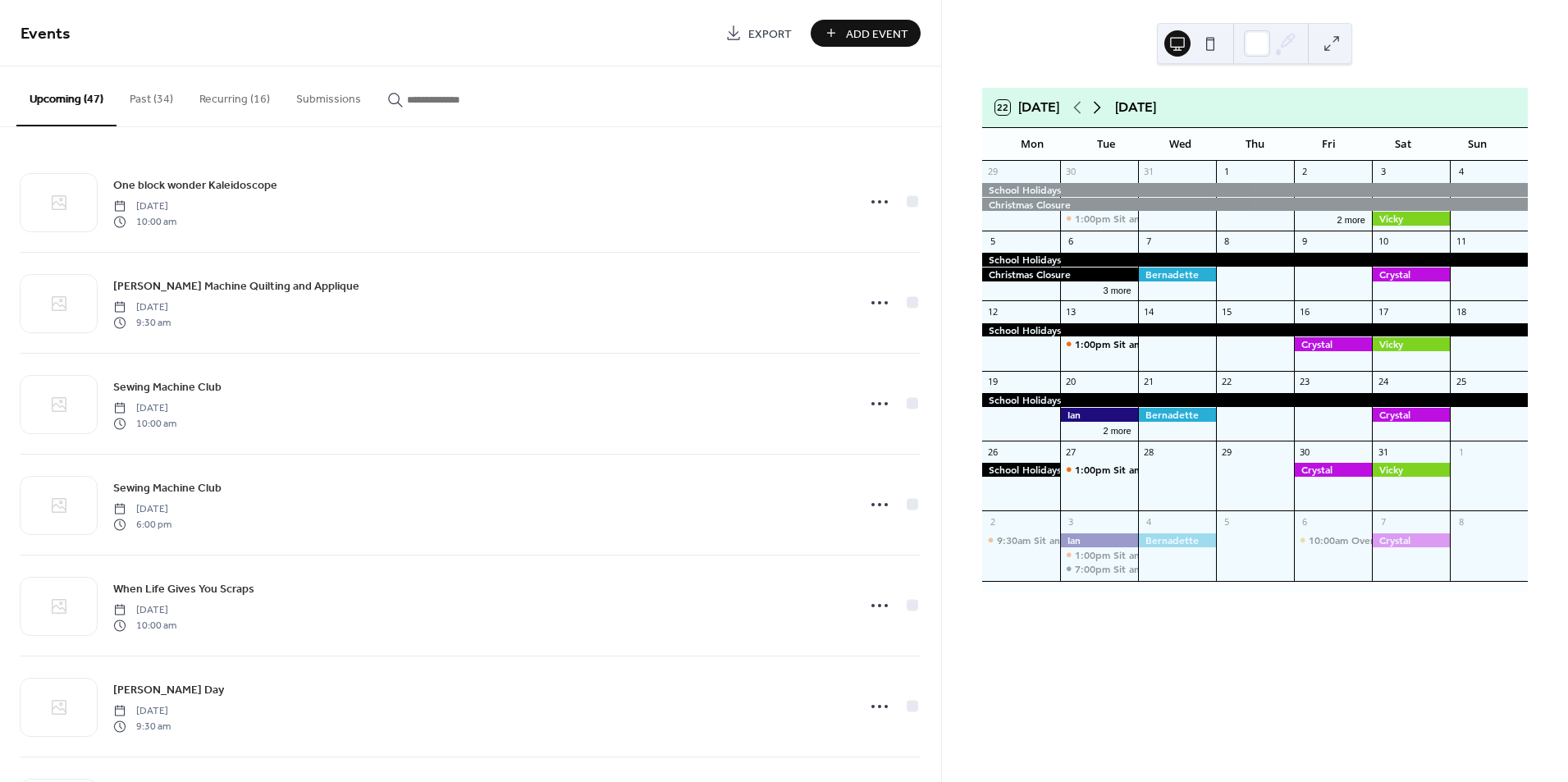click 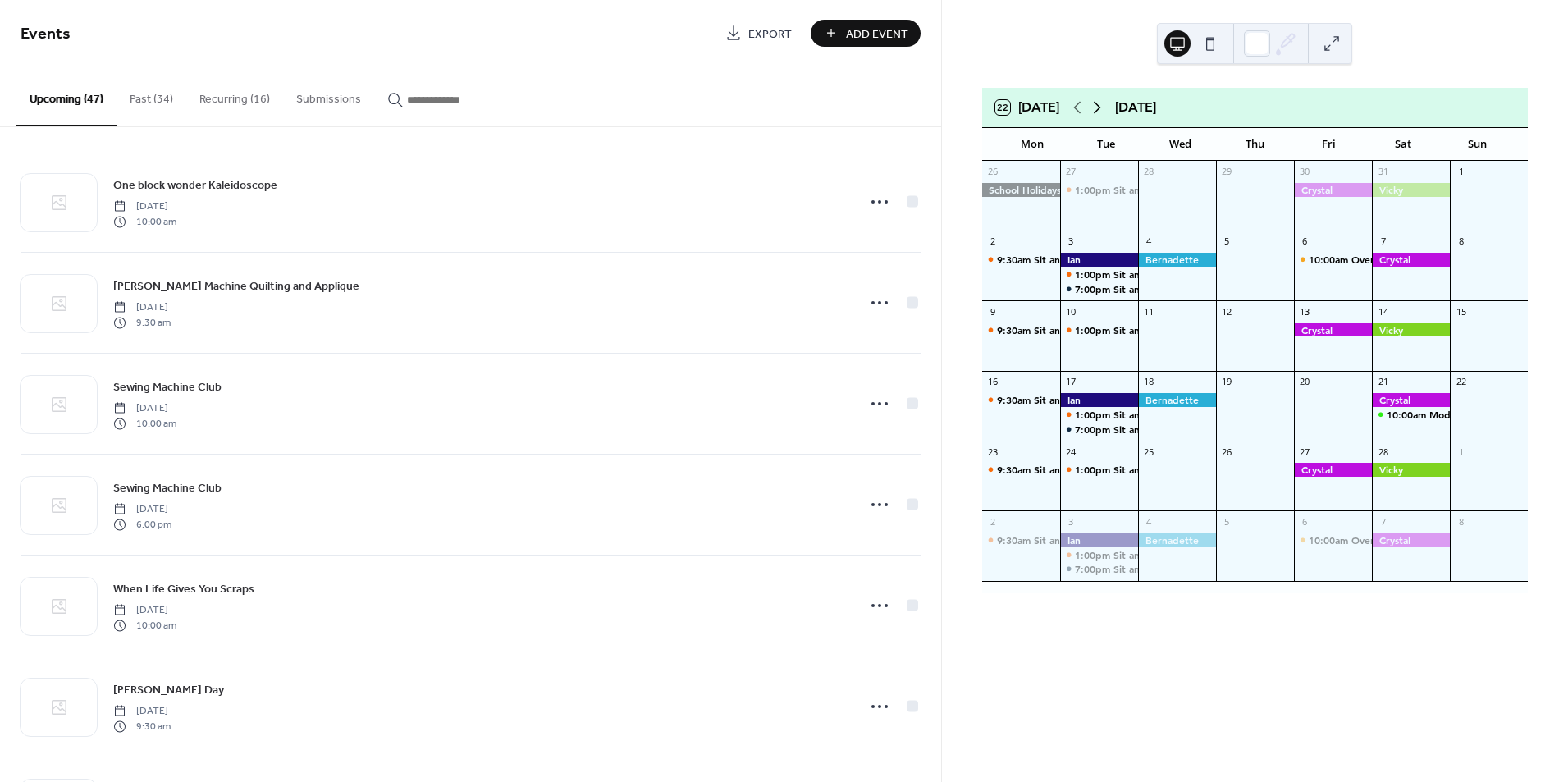 click 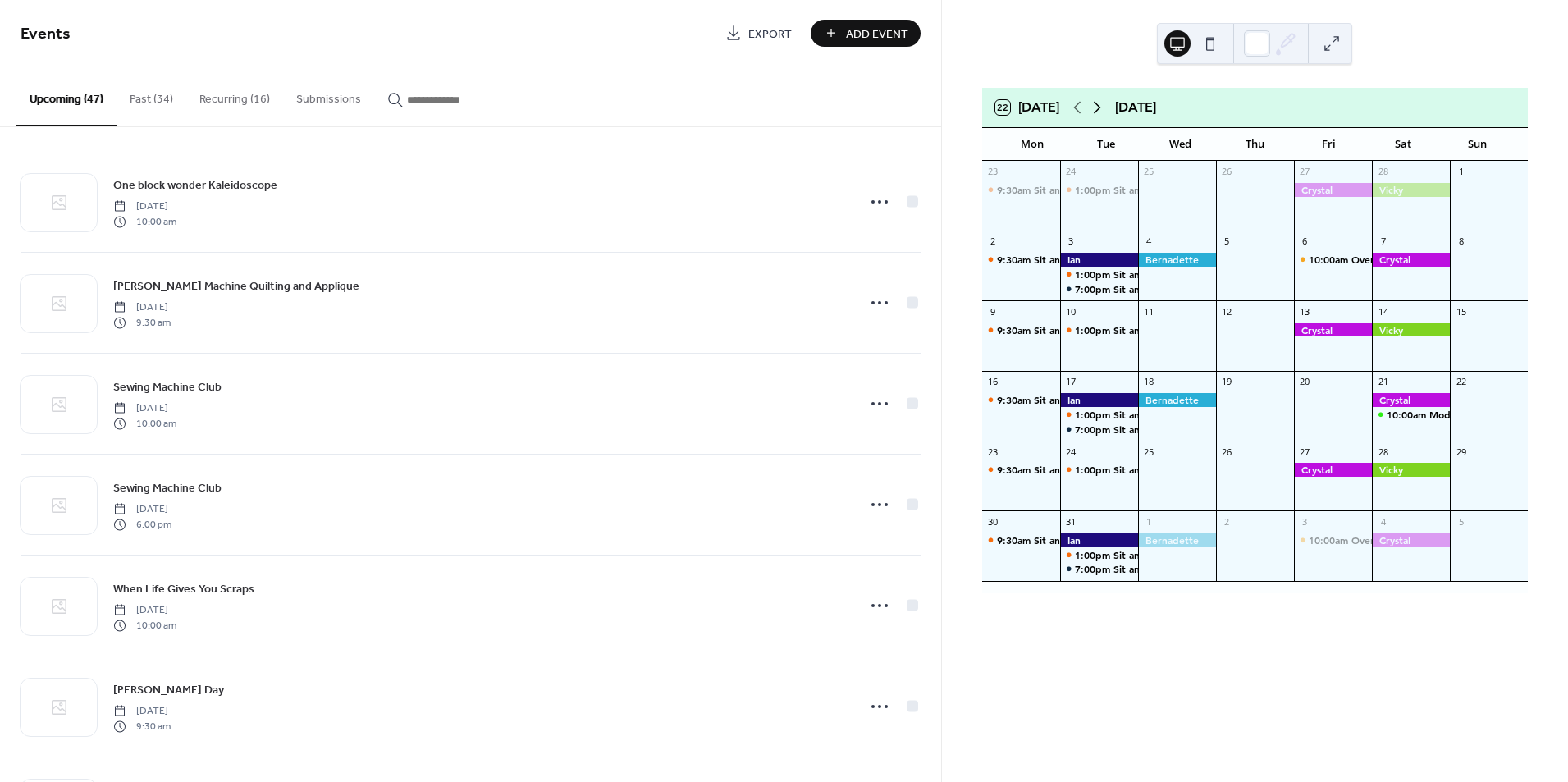 click 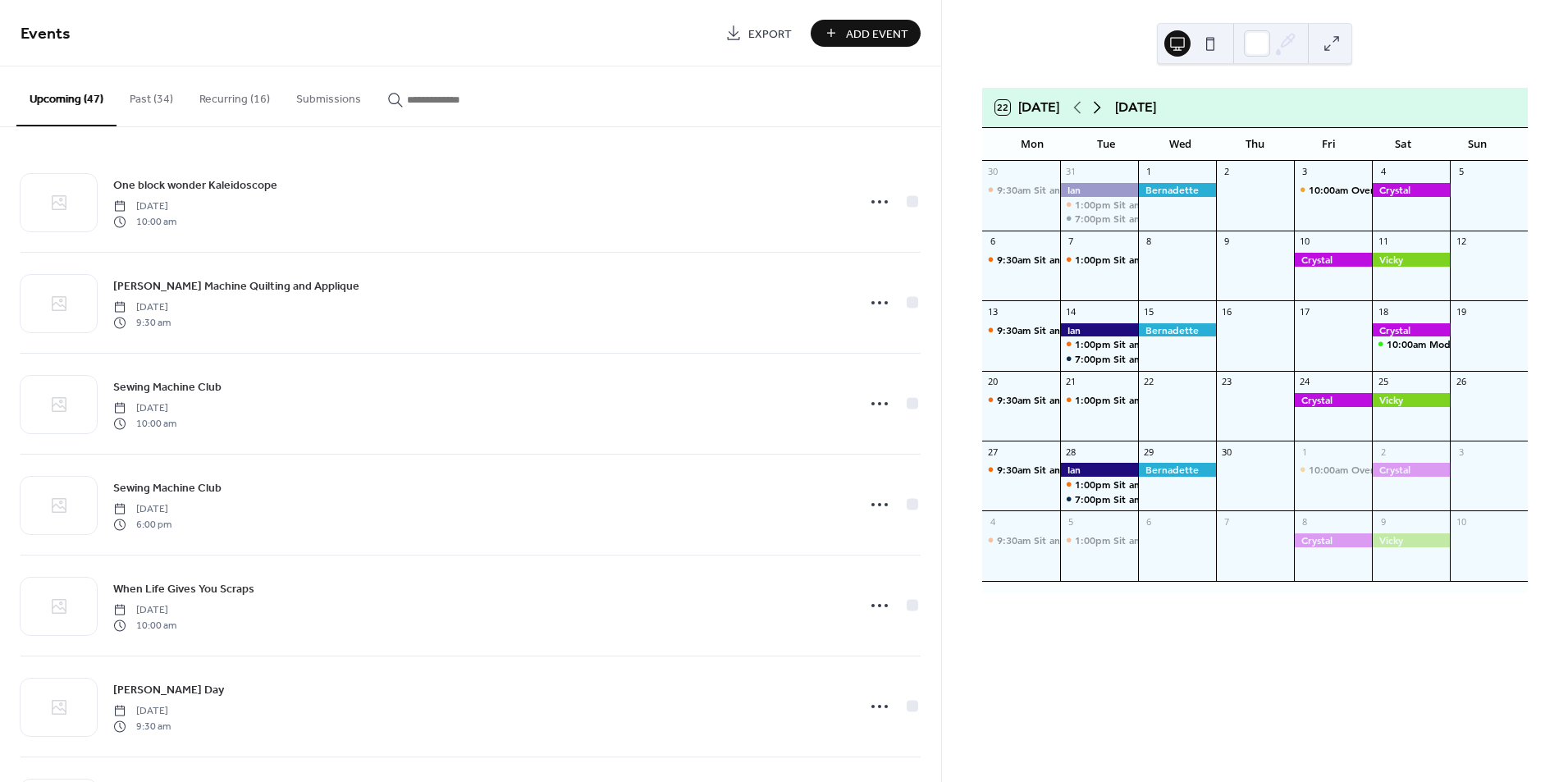 click 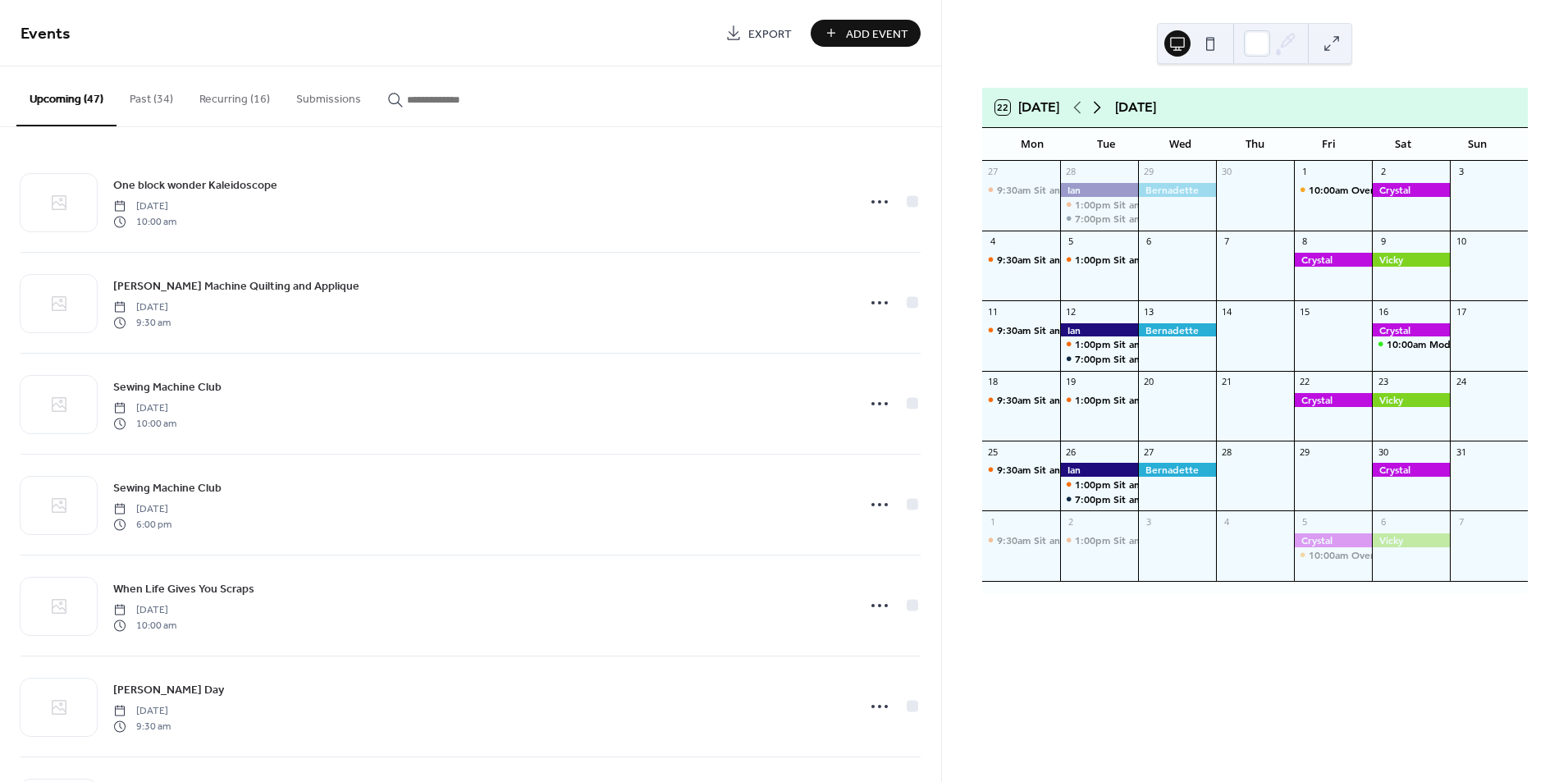 click 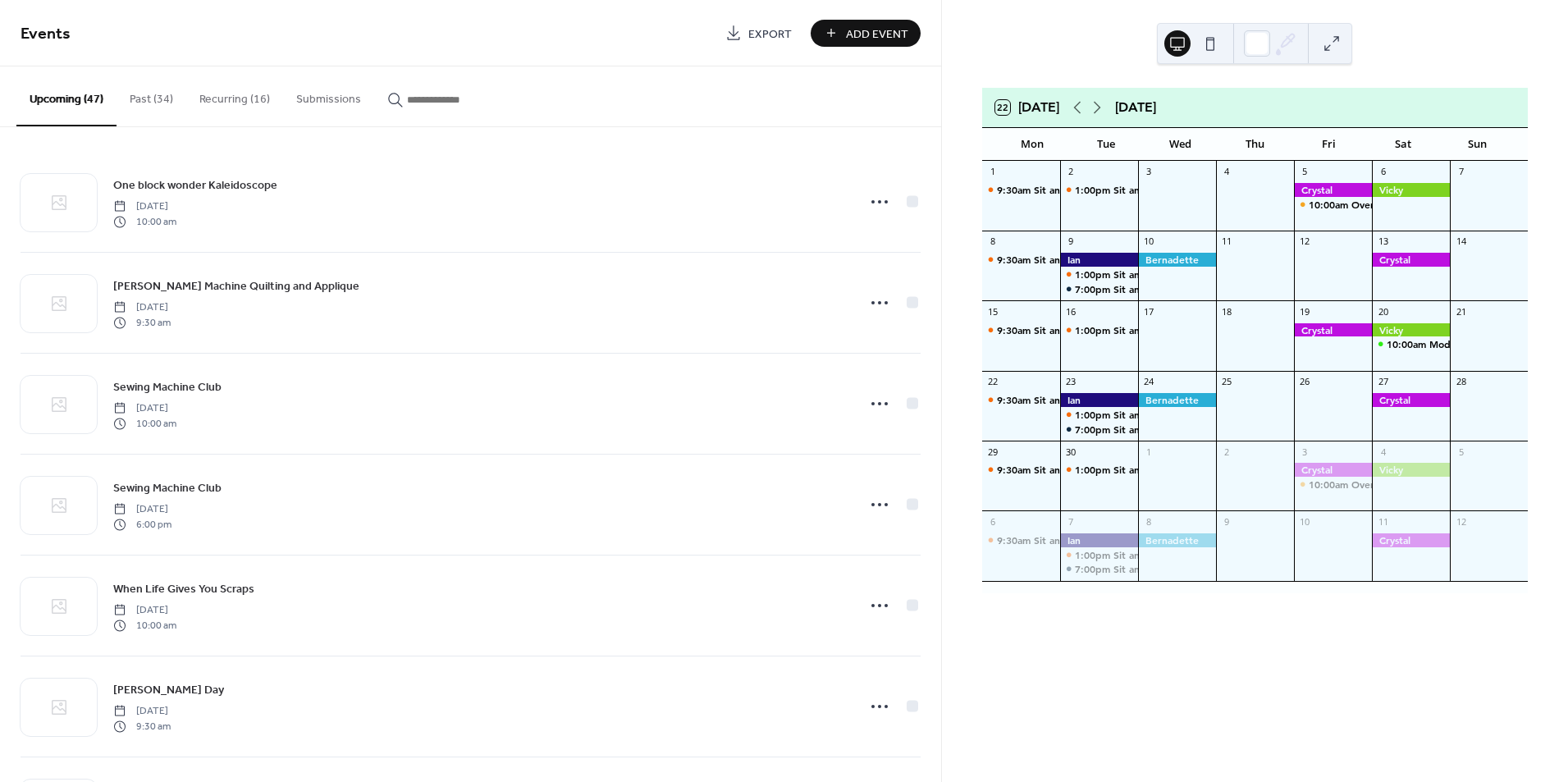 click on "Add Event" at bounding box center [877, 34] 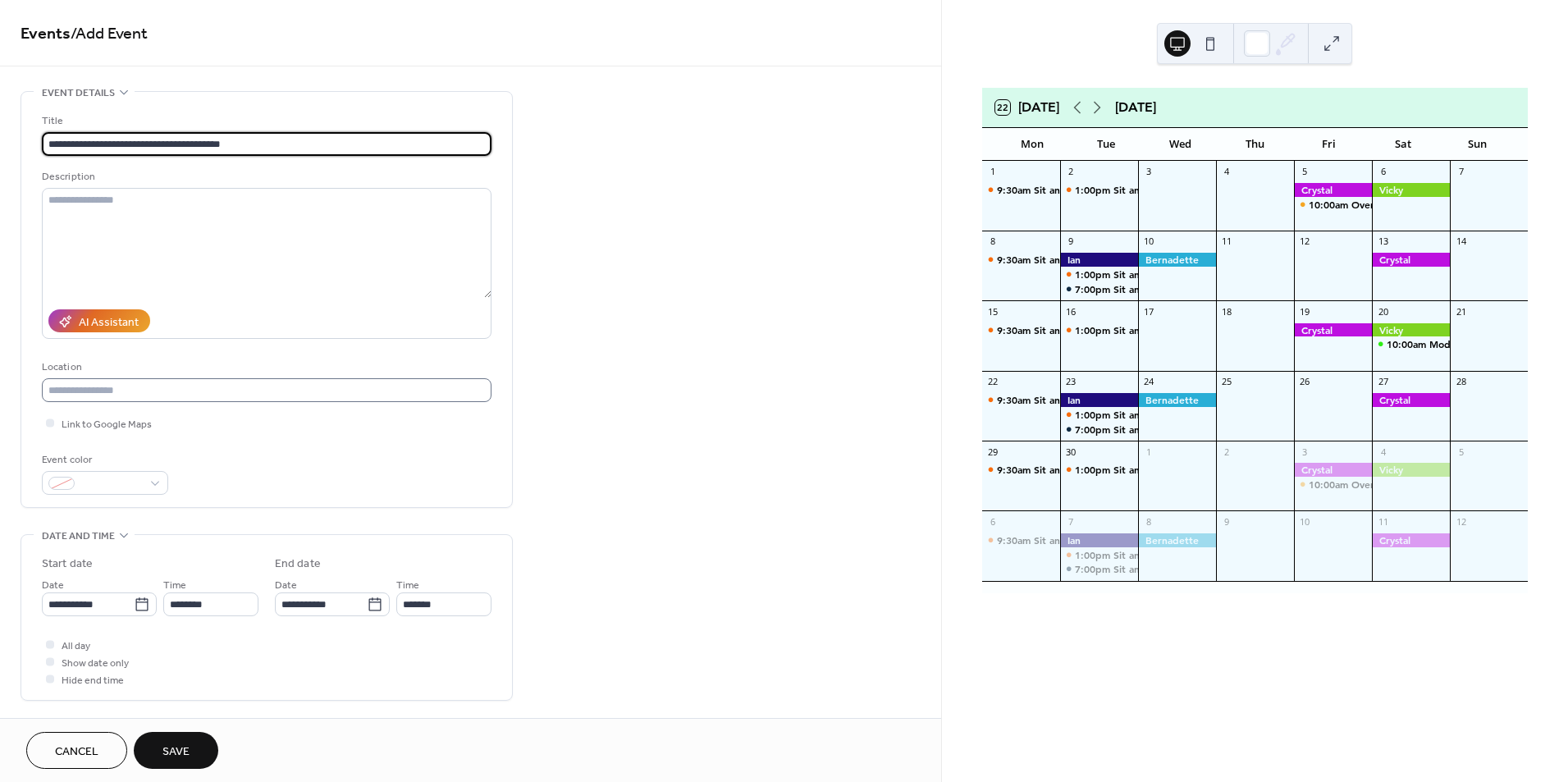 type on "**********" 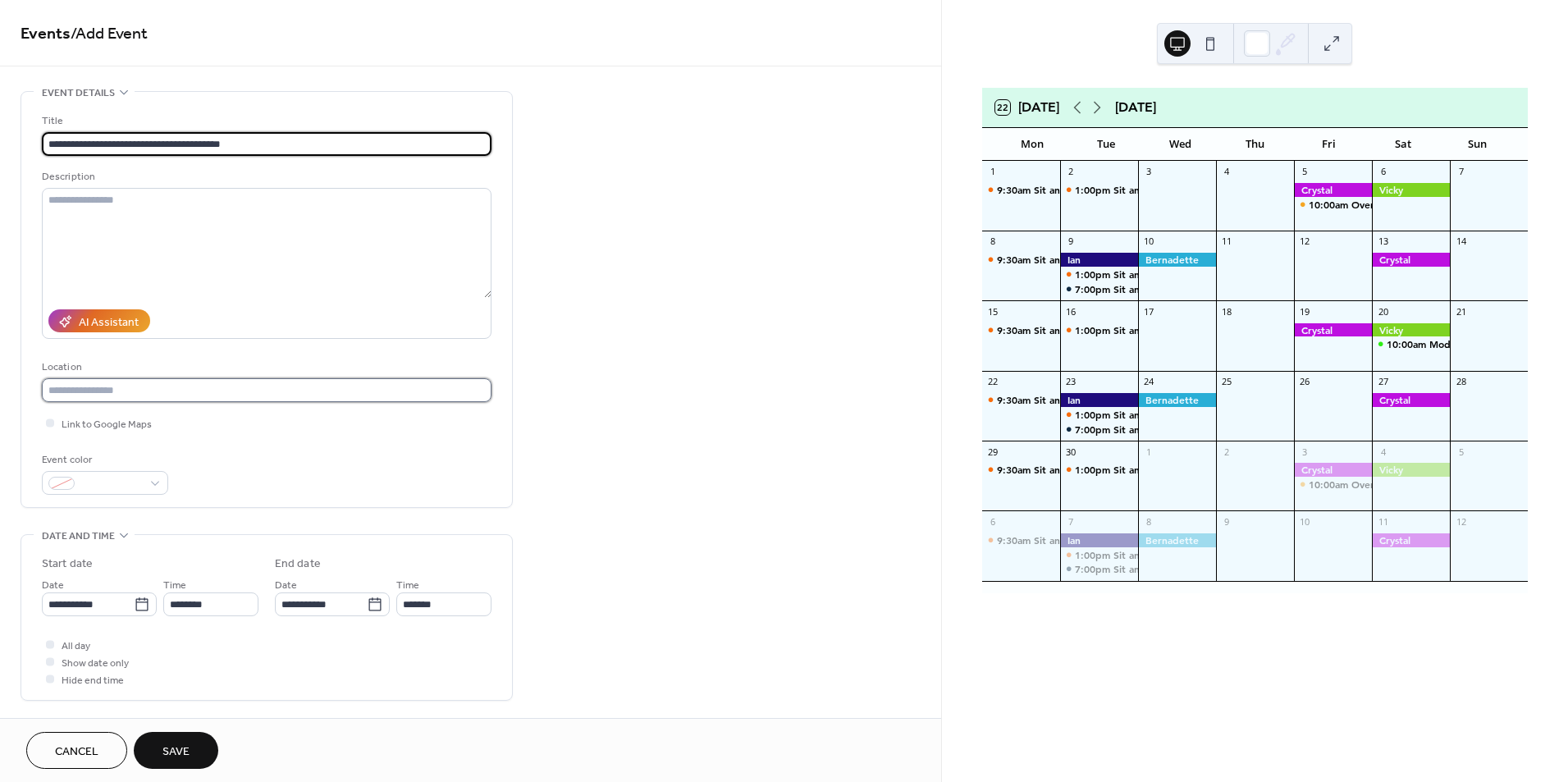 click at bounding box center (267, 390) 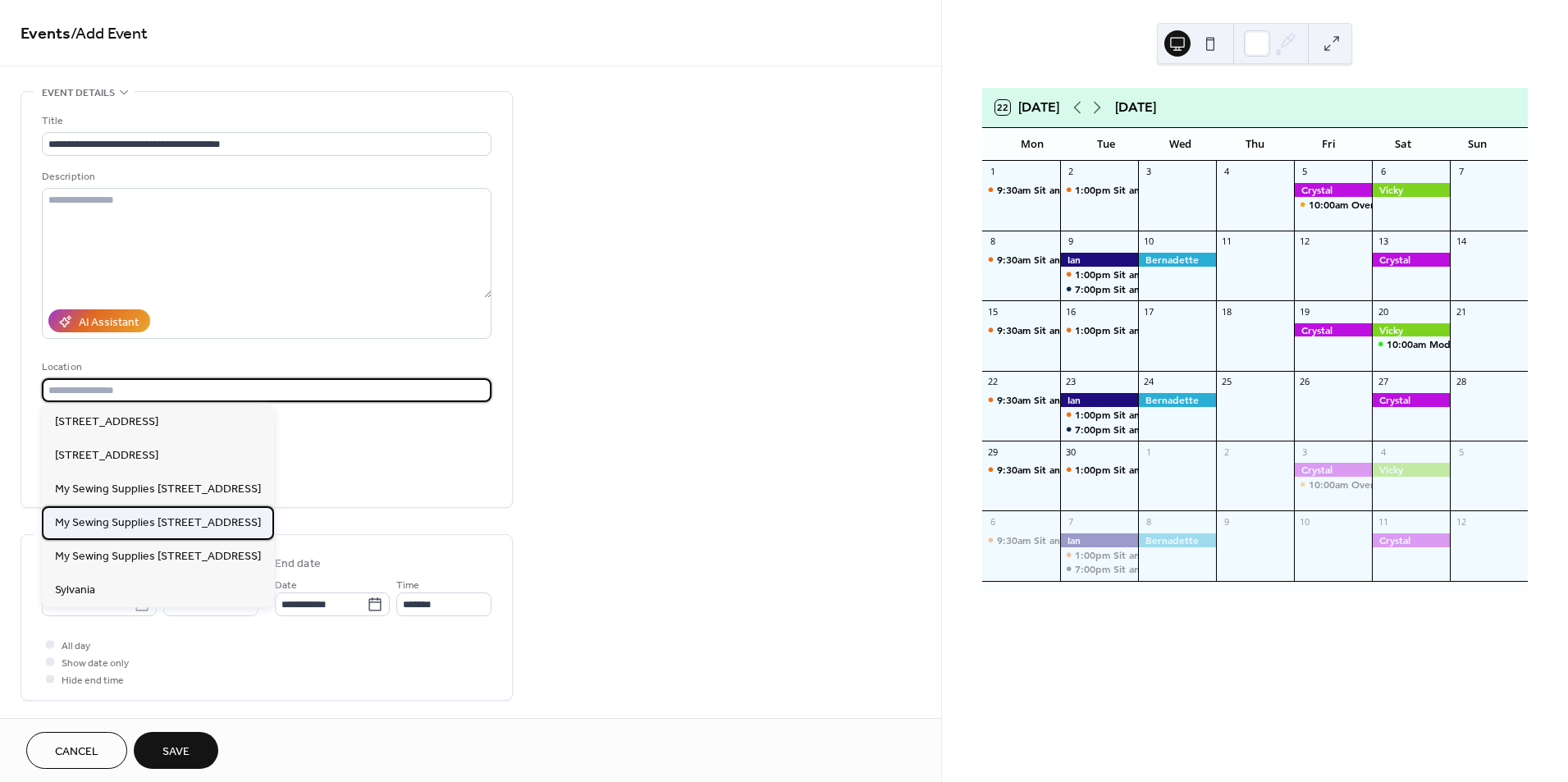 click on "My Sewing Supplies [STREET_ADDRESS]" at bounding box center (158, 523) 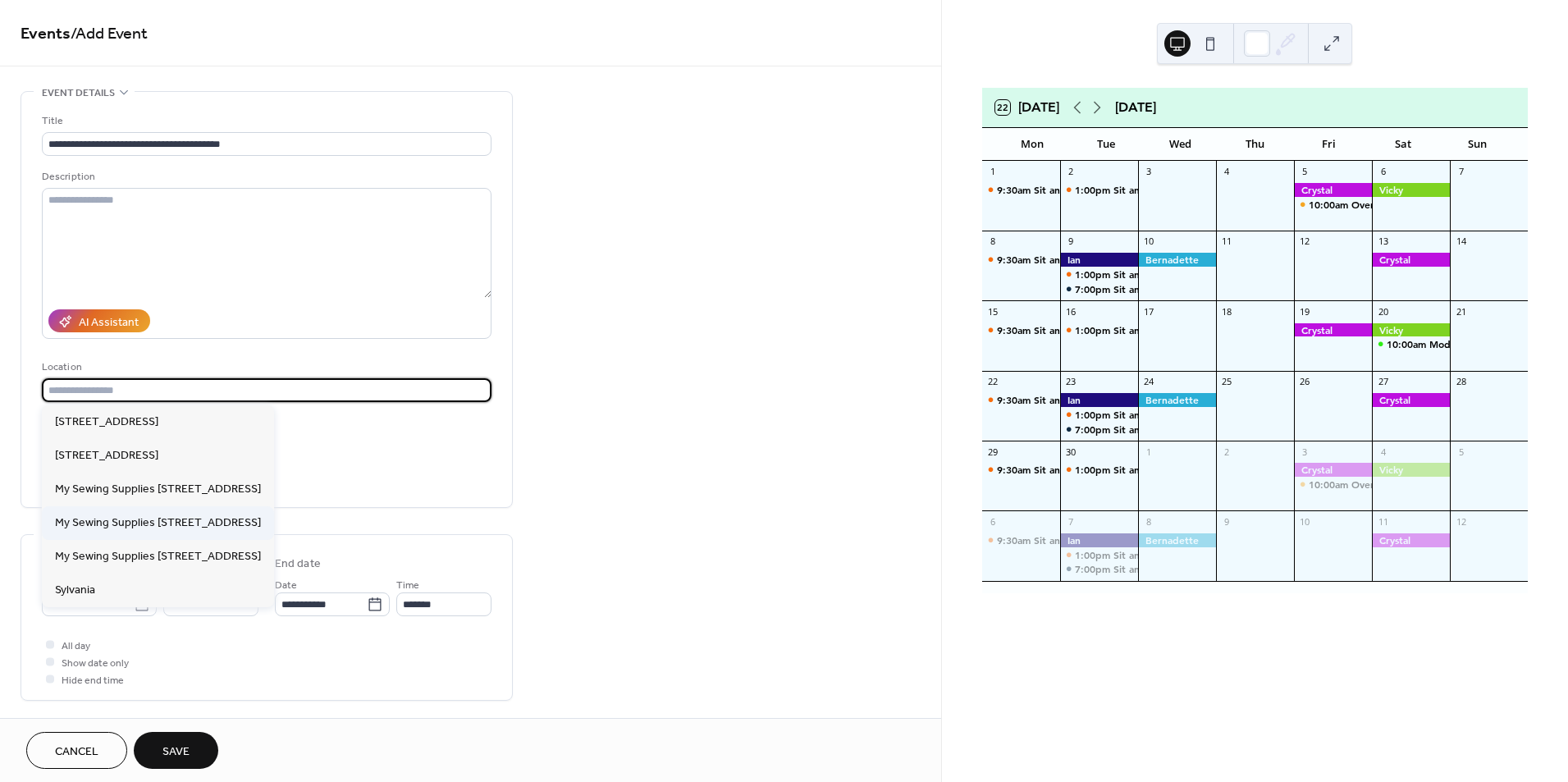 type on "**********" 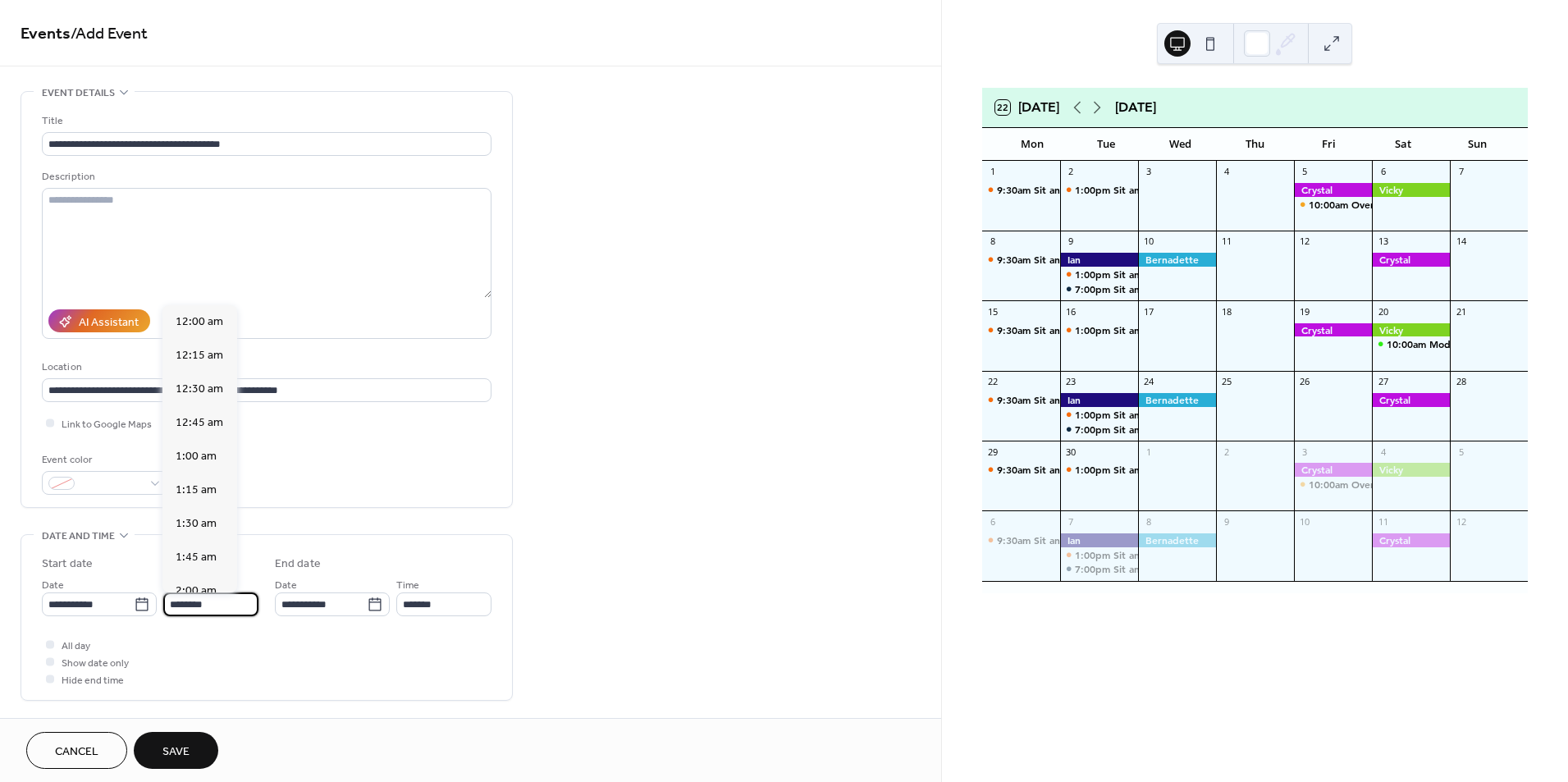 click on "********" at bounding box center (211, 604) 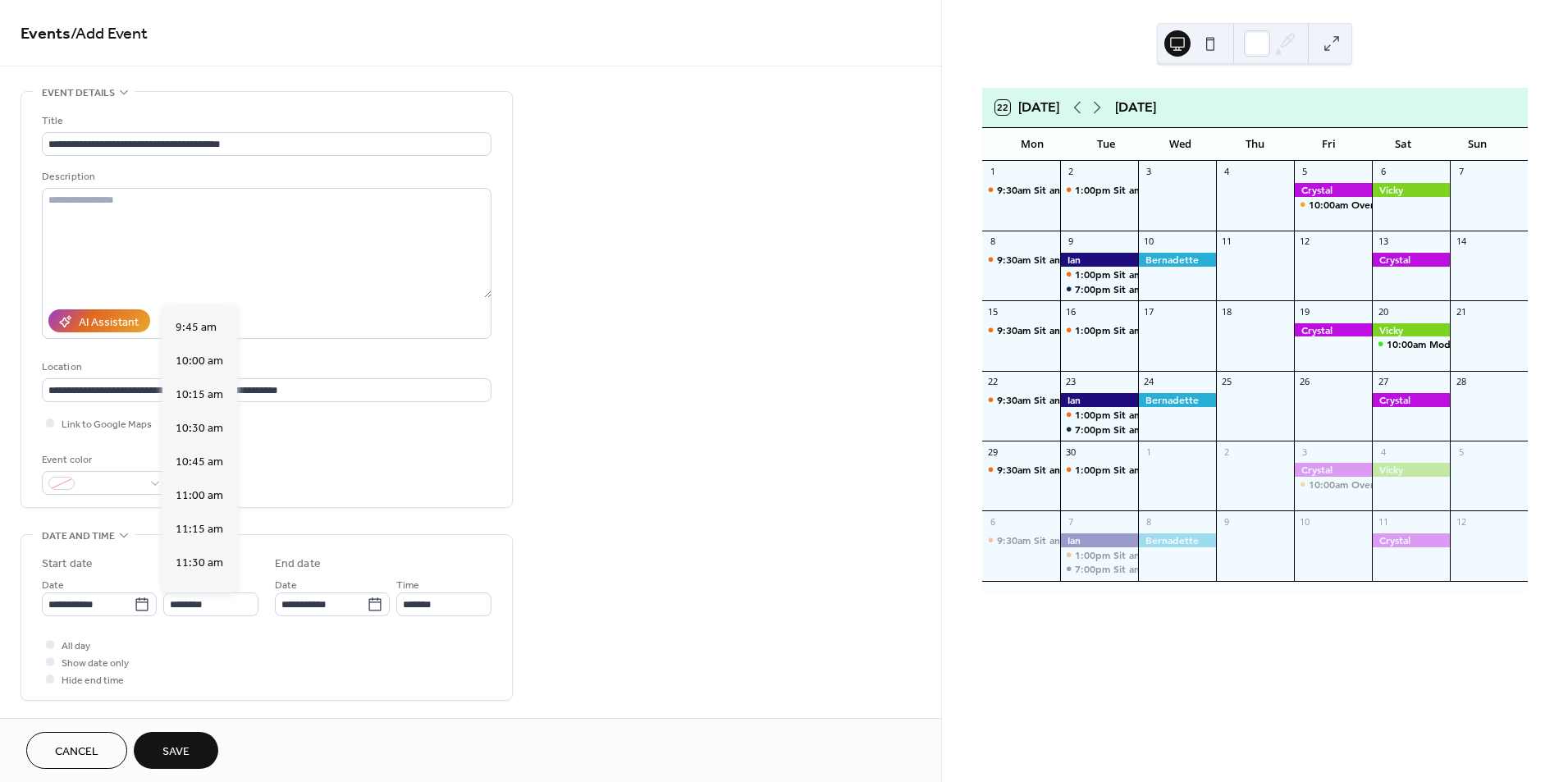 scroll, scrollTop: 1317, scrollLeft: 0, axis: vertical 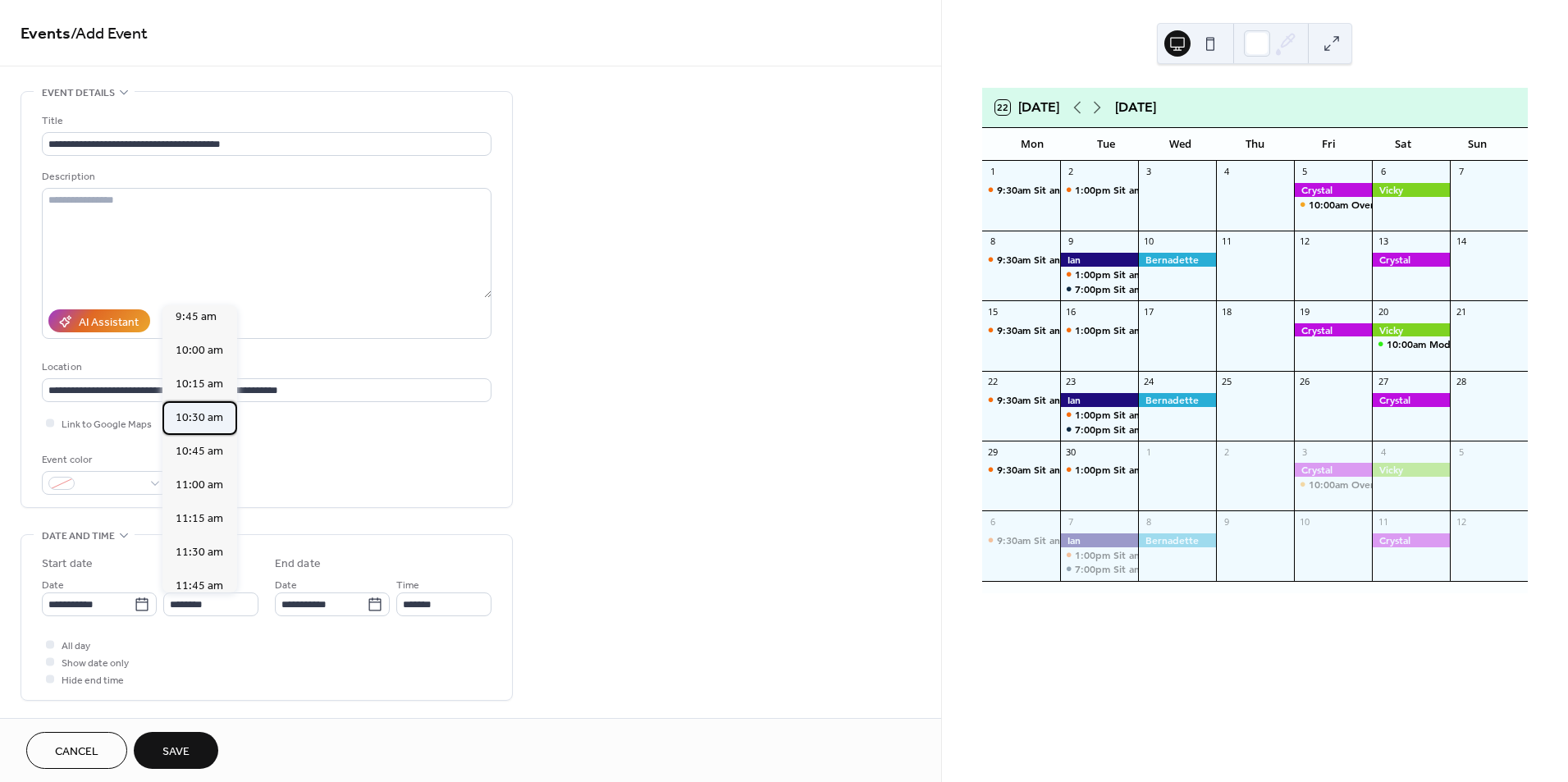 click on "10:30 am" at bounding box center (199, 418) 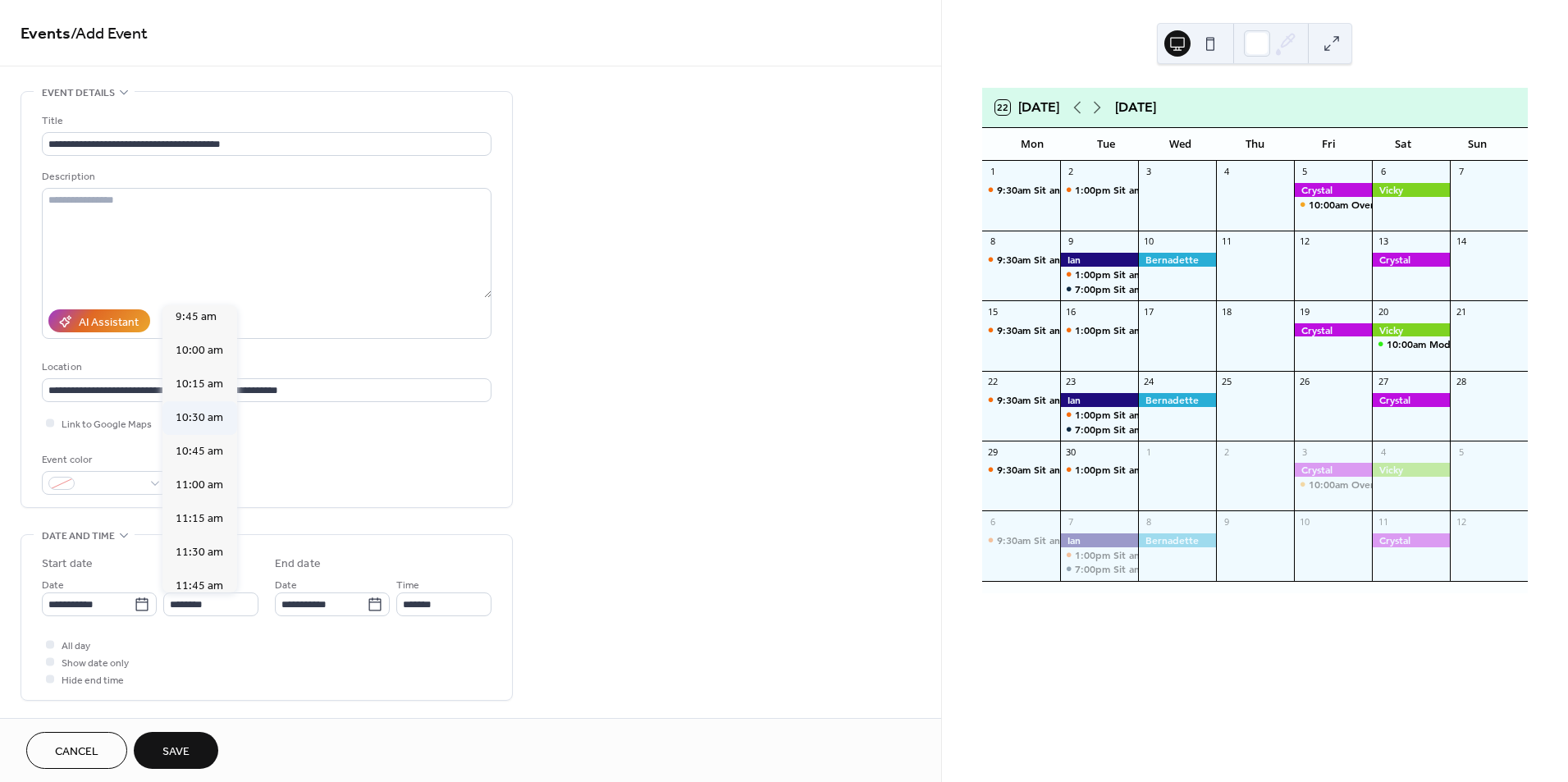 type on "********" 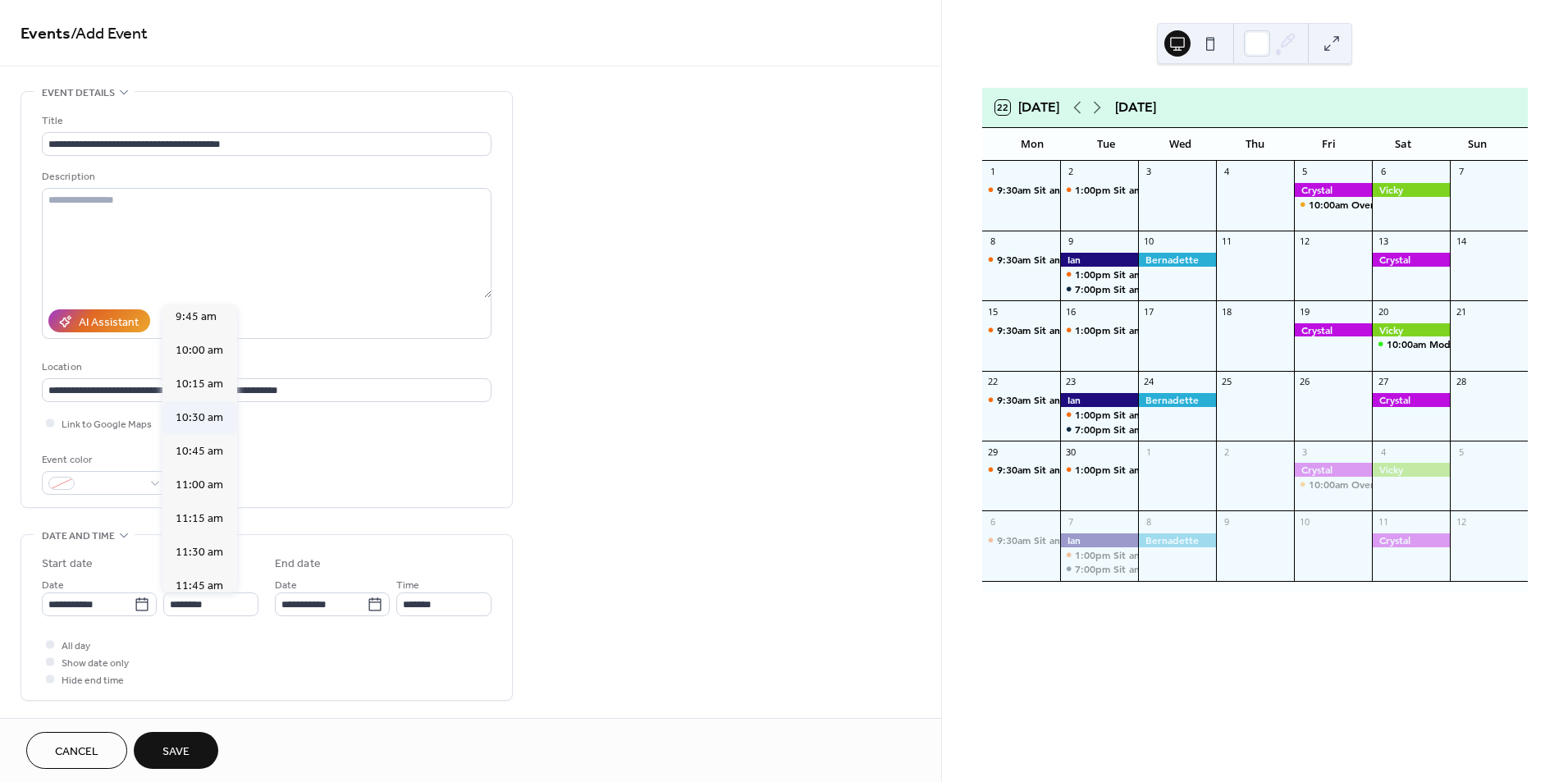 type on "********" 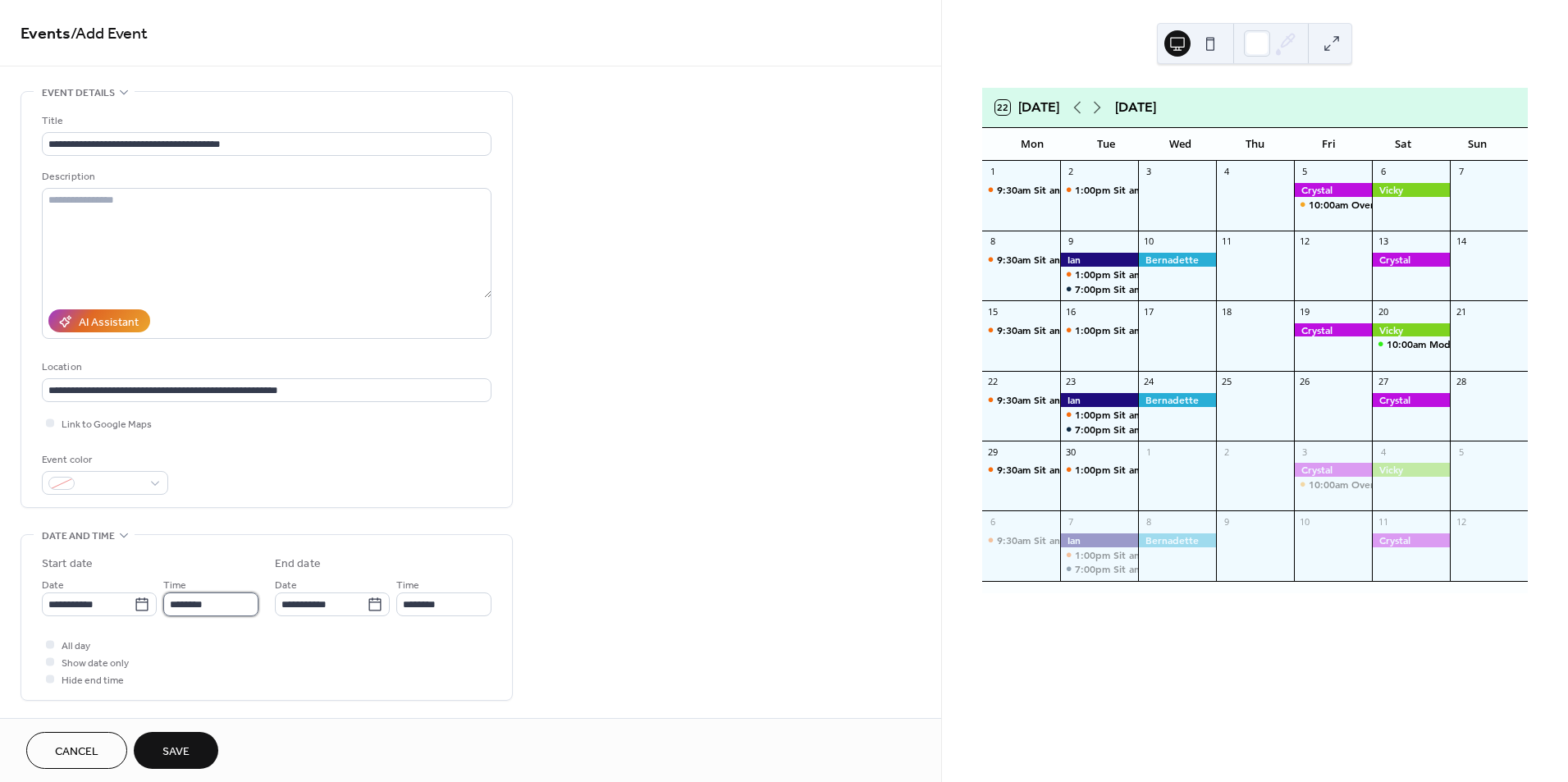 click on "********" at bounding box center [211, 604] 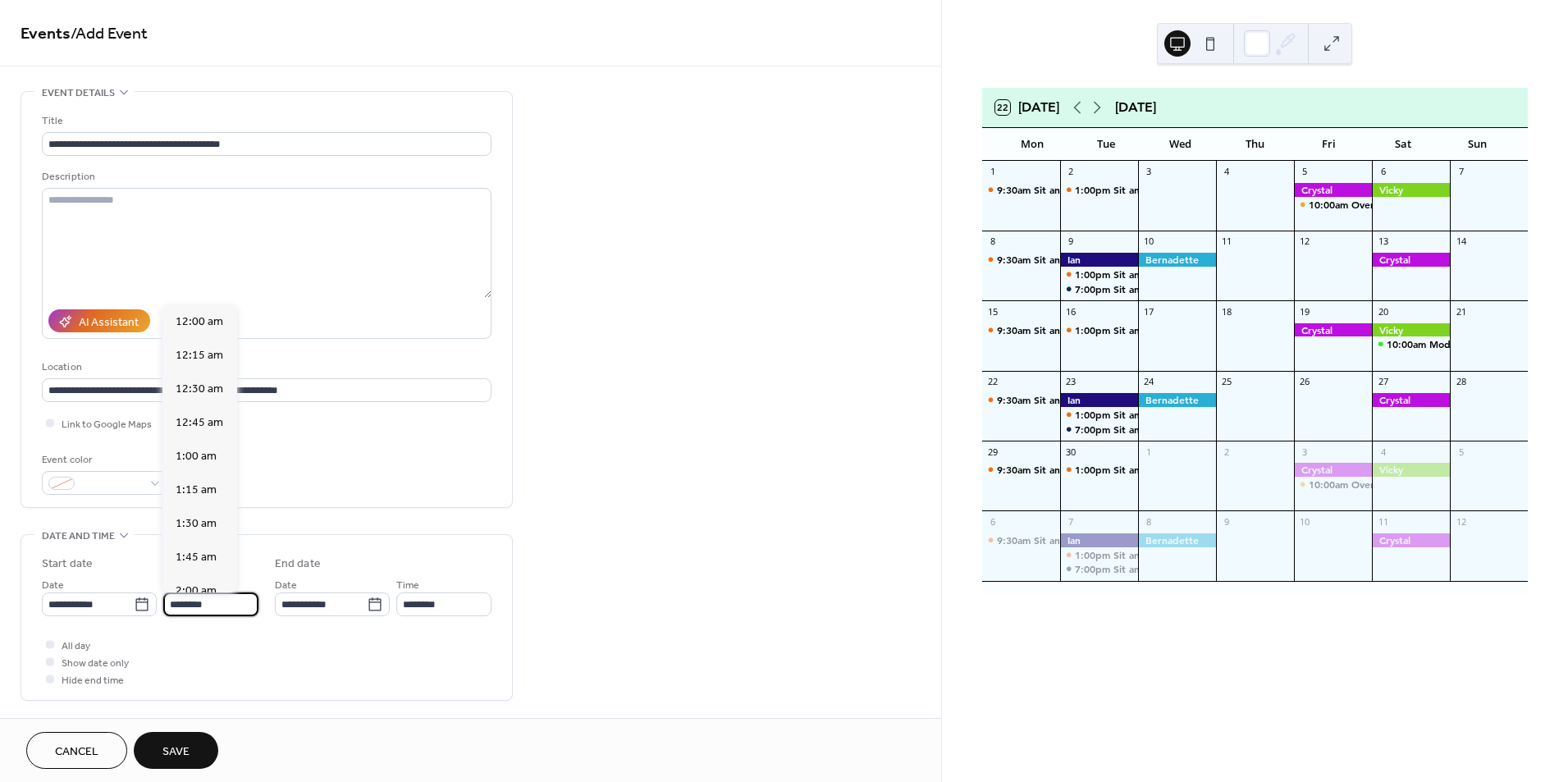 scroll, scrollTop: 1428, scrollLeft: 0, axis: vertical 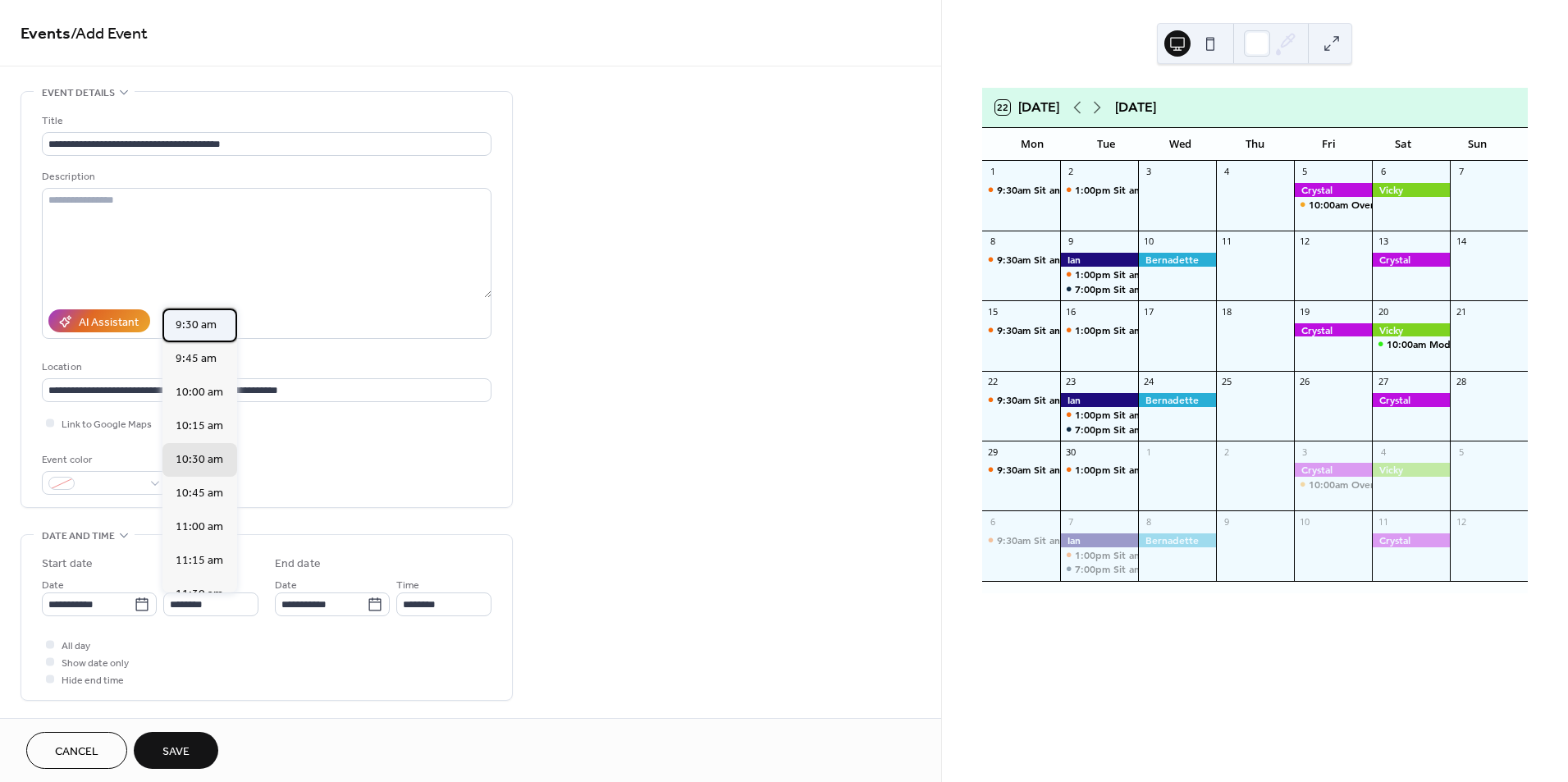 click on "9:30 am" at bounding box center (196, 325) 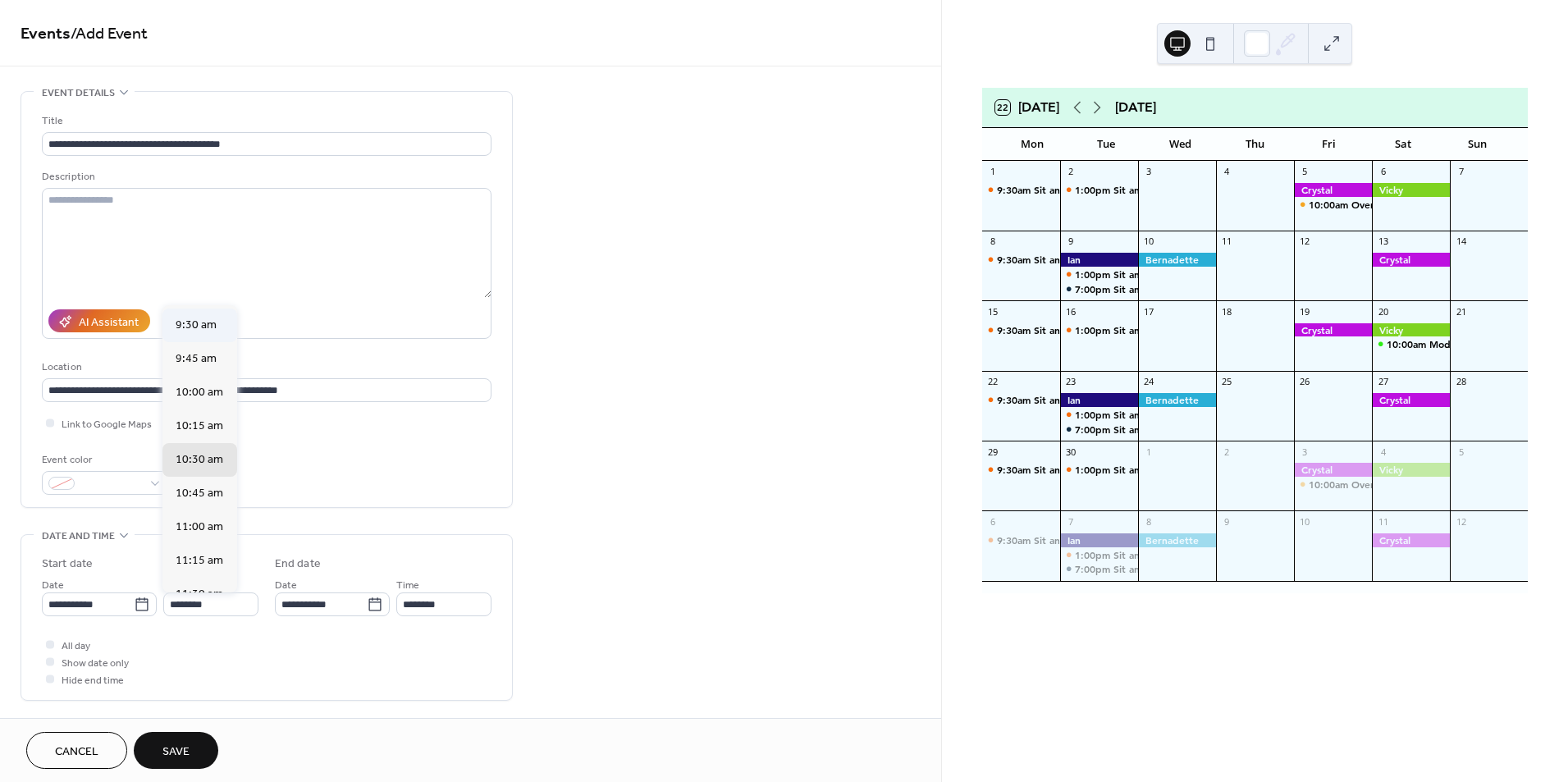 type on "*******" 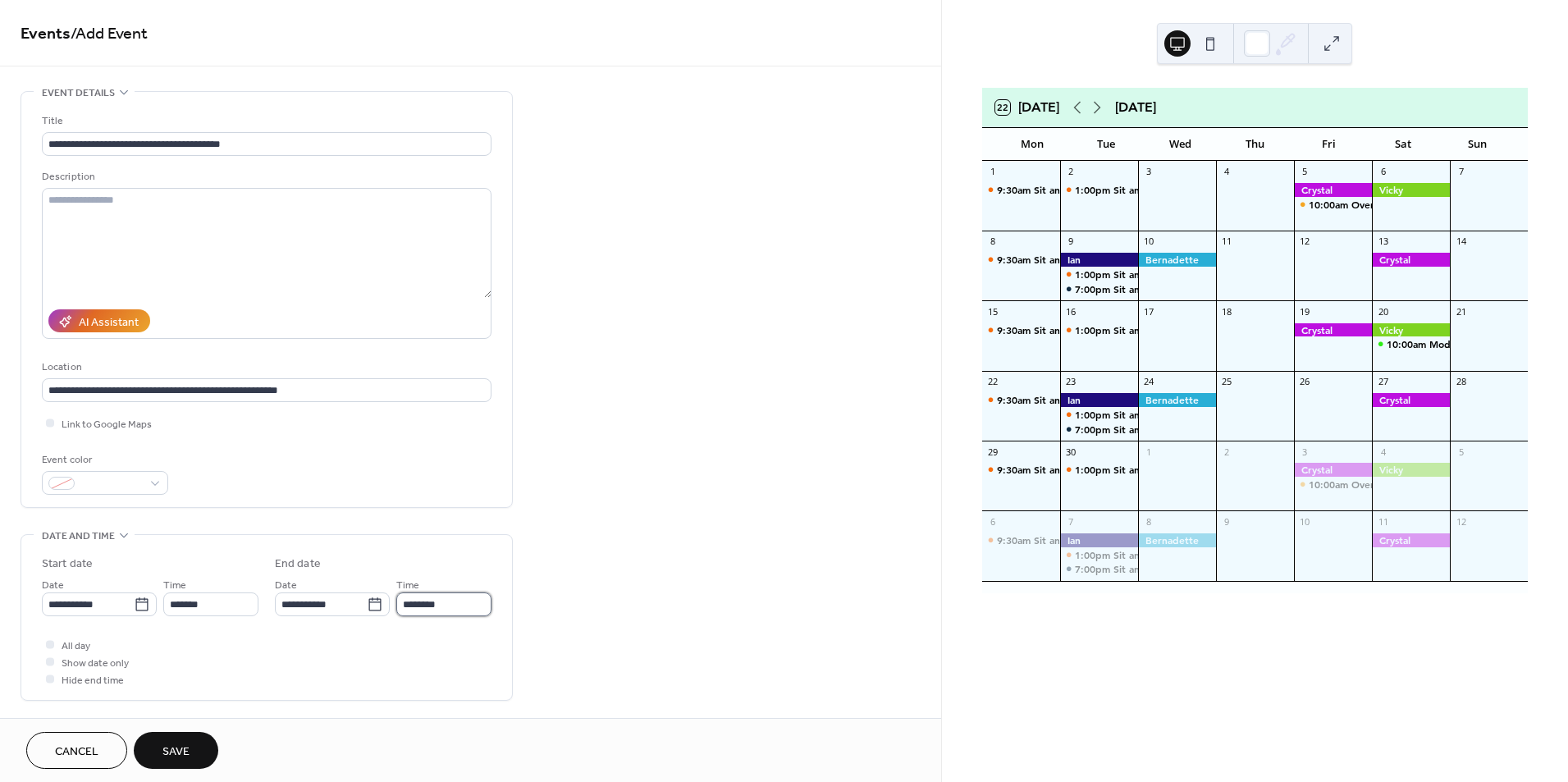 click on "********" at bounding box center (444, 604) 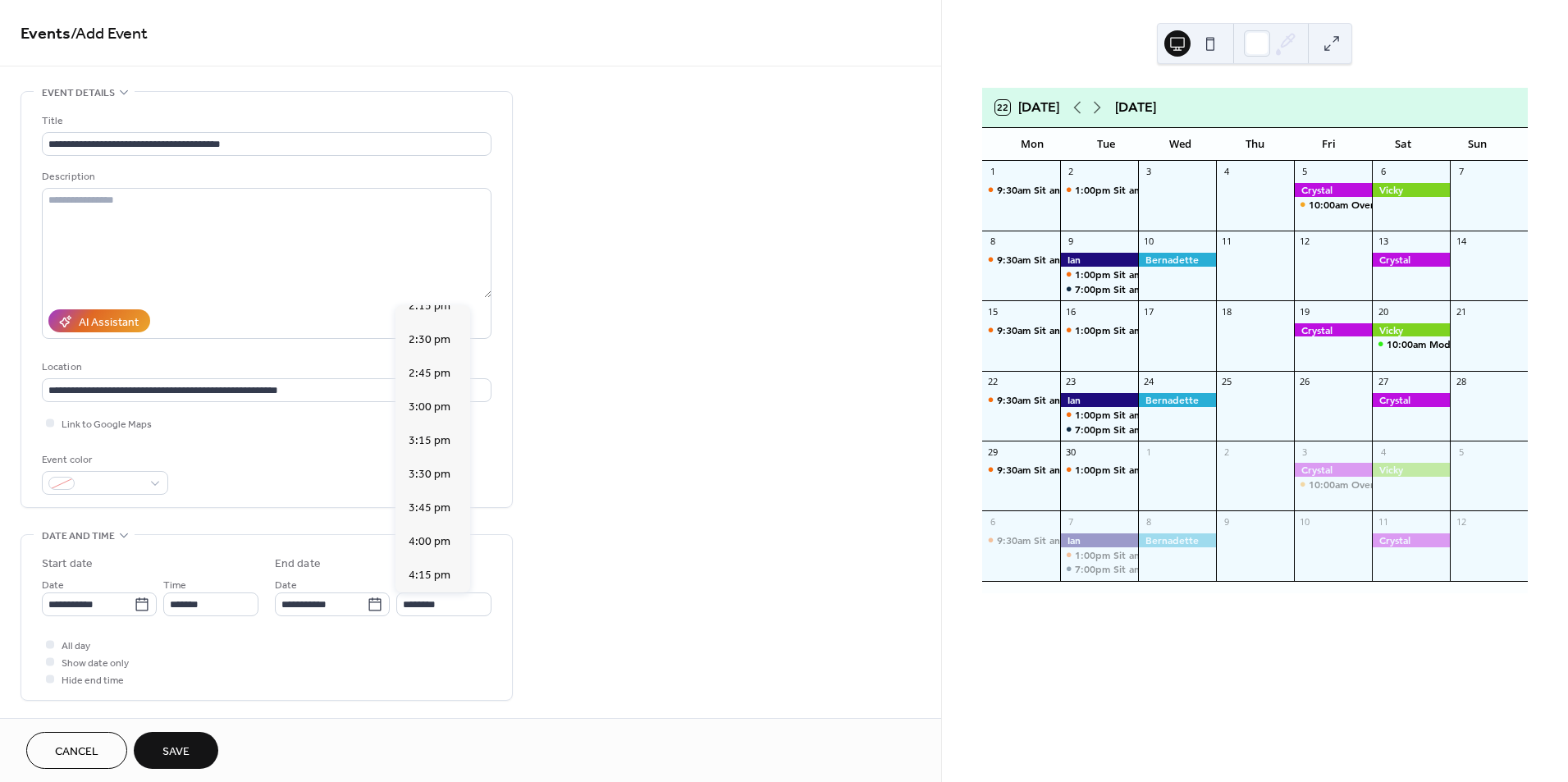 scroll, scrollTop: 628, scrollLeft: 0, axis: vertical 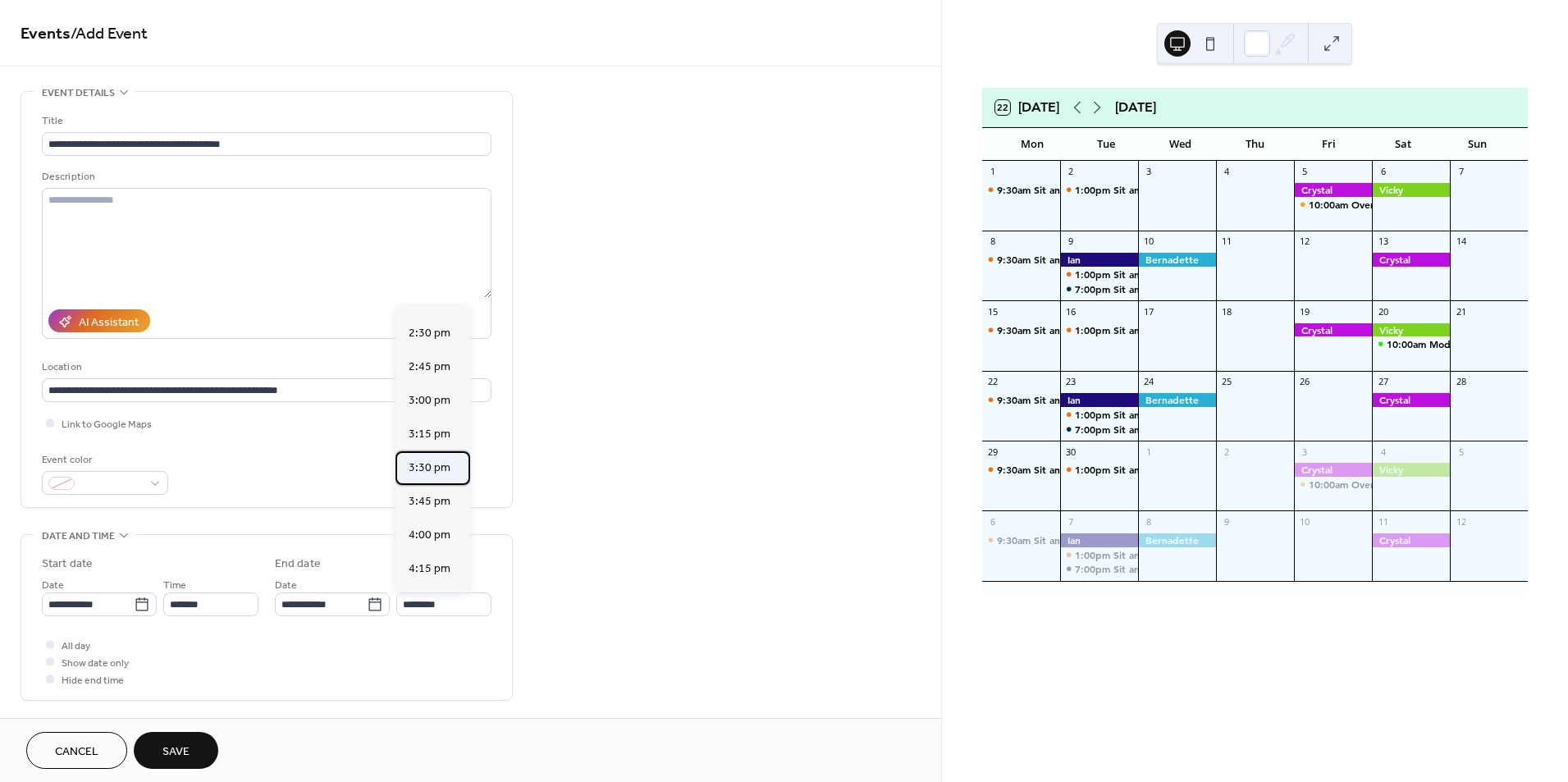 click on "3:30 pm" at bounding box center (429, 468) 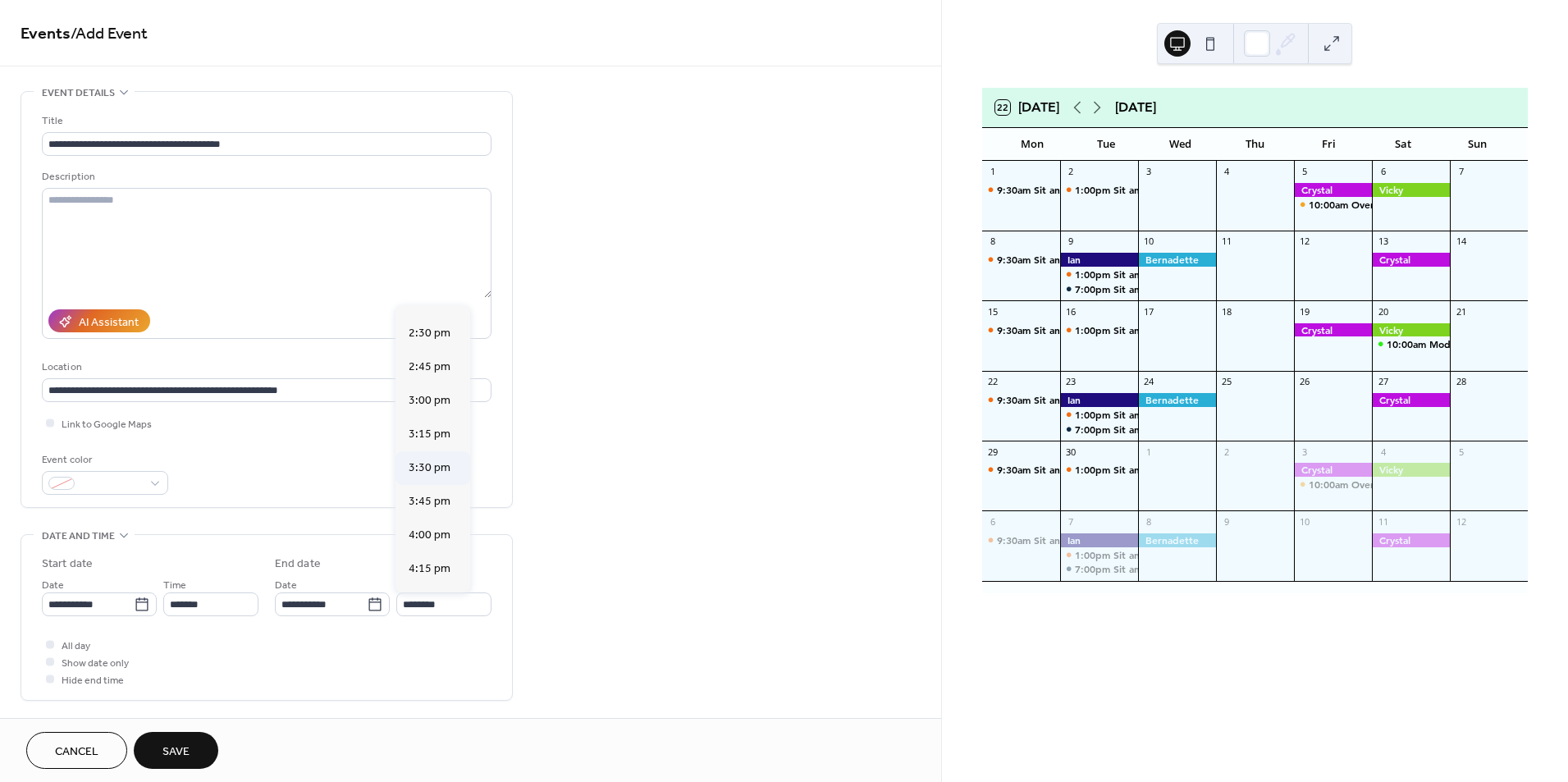 type on "*******" 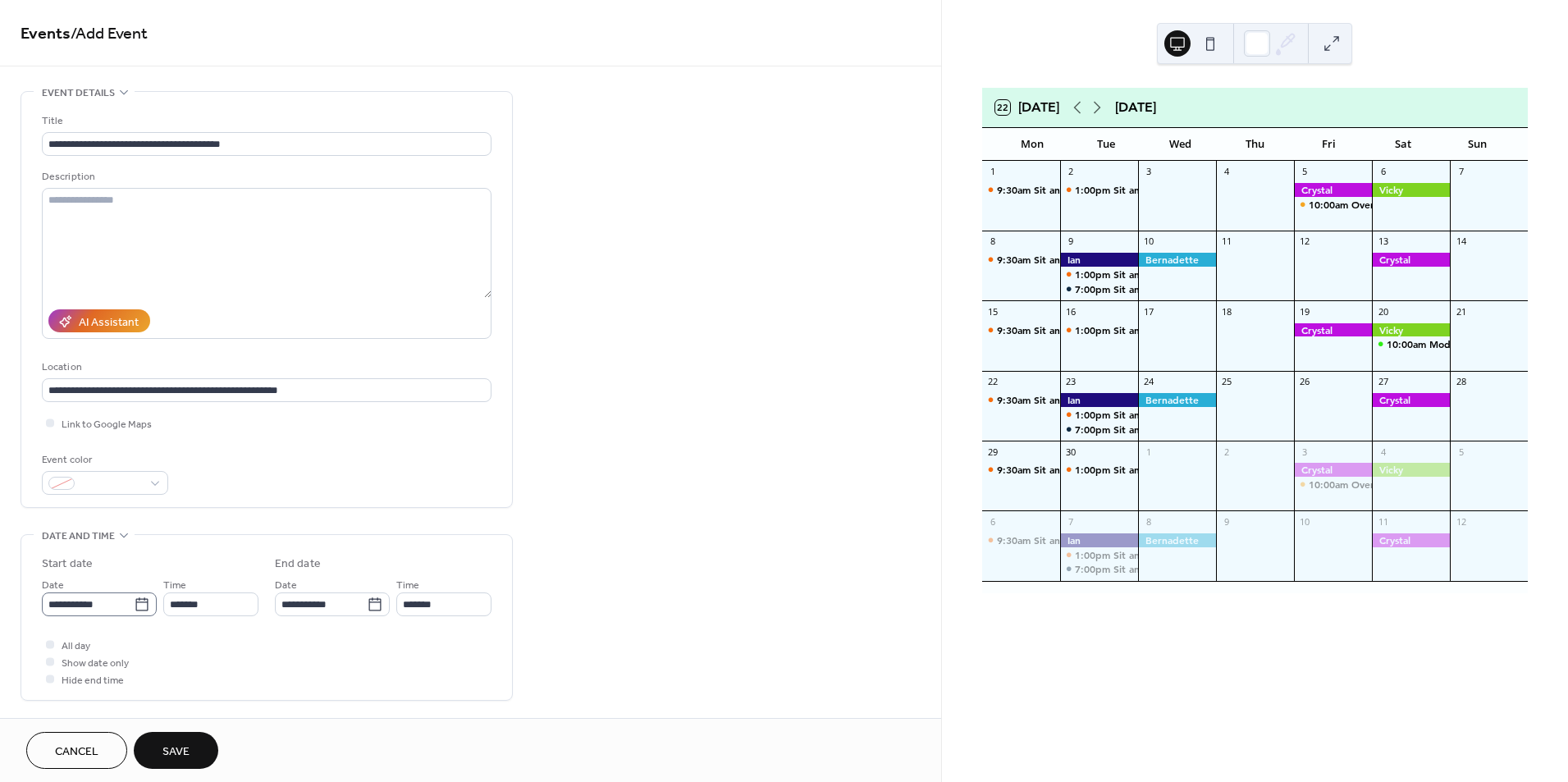 click 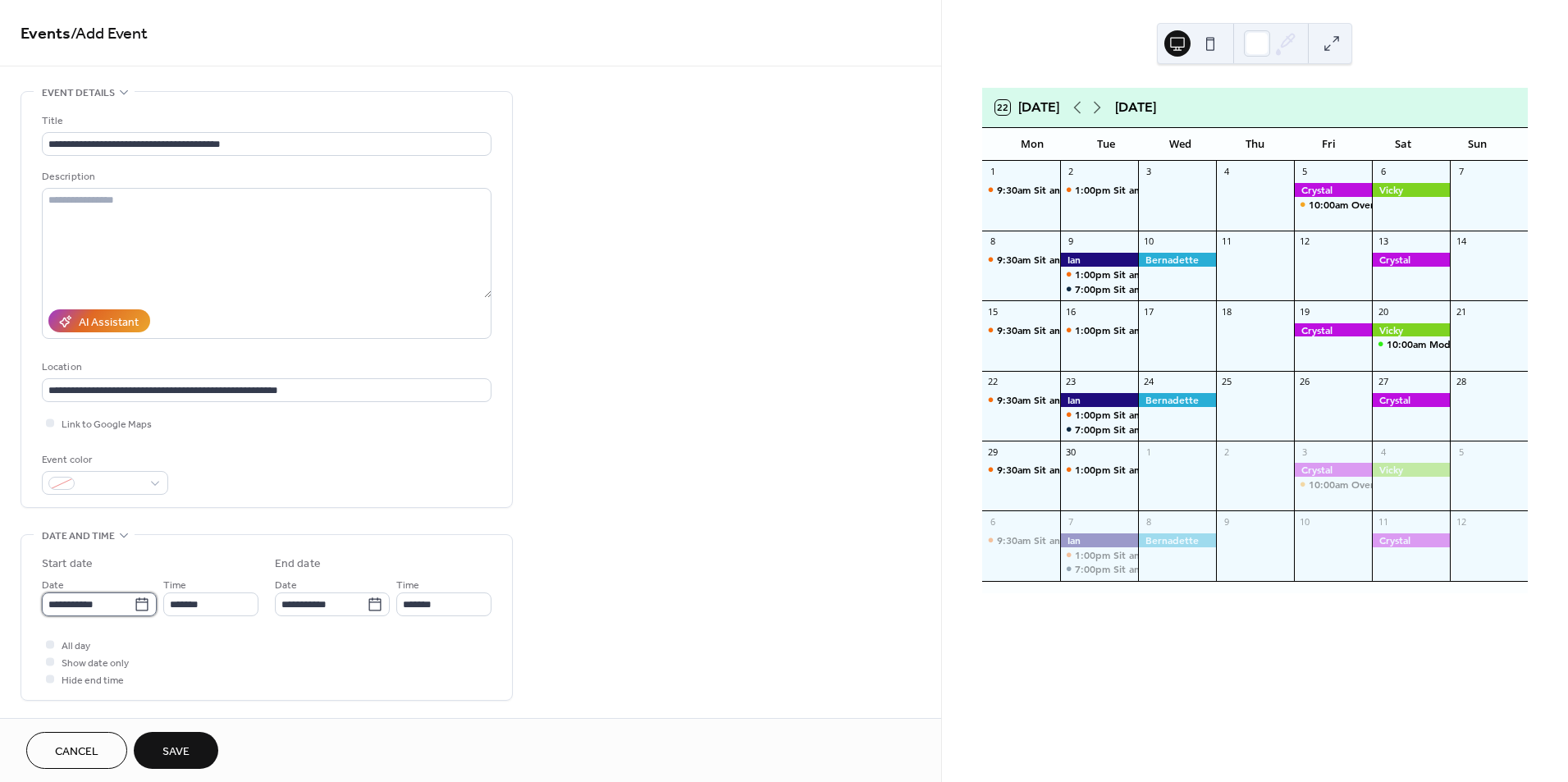 click on "**********" at bounding box center [88, 604] 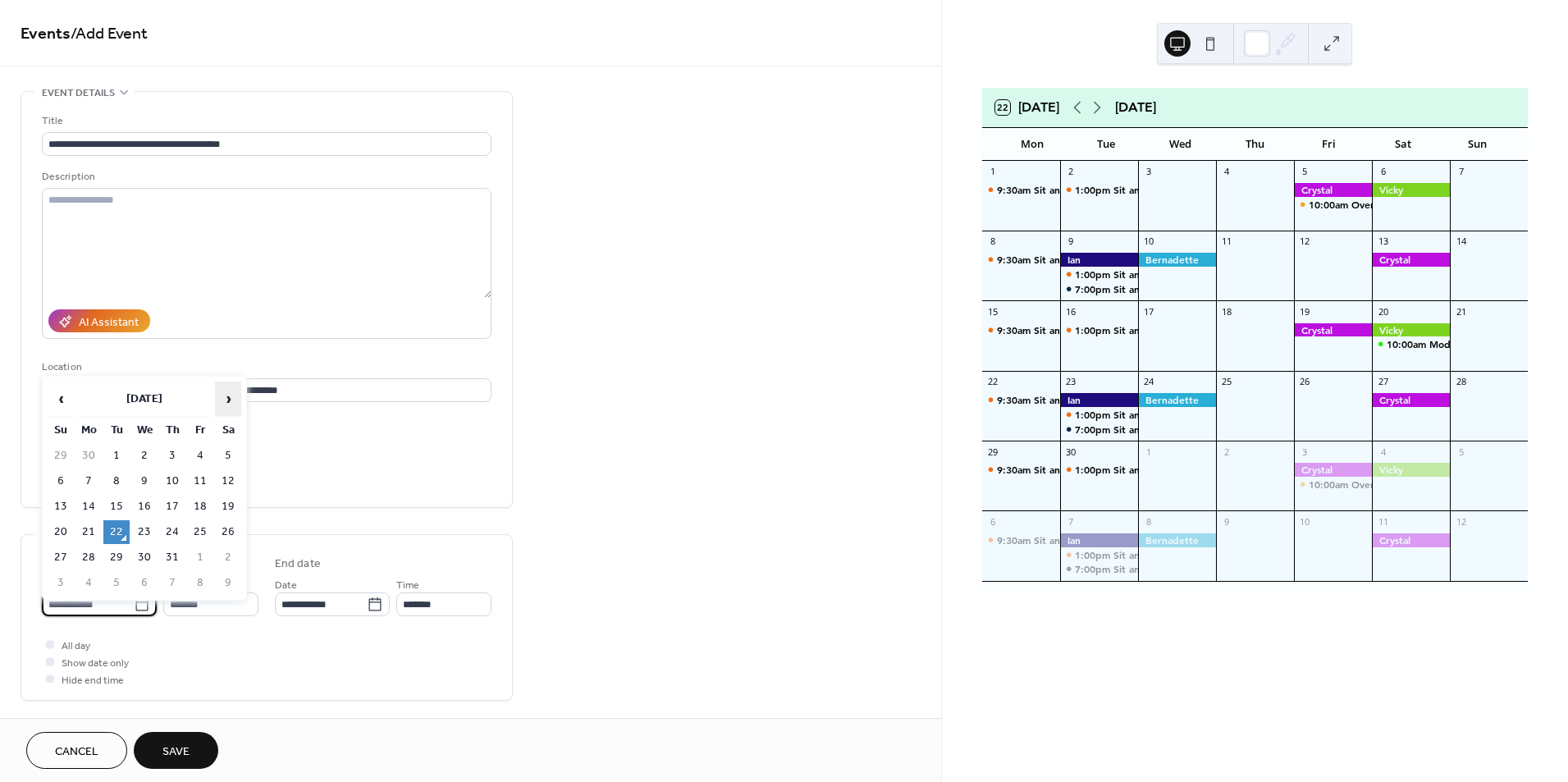 click on "›" at bounding box center (228, 399) 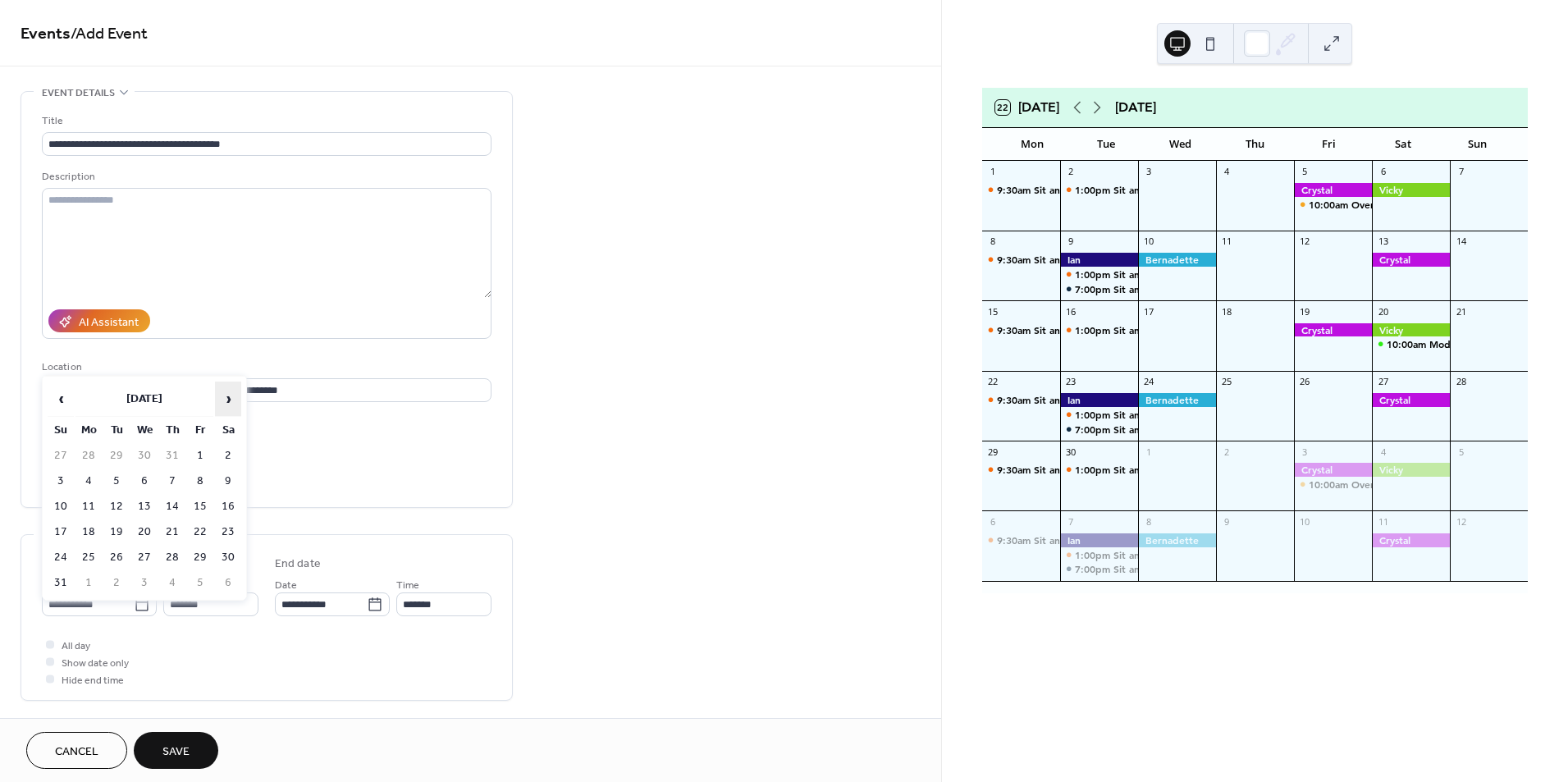 click on "›" at bounding box center [228, 399] 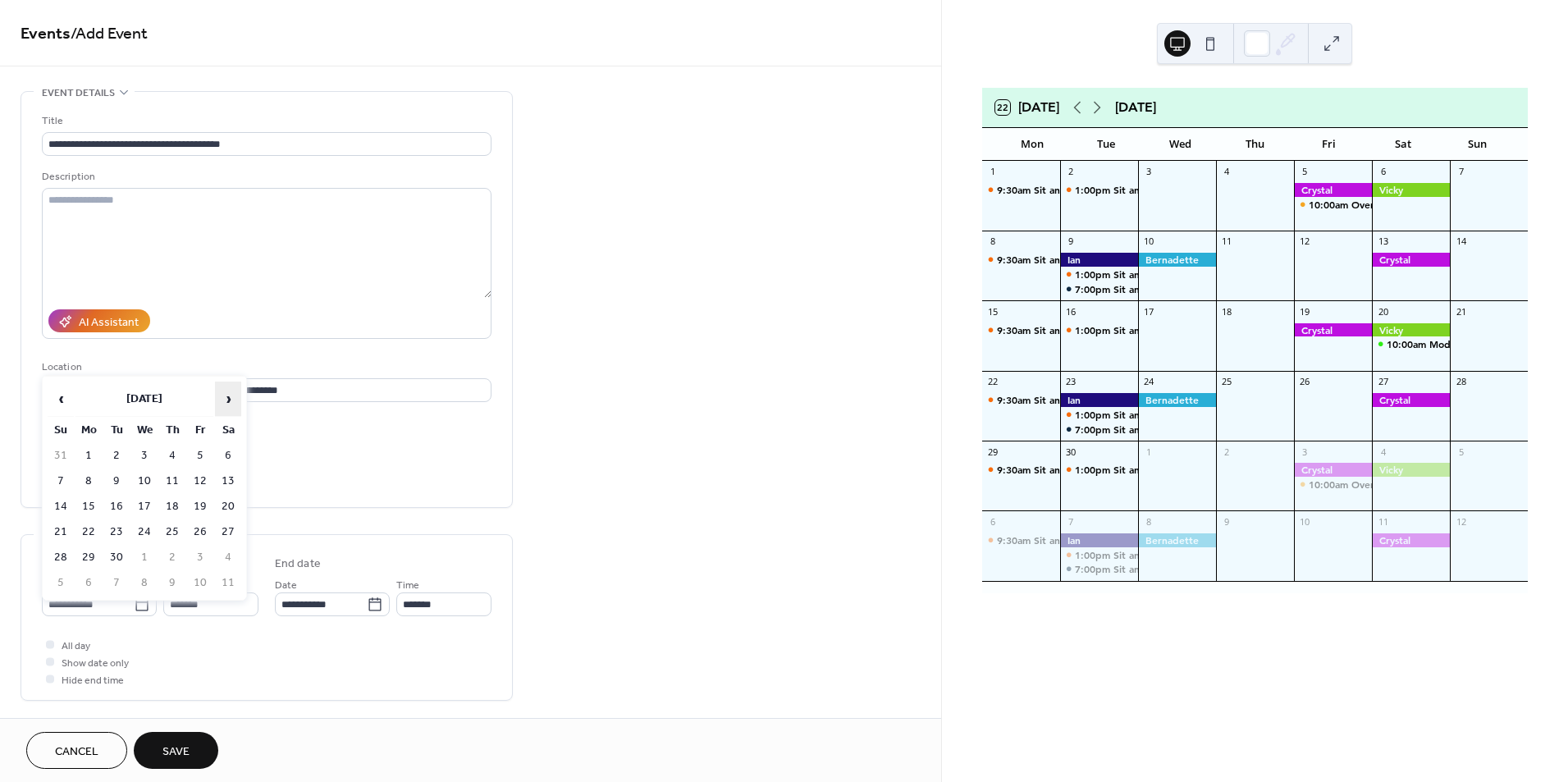 click on "›" at bounding box center [228, 399] 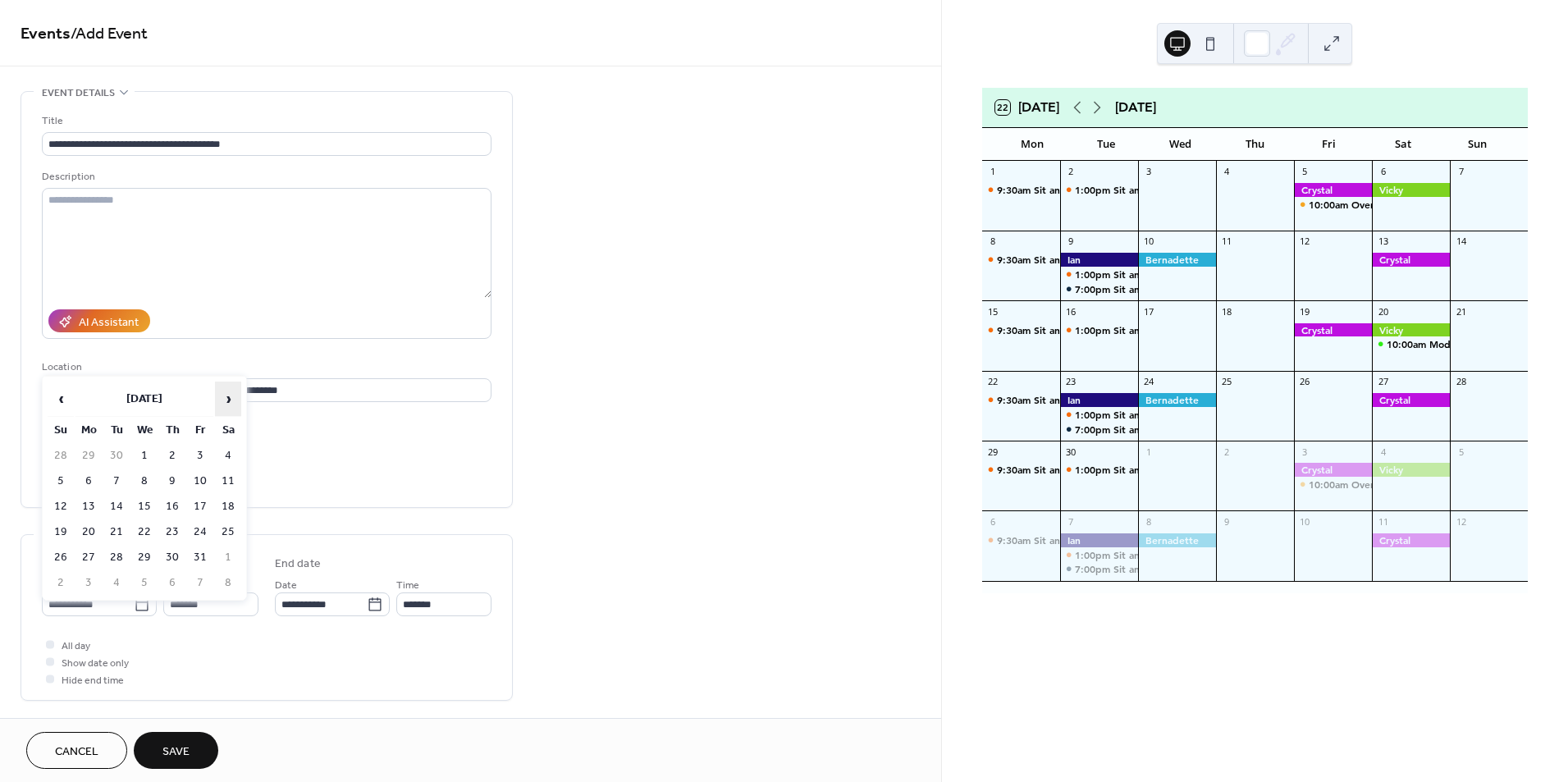 click on "›" at bounding box center [228, 399] 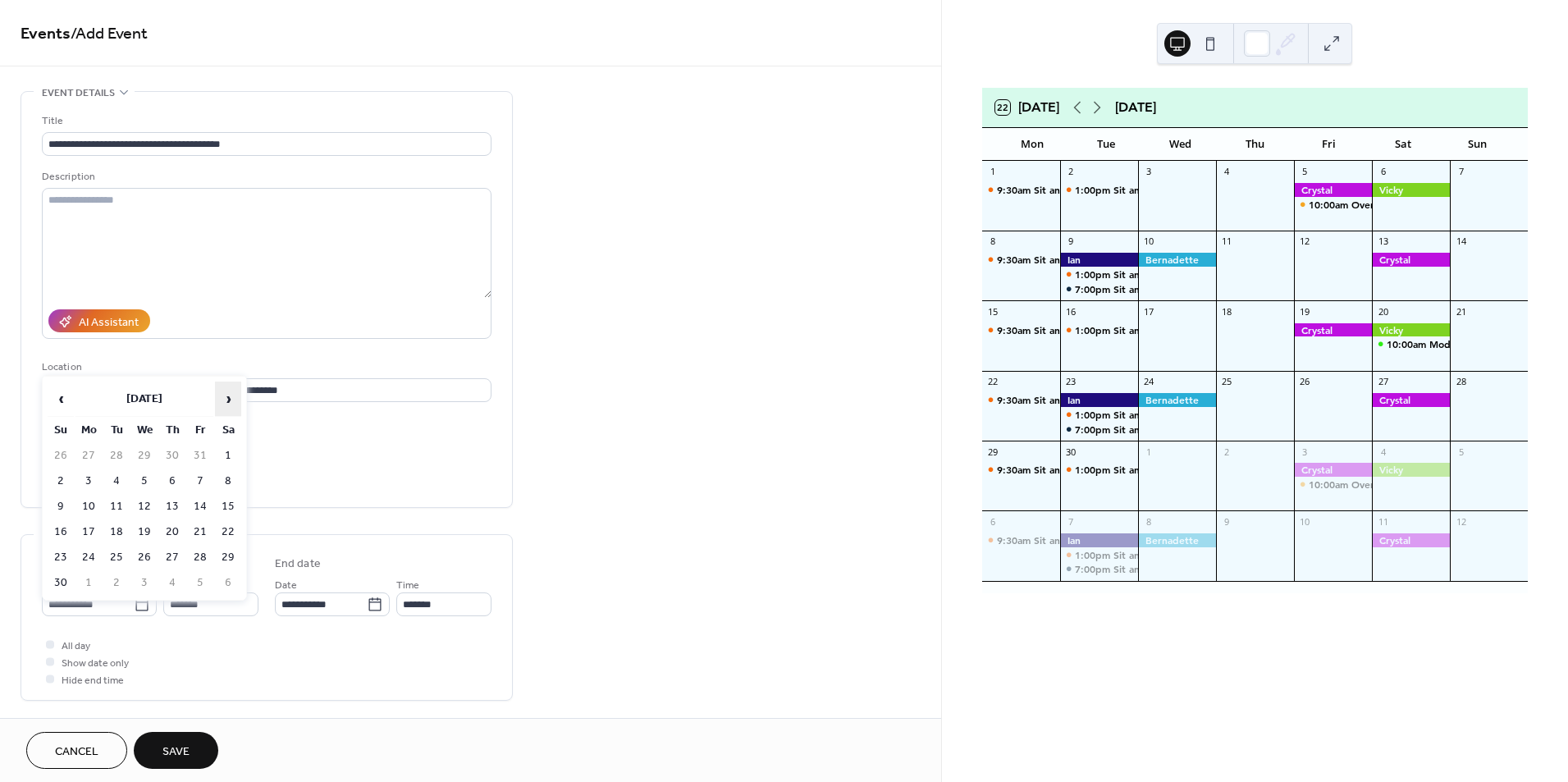 click on "›" at bounding box center [228, 399] 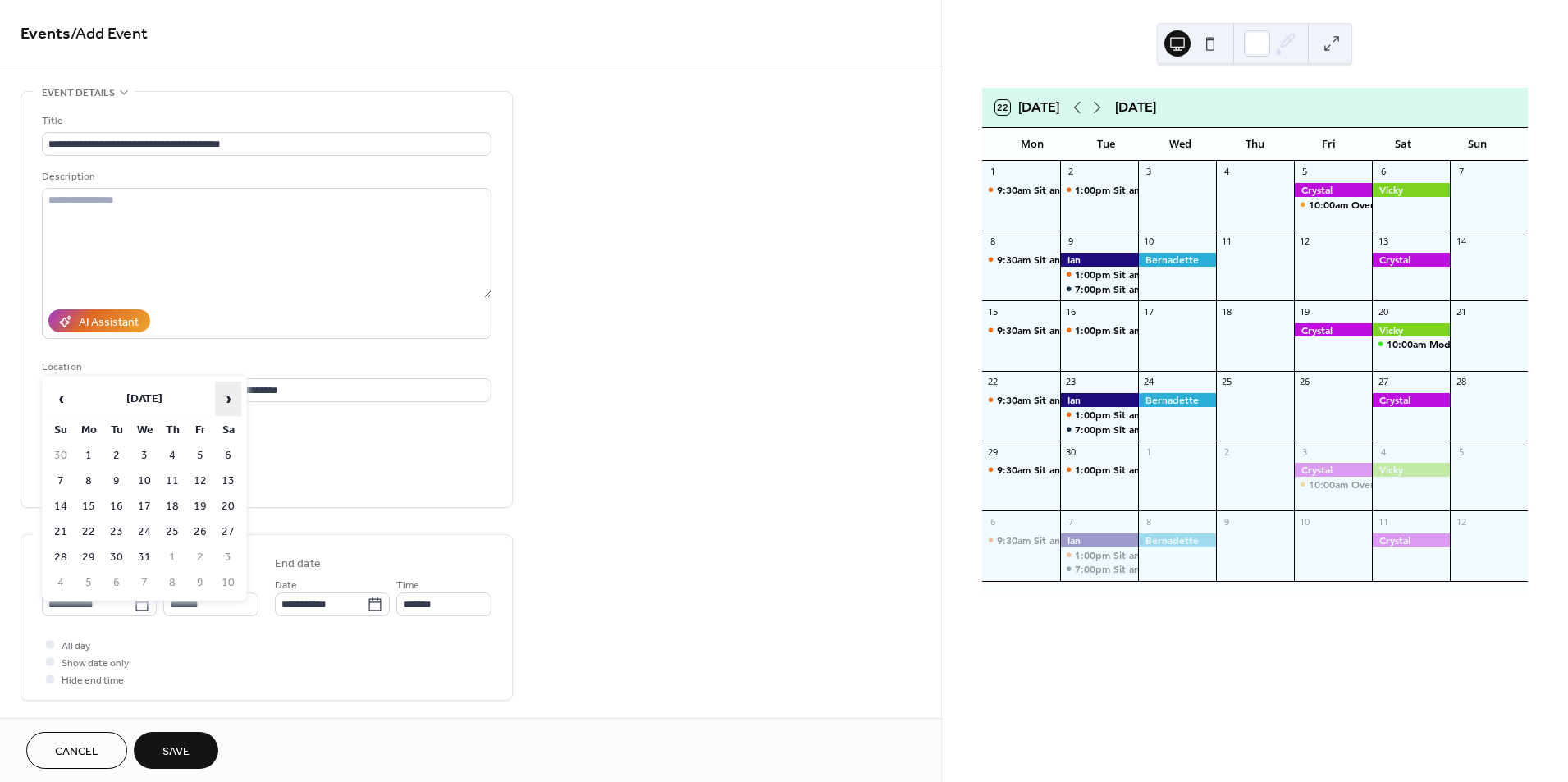 click on "›" at bounding box center (228, 399) 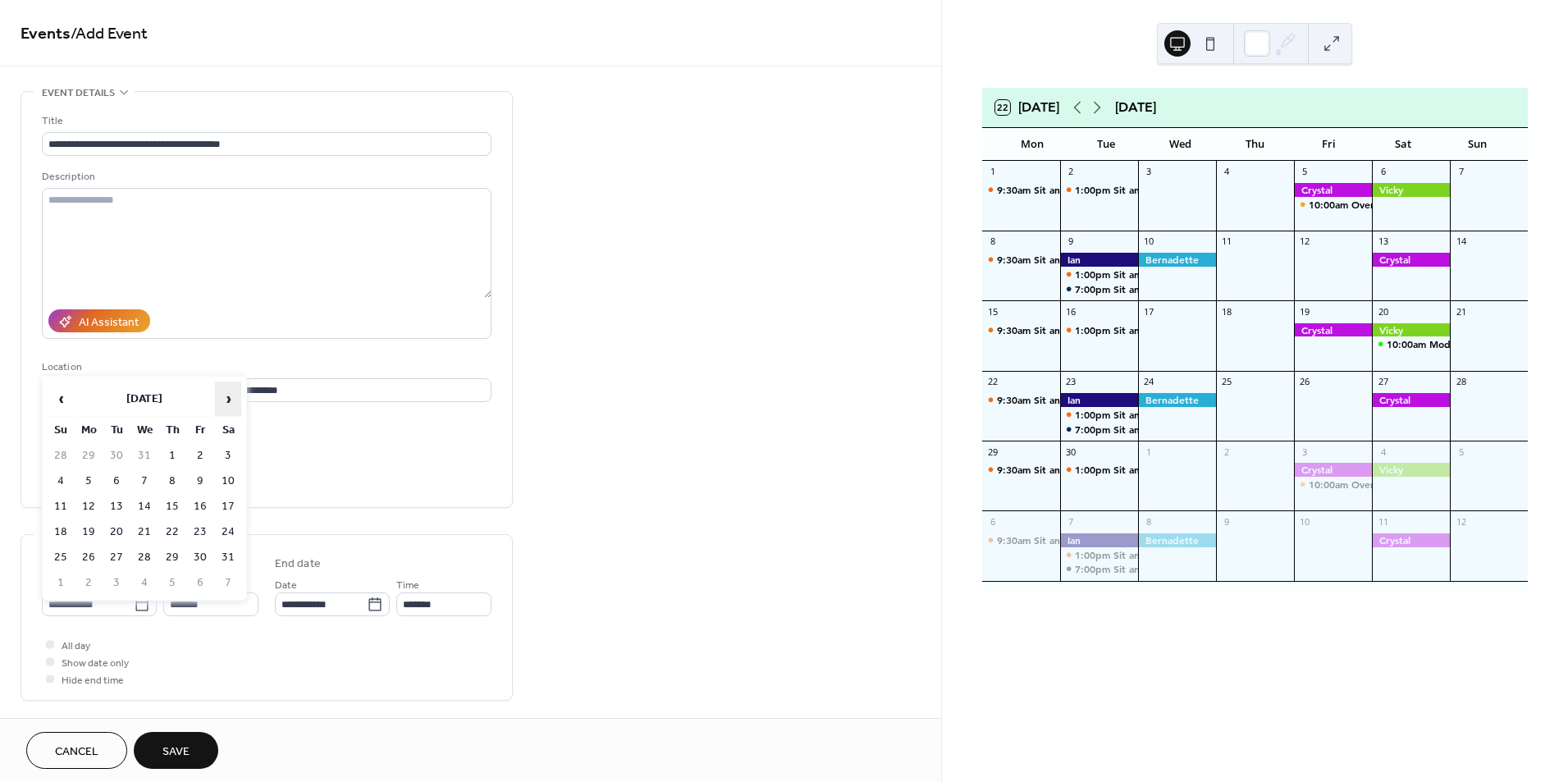 click on "›" at bounding box center [228, 399] 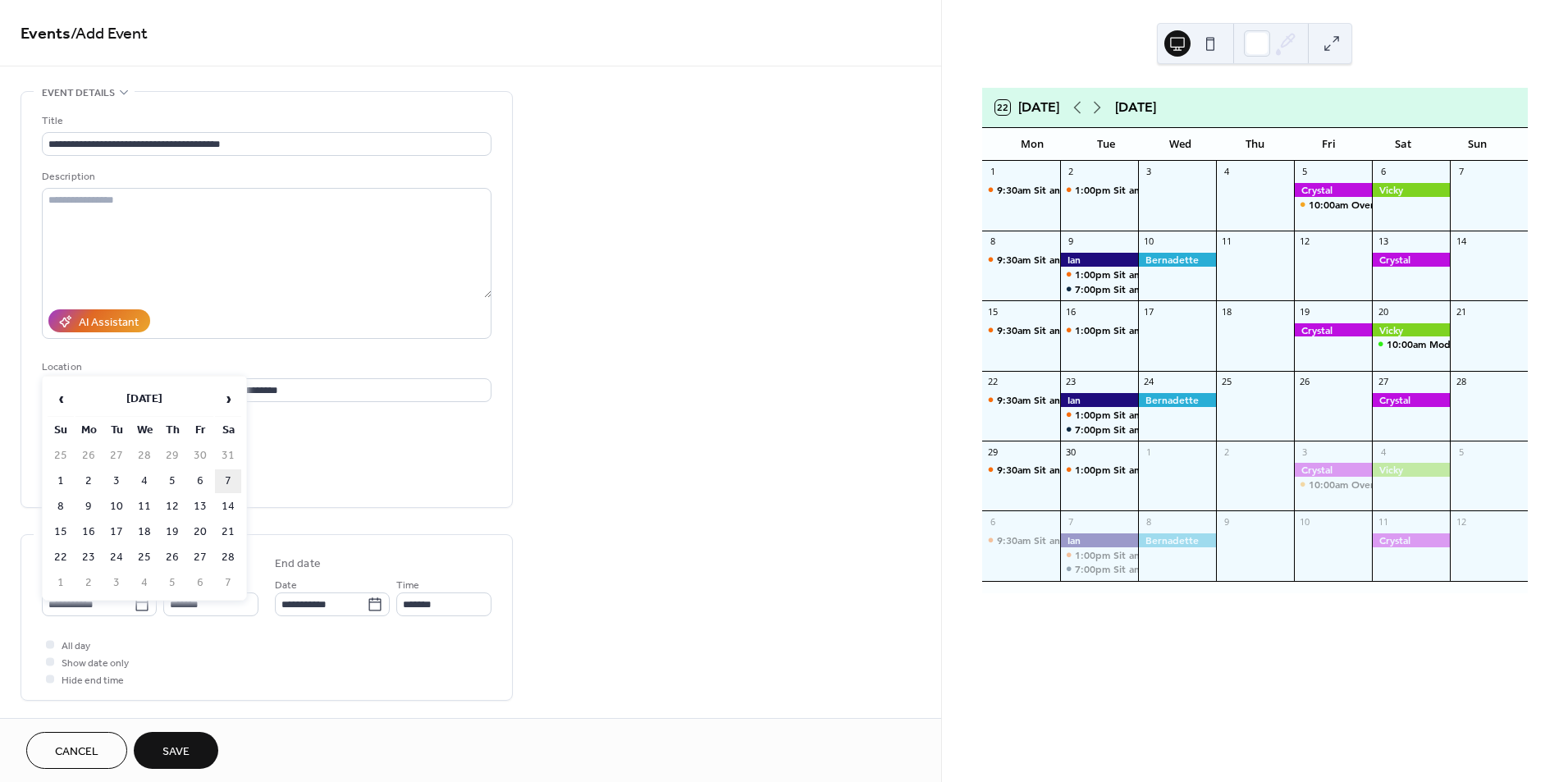 click on "7" at bounding box center (228, 481) 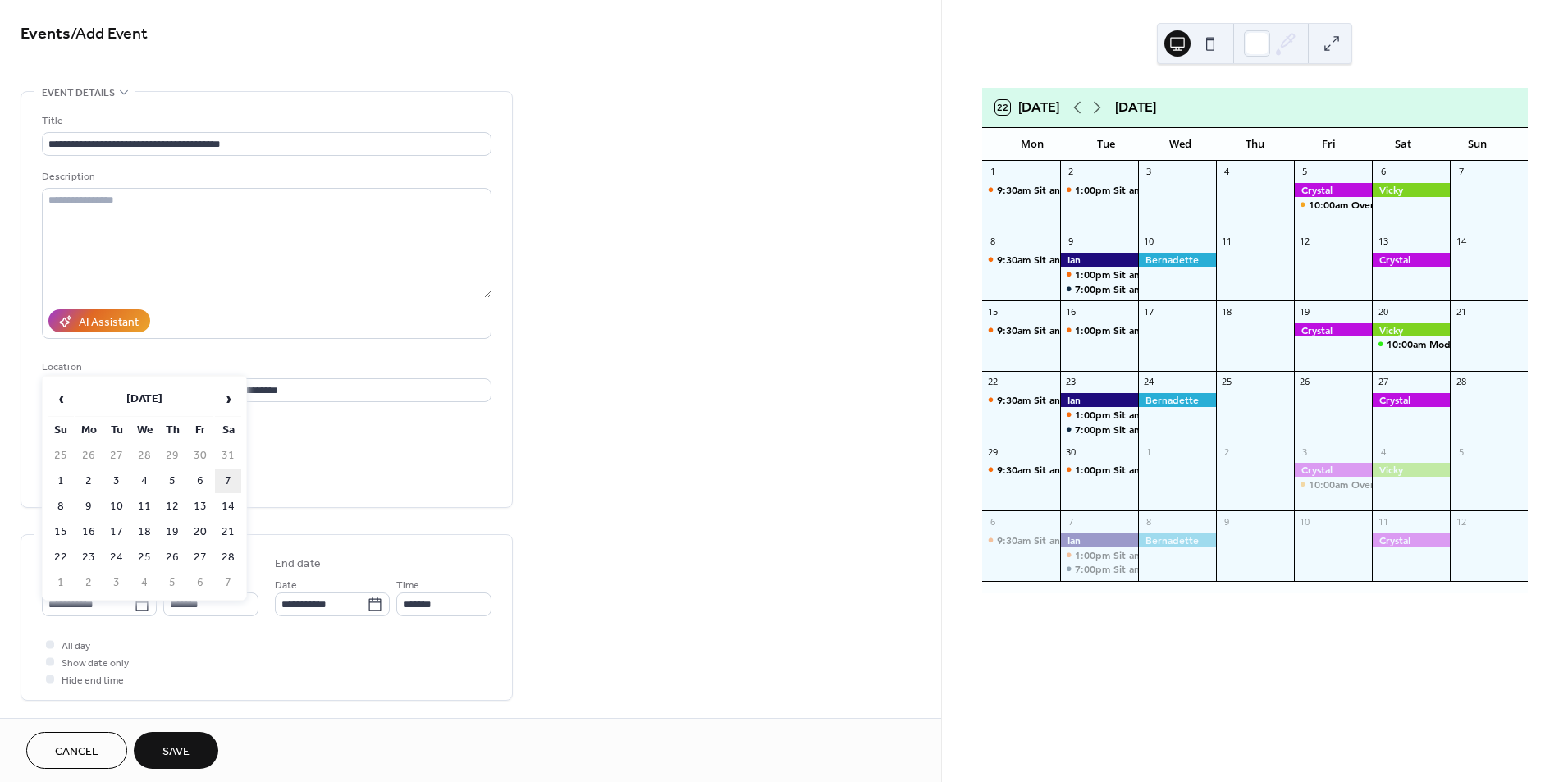 type on "**********" 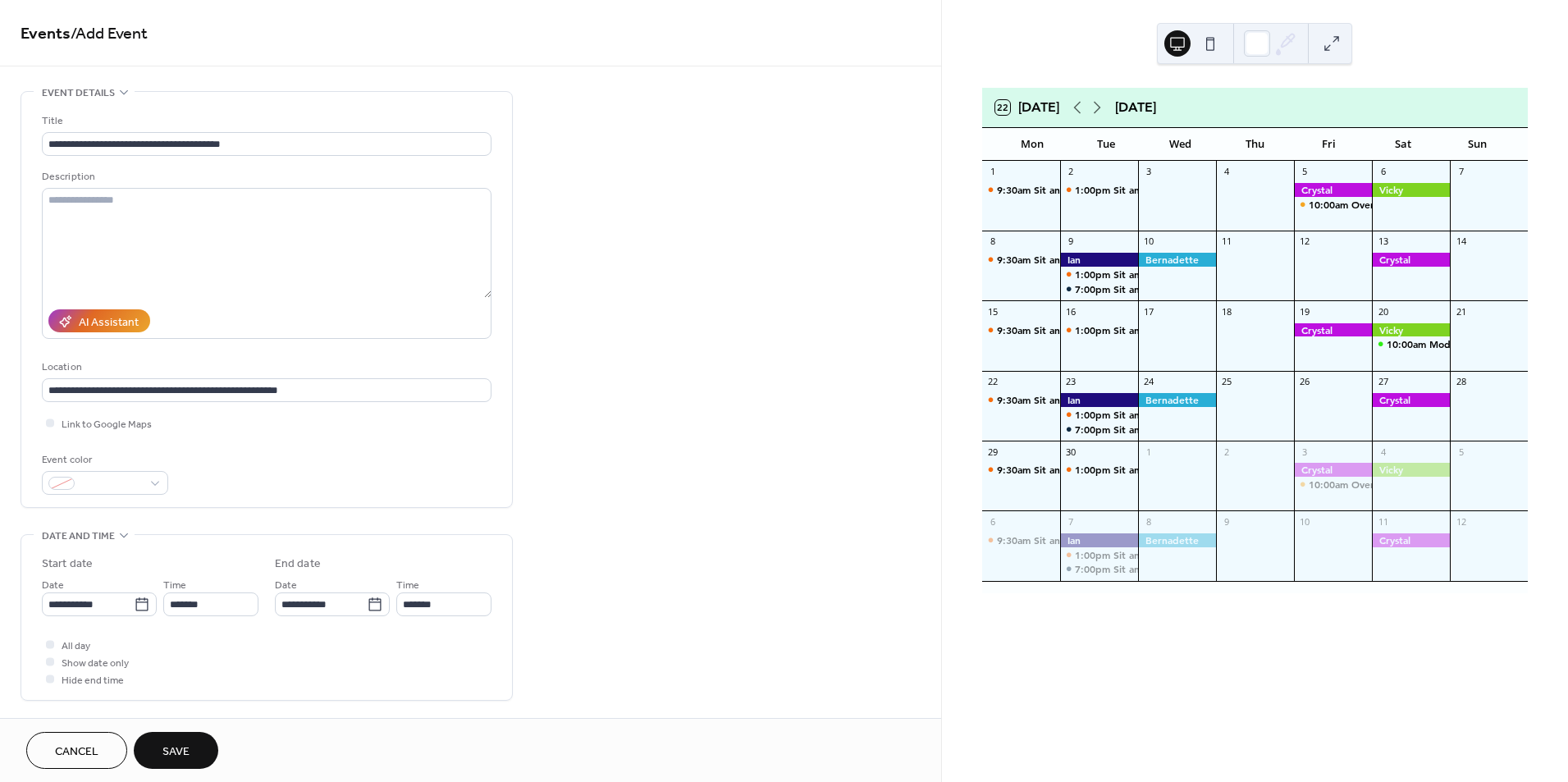 click on "22 [DATE] [DATE] Mon Tue Wed Thu Fri Sat Sun 1 9:30am Sit and Sew 2 1:00pm Sit and Sew 3 4 5 10:00am Overlocker Club Sylvania 6 7 8 9:30am Sit and Sew 9 1:00pm Sit and Sew 7:00pm Sit and Sew - [DATE] Night 10 11 12 13 14 15 9:30am Sit and Sew 16 1:00pm Sit and Sew 17 18 19 20 10:00am Modern Quilts - [PERSON_NAME] 21 22 9:30am Sit and Sew 23 1:00pm Sit and Sew 7:00pm Sit and Sew - [DATE] Night 24 25 26 27 28 29 9:30am Sit and Sew 30 1:00pm Sit and Sew 1 2 3 10:00am Overlocker Club Sylvania 4 5 6 9:30am Sit and Sew 7 1:00pm Sit and Sew 7:00pm Sit and Sew - [DATE] Night 8 9 10 11 12" at bounding box center [1255, 391] 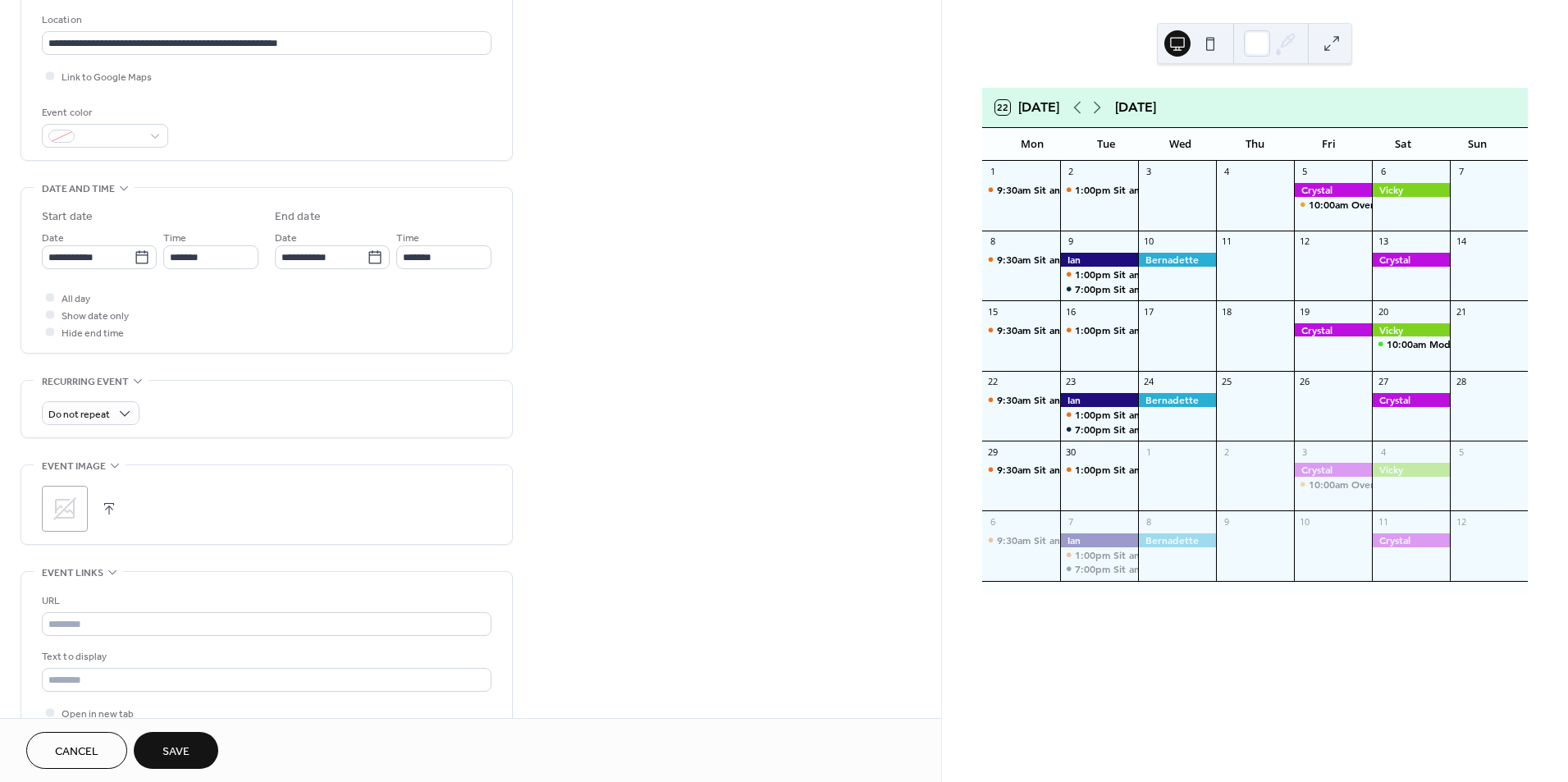 scroll, scrollTop: 340, scrollLeft: 0, axis: vertical 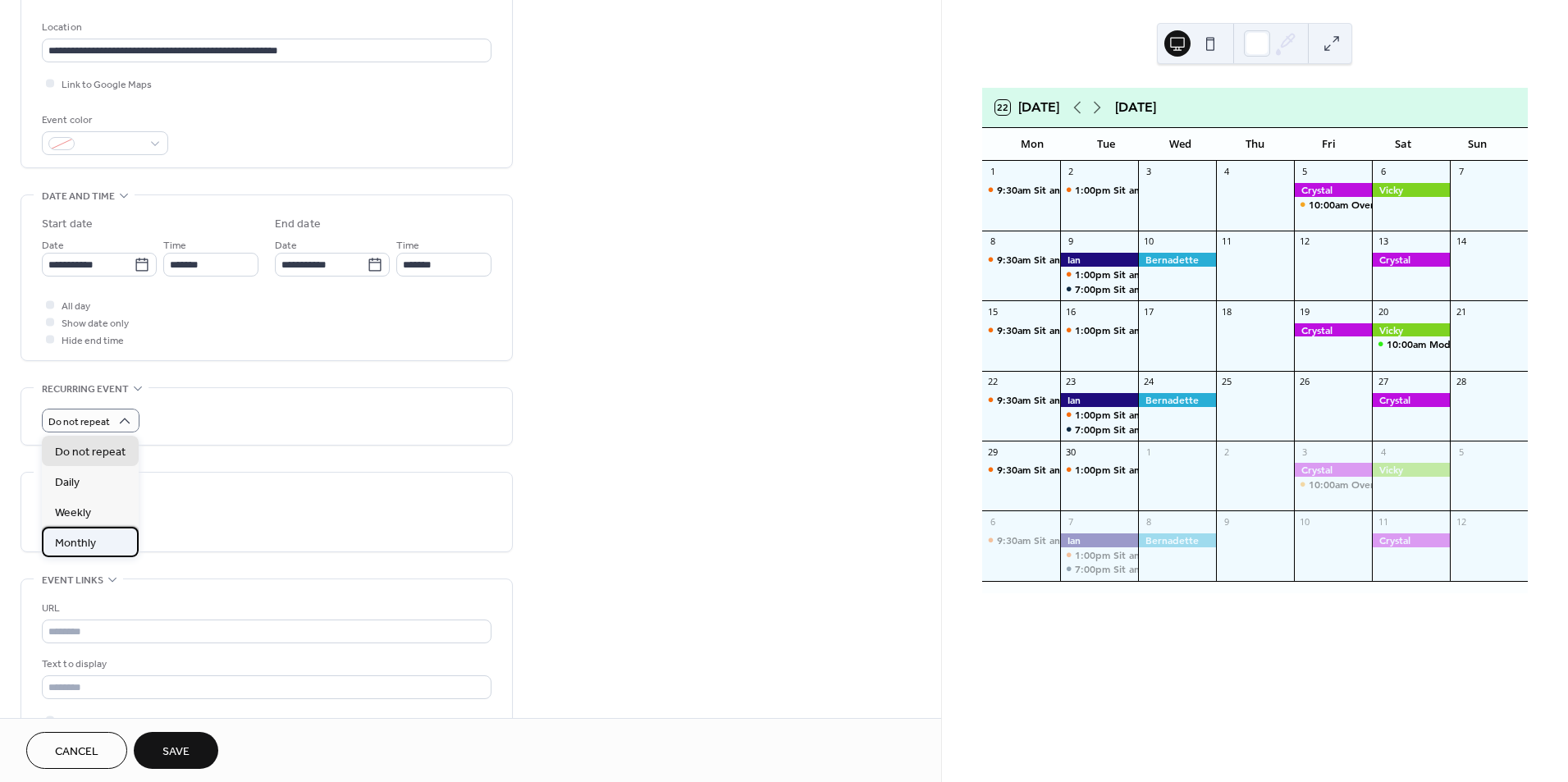click on "Monthly" at bounding box center (75, 543) 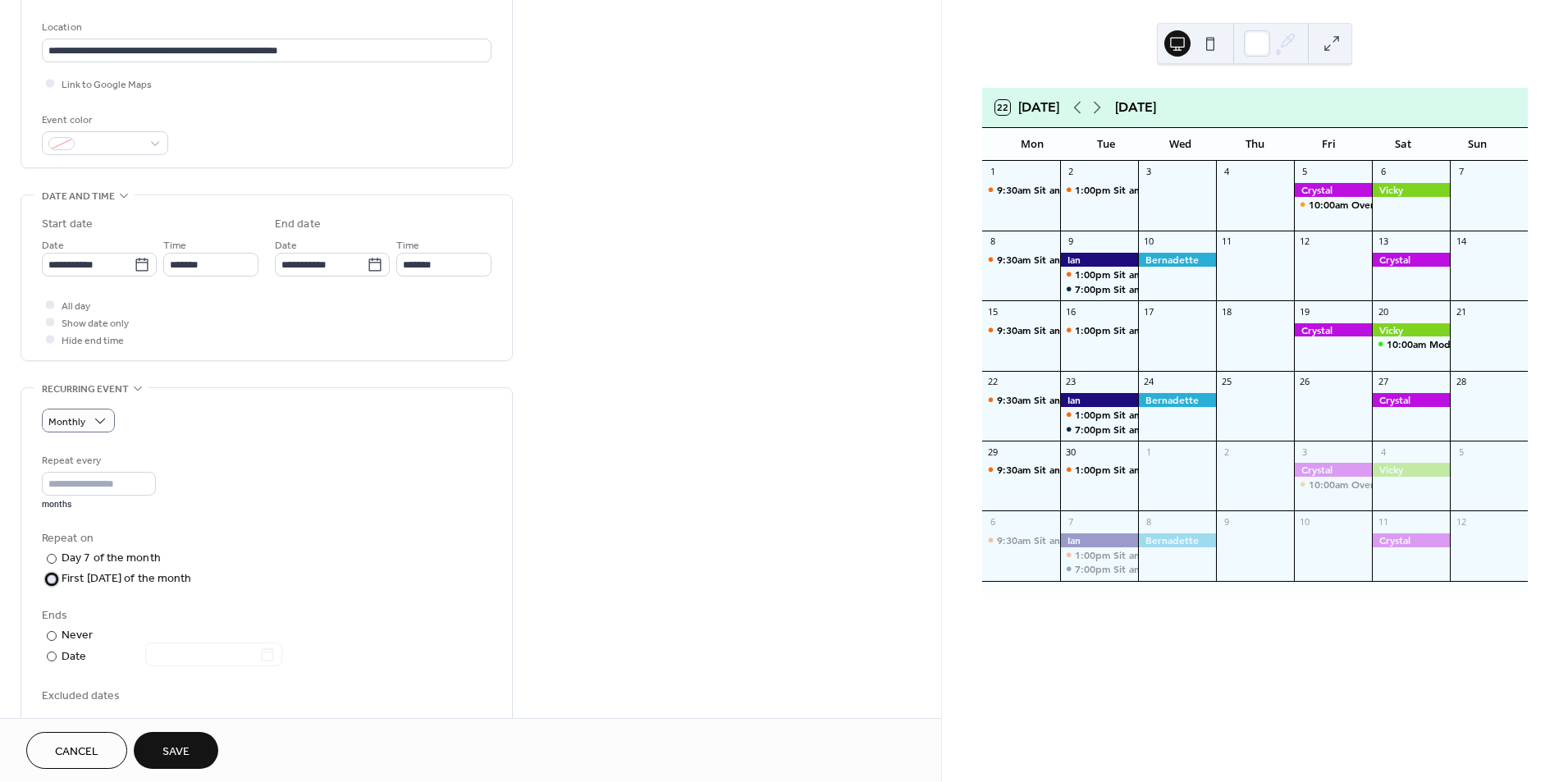 click at bounding box center [52, 579] 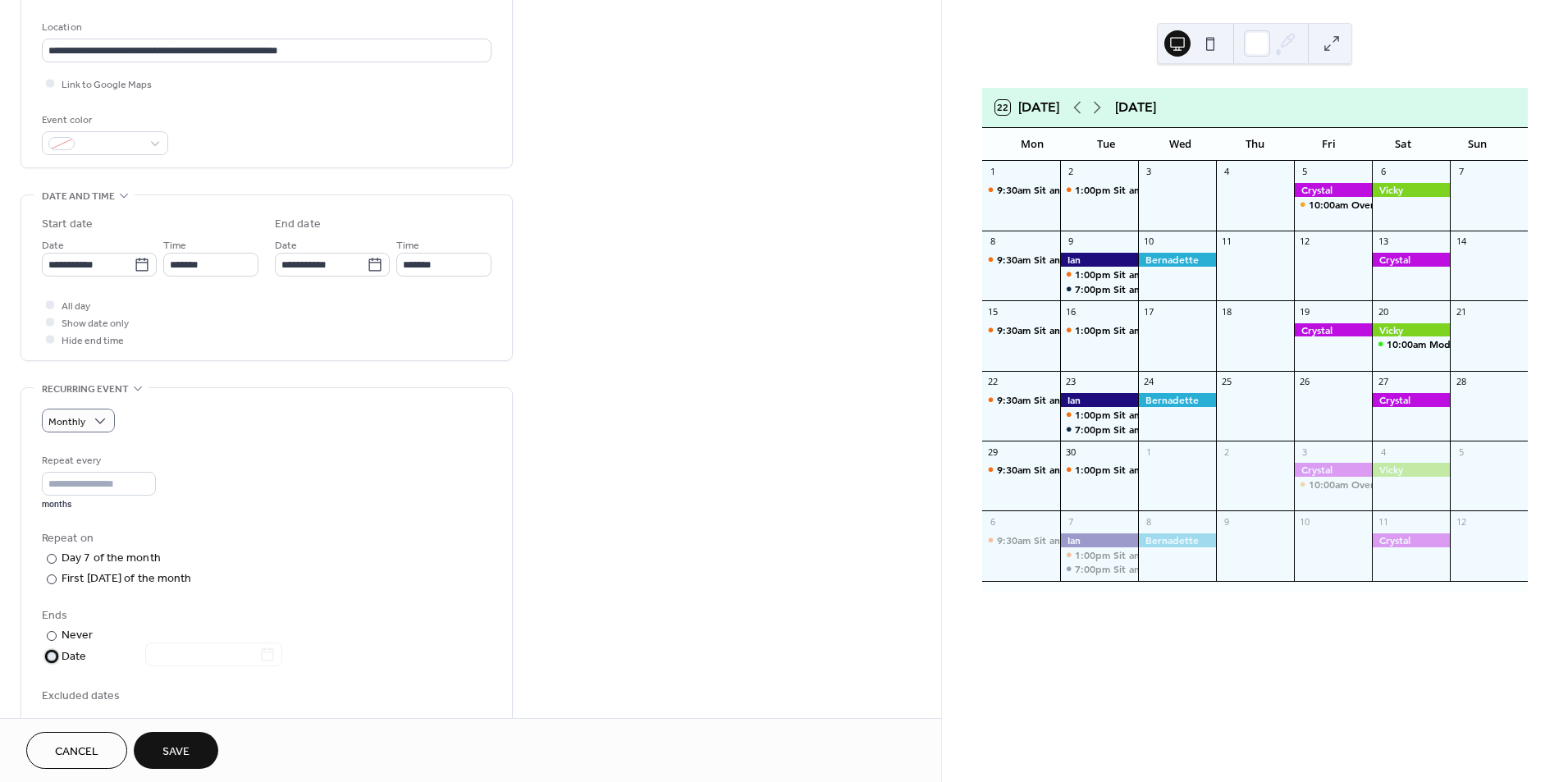 click at bounding box center [52, 656] 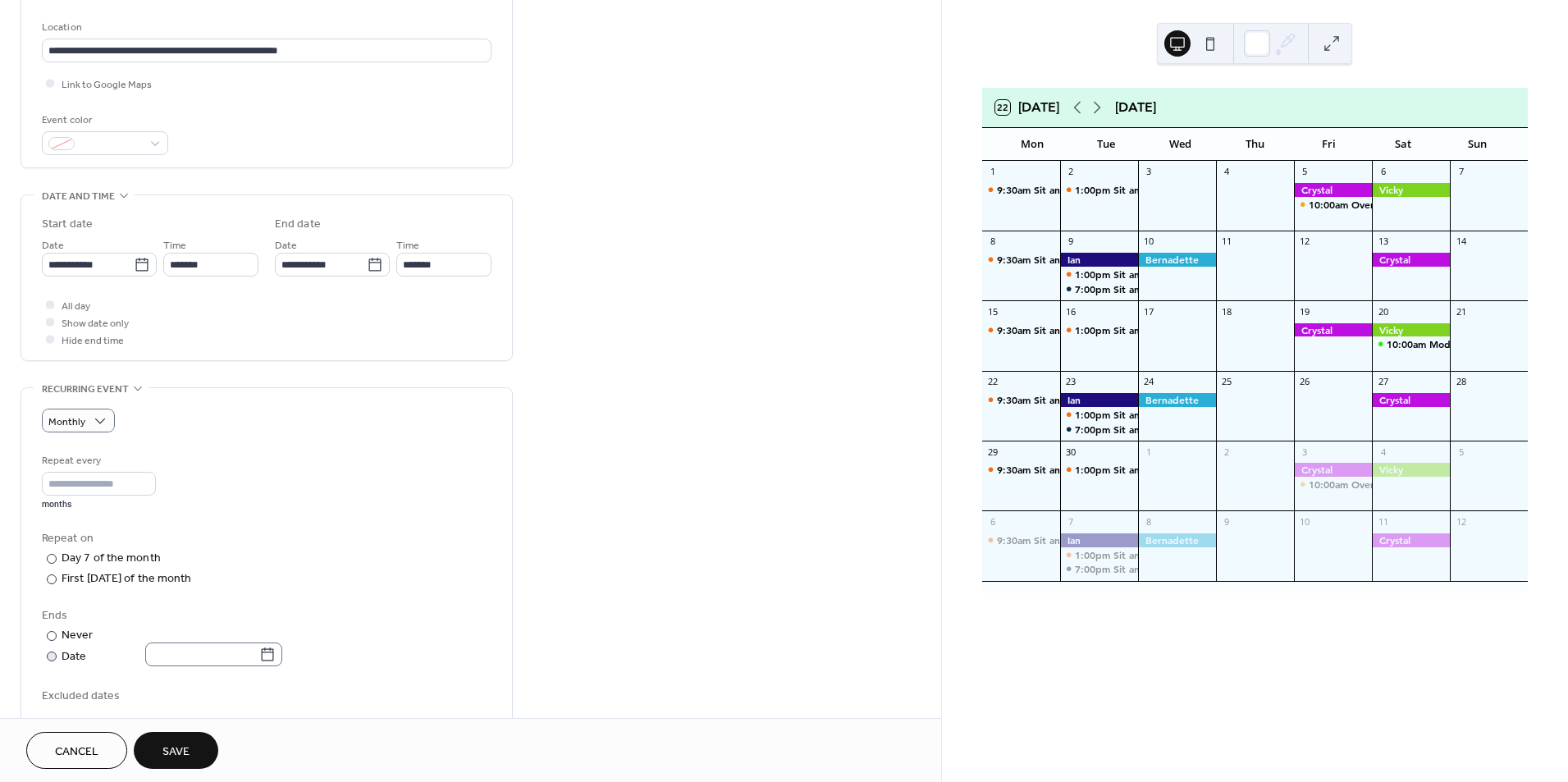click 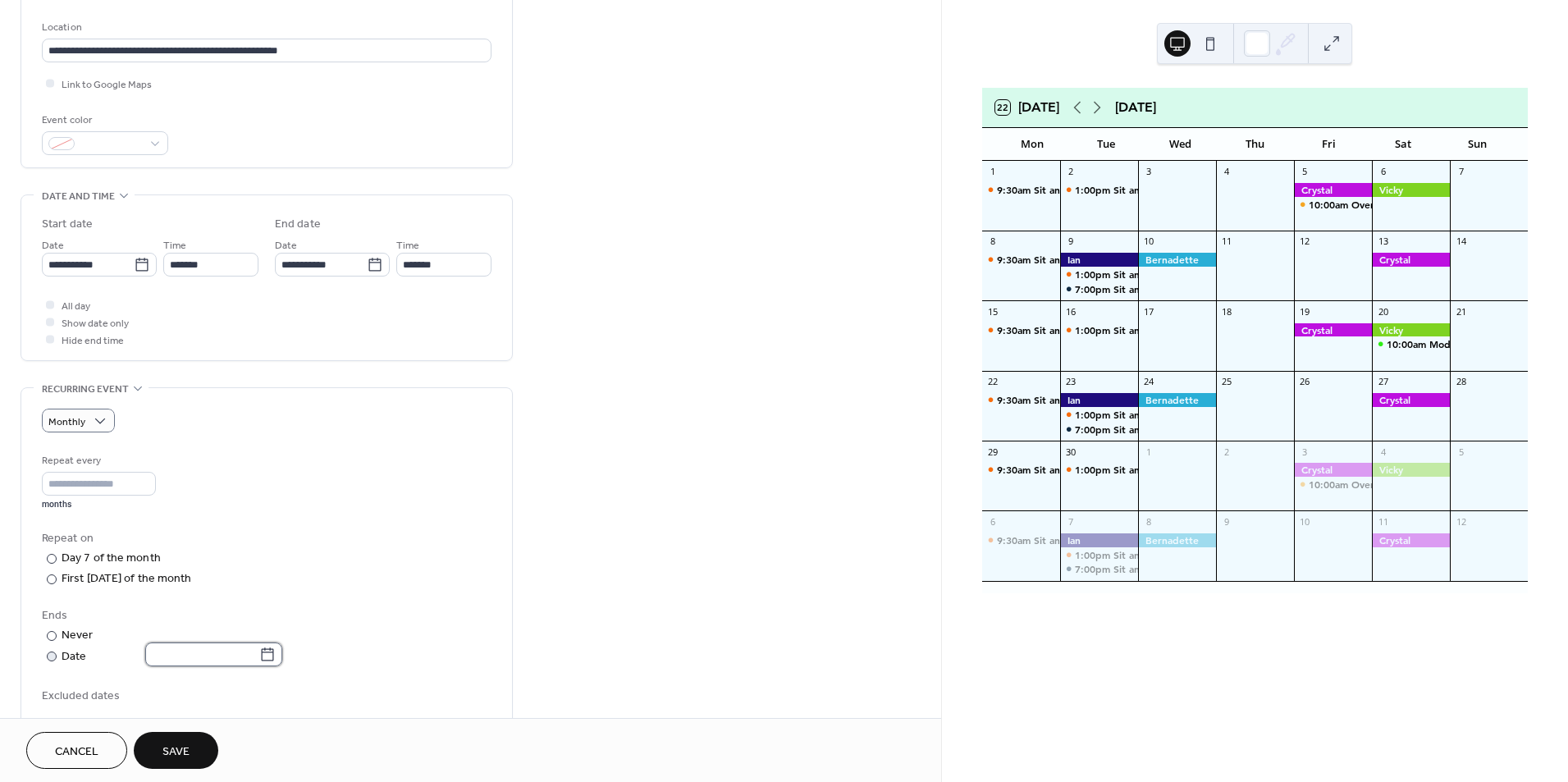 click at bounding box center [202, 654] 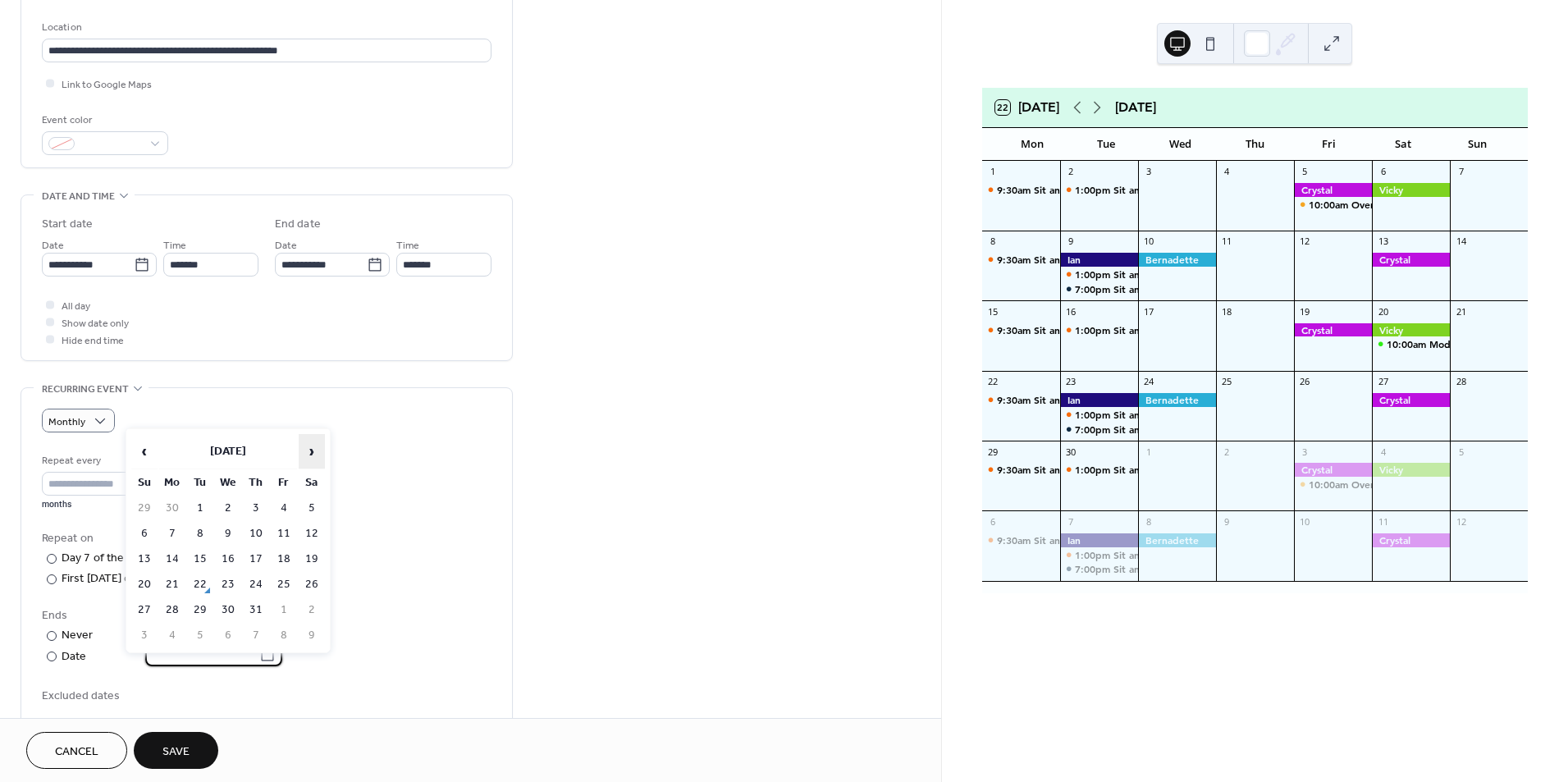 click on "›" at bounding box center [312, 451] 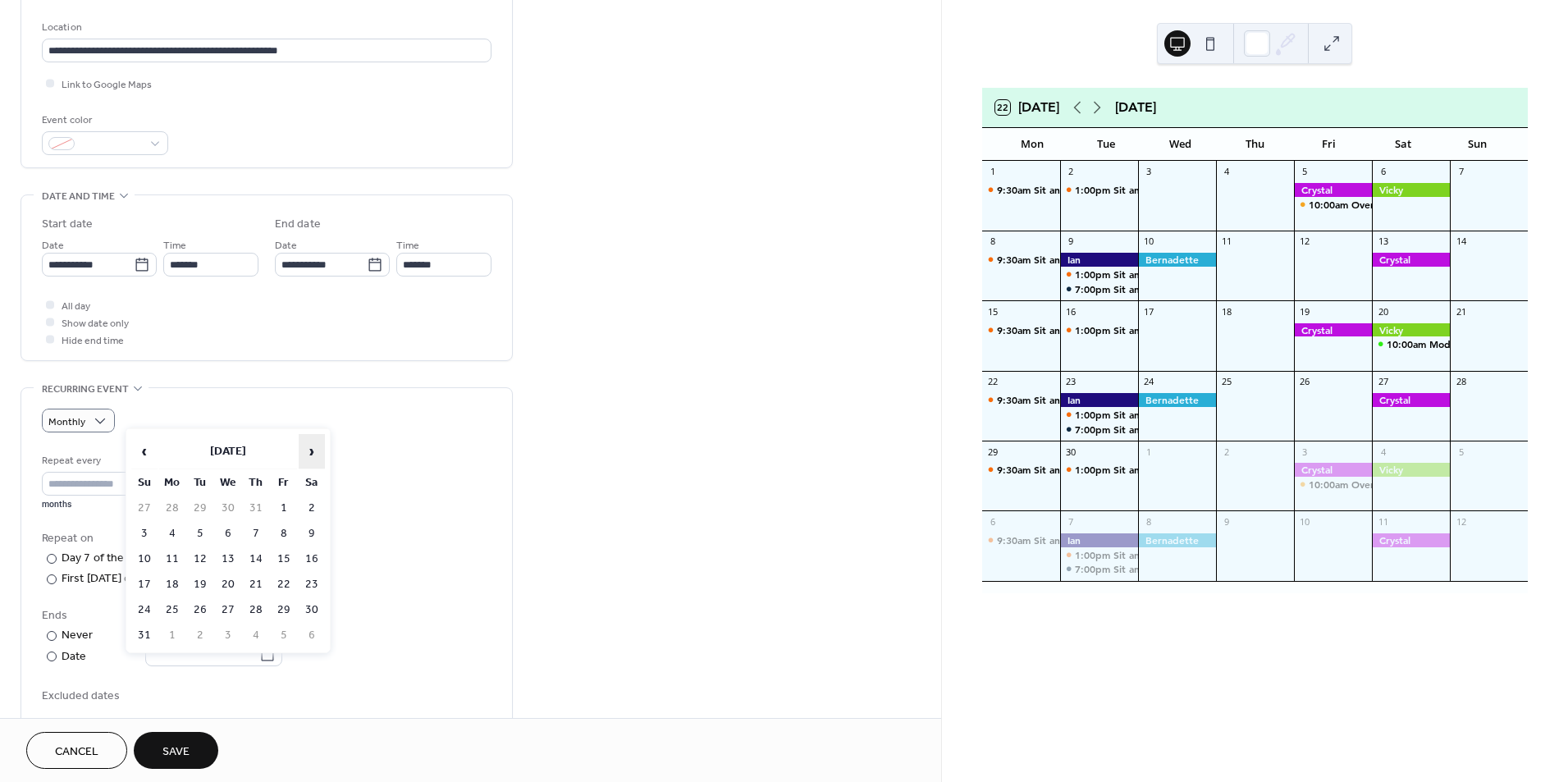 click on "›" at bounding box center [312, 451] 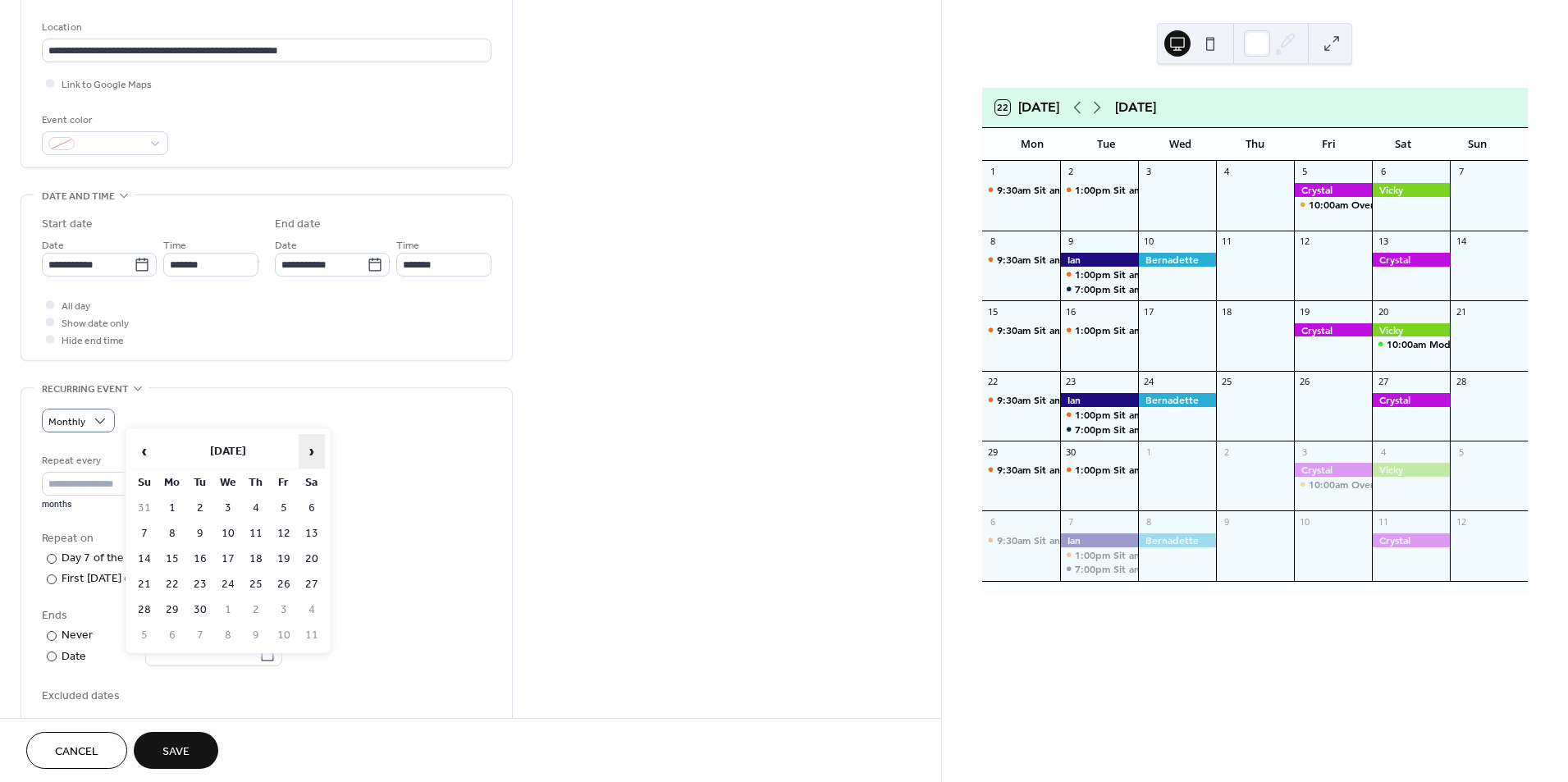 click on "›" at bounding box center (312, 451) 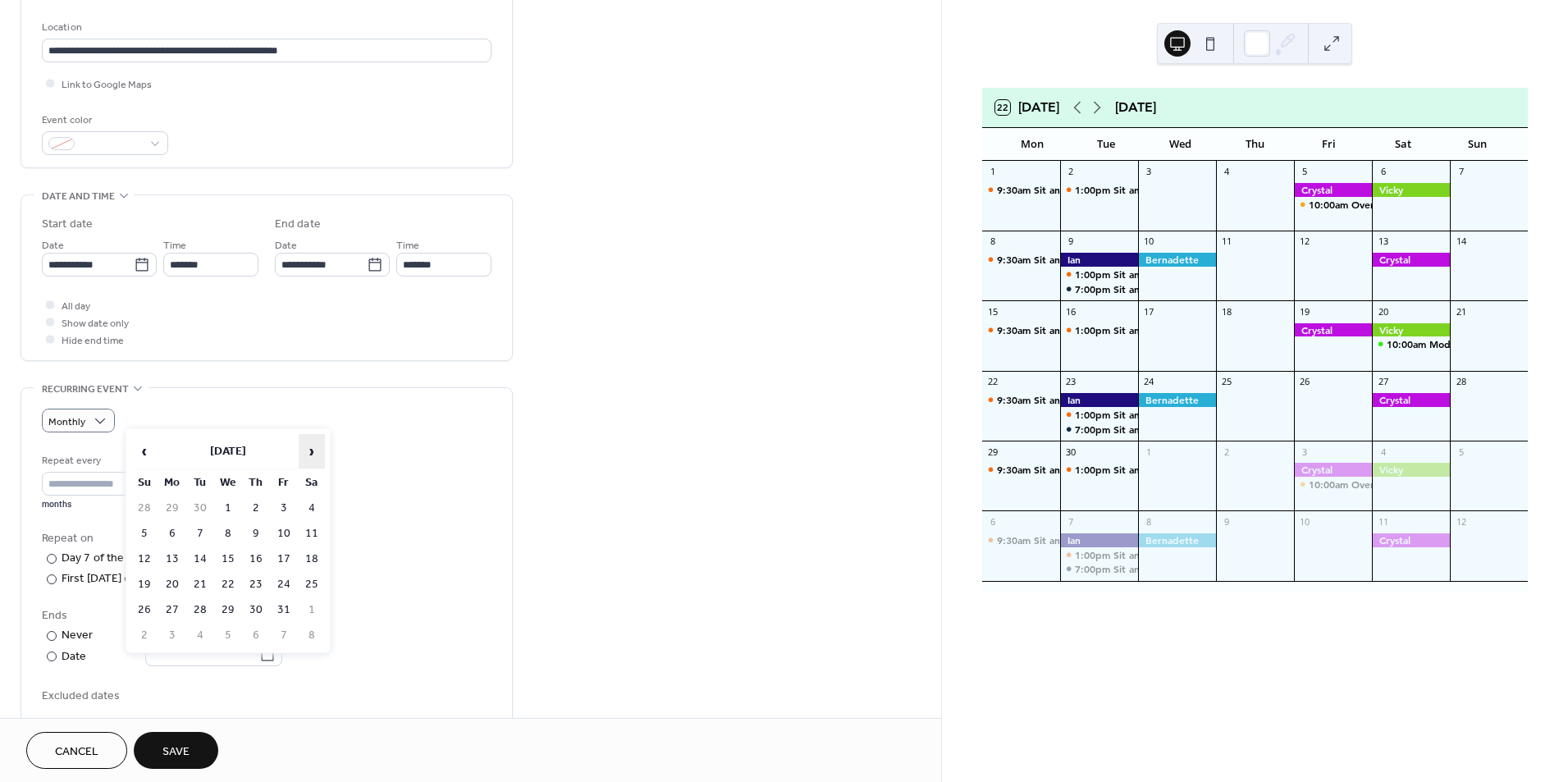 click on "›" at bounding box center (312, 451) 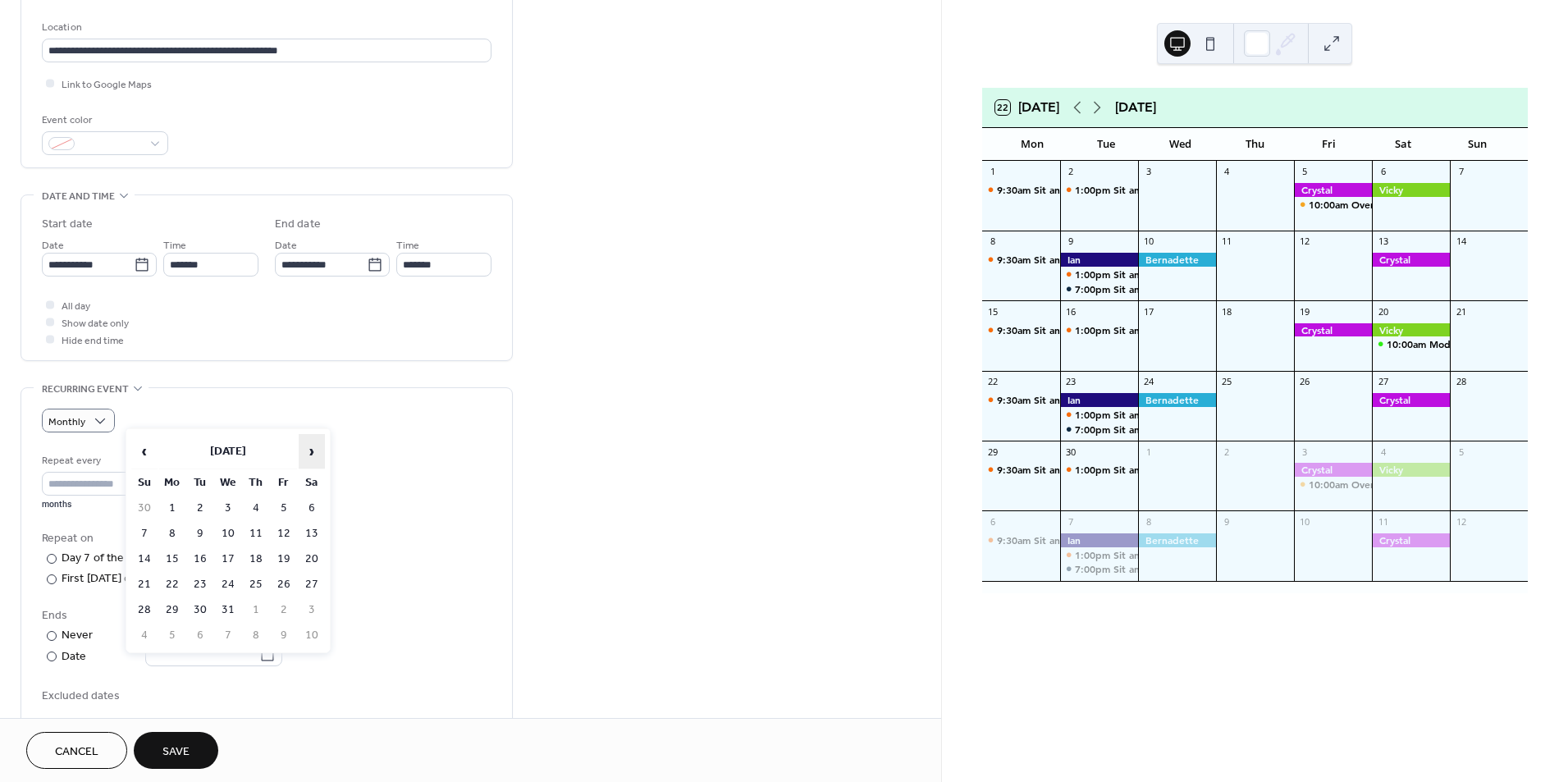 click on "›" at bounding box center [312, 451] 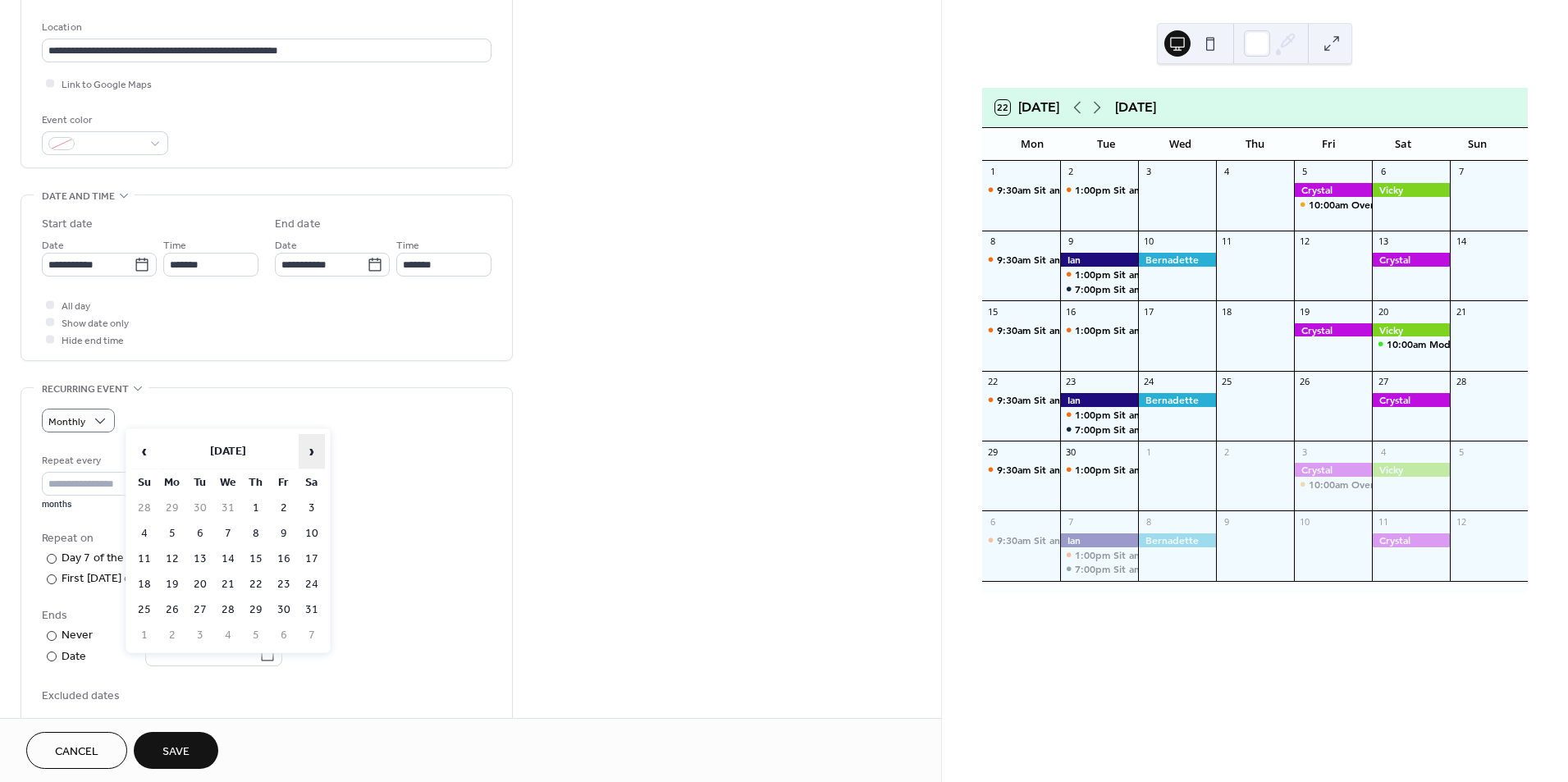 click on "›" at bounding box center [312, 451] 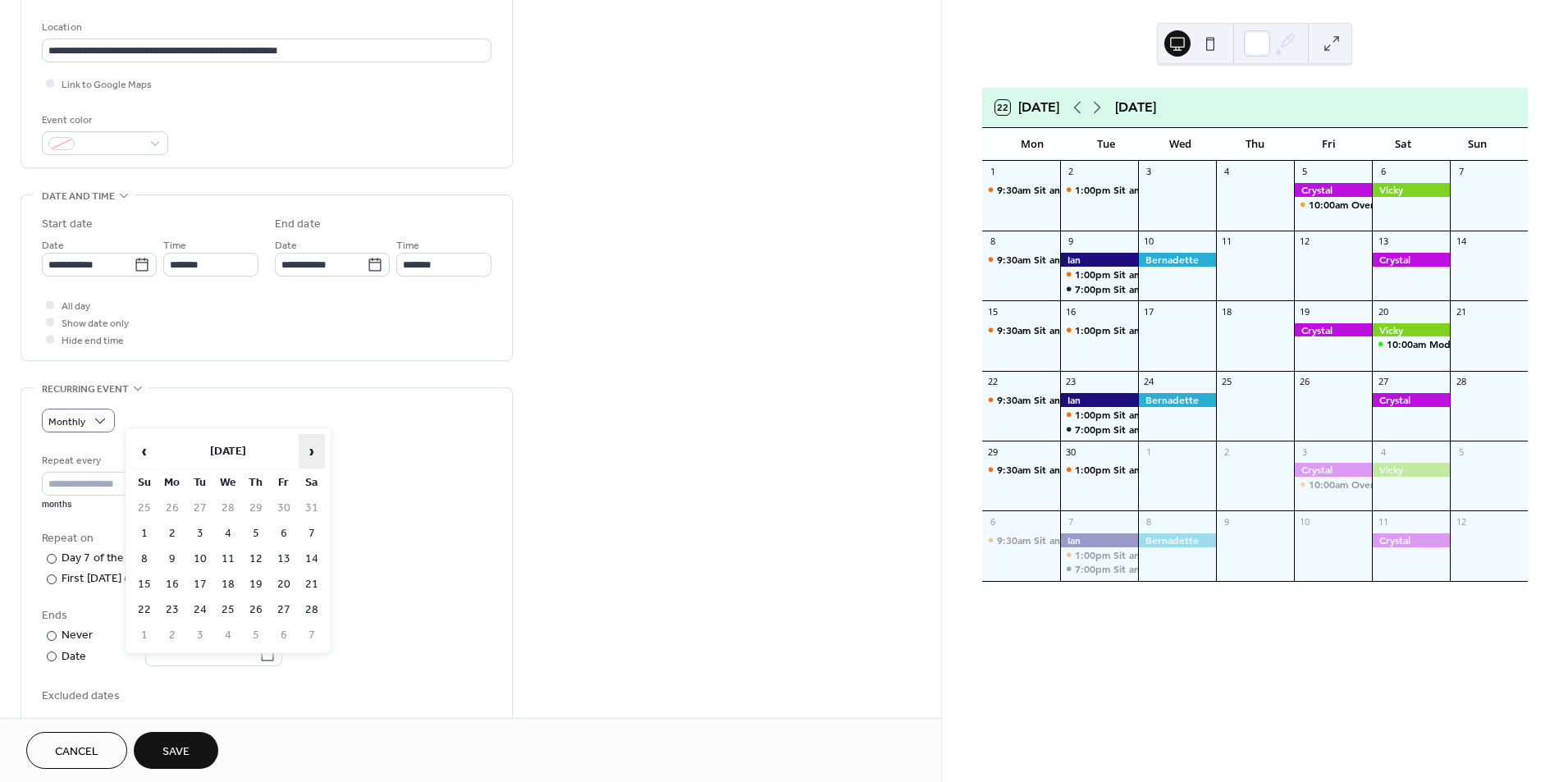 click on "›" at bounding box center (312, 451) 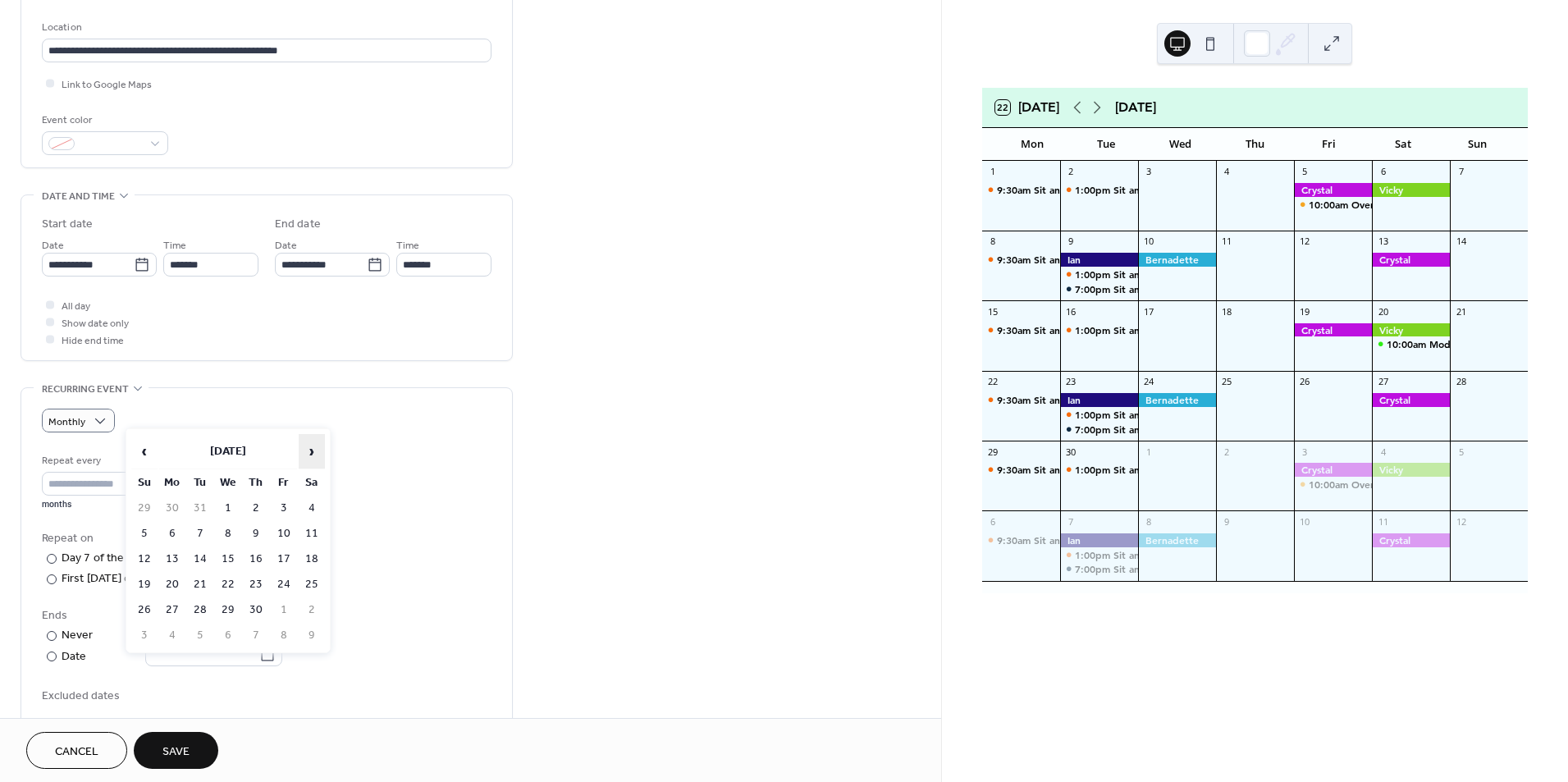 click on "›" at bounding box center [312, 451] 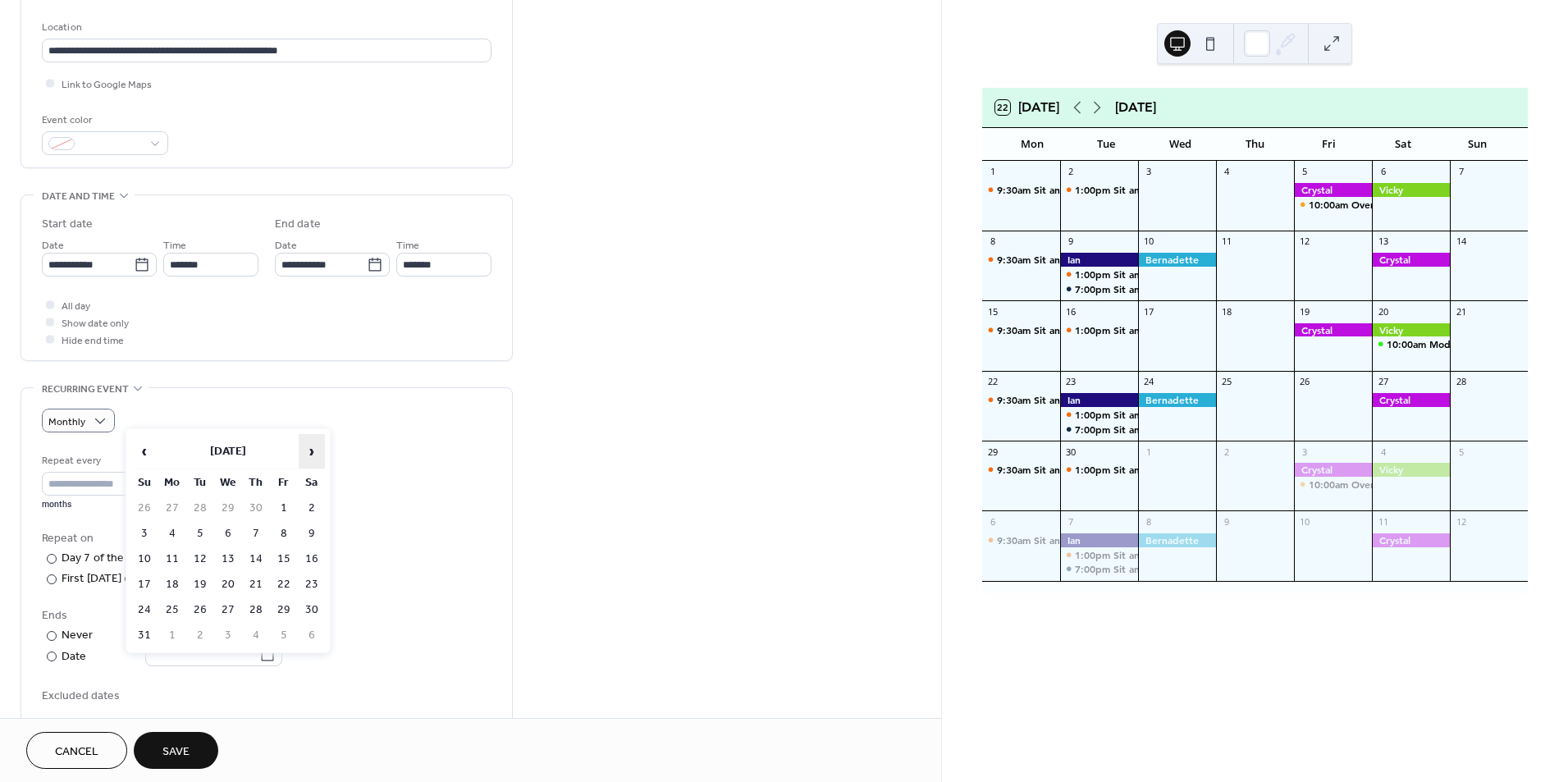 click on "›" at bounding box center [312, 451] 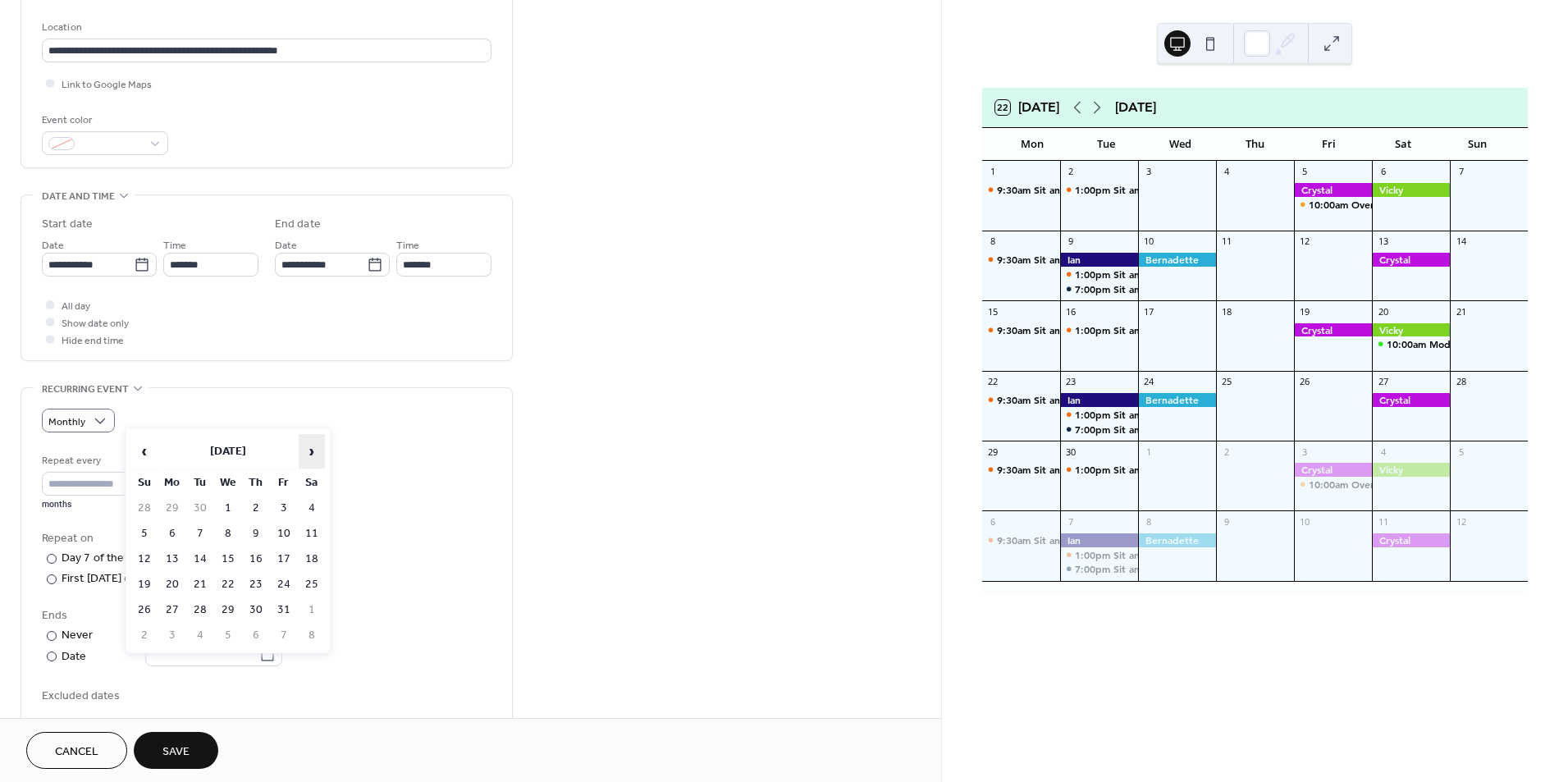 click on "›" at bounding box center [312, 451] 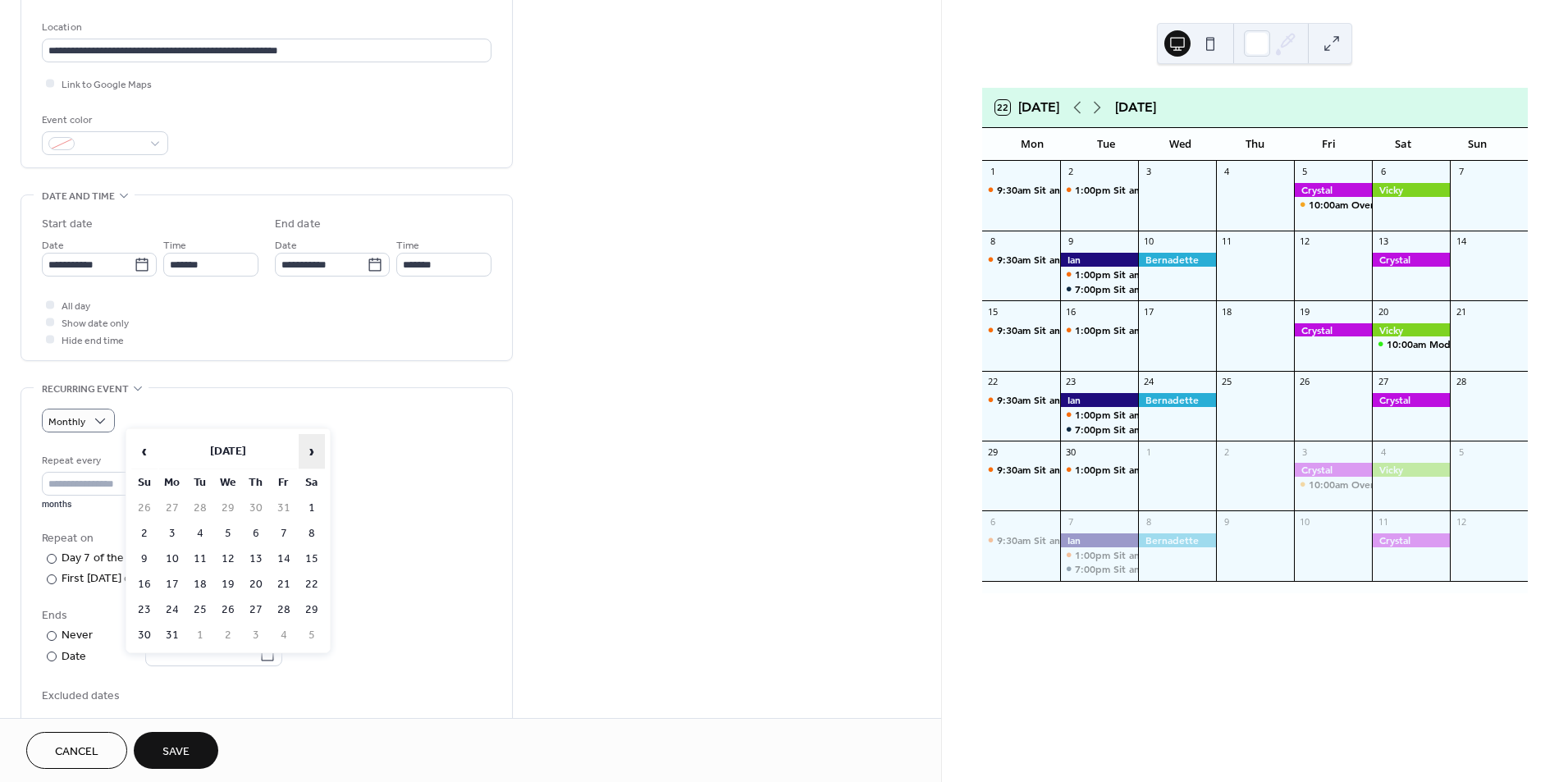 click on "›" at bounding box center (312, 451) 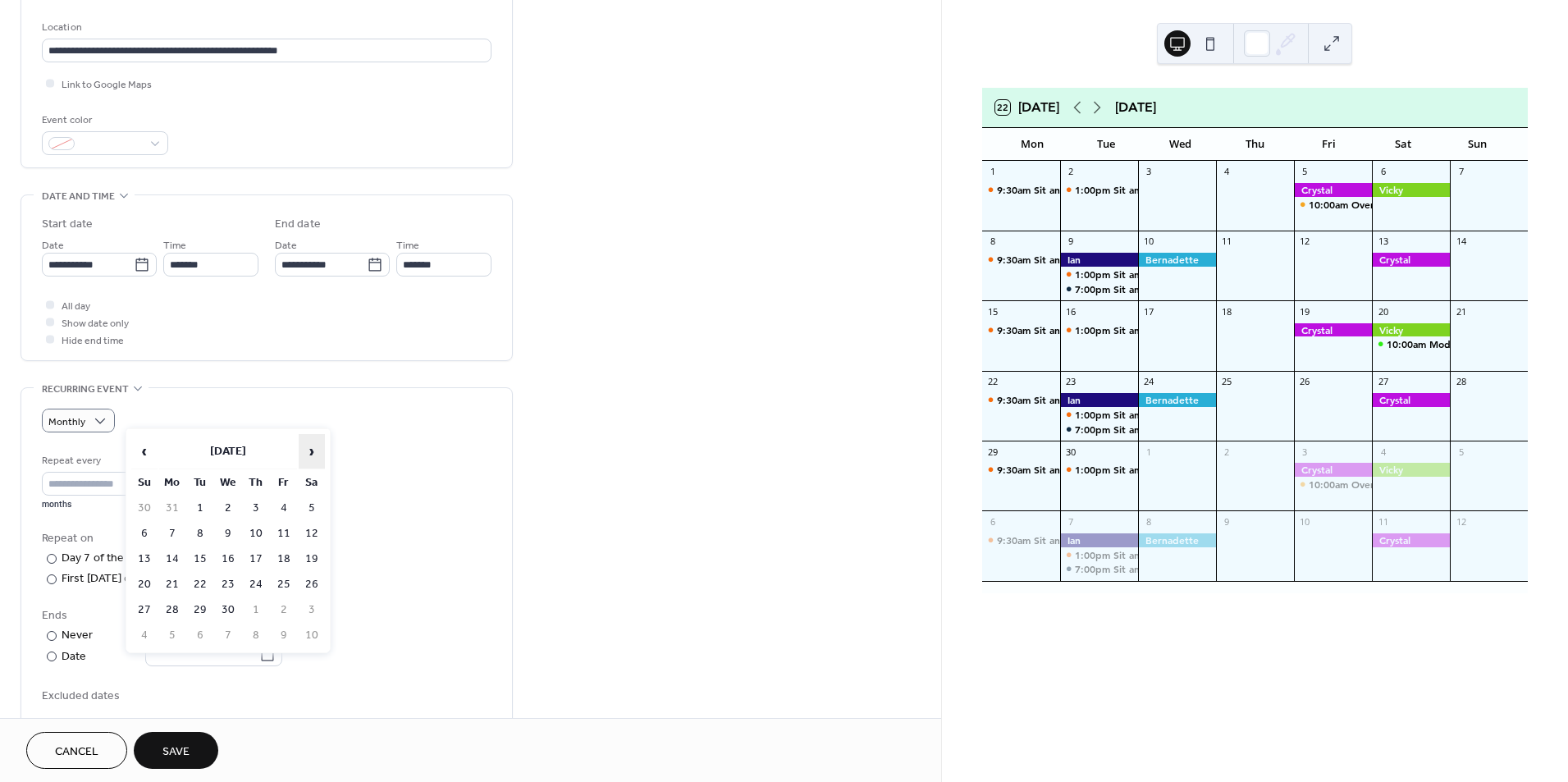 click on "›" at bounding box center (312, 451) 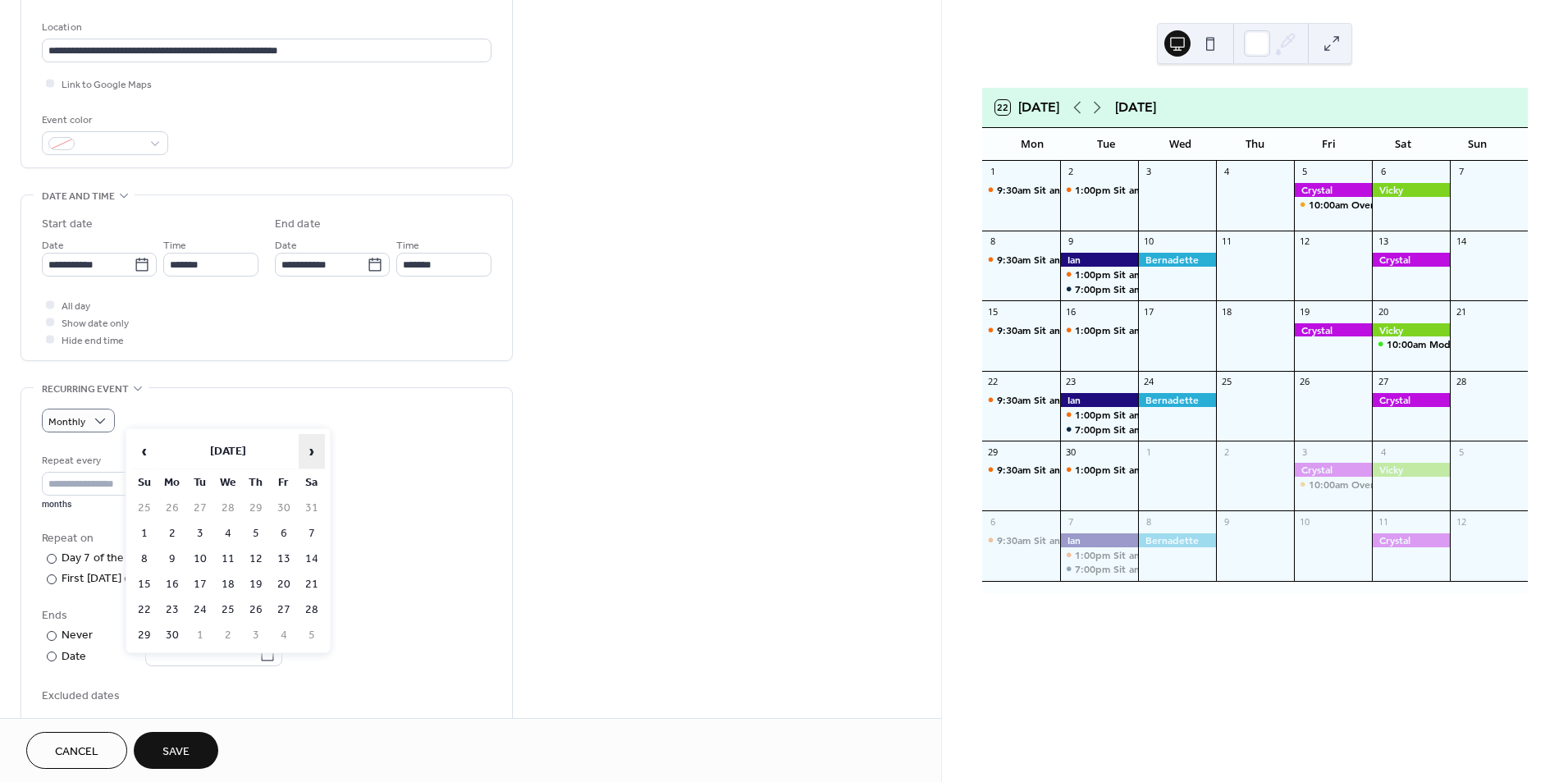 click on "›" at bounding box center [312, 451] 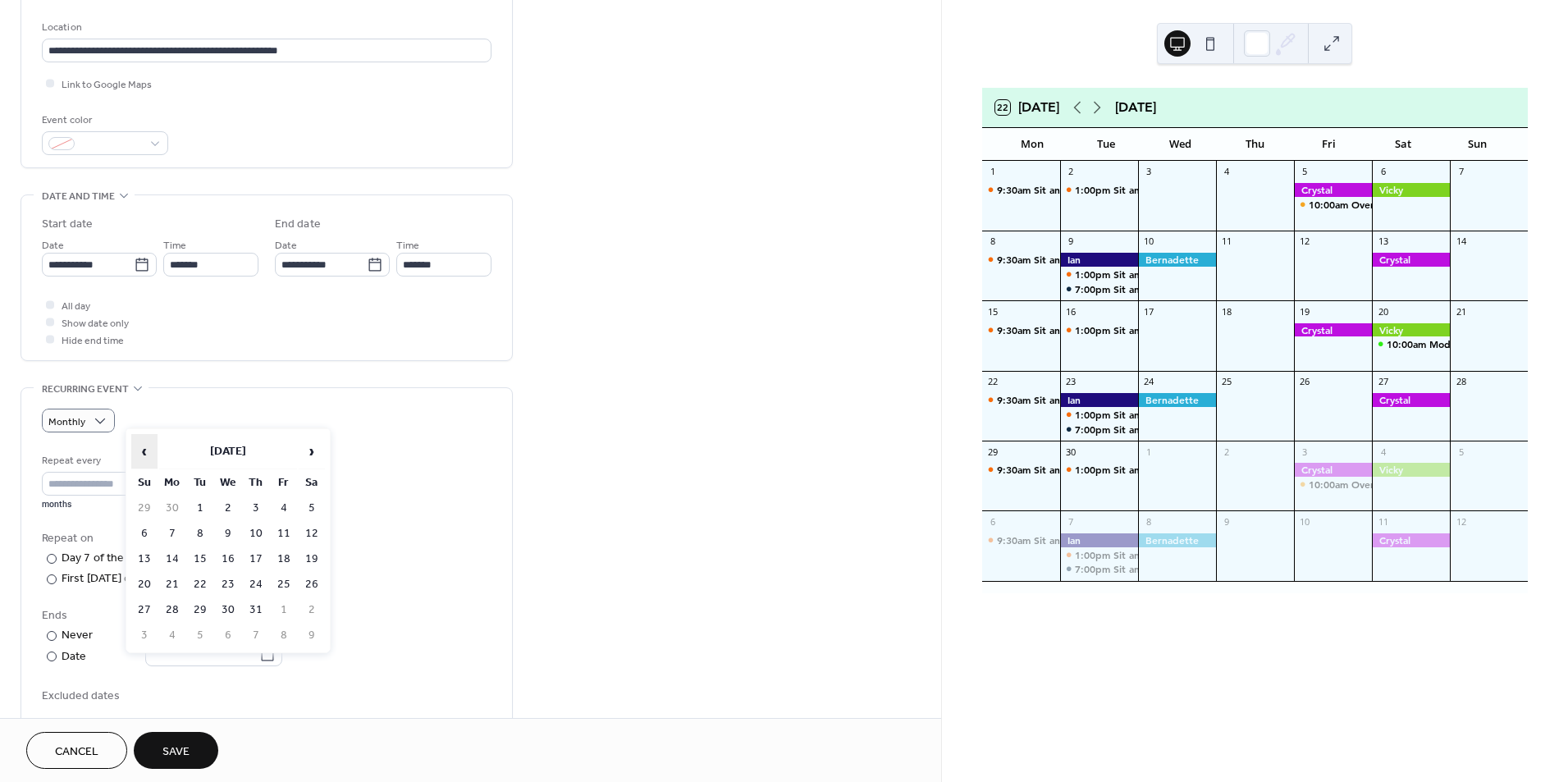 click on "‹" at bounding box center (144, 451) 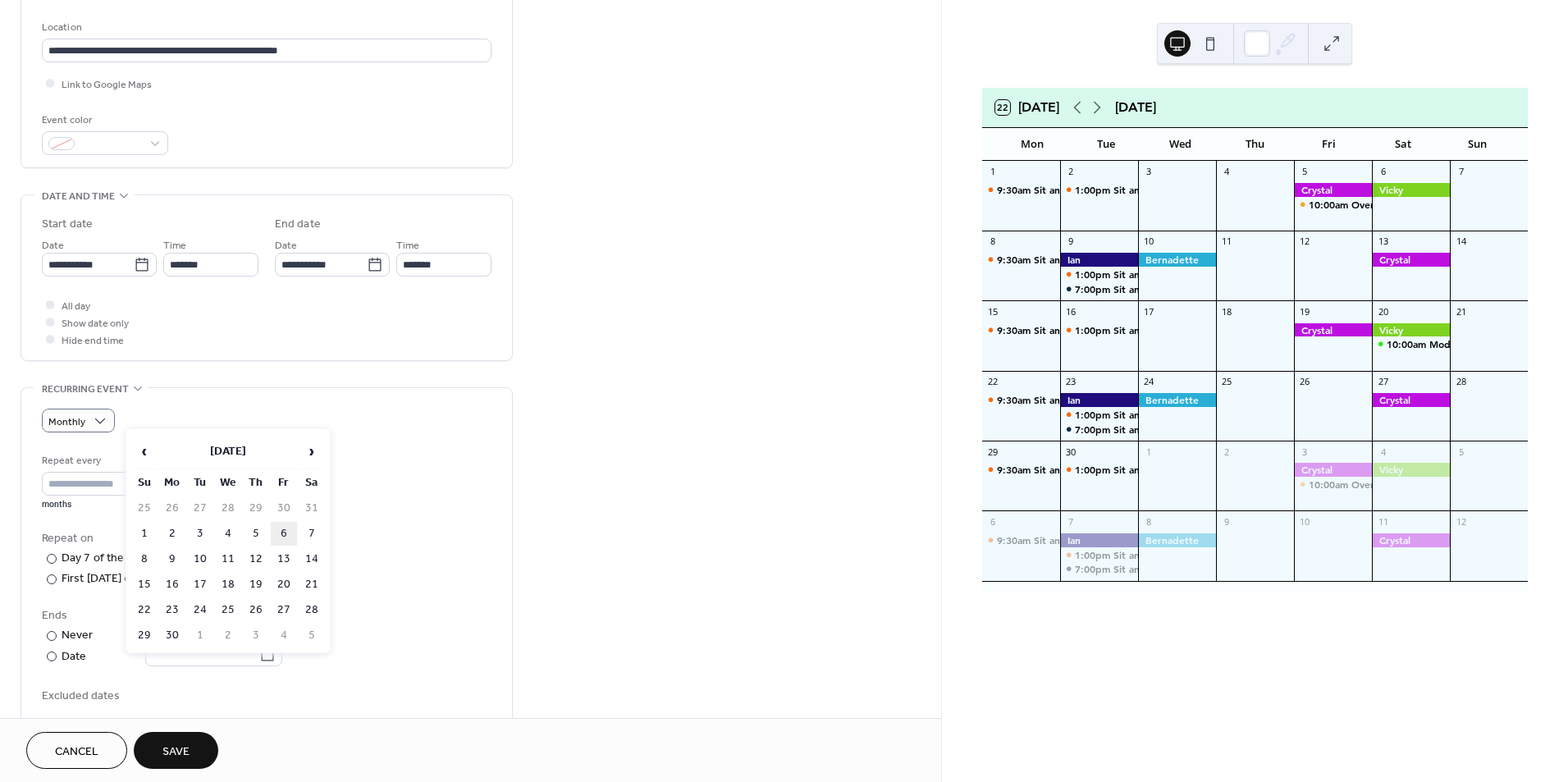 click on "6" at bounding box center (284, 533) 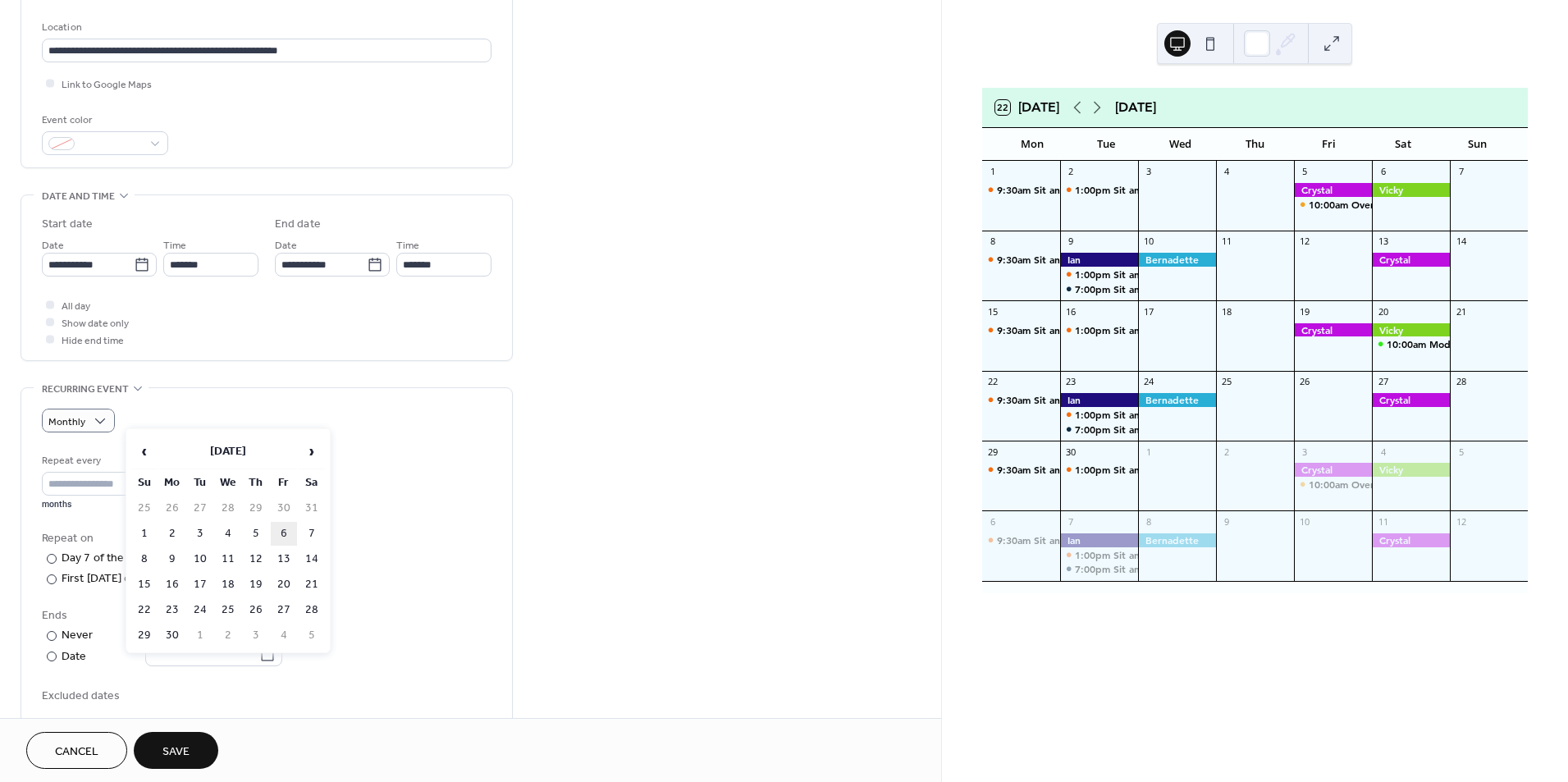 type on "**********" 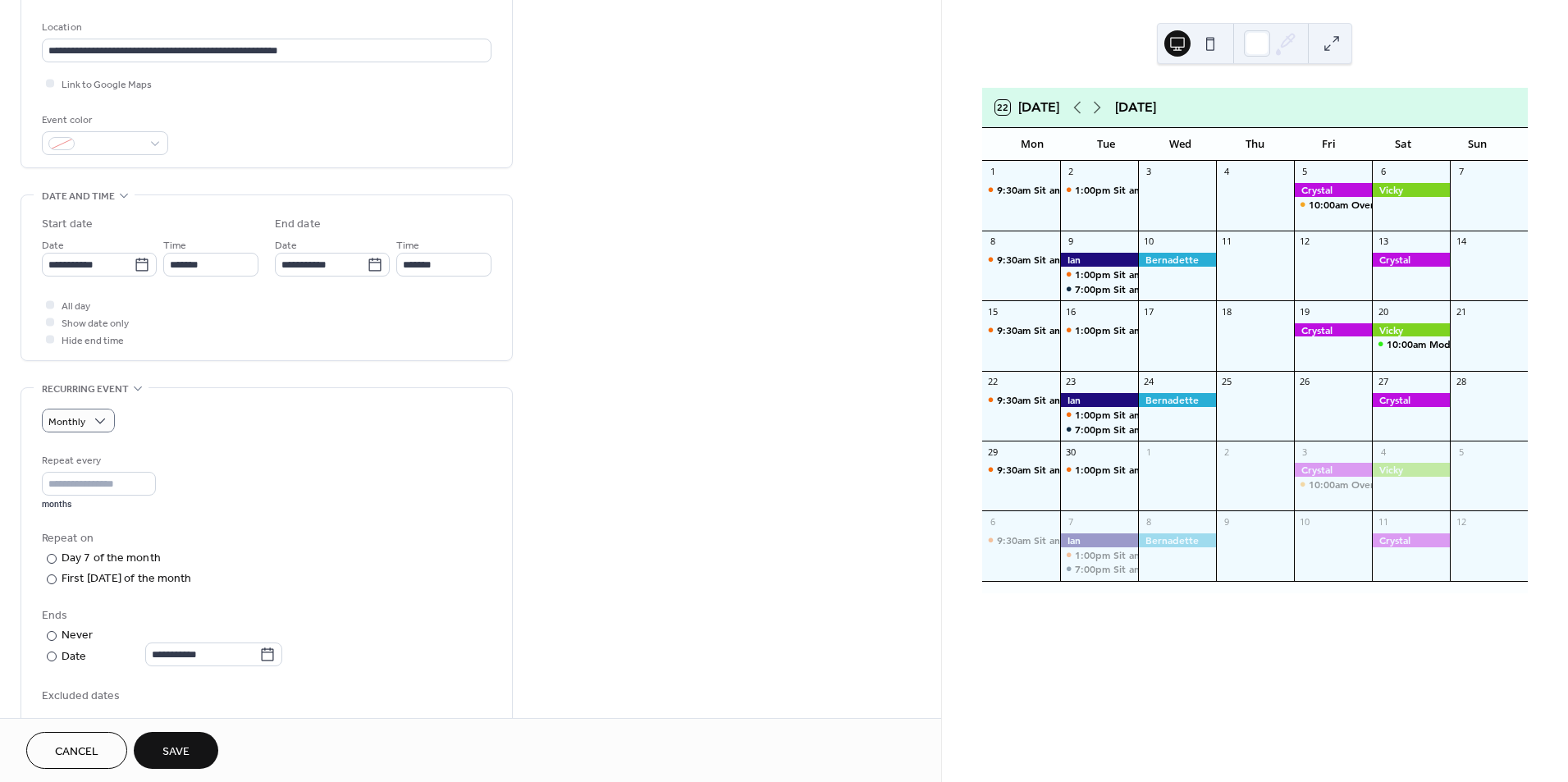 click on "Save" at bounding box center (176, 752) 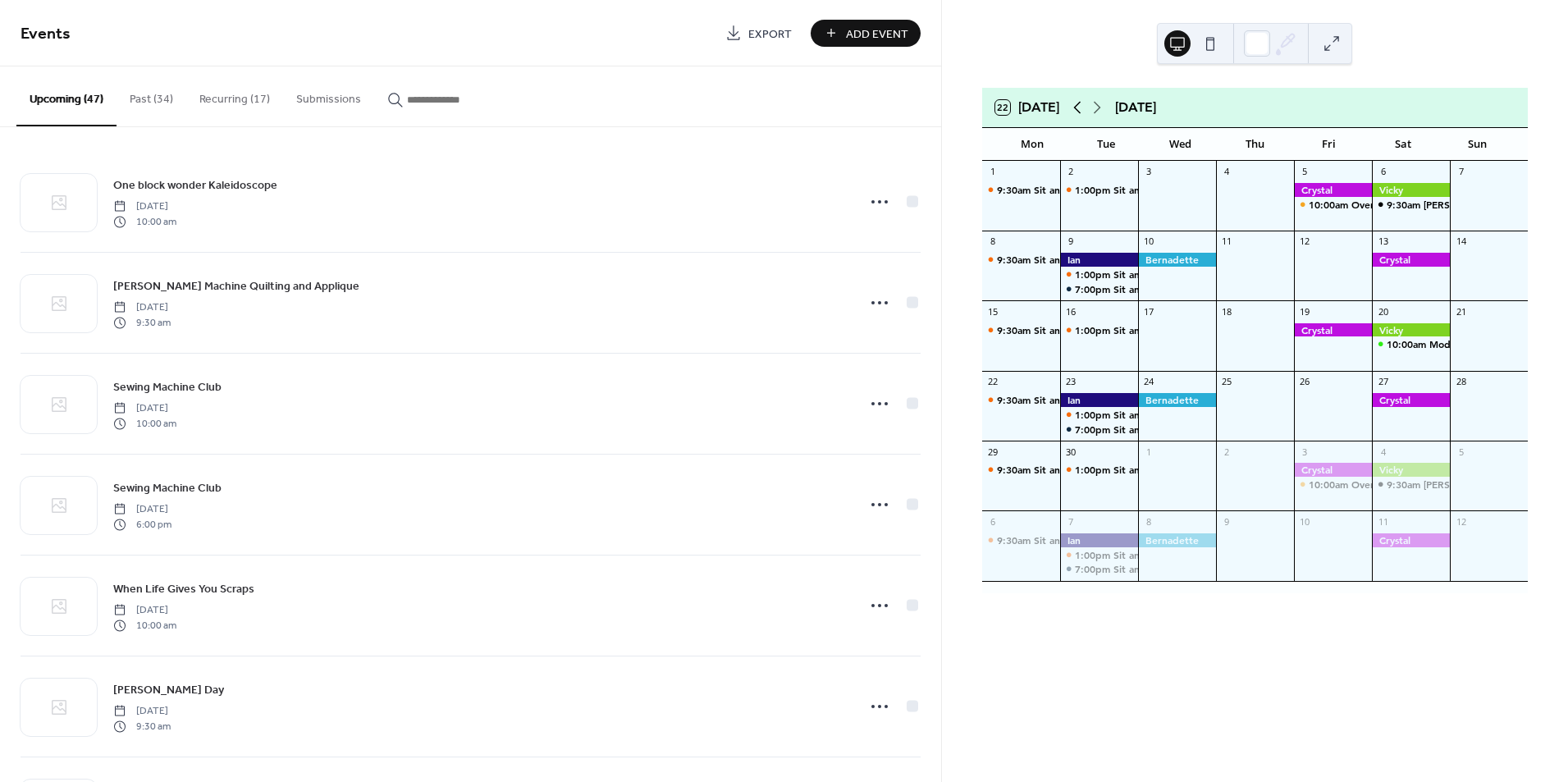 click 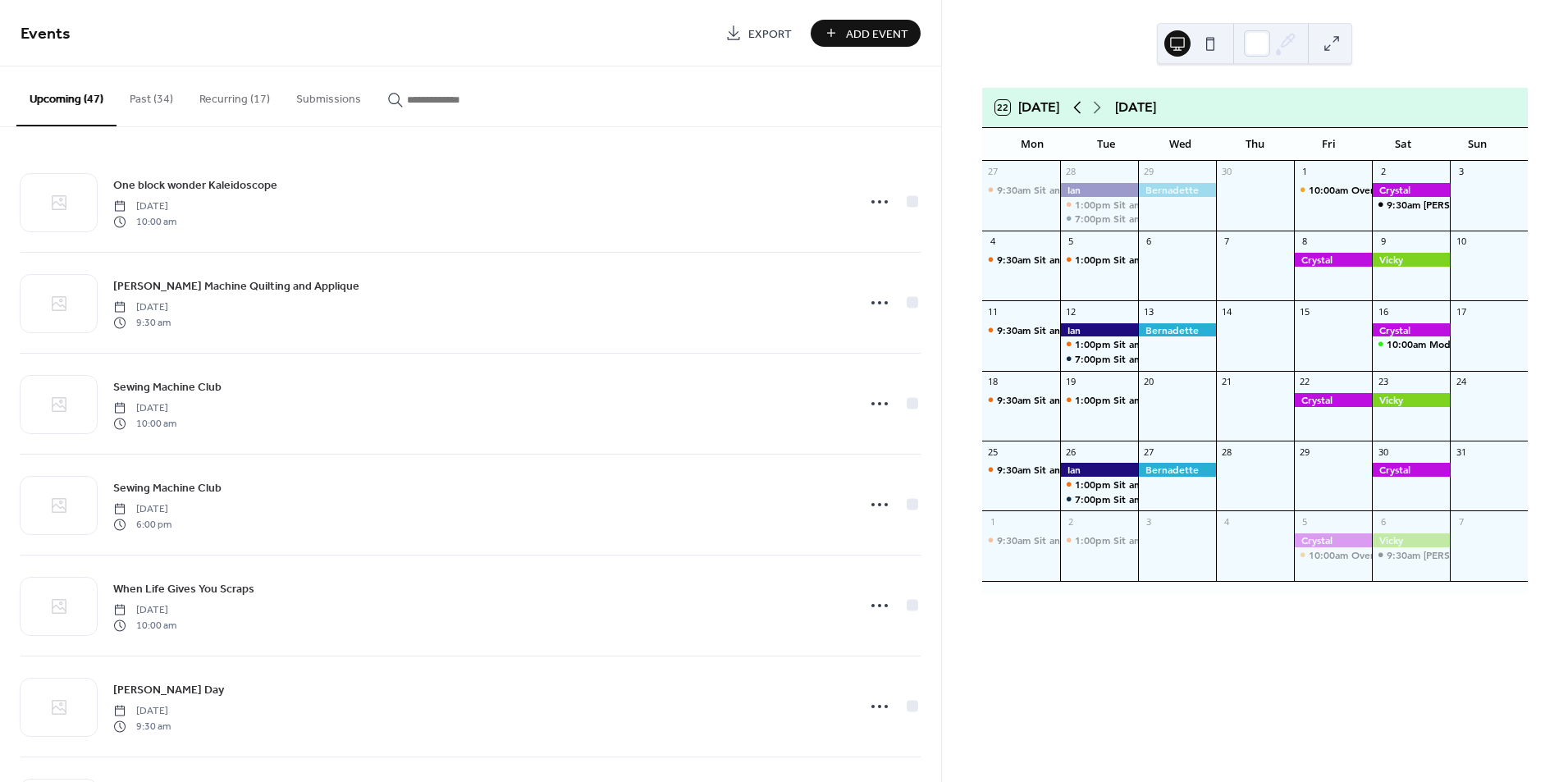 click 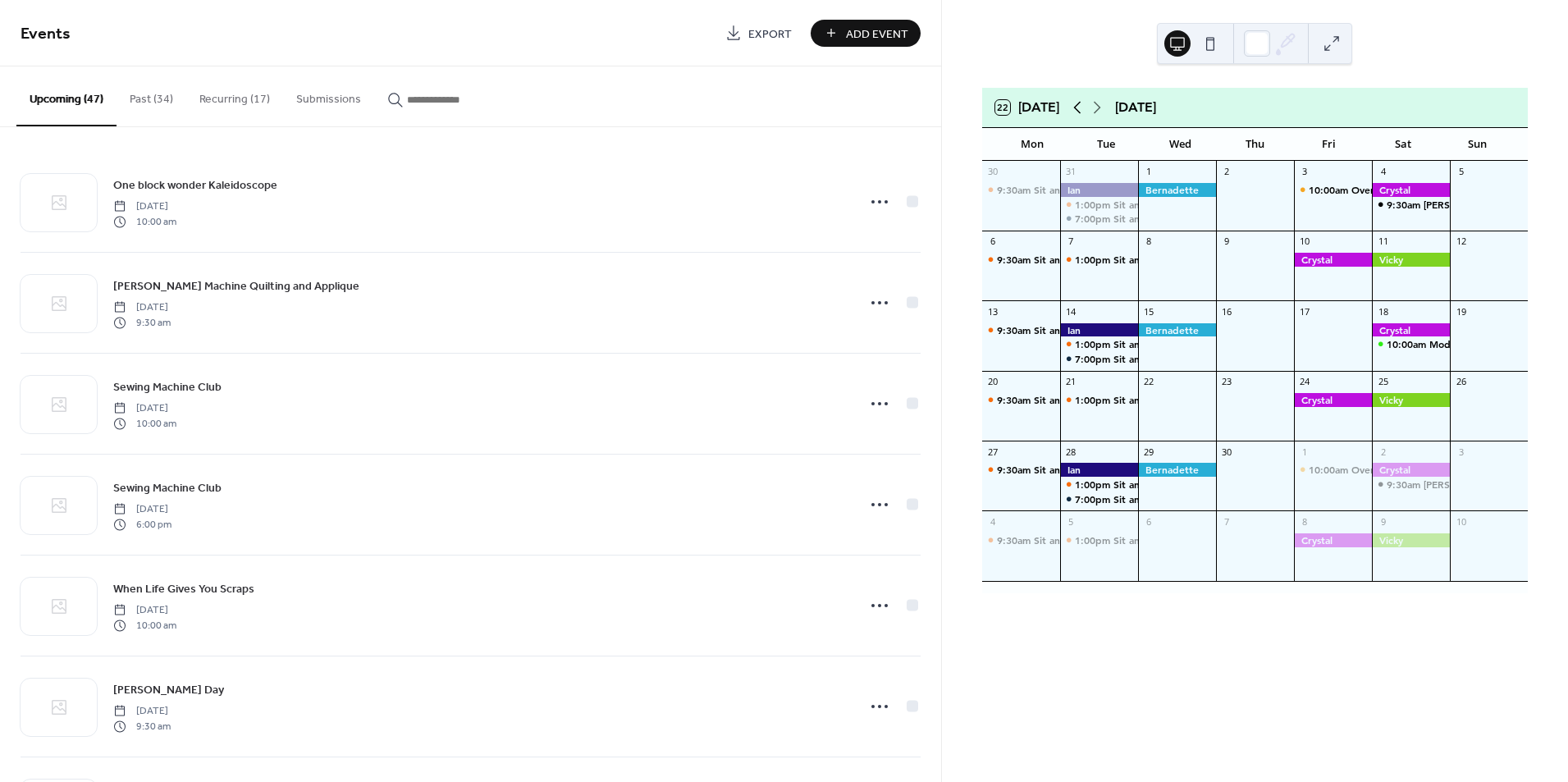 click 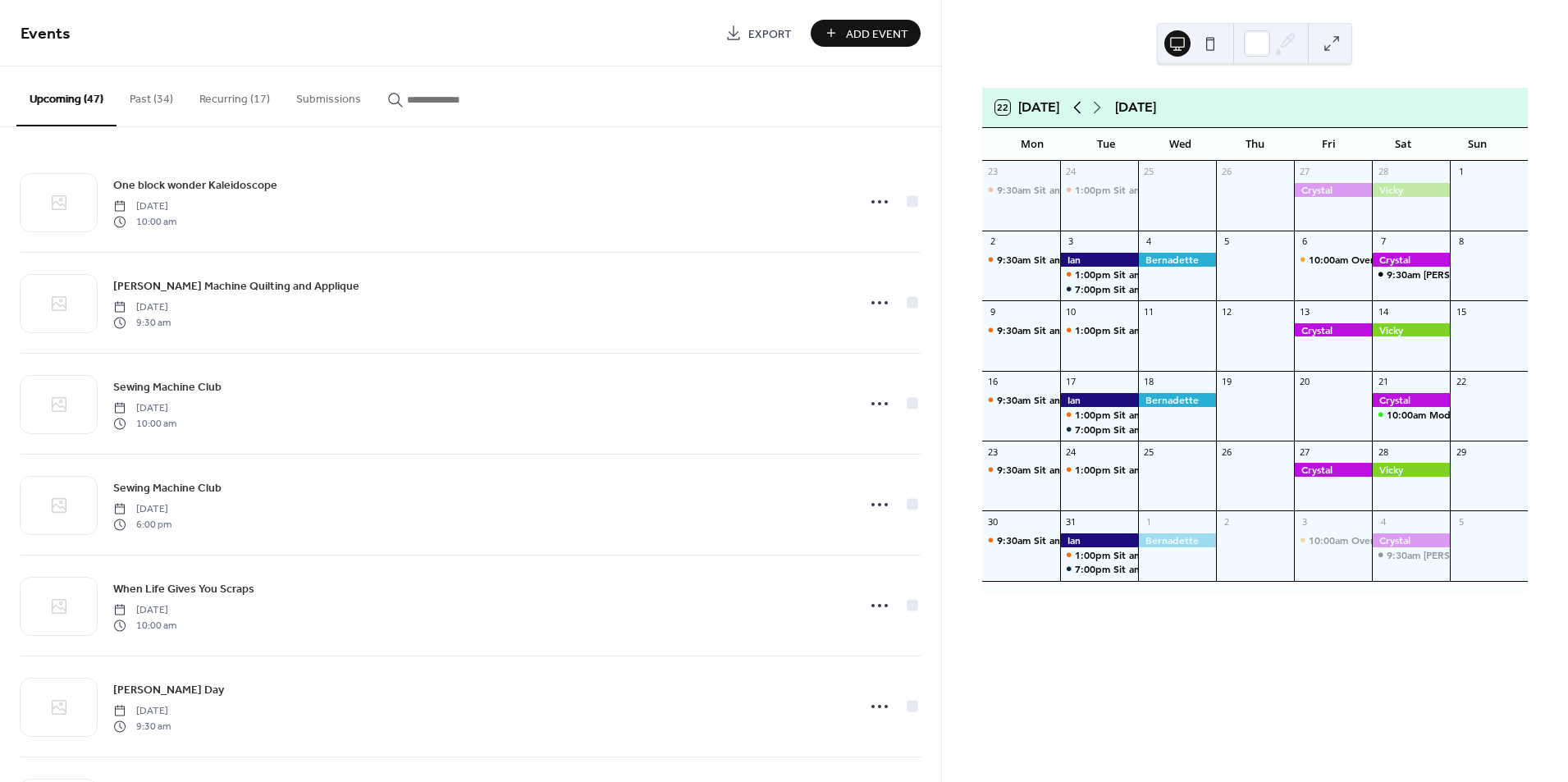 click 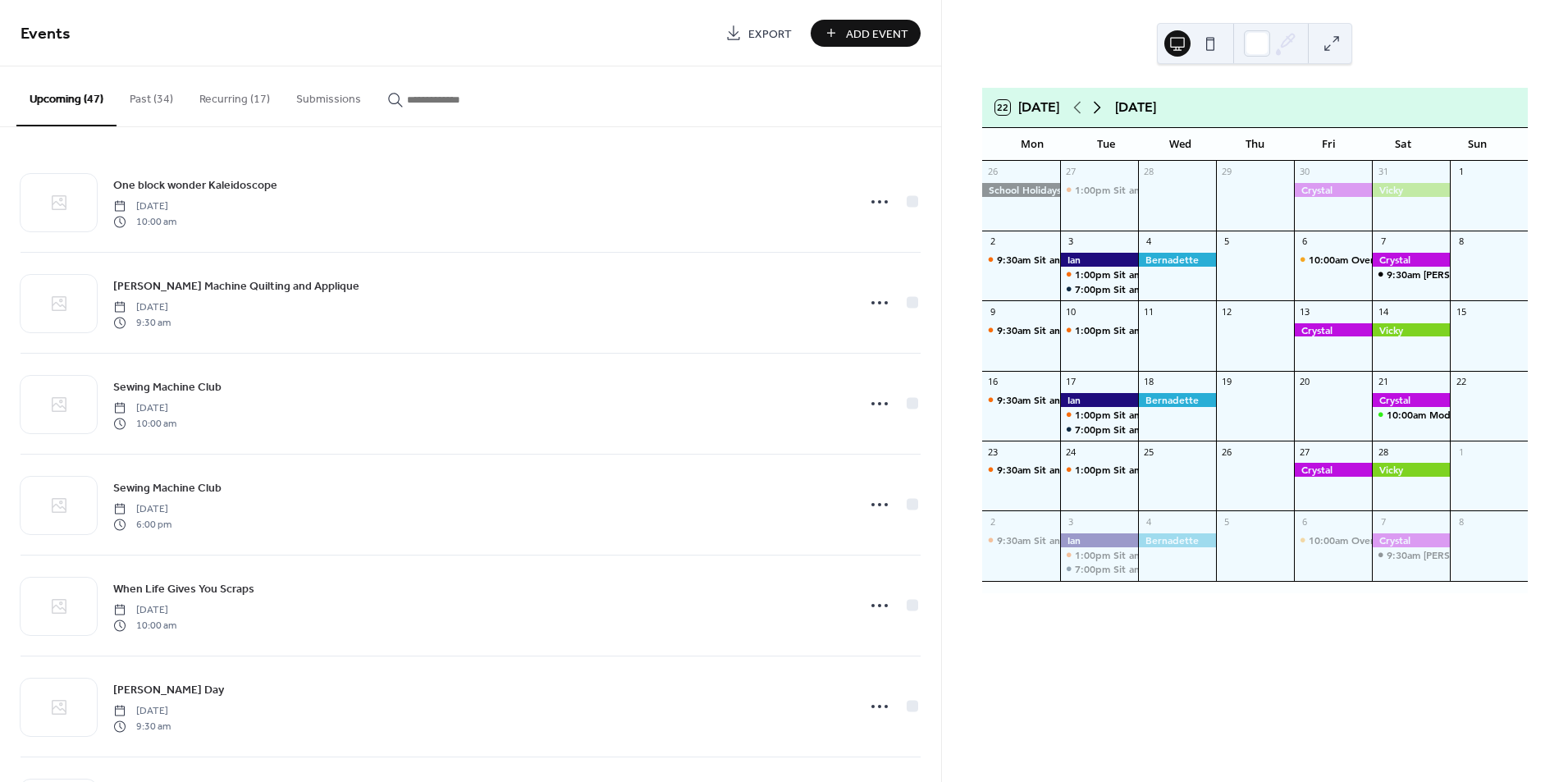 click 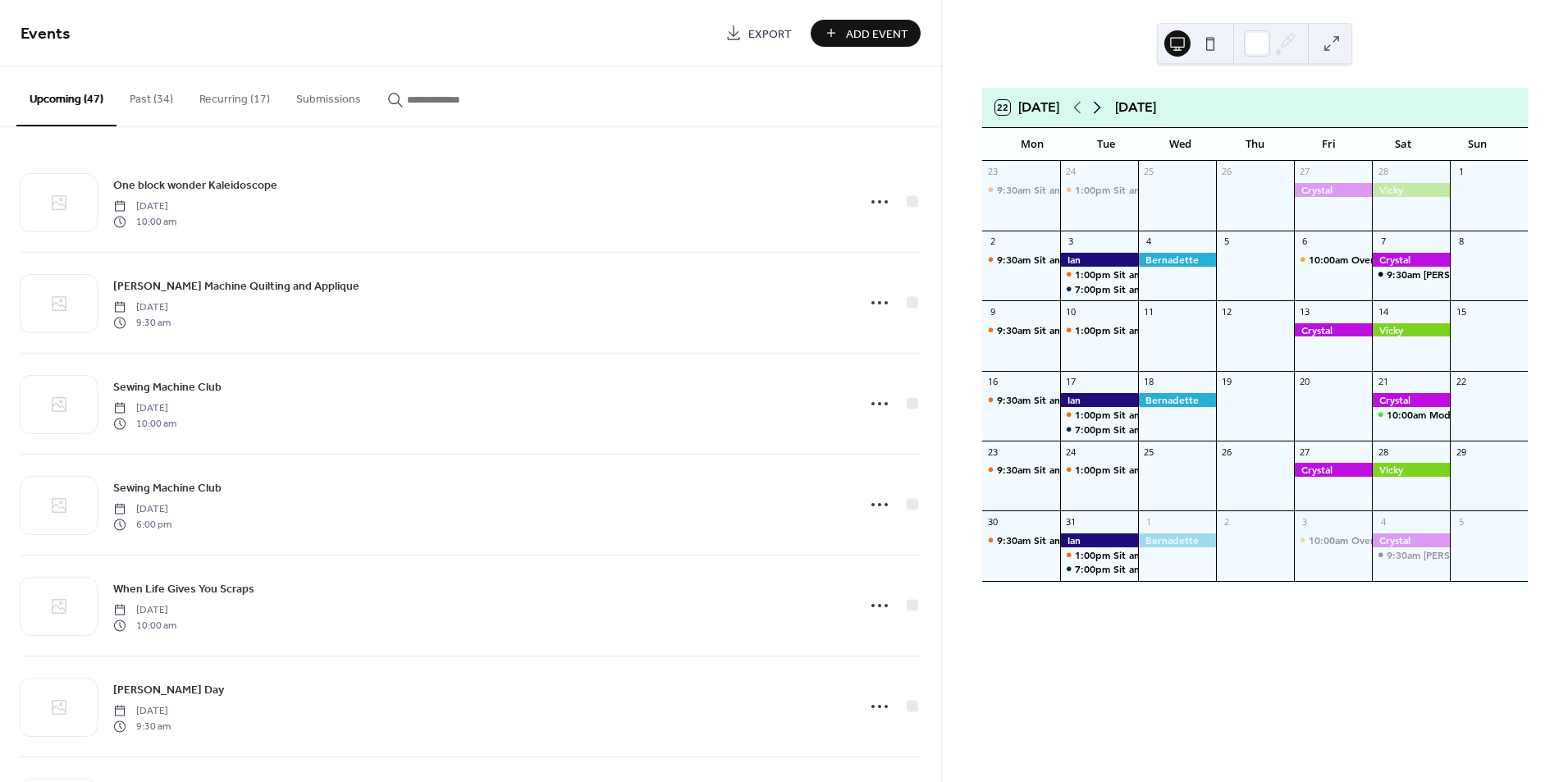 click 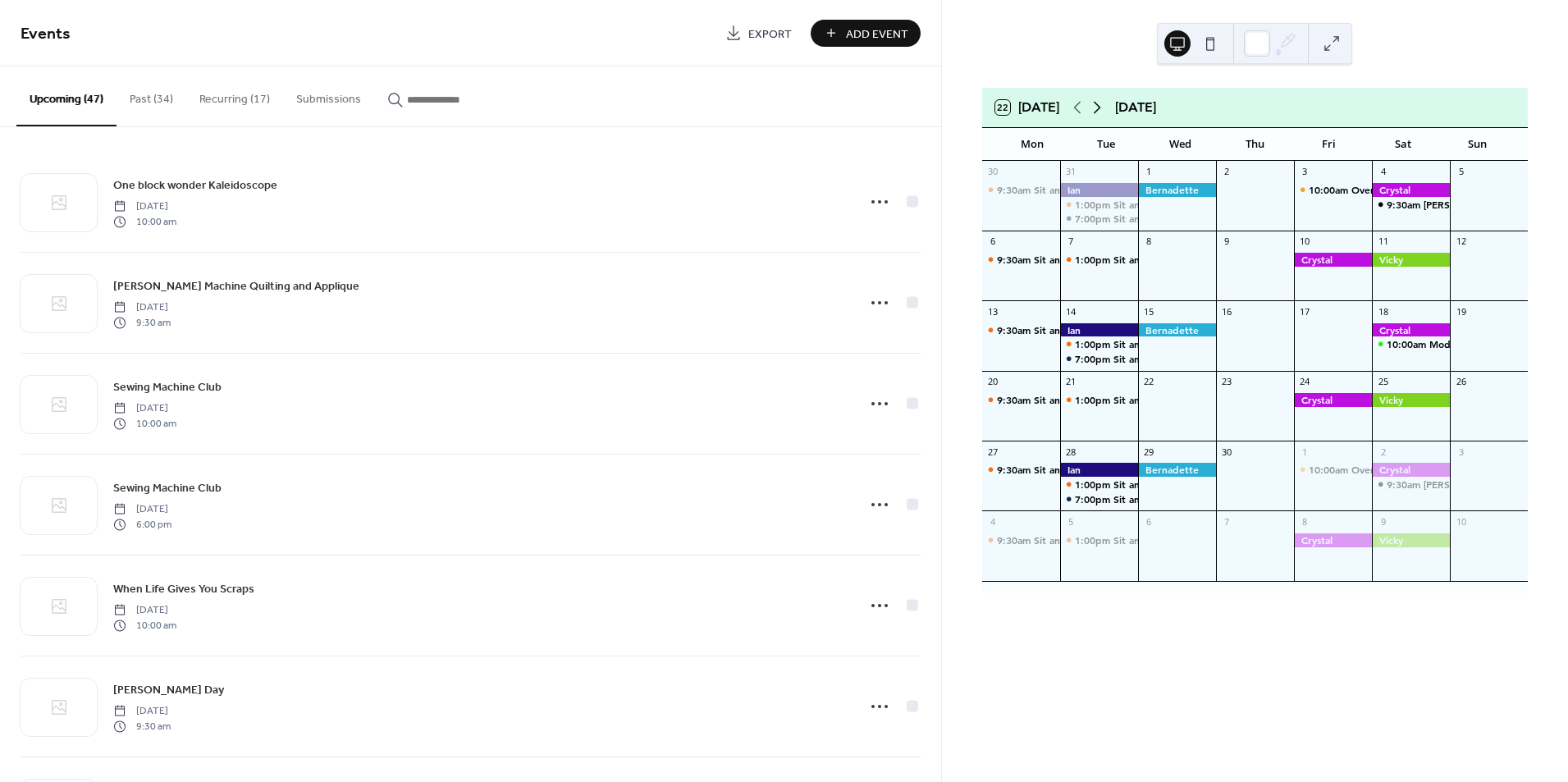 click 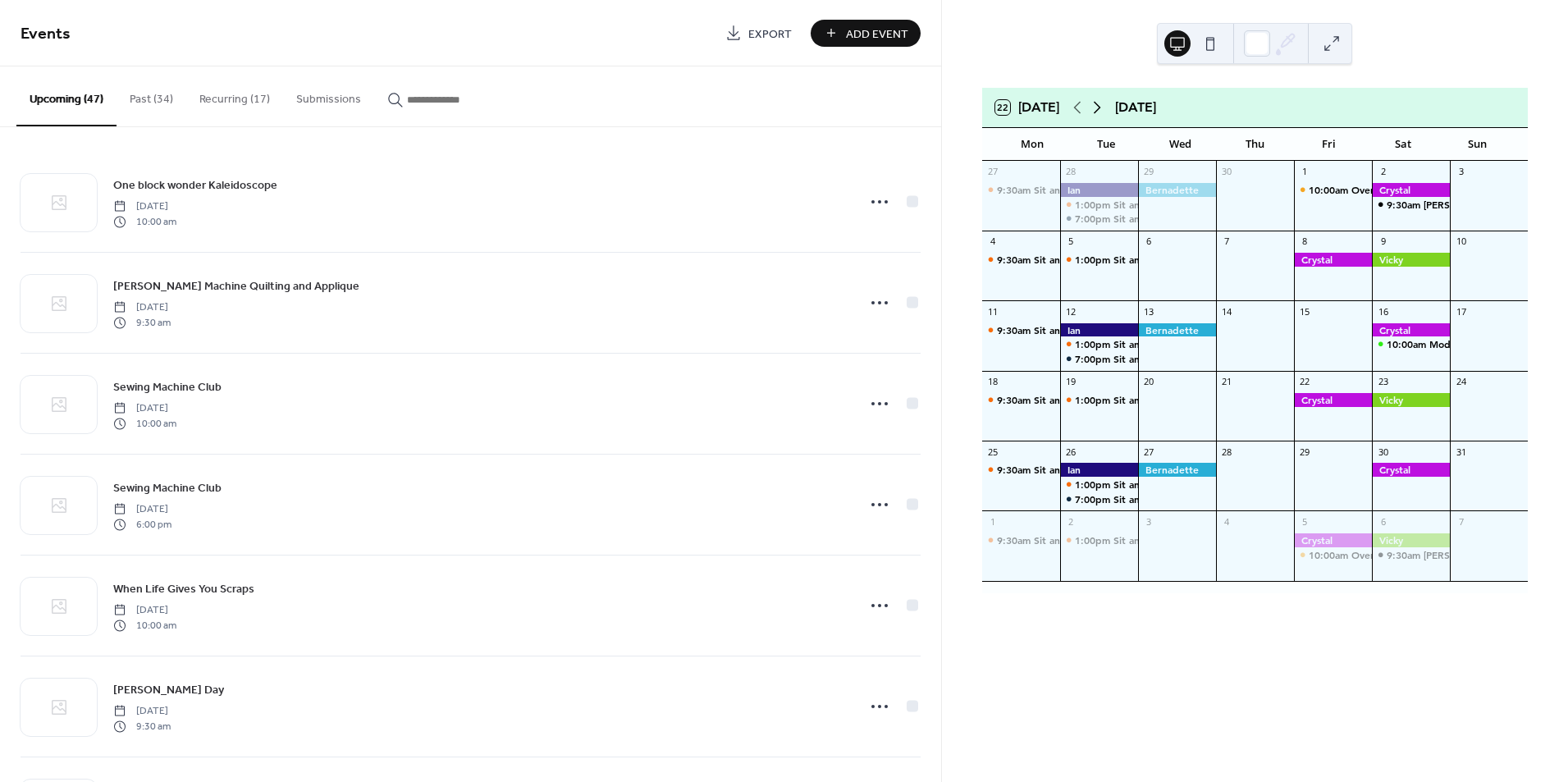 click 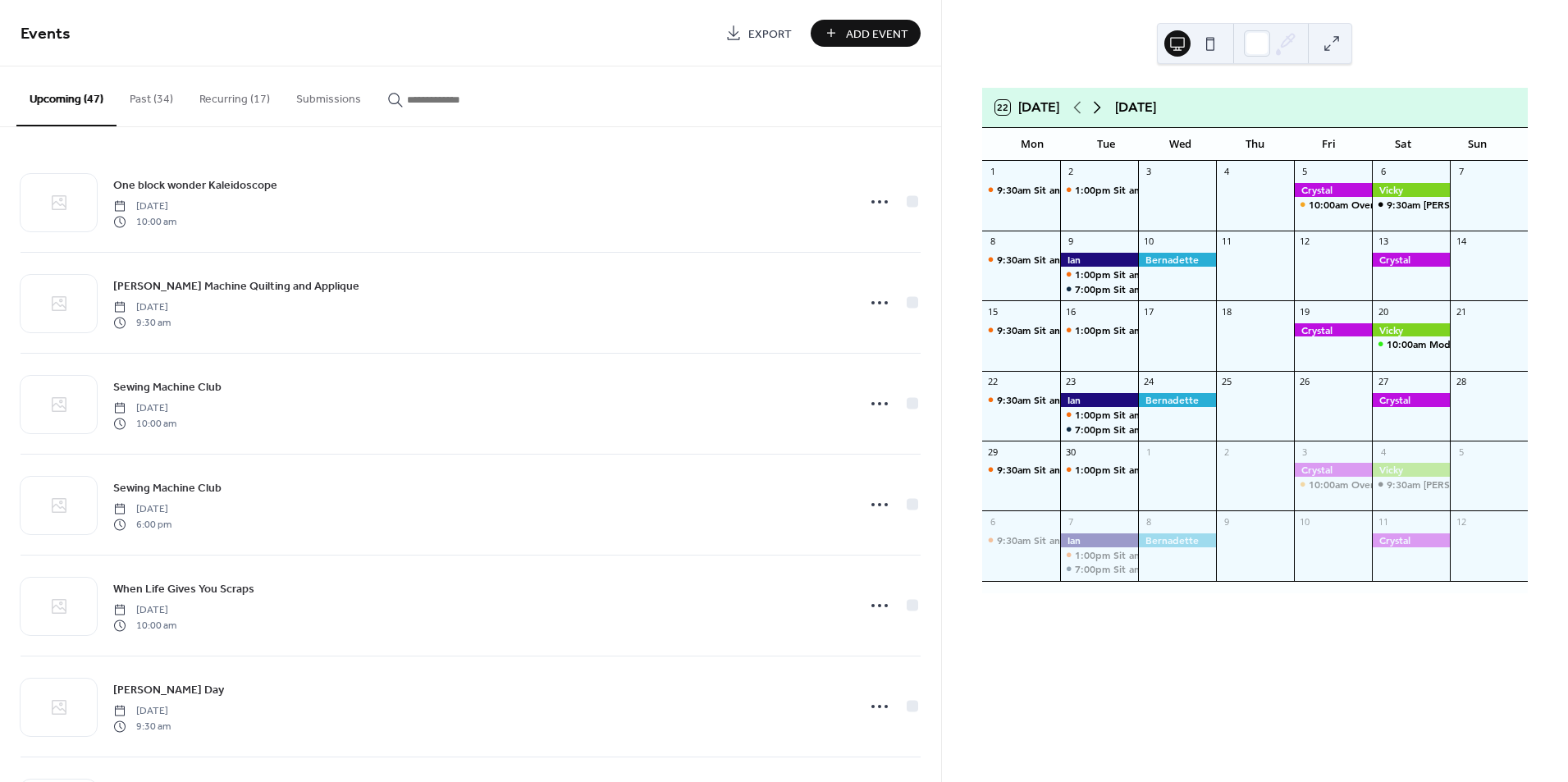 click 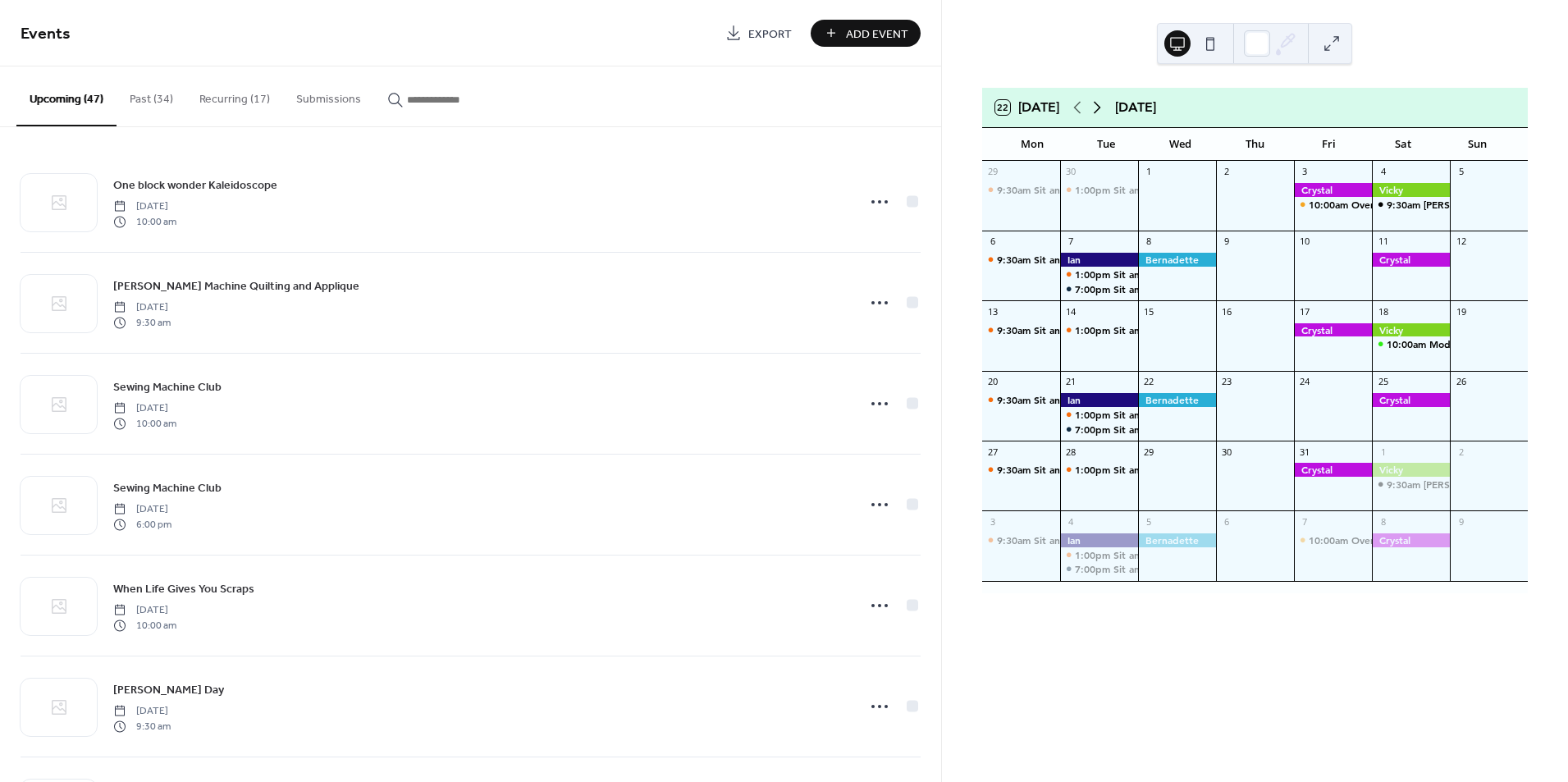 click 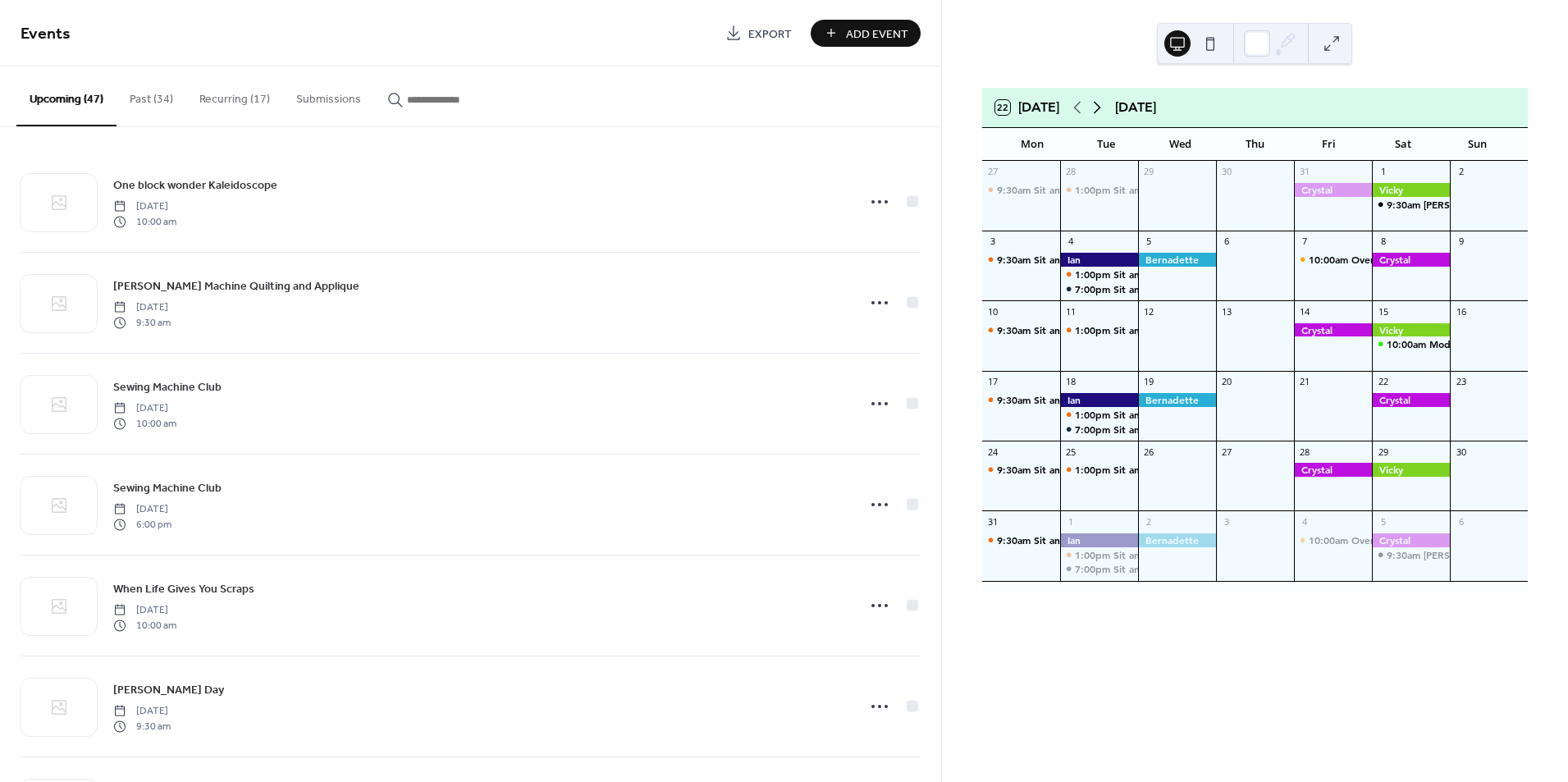 click 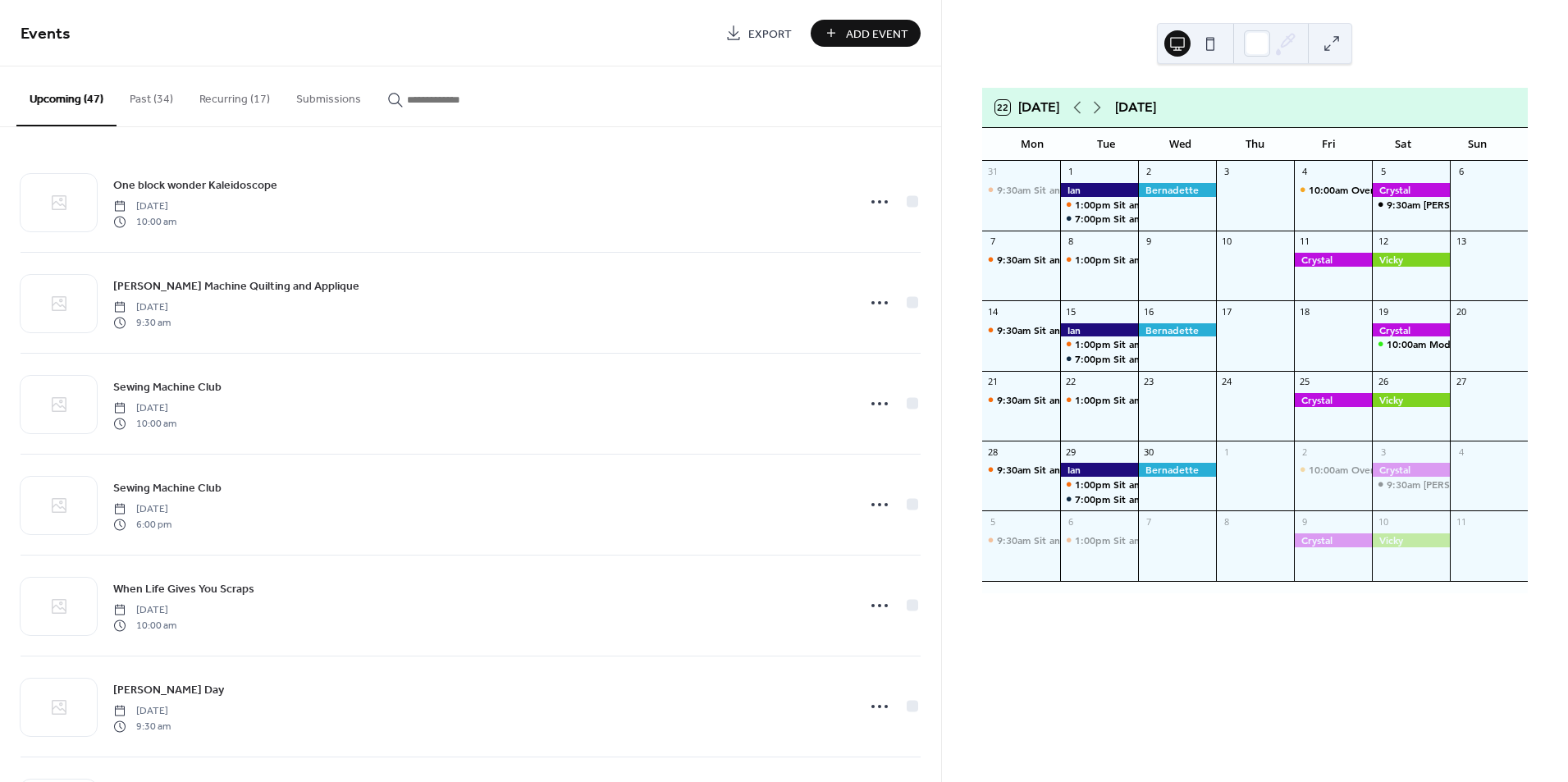 click on "Recurring (17)" at bounding box center [235, 95] 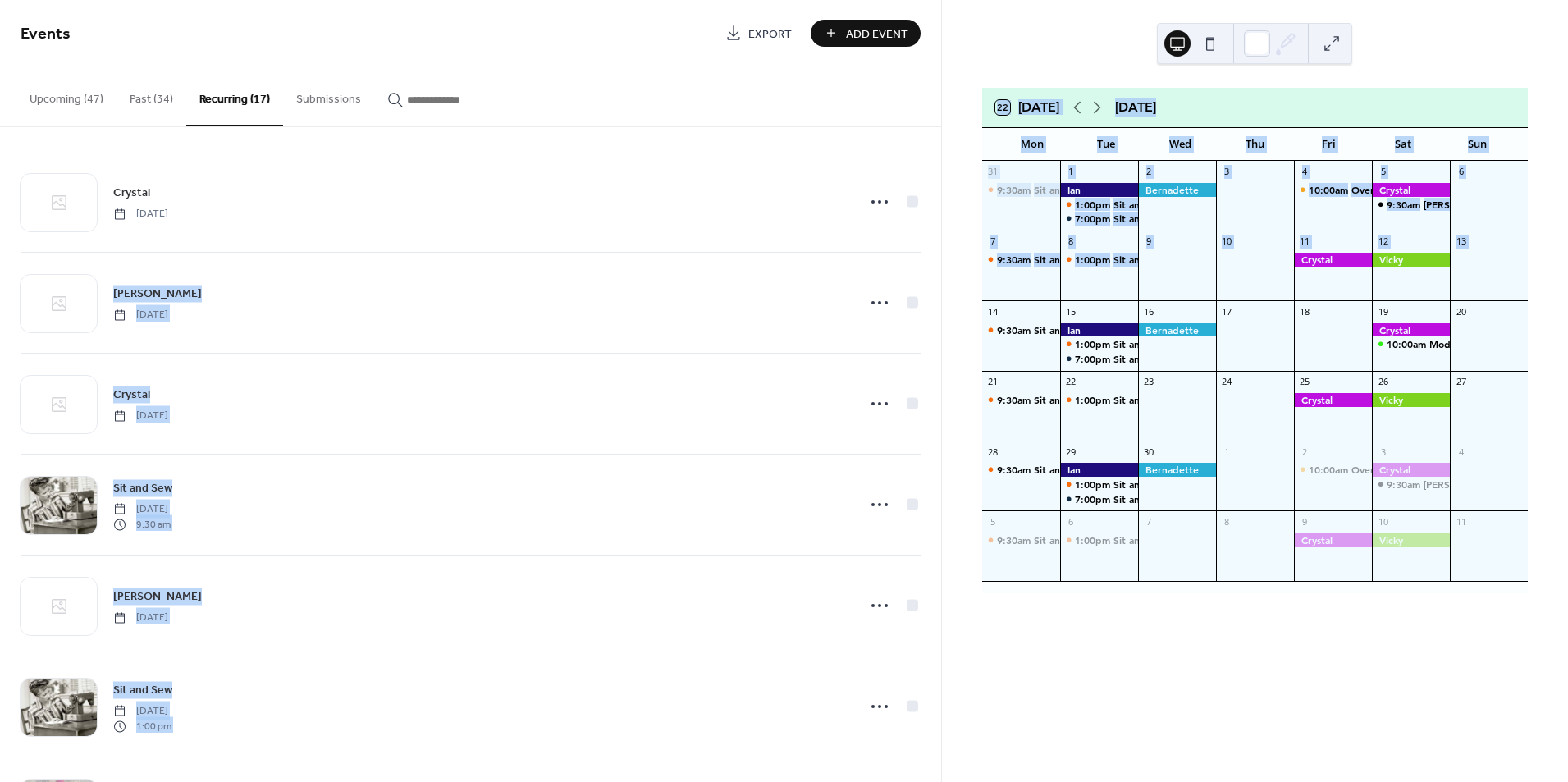 drag, startPoint x: 934, startPoint y: 204, endPoint x: 950, endPoint y: 312, distance: 109.17875 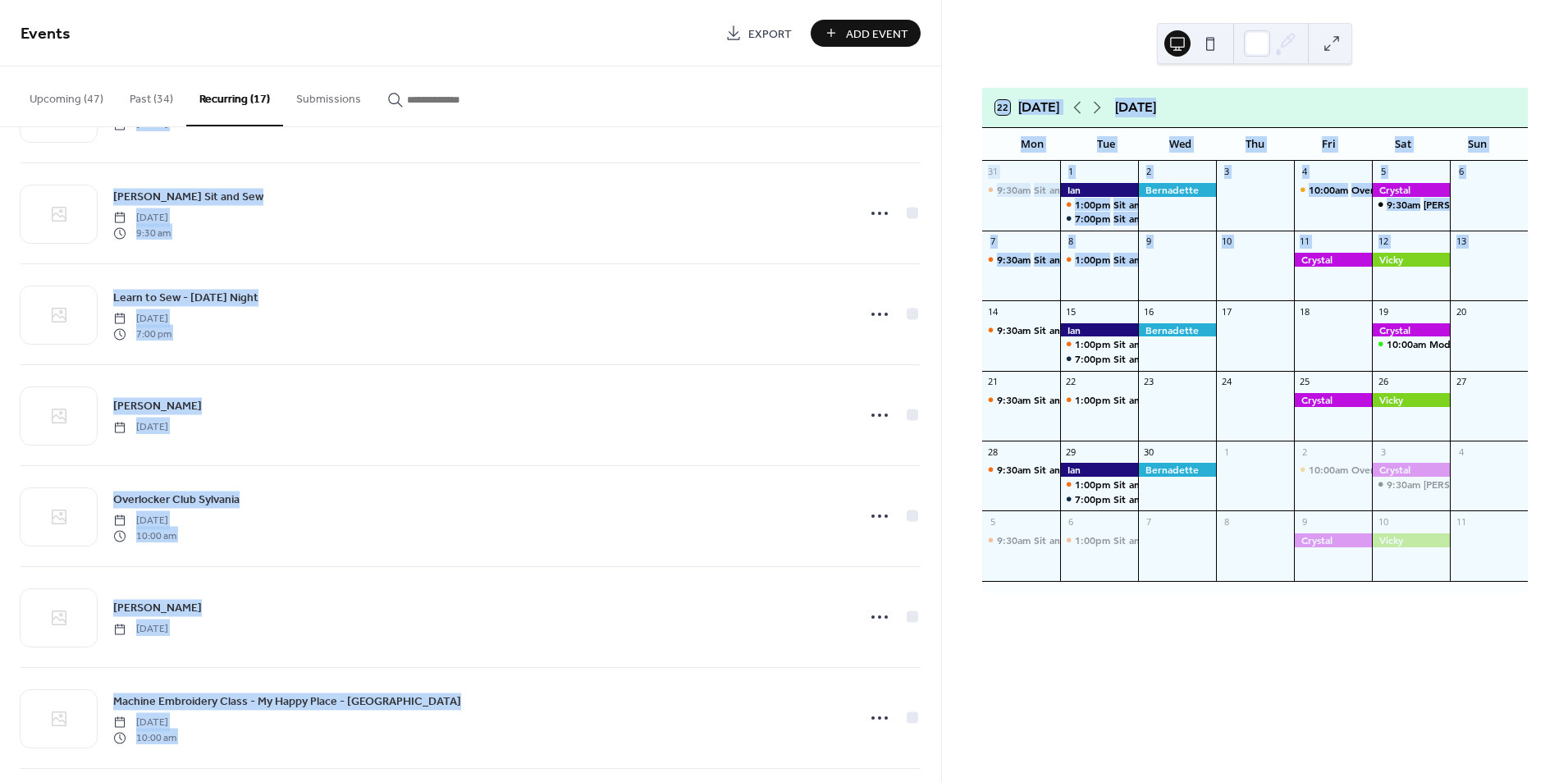 scroll, scrollTop: 1109, scrollLeft: 0, axis: vertical 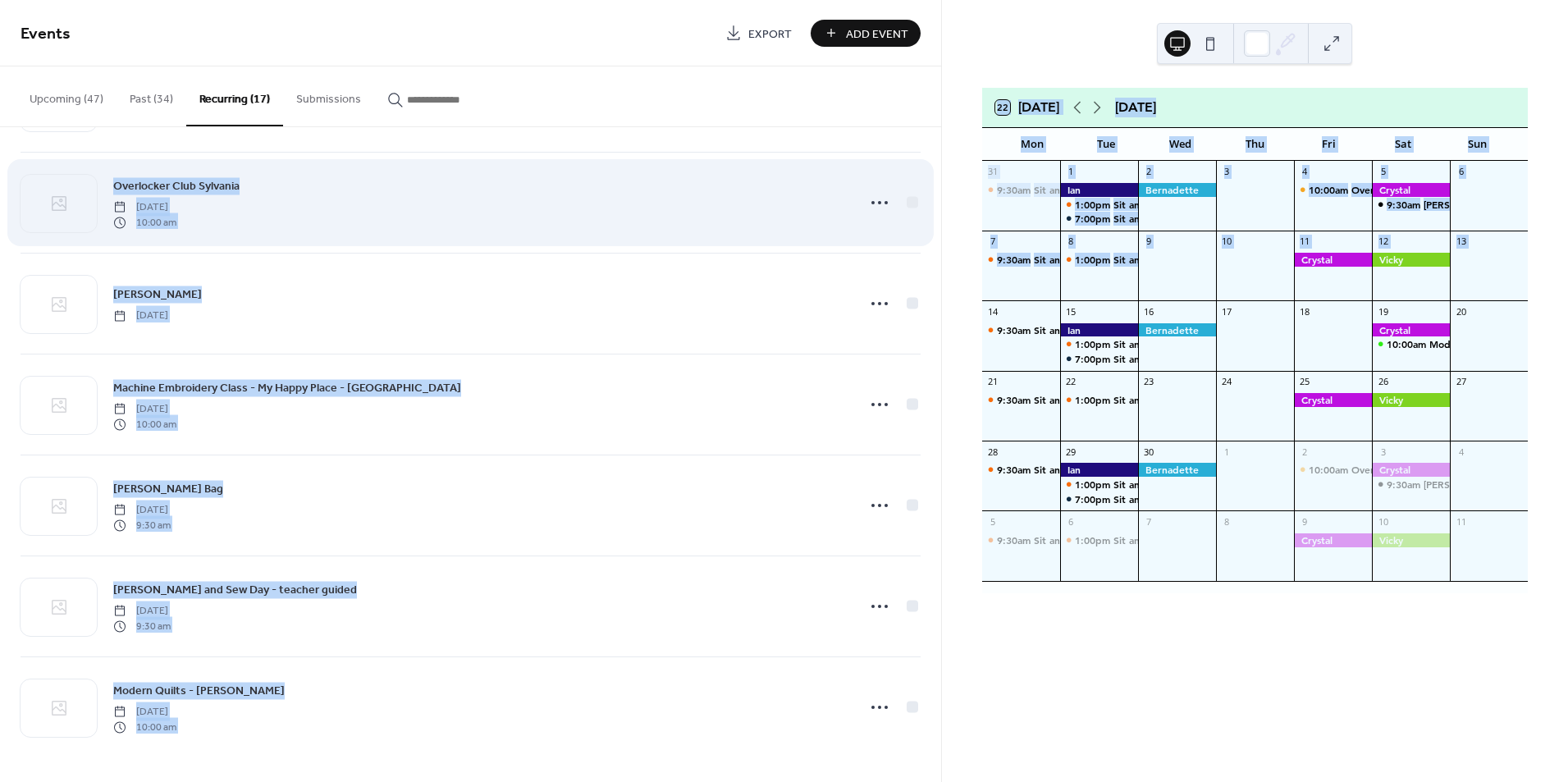 click on "Overlocker Club Sylvania [DATE] 10:00 am" at bounding box center [479, 203] 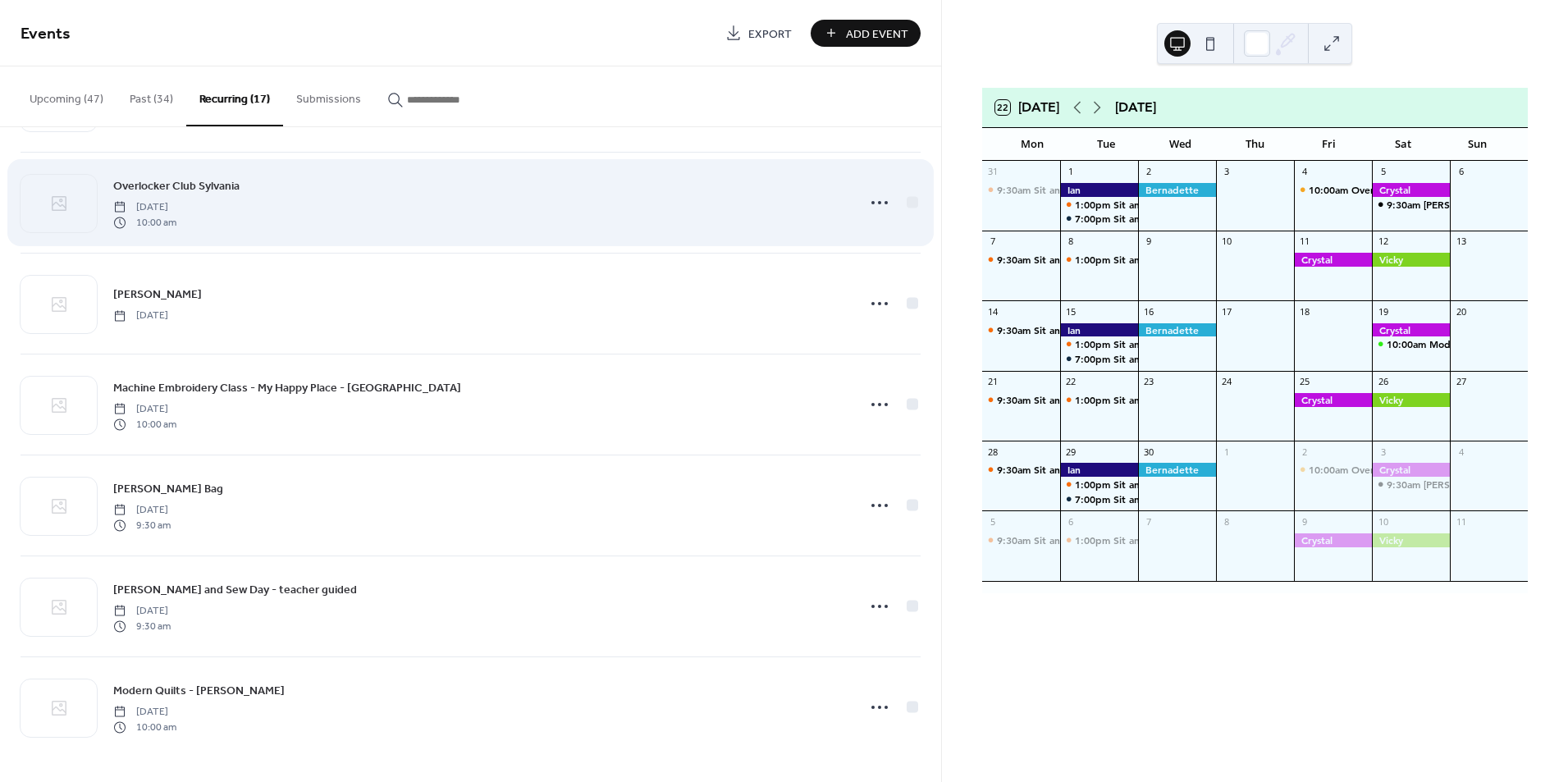 click on "Overlocker Club Sylvania [DATE] 10:00 am" at bounding box center (479, 203) 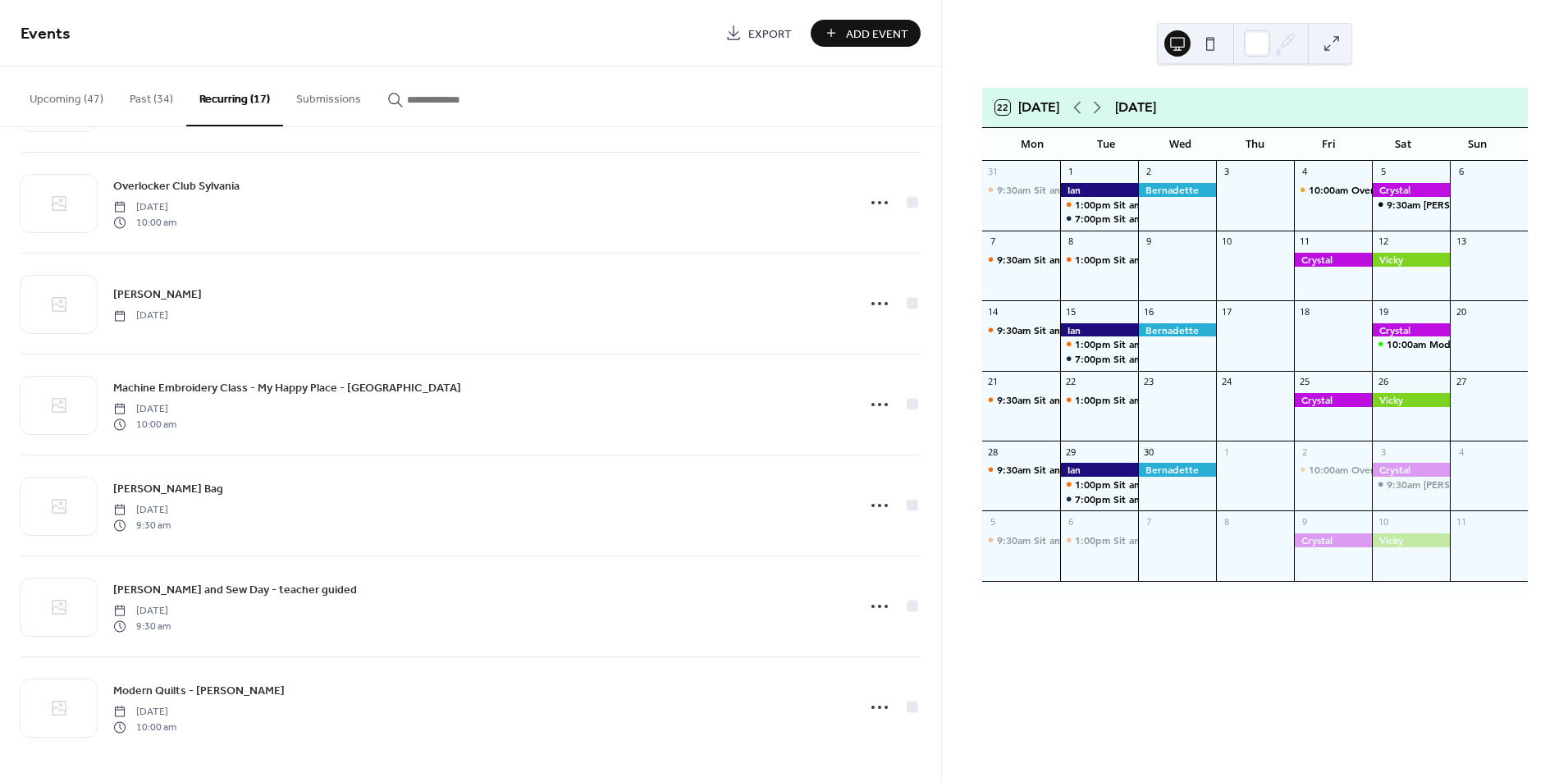 scroll, scrollTop: 1109, scrollLeft: 0, axis: vertical 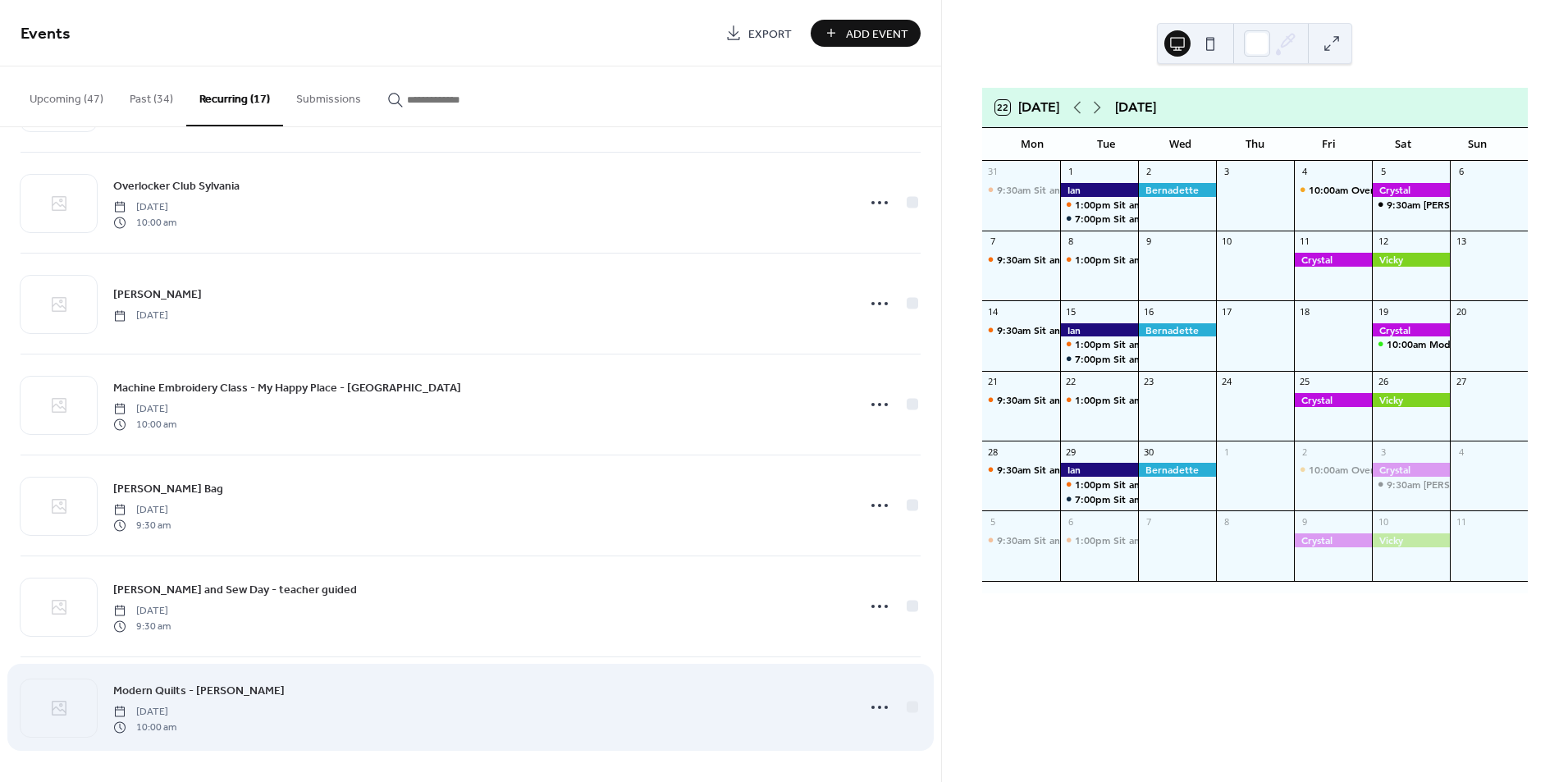 click on "Modern Quilts - [PERSON_NAME] [DATE] 10:00 am" at bounding box center [479, 707] 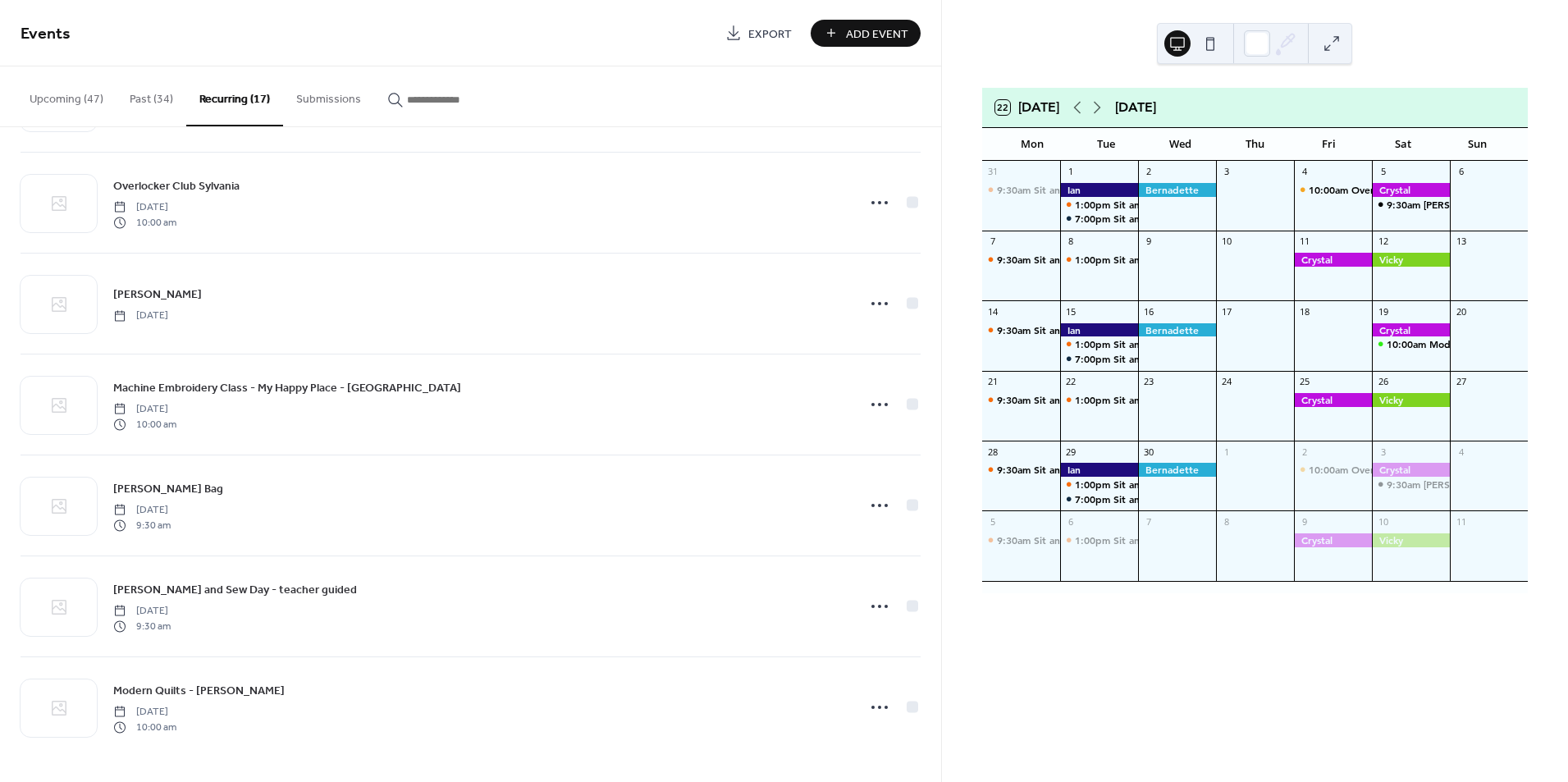 click at bounding box center (456, 99) 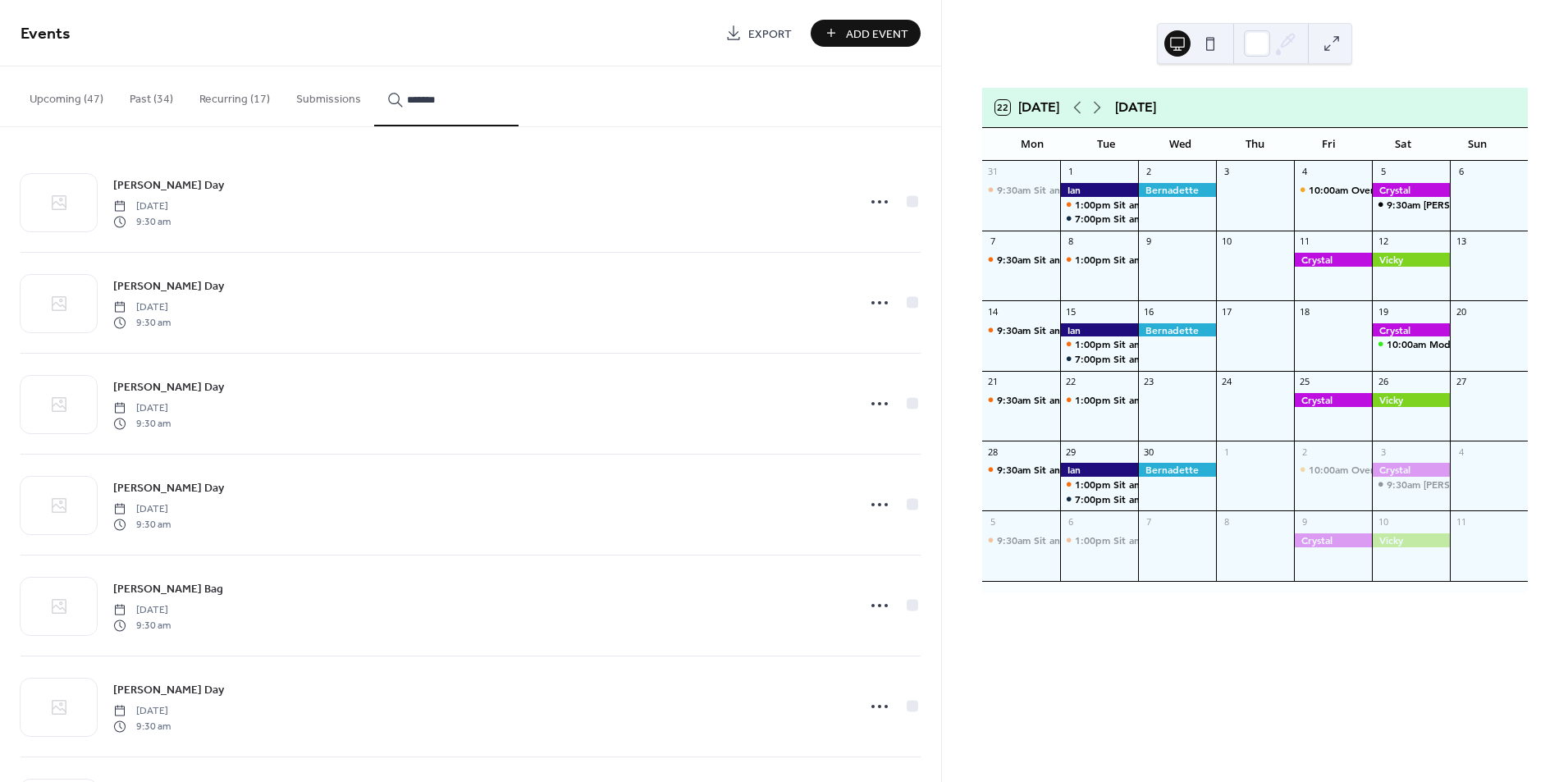 type on "*******" 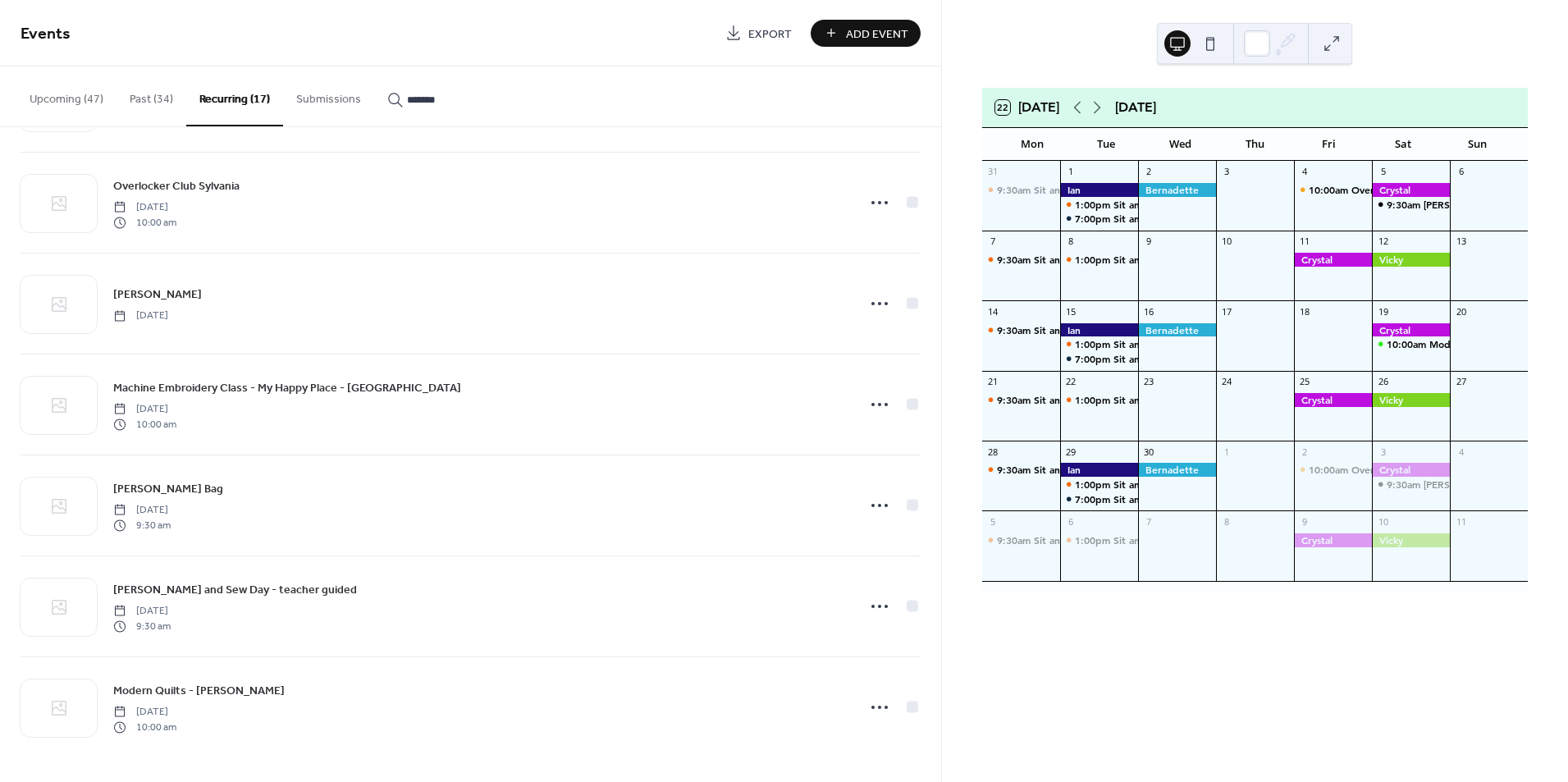 click on "*******" at bounding box center [456, 99] 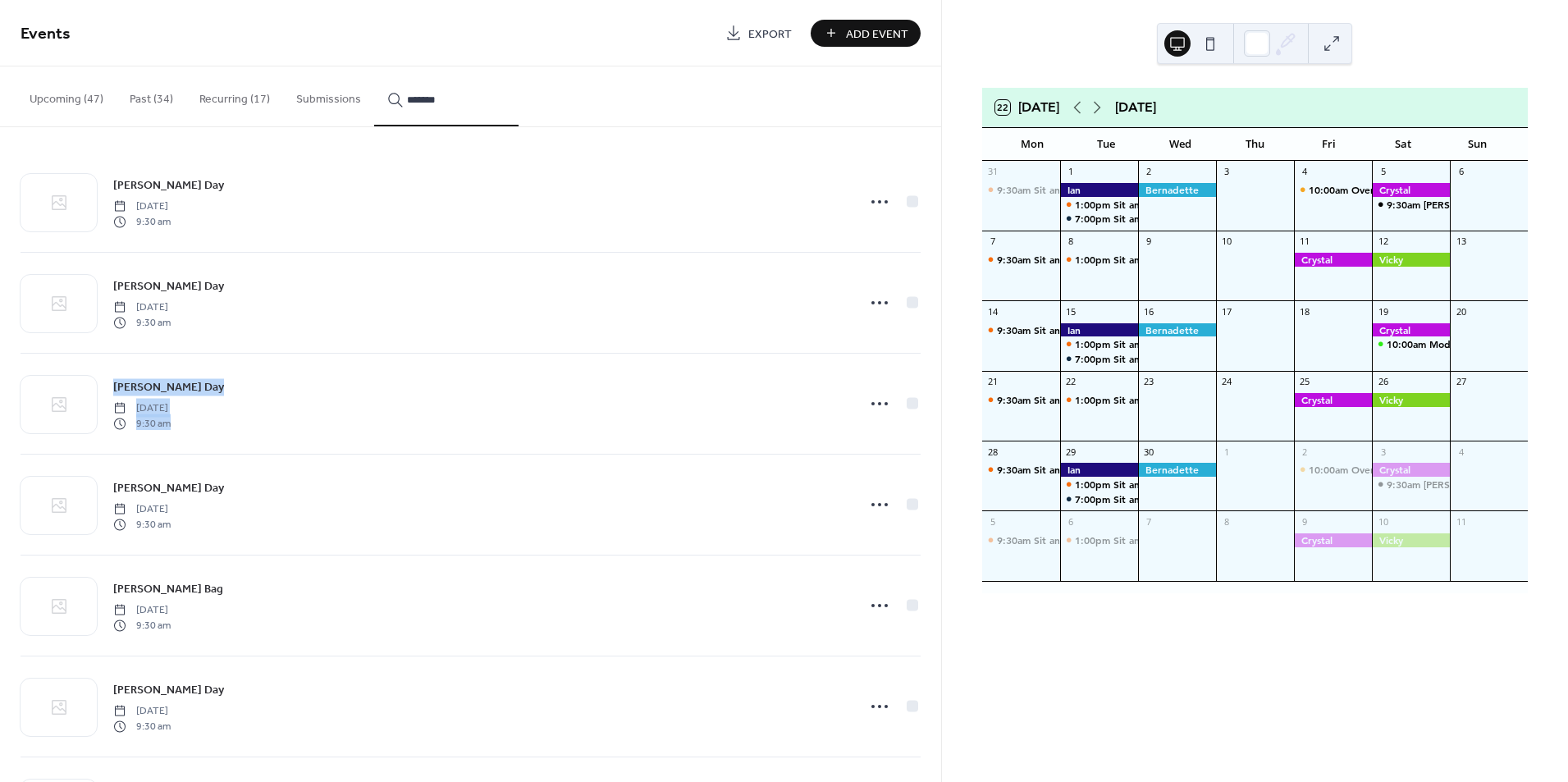 drag, startPoint x: 931, startPoint y: 259, endPoint x: 935, endPoint y: 380, distance: 121.066 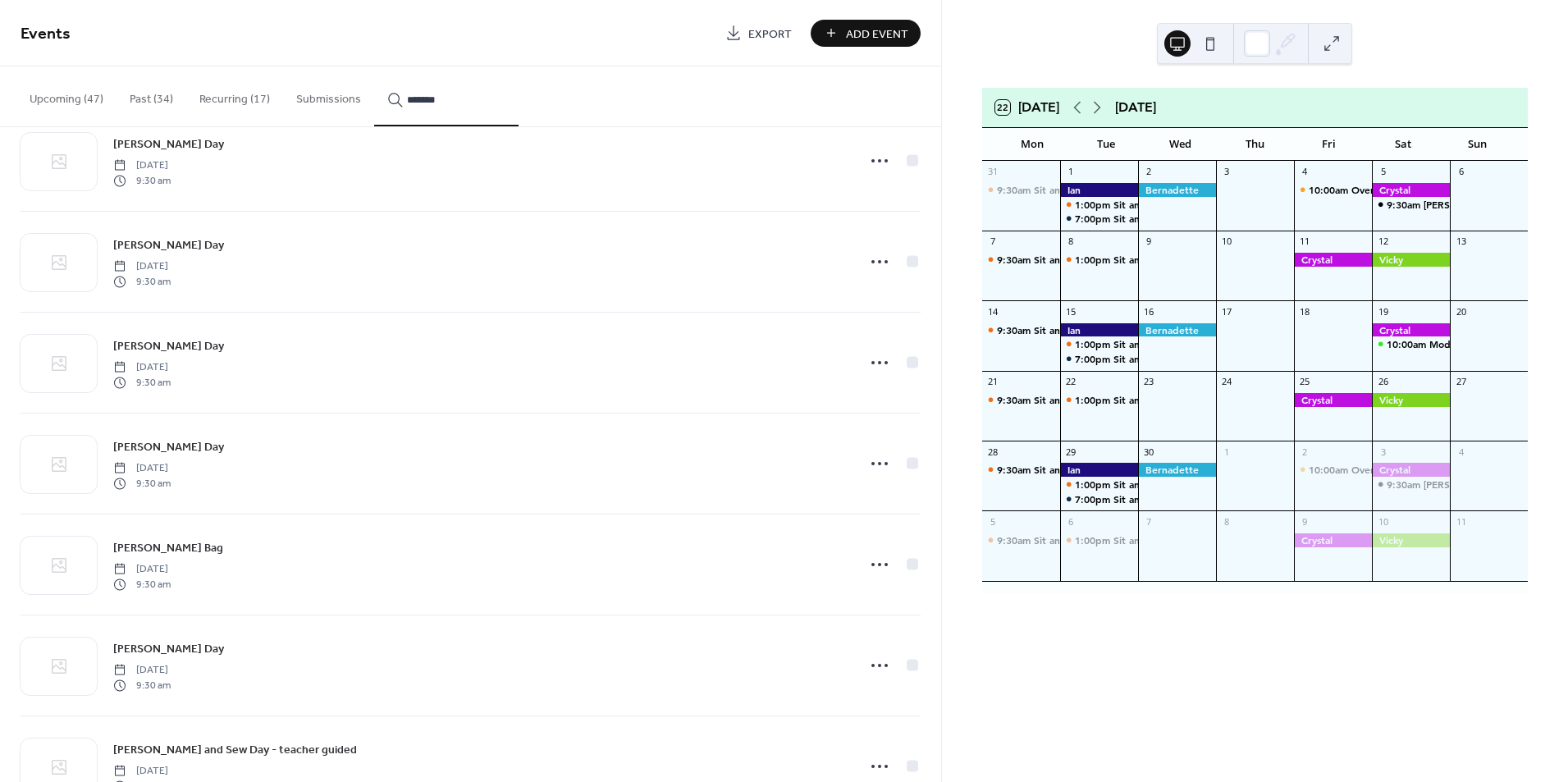 scroll, scrollTop: 807, scrollLeft: 0, axis: vertical 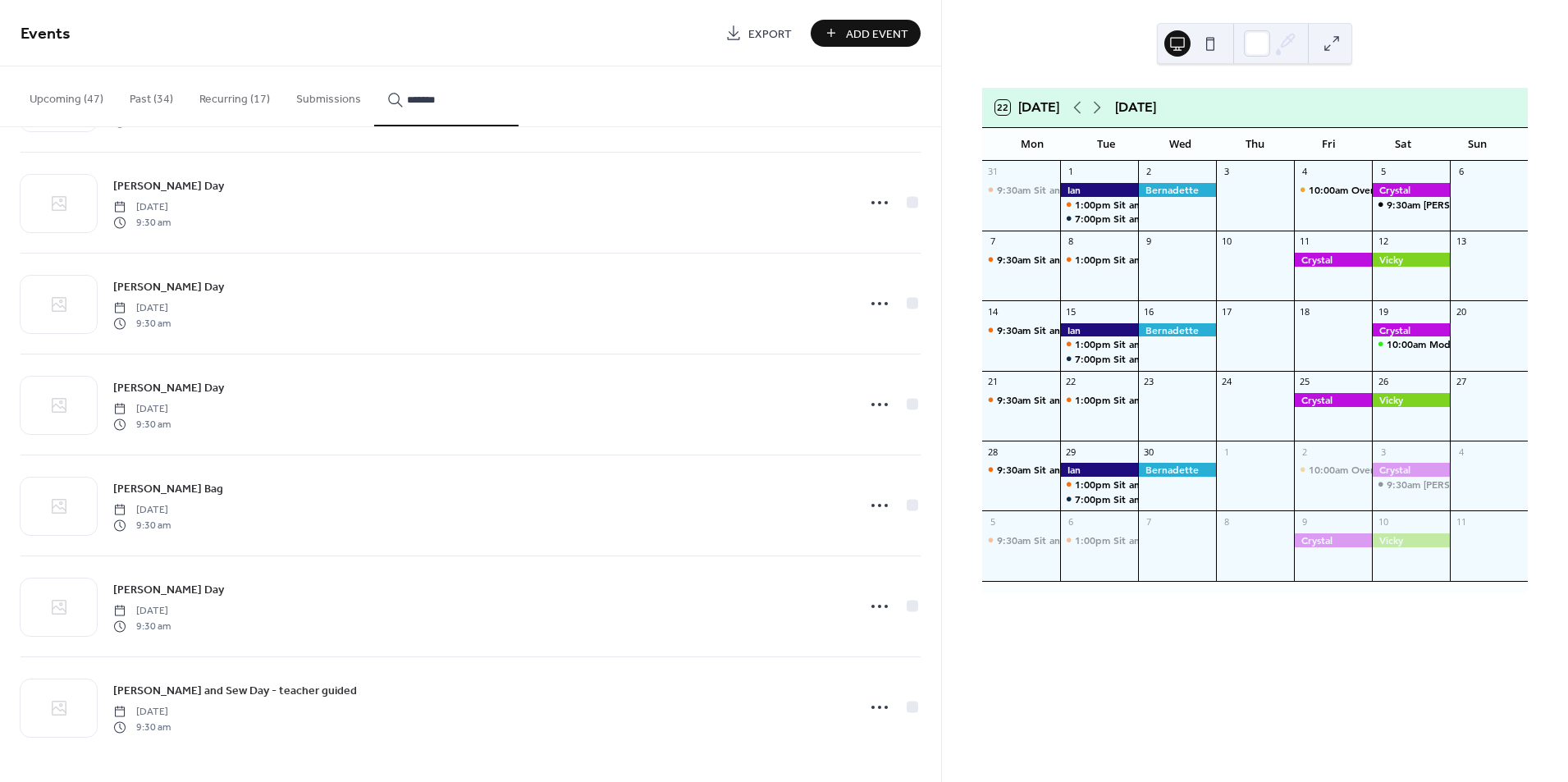 click on "Recurring (17)" at bounding box center [235, 95] 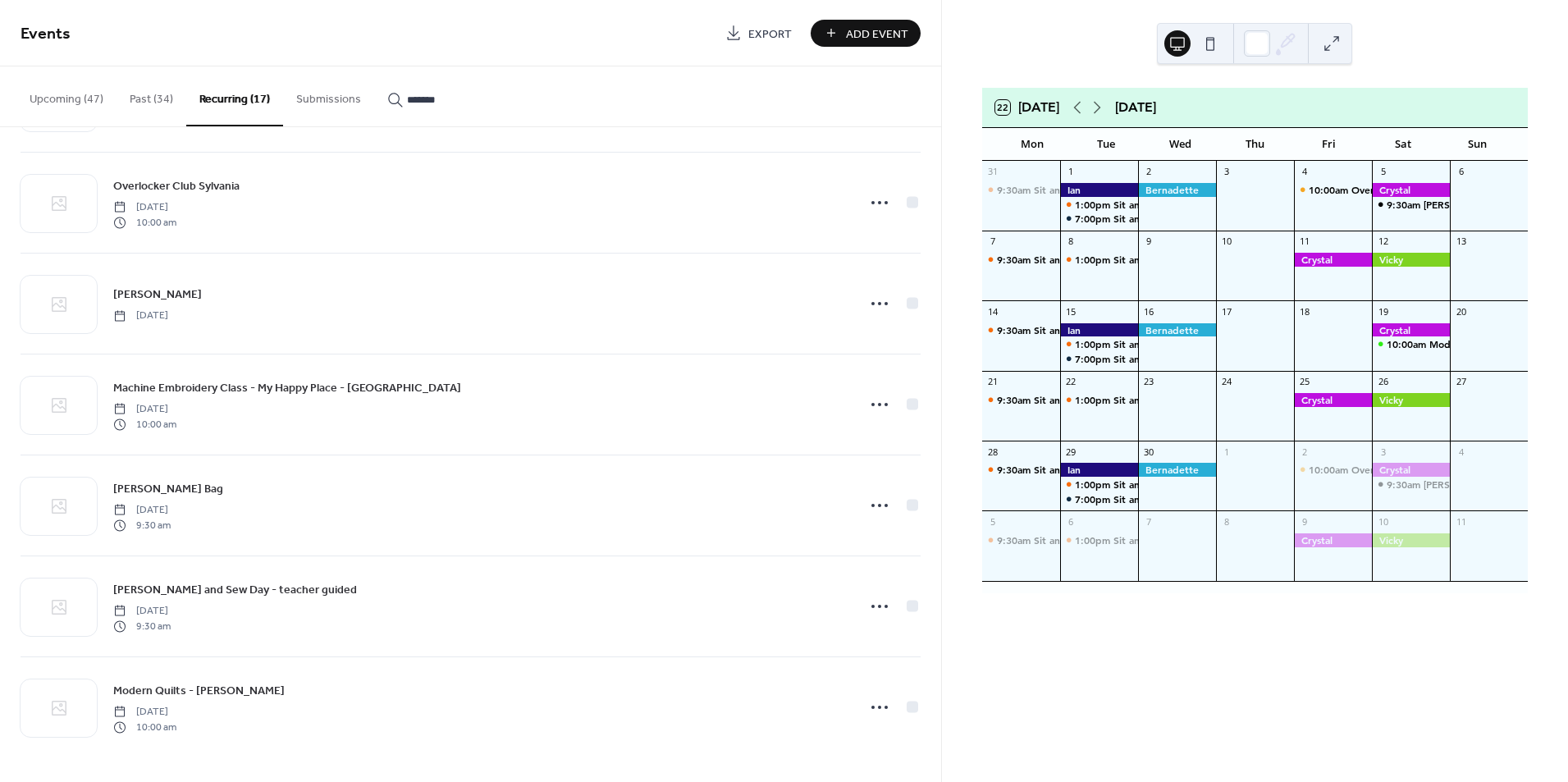 scroll, scrollTop: 1109, scrollLeft: 0, axis: vertical 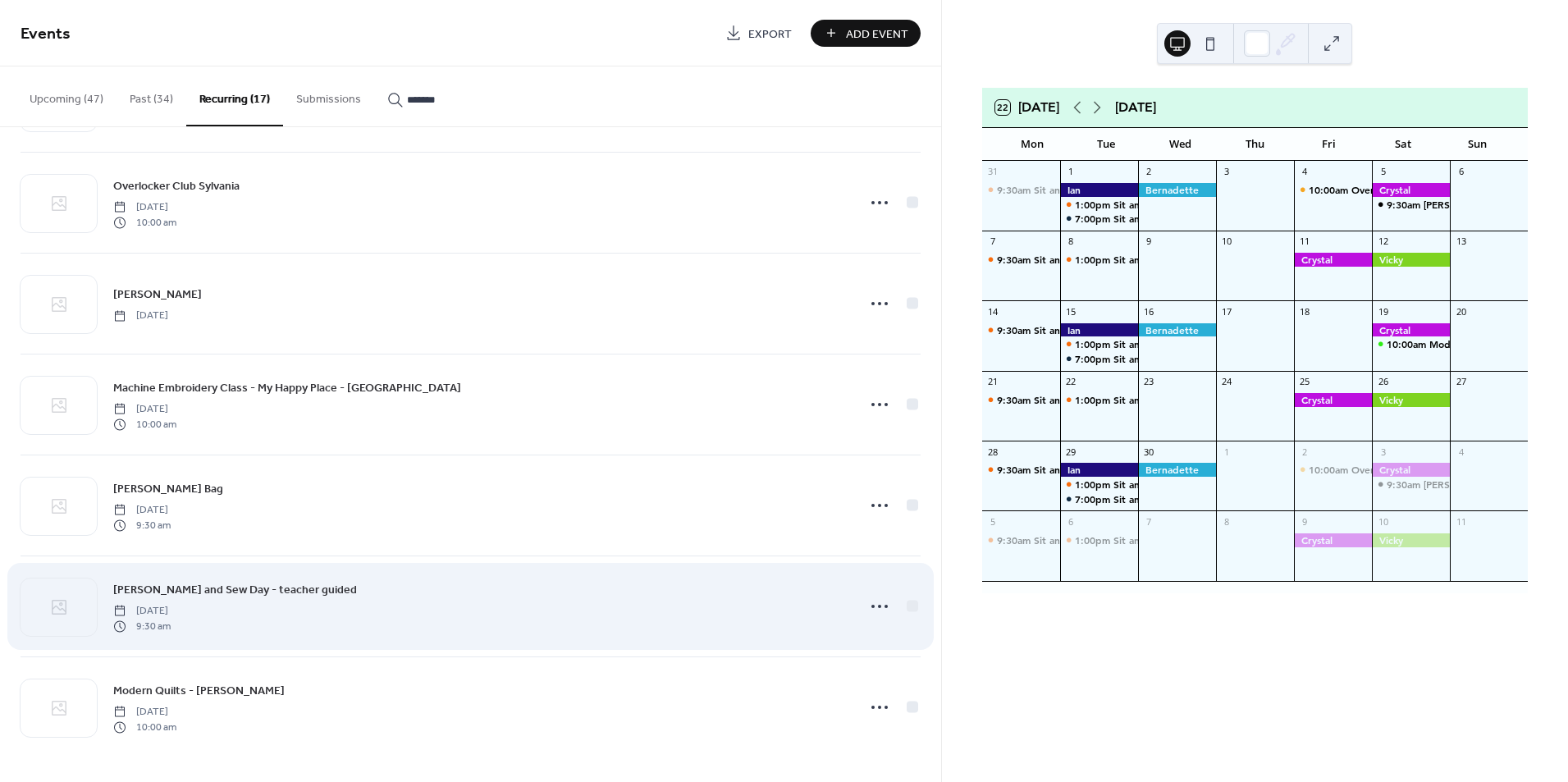 click on "[PERSON_NAME] and Sew Day - teacher guided [DATE] 9:30 am" at bounding box center (479, 606) 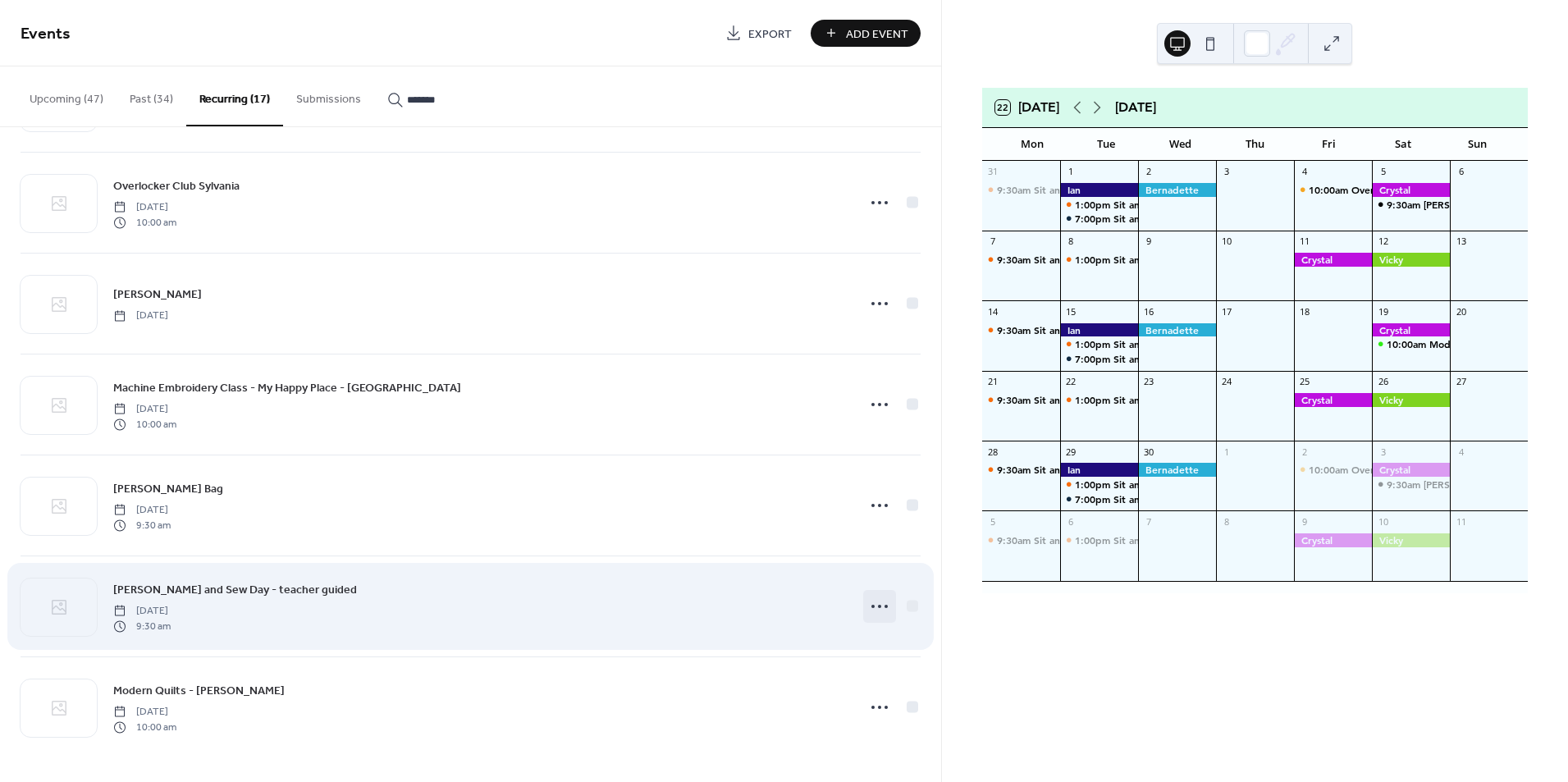 click 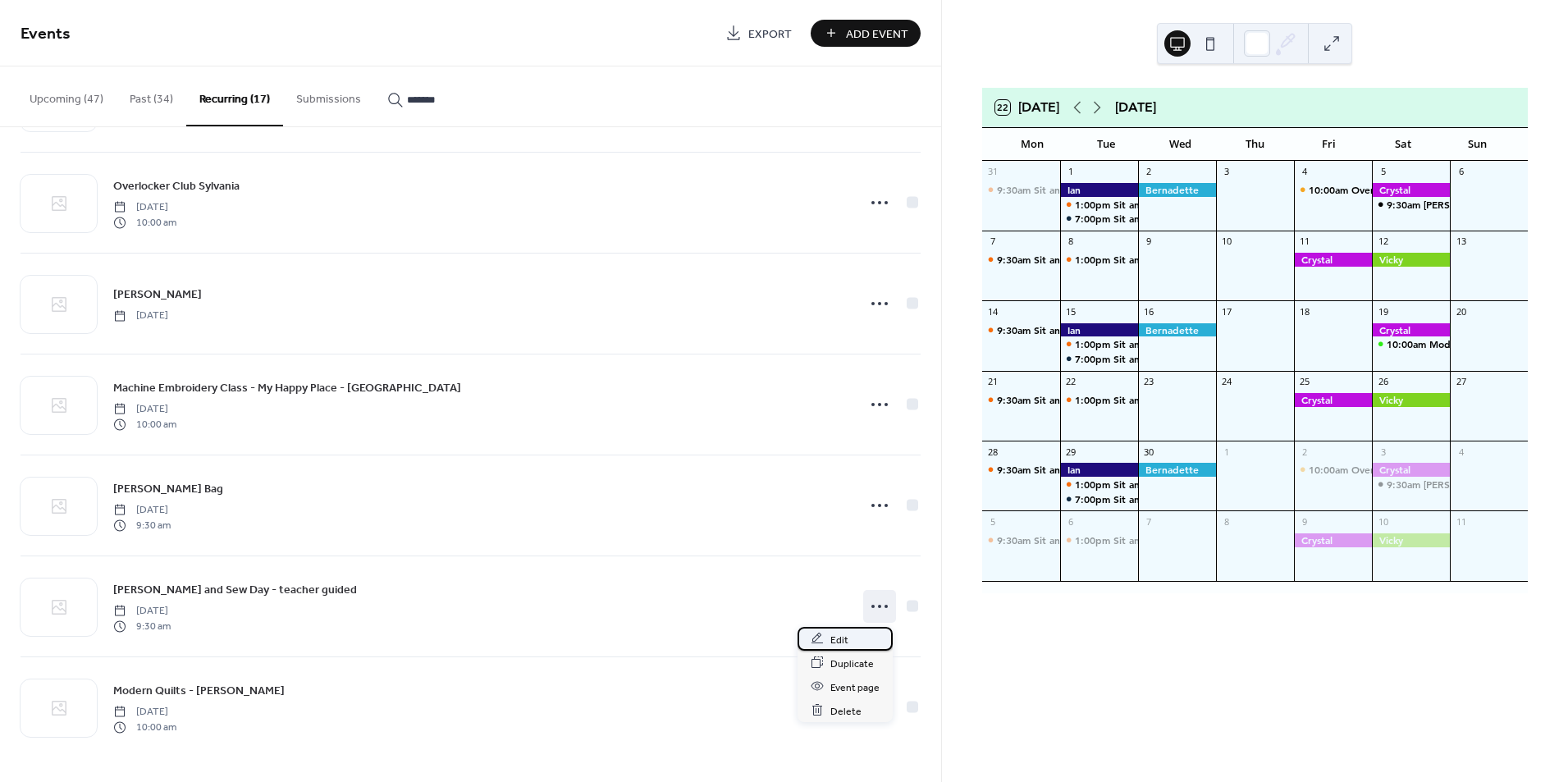 click on "Edit" at bounding box center [845, 638] 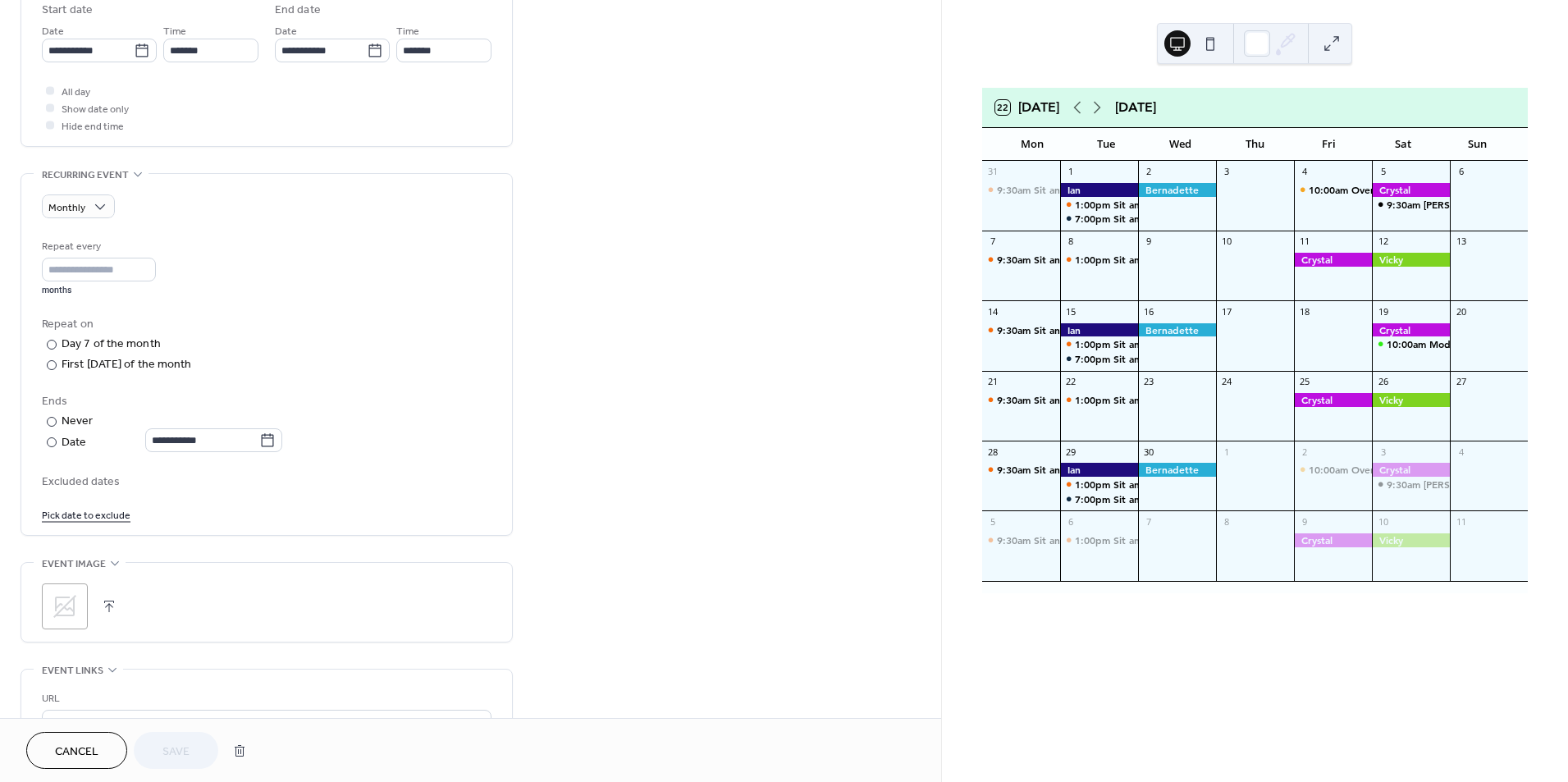scroll, scrollTop: 560, scrollLeft: 0, axis: vertical 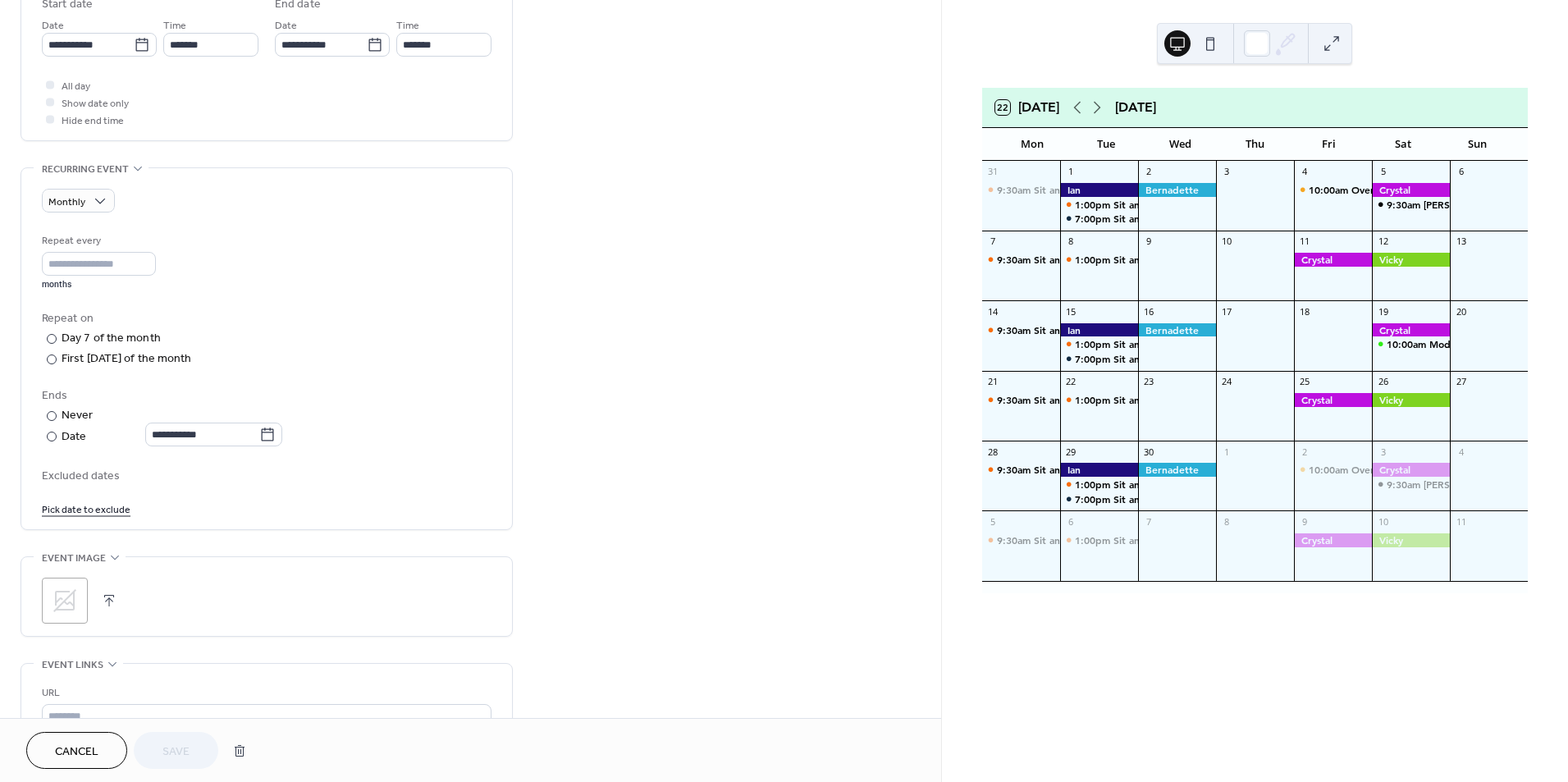 click on "Pick date to exclude" at bounding box center [86, 508] 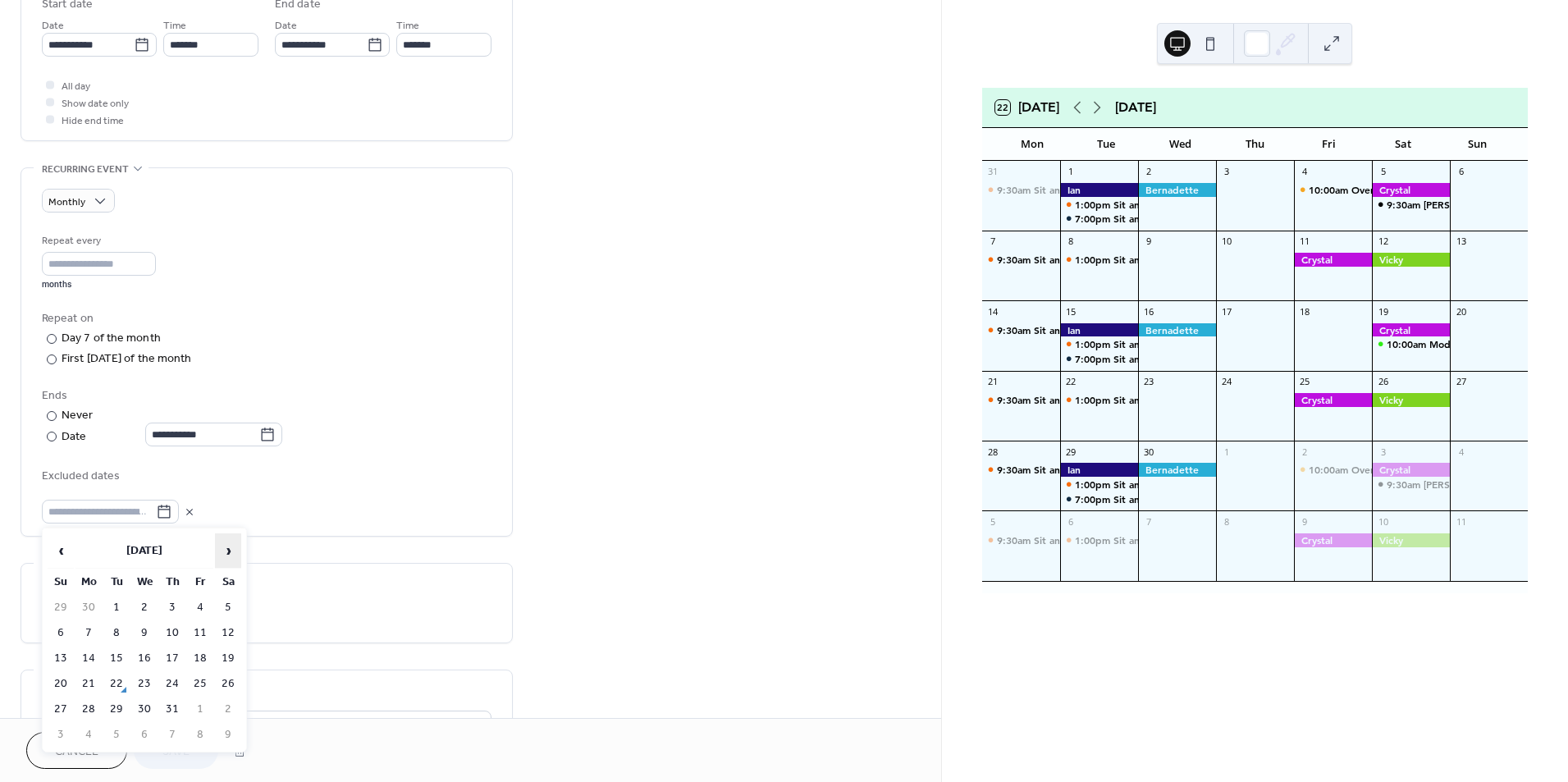 click on "›" at bounding box center [228, 551] 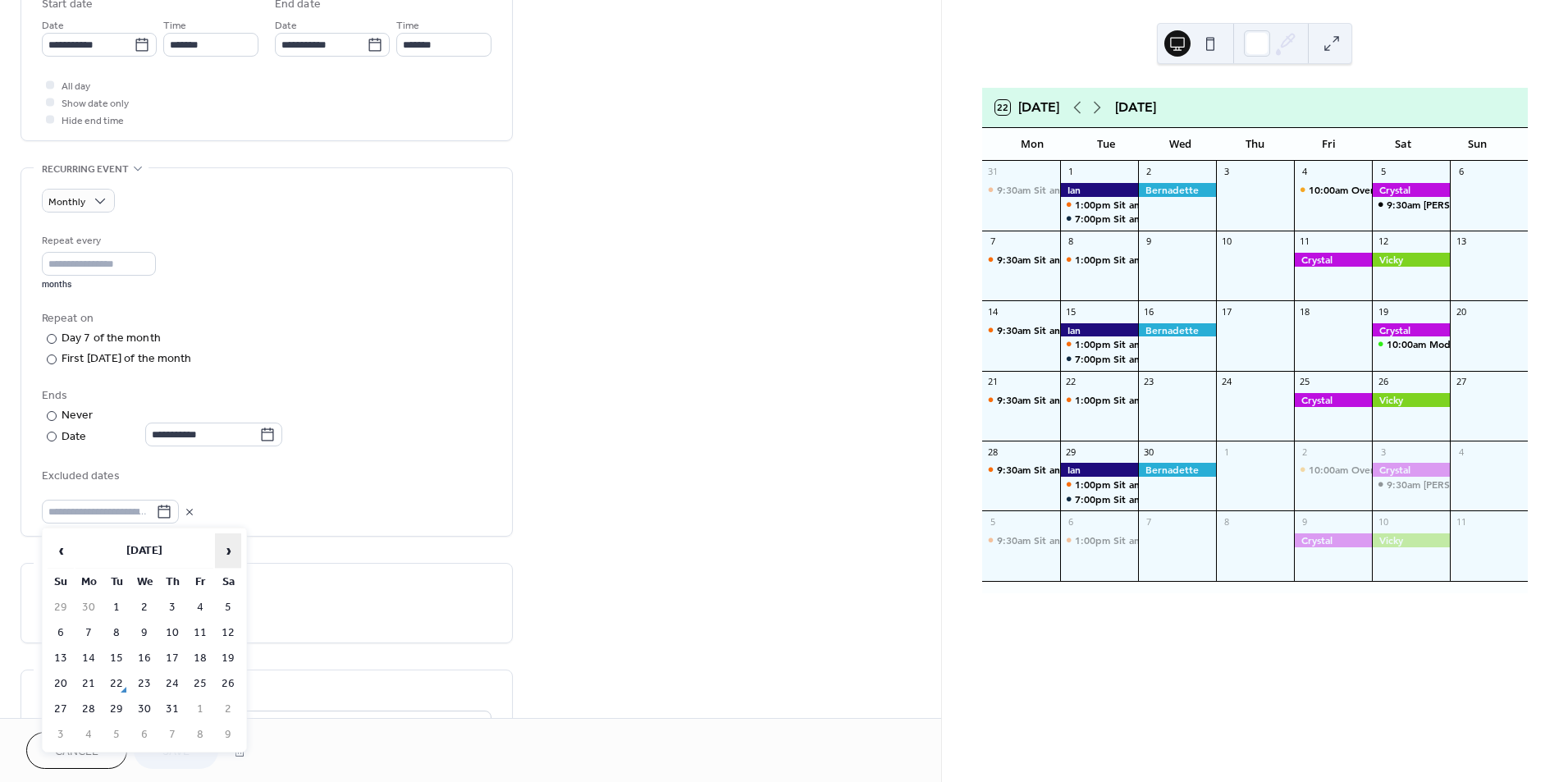 click on "›" at bounding box center [228, 551] 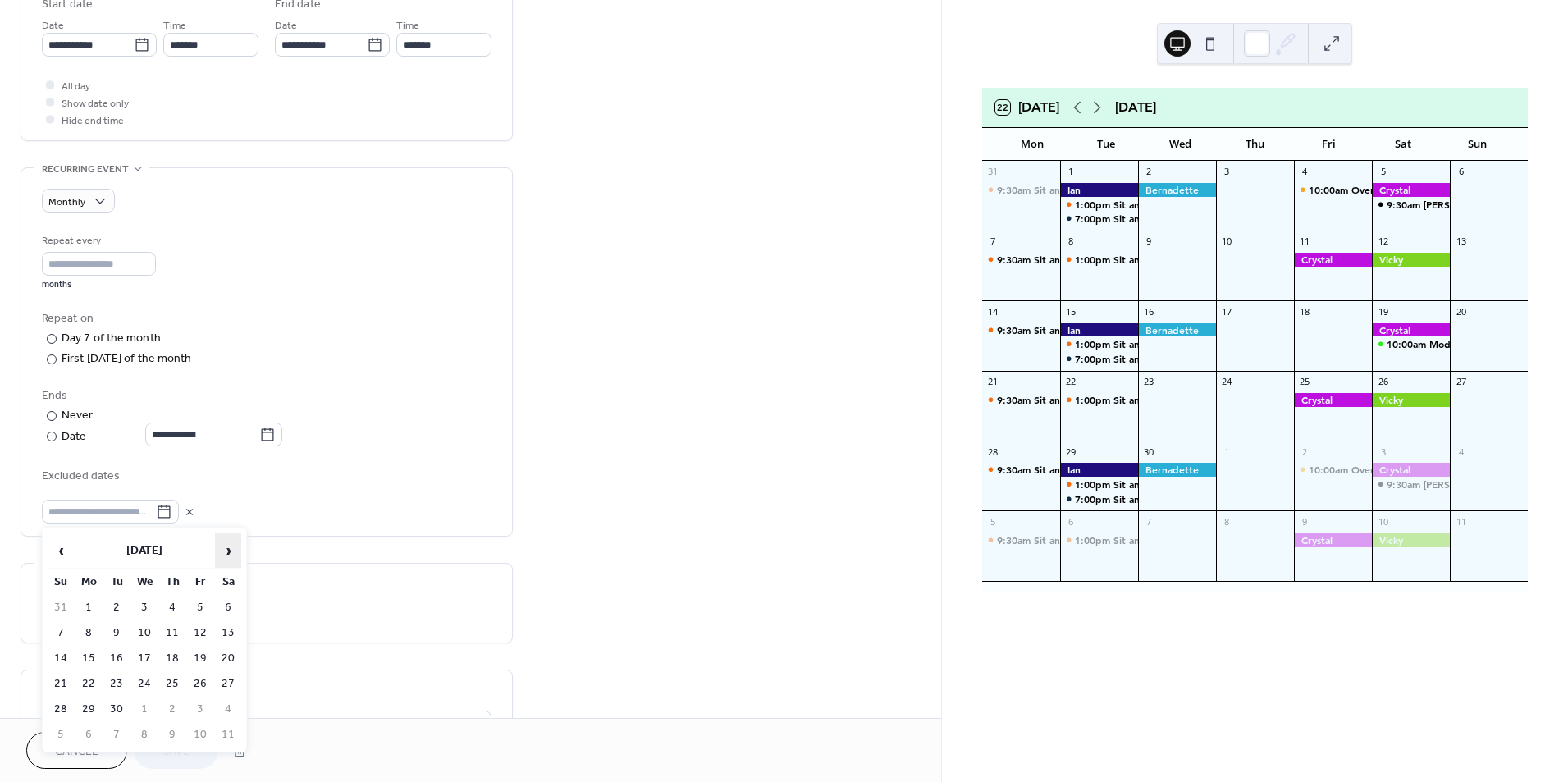 click on "›" at bounding box center (228, 551) 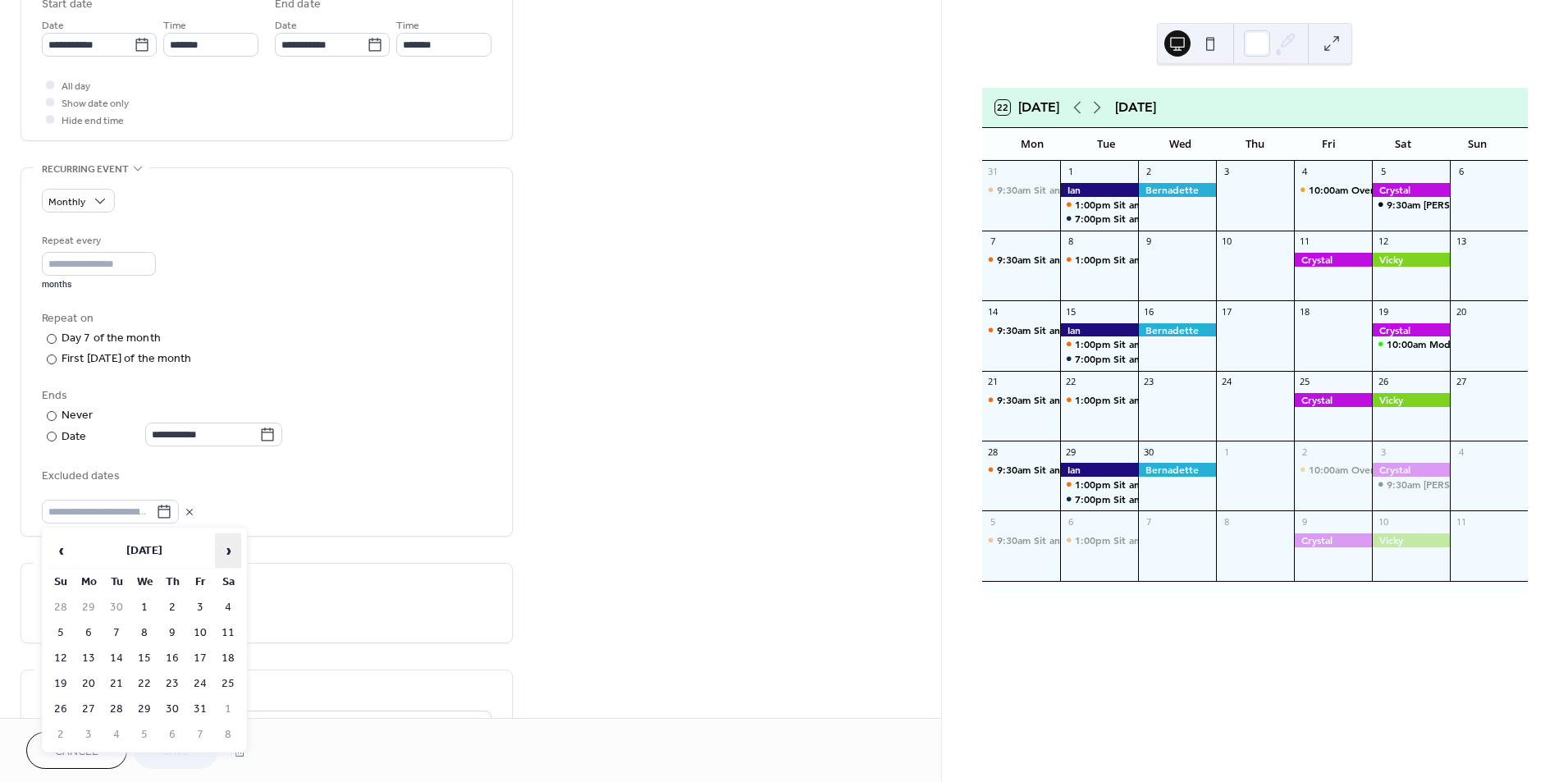 click on "›" at bounding box center (228, 551) 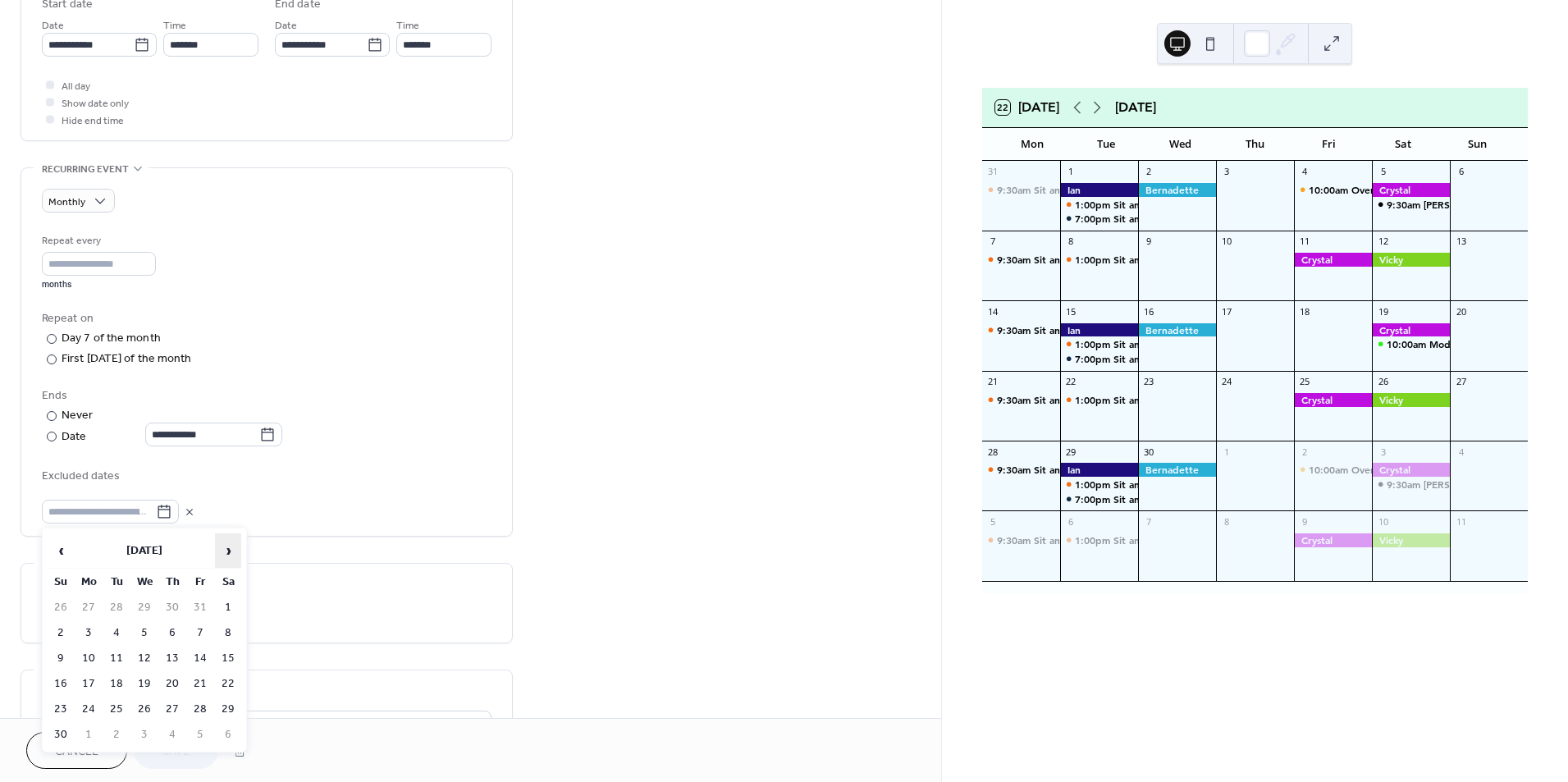 click on "›" at bounding box center [228, 551] 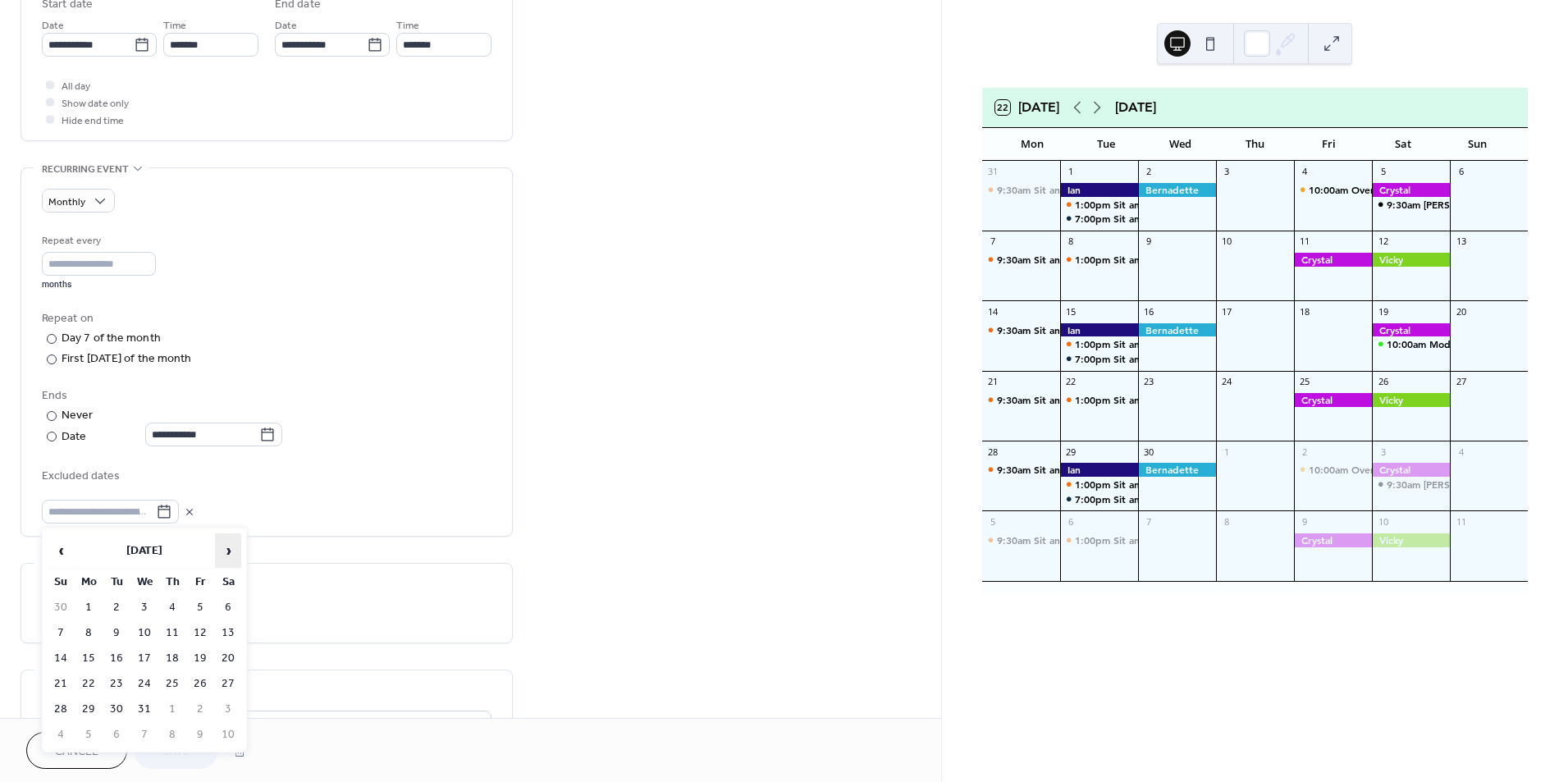 click on "›" at bounding box center (228, 551) 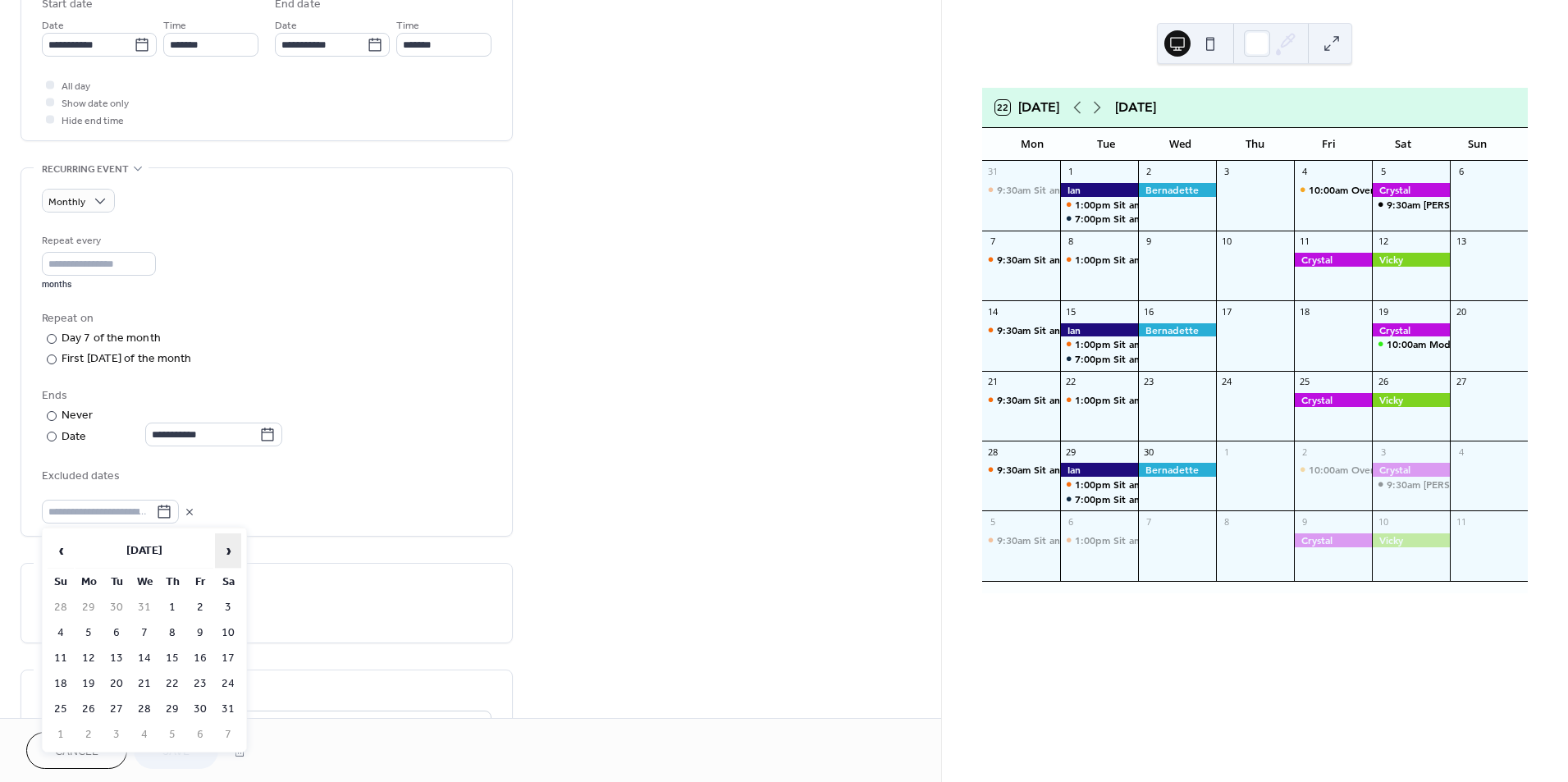 click on "›" at bounding box center (228, 551) 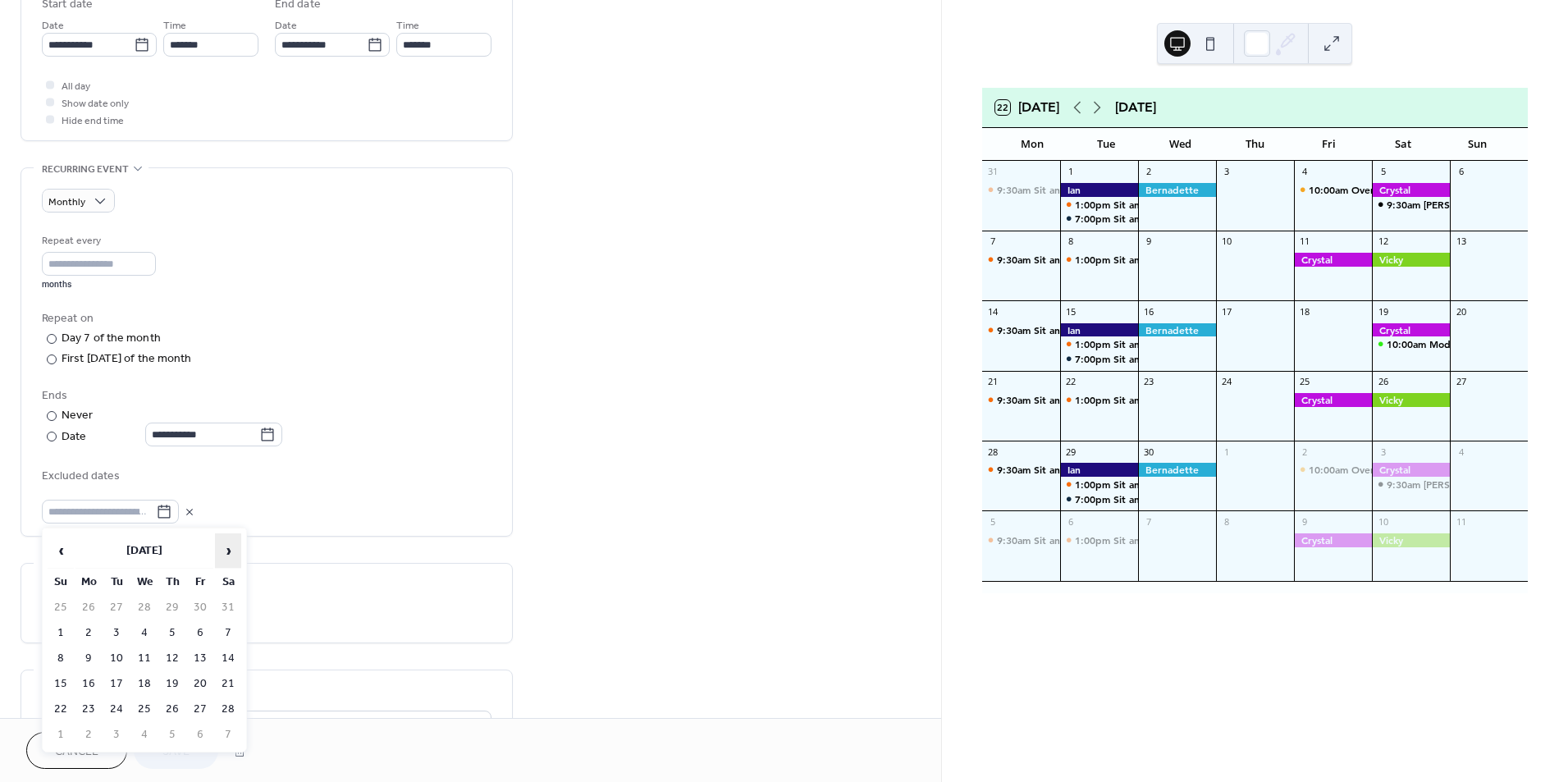 click on "›" at bounding box center [228, 551] 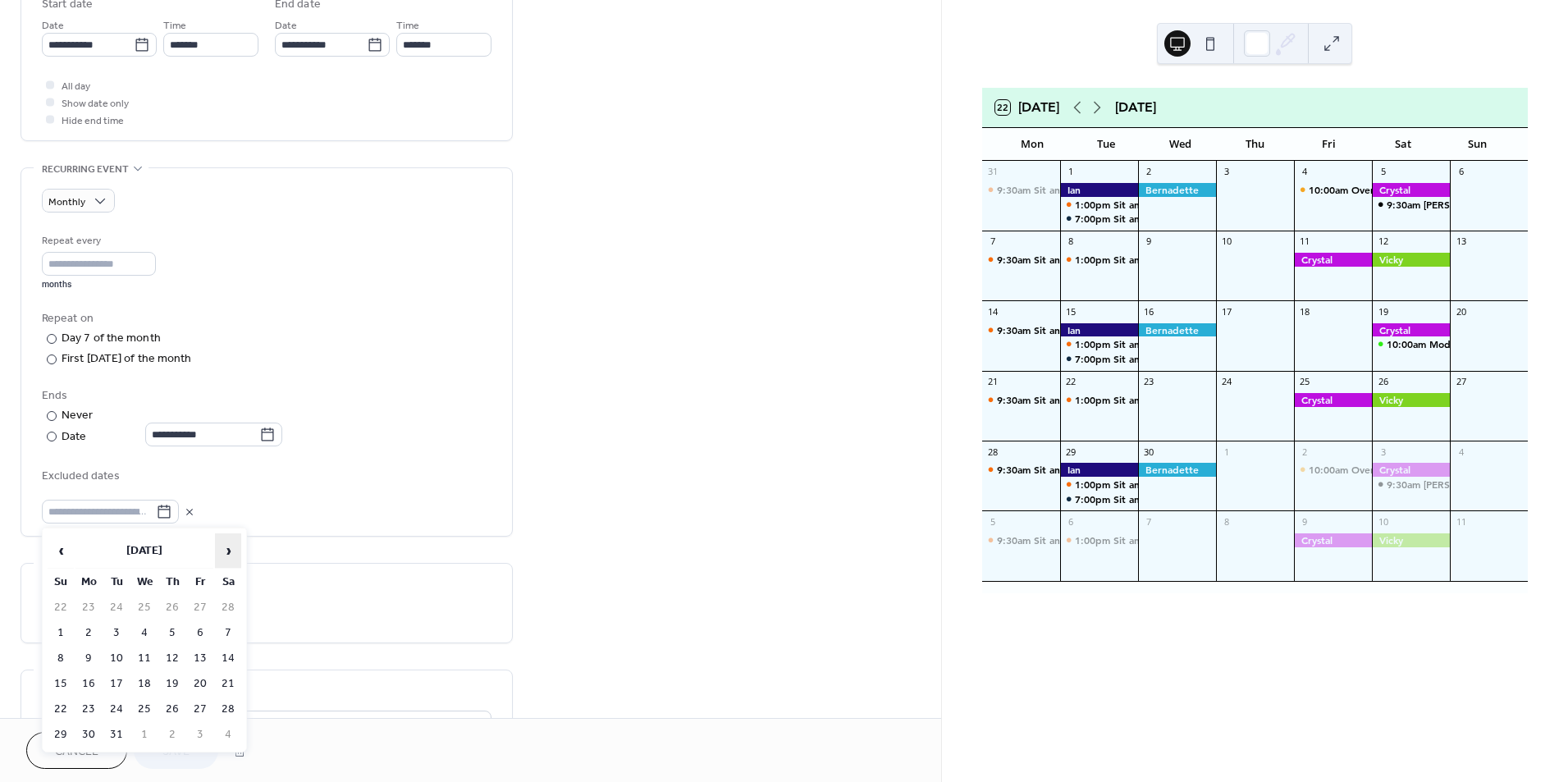 click on "›" at bounding box center (228, 551) 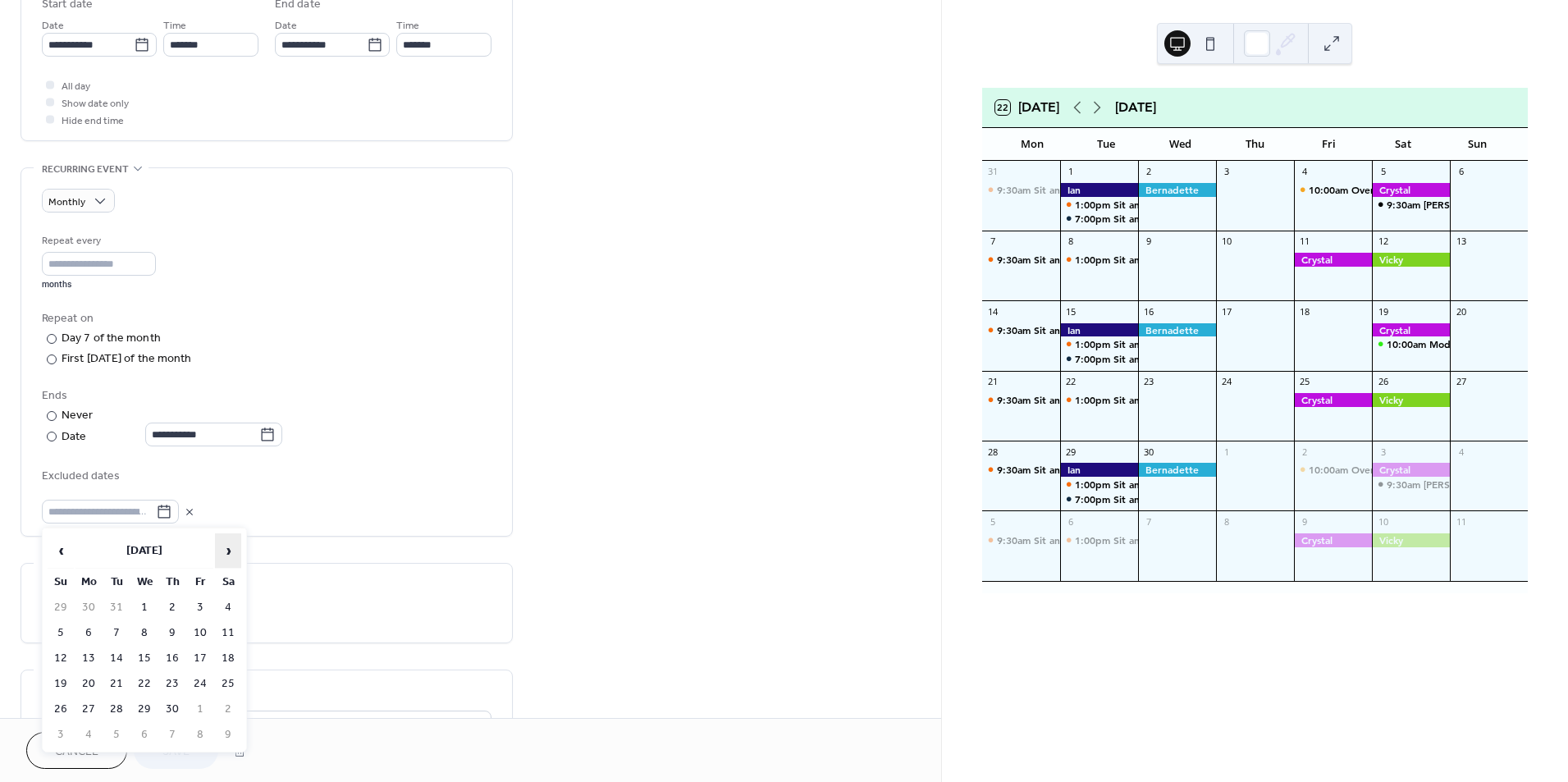 click on "›" at bounding box center (228, 551) 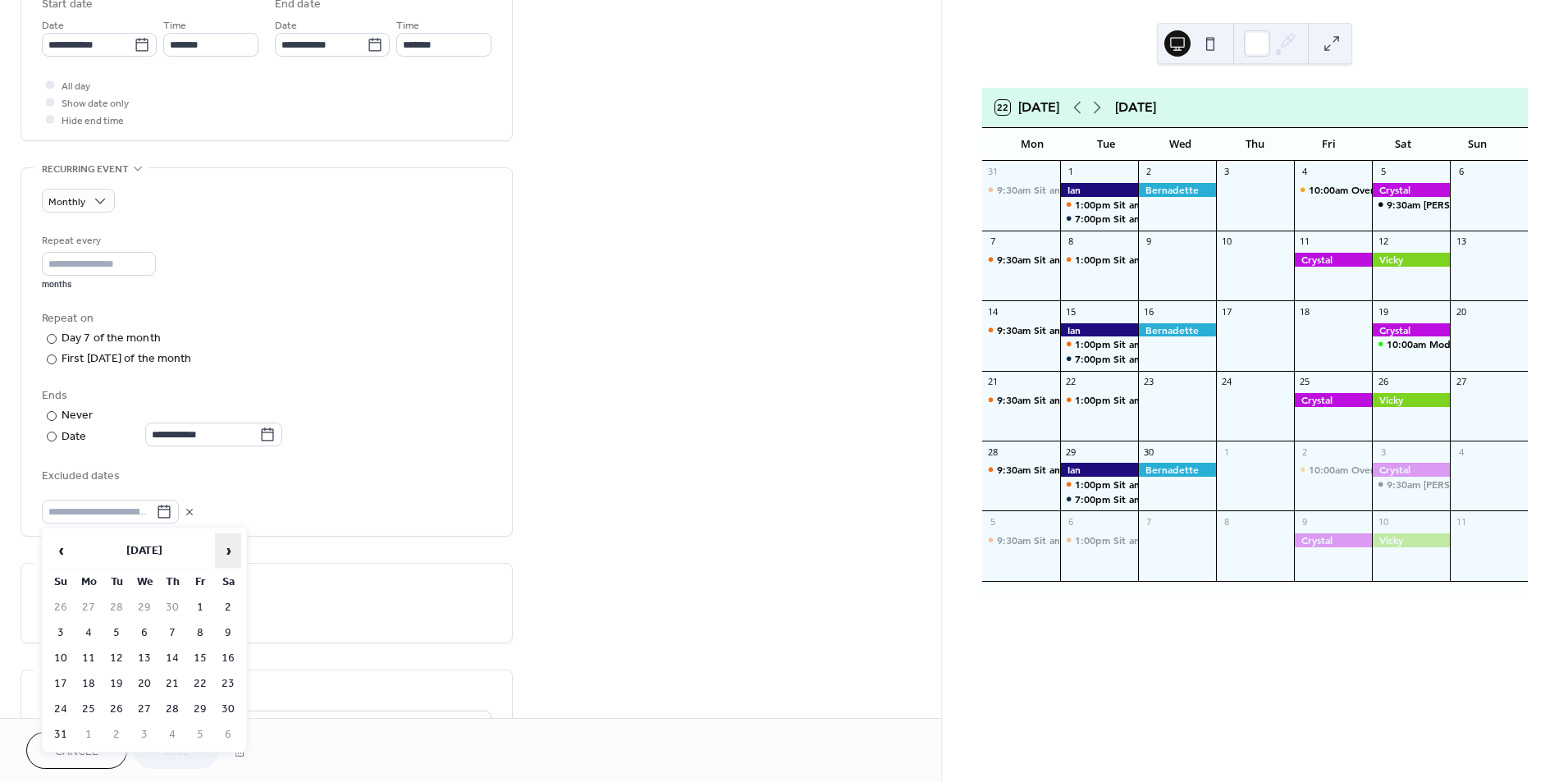 click on "›" at bounding box center [228, 551] 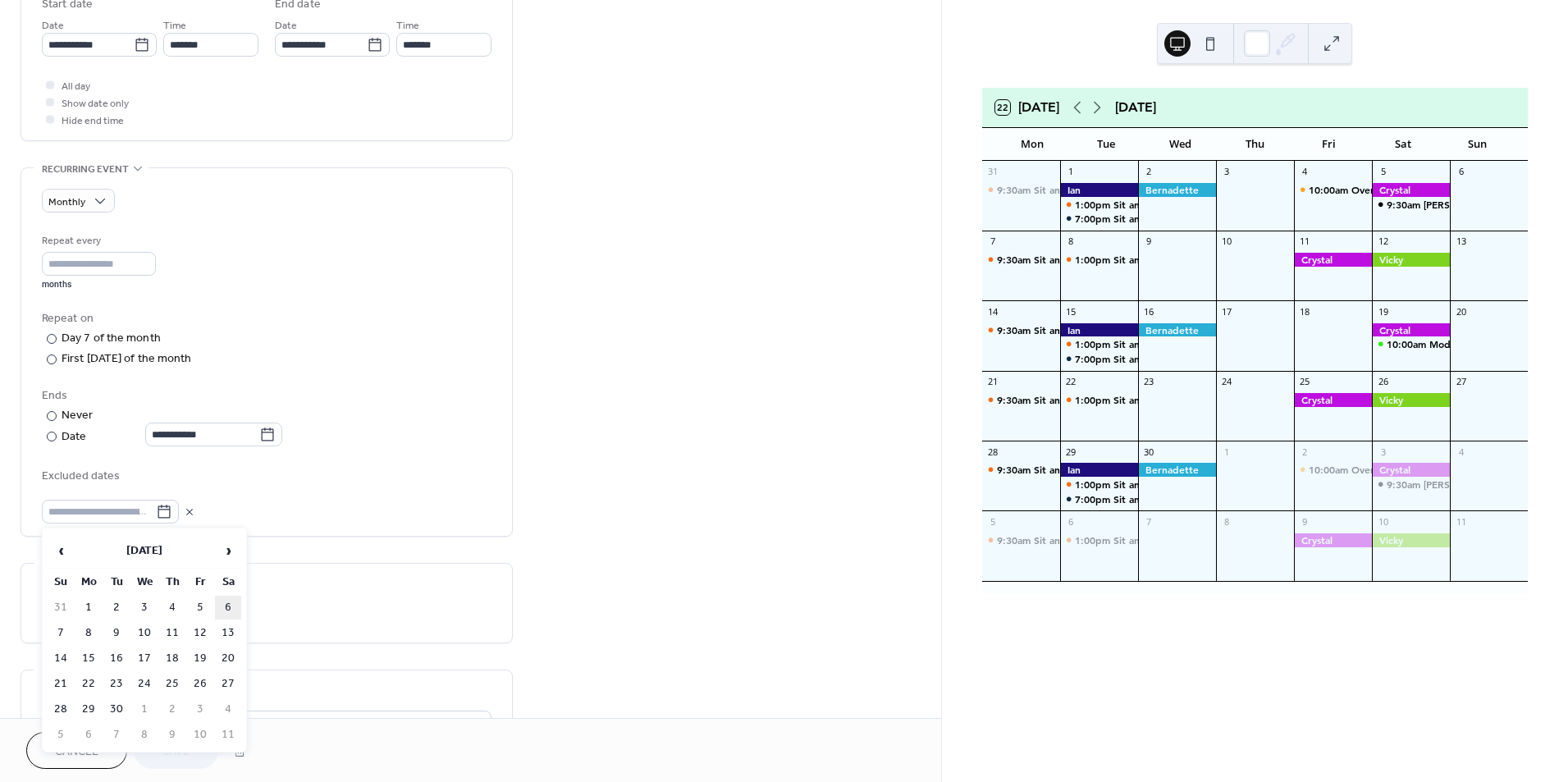 click on "6" at bounding box center [228, 607] 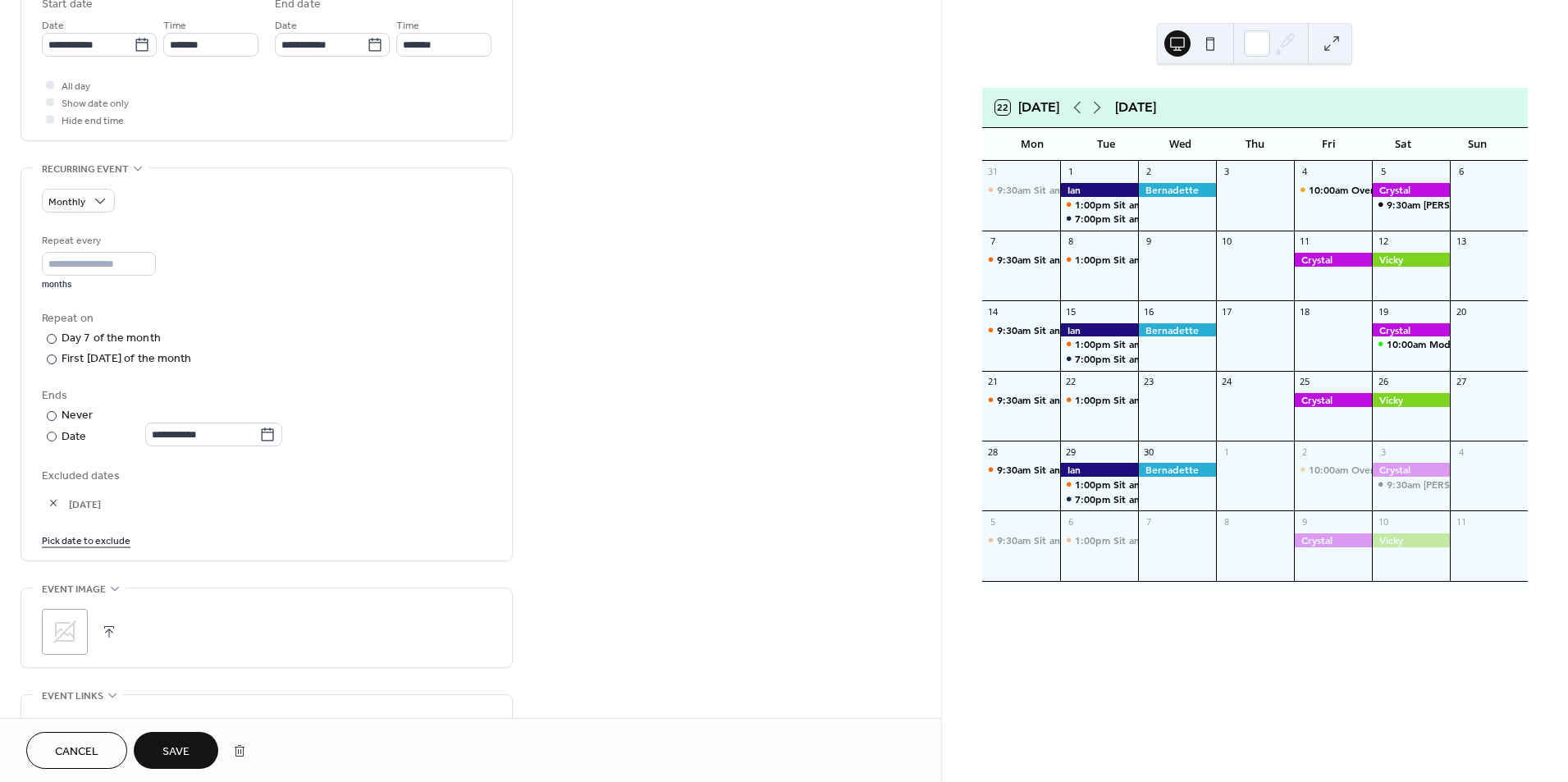 click on "Pick date to exclude" at bounding box center (86, 539) 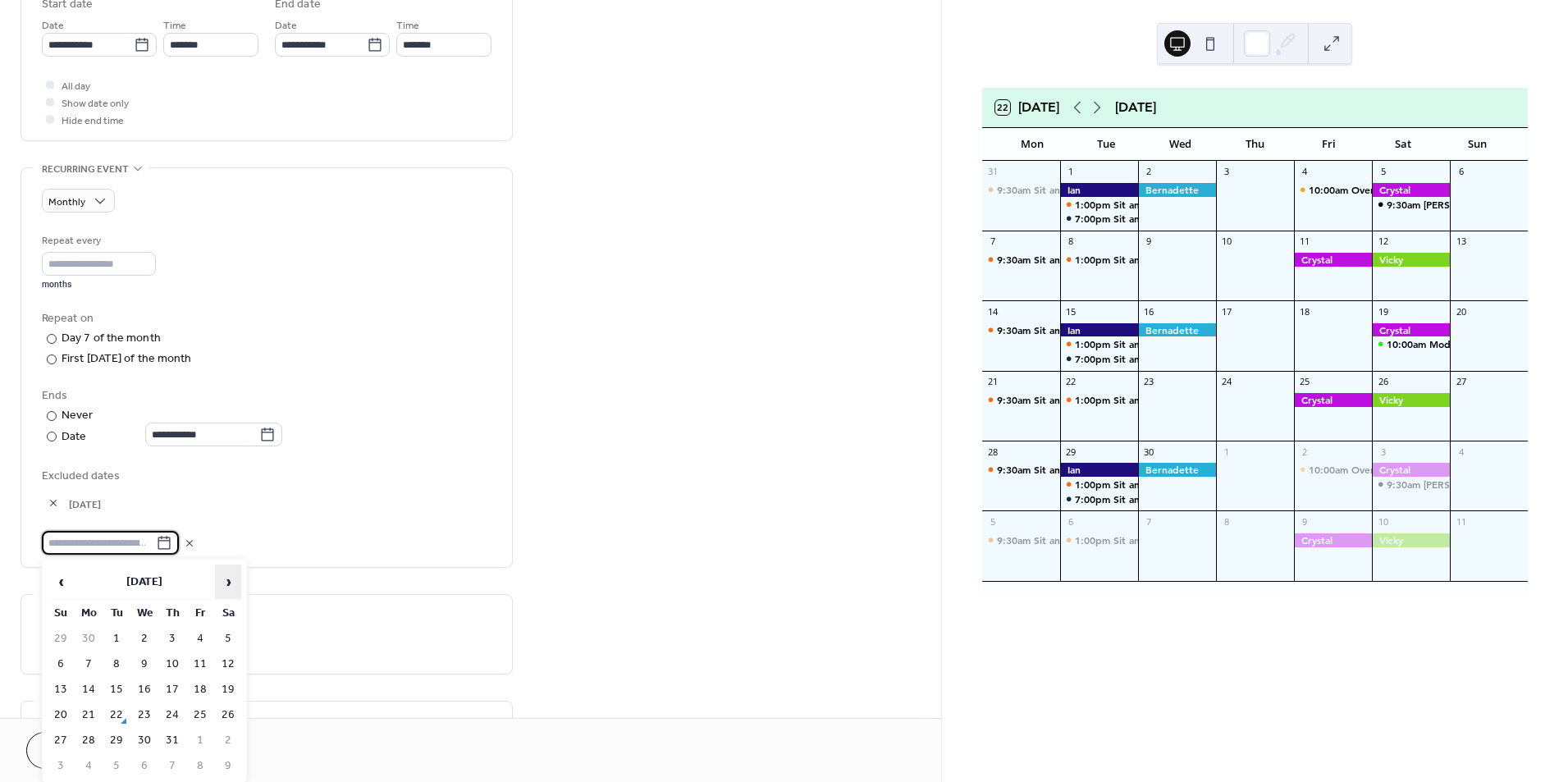 click on "›" at bounding box center [228, 582] 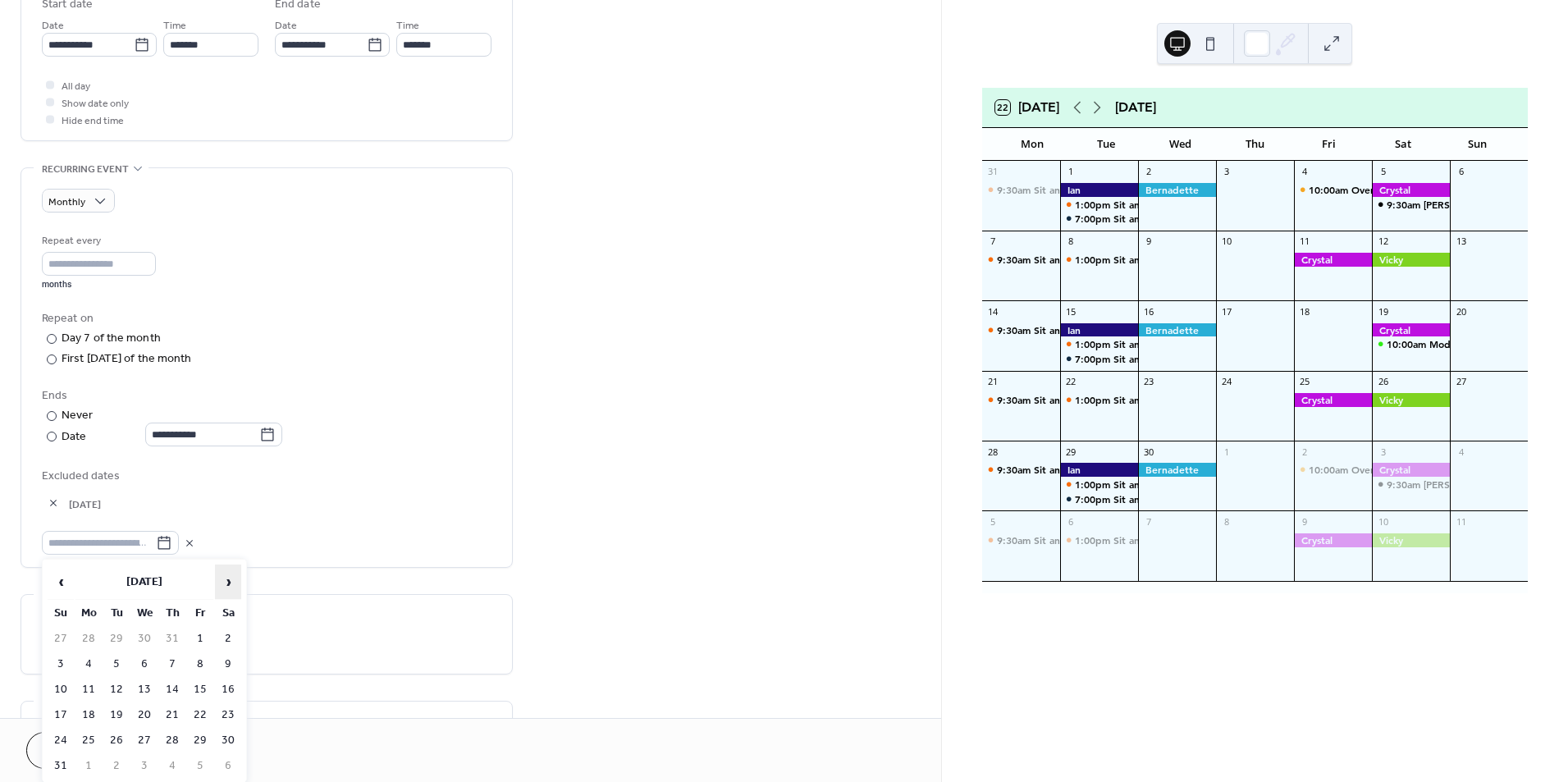 click on "›" at bounding box center [228, 582] 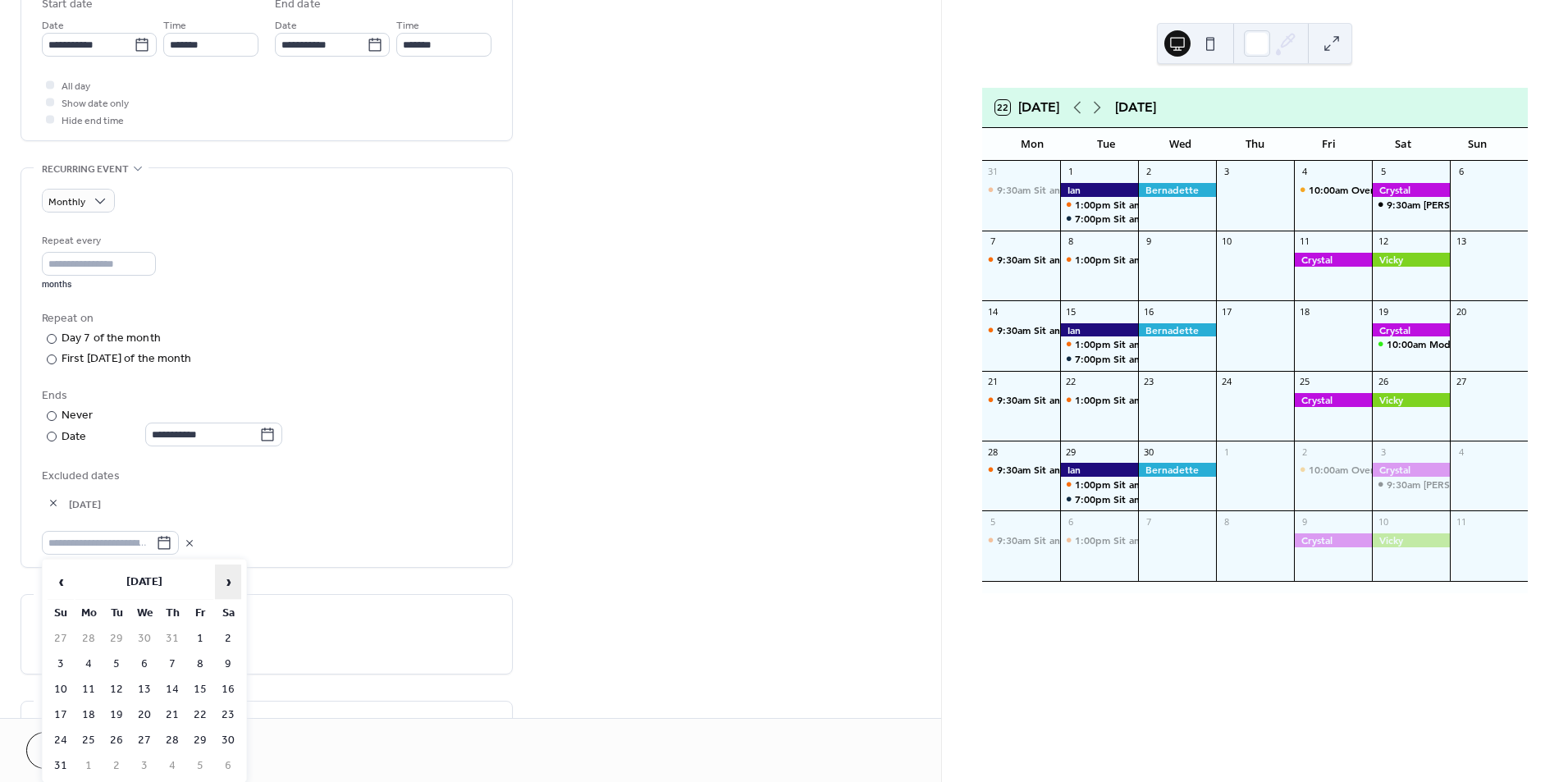 click on "›" at bounding box center [228, 582] 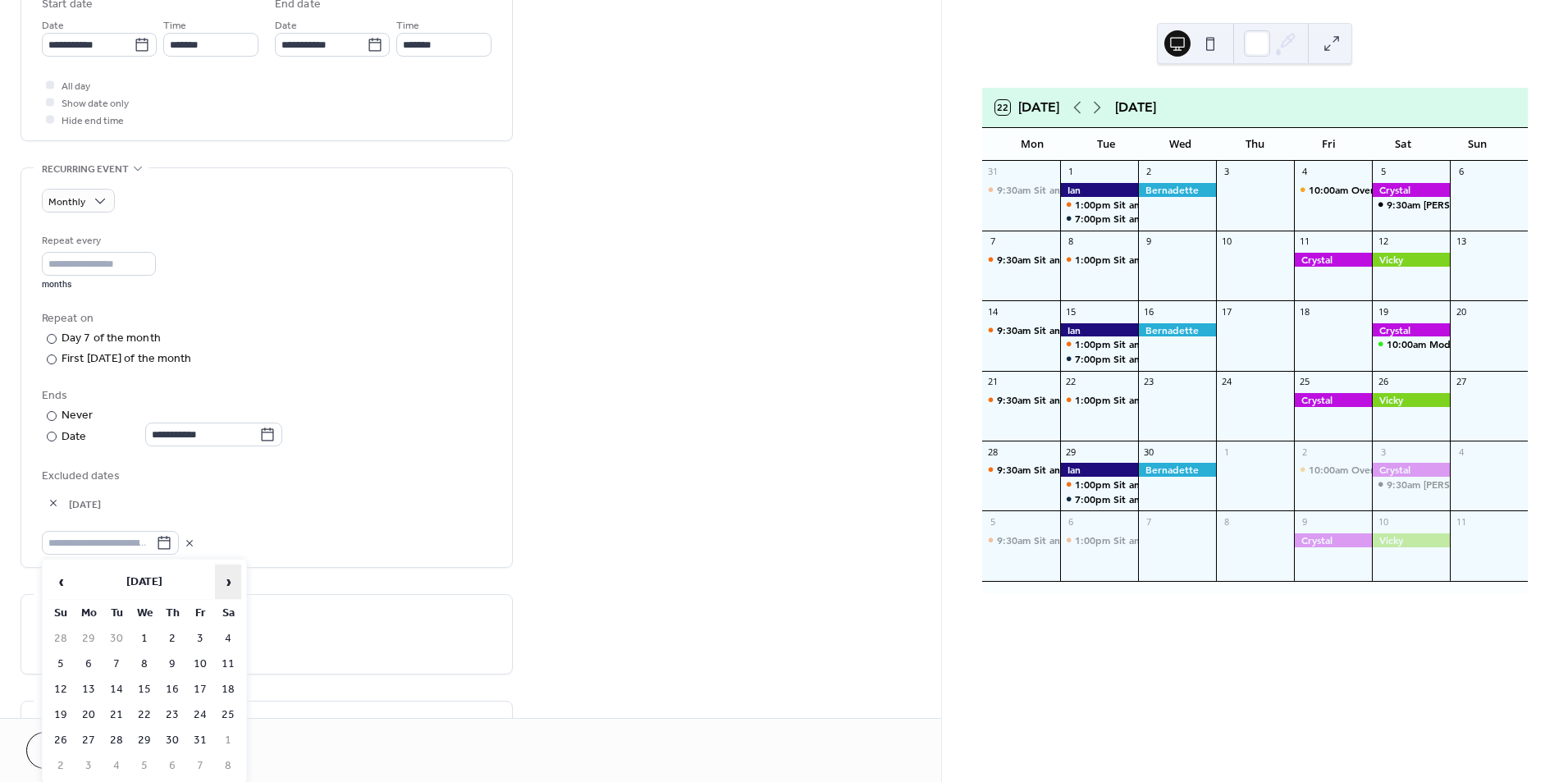 click on "›" at bounding box center (228, 582) 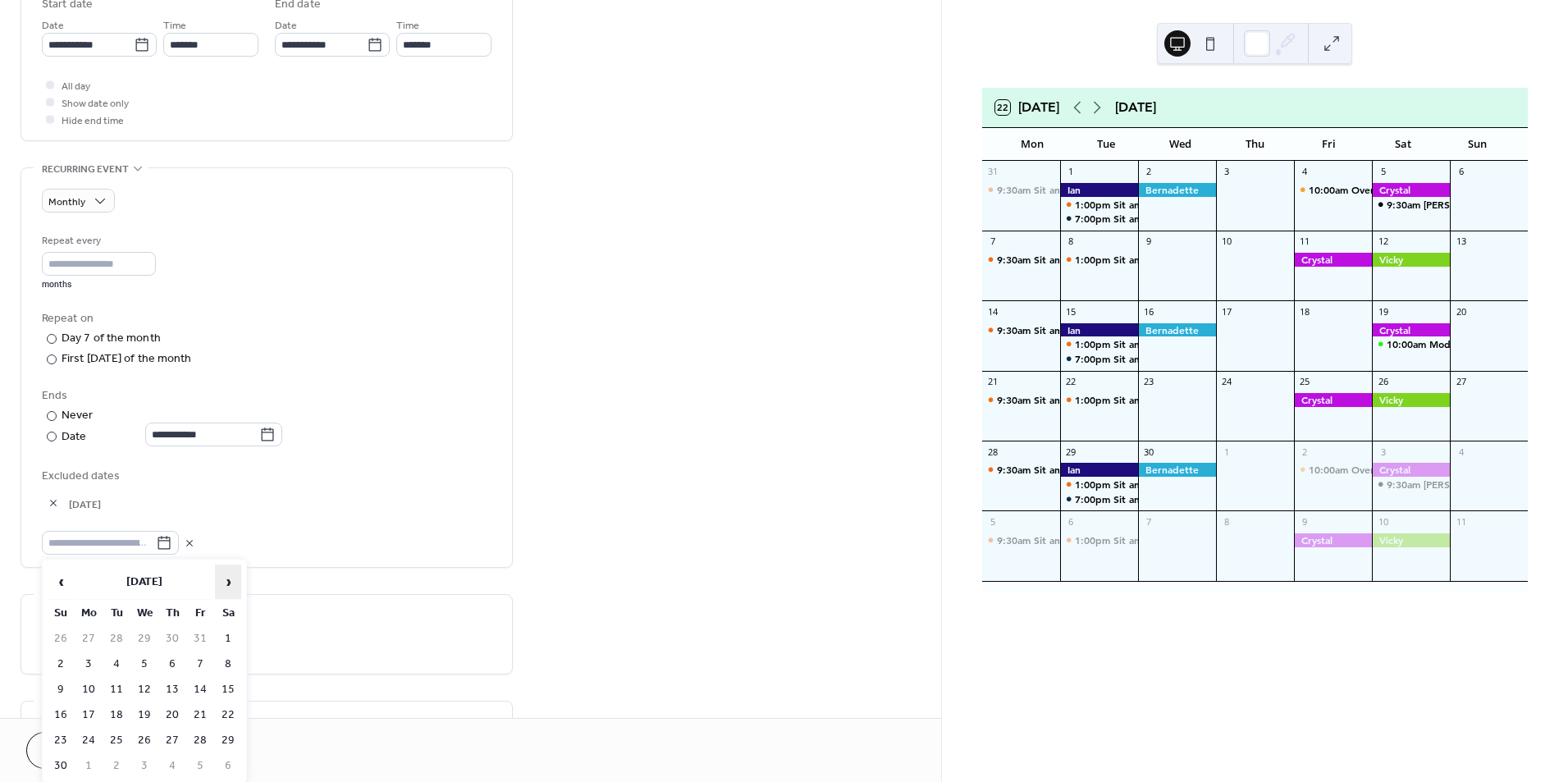 click on "›" at bounding box center (228, 582) 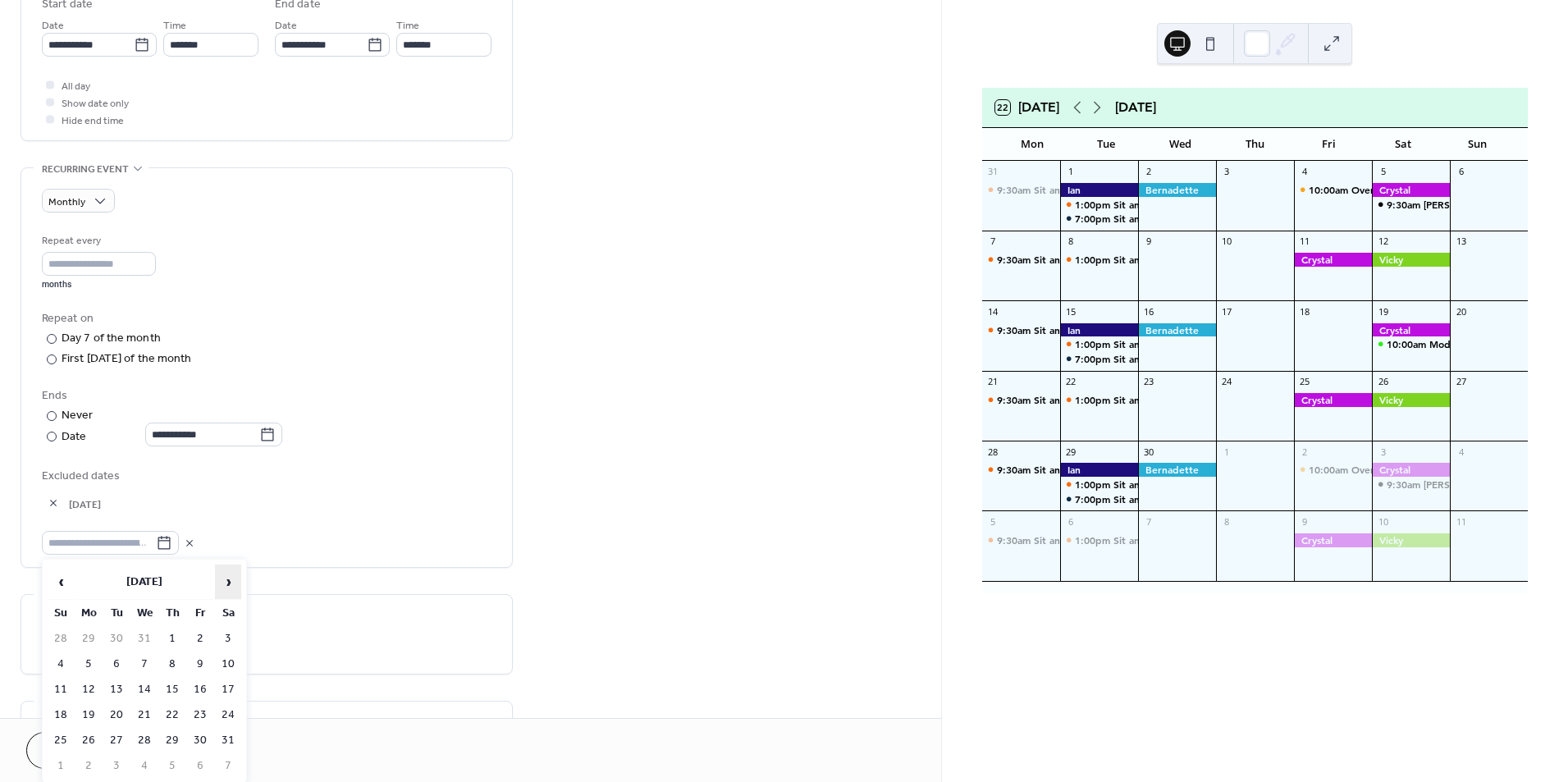 click on "›" at bounding box center (228, 582) 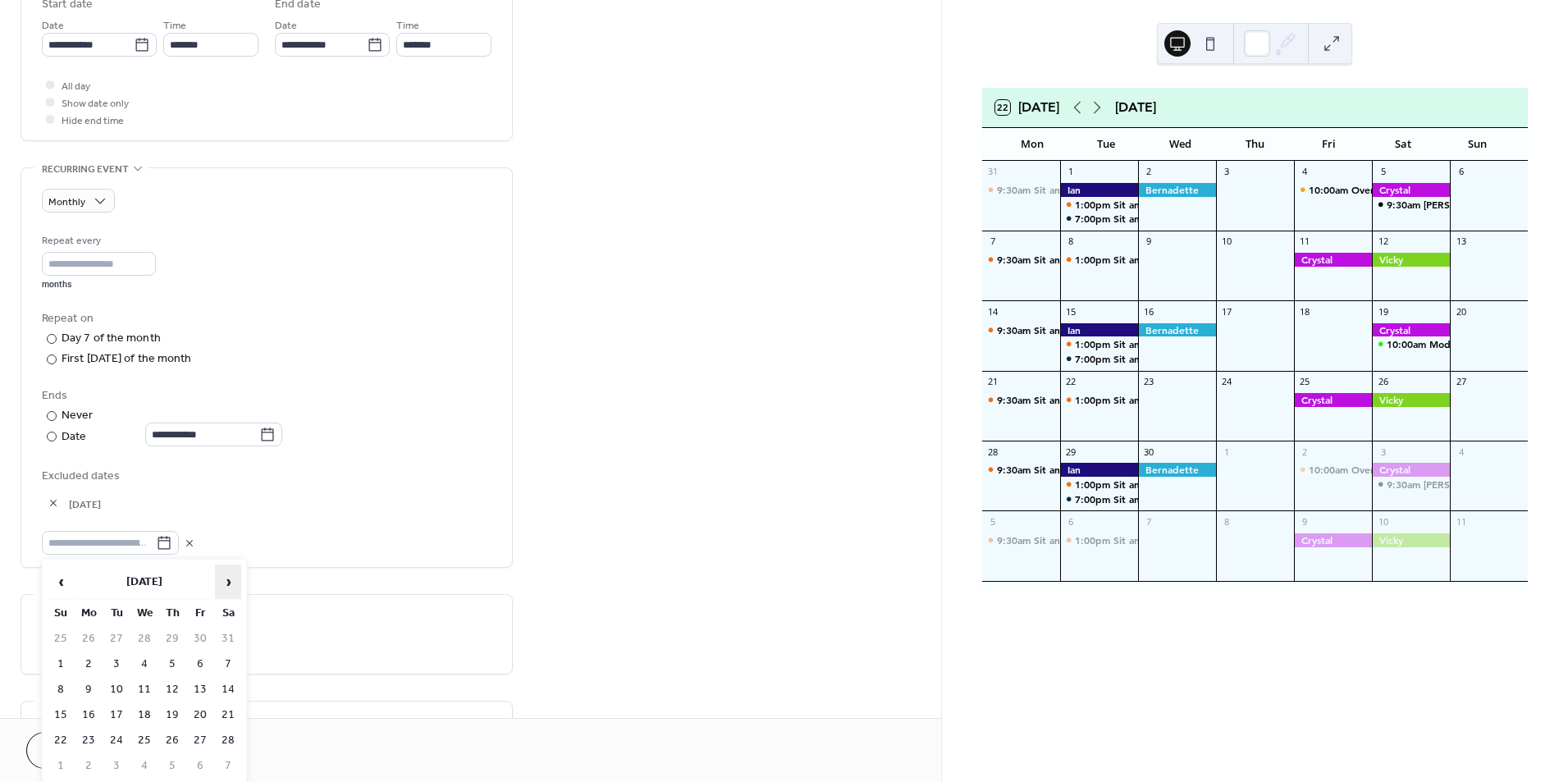 click on "›" at bounding box center (228, 582) 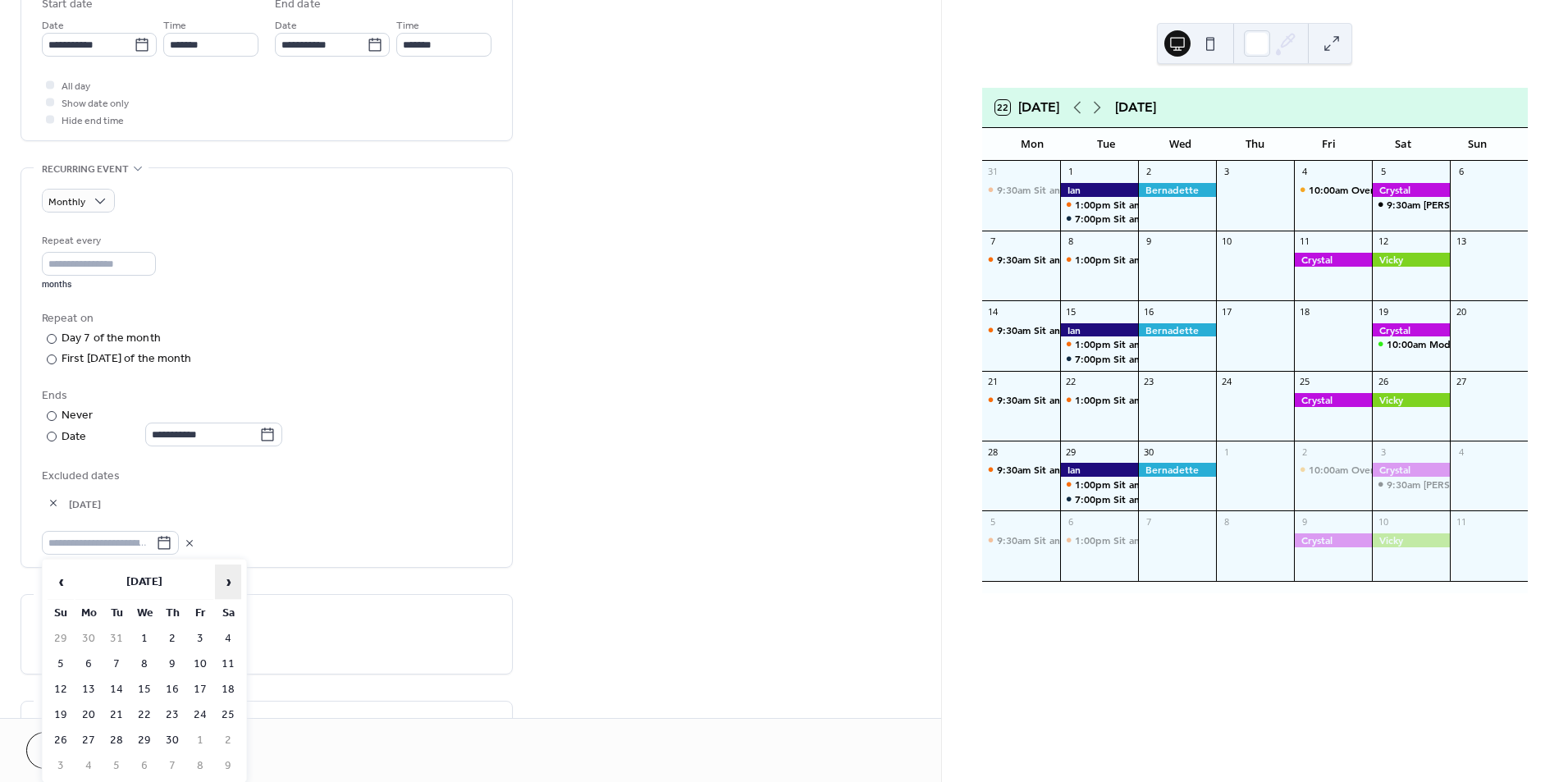 click on "›" at bounding box center [228, 582] 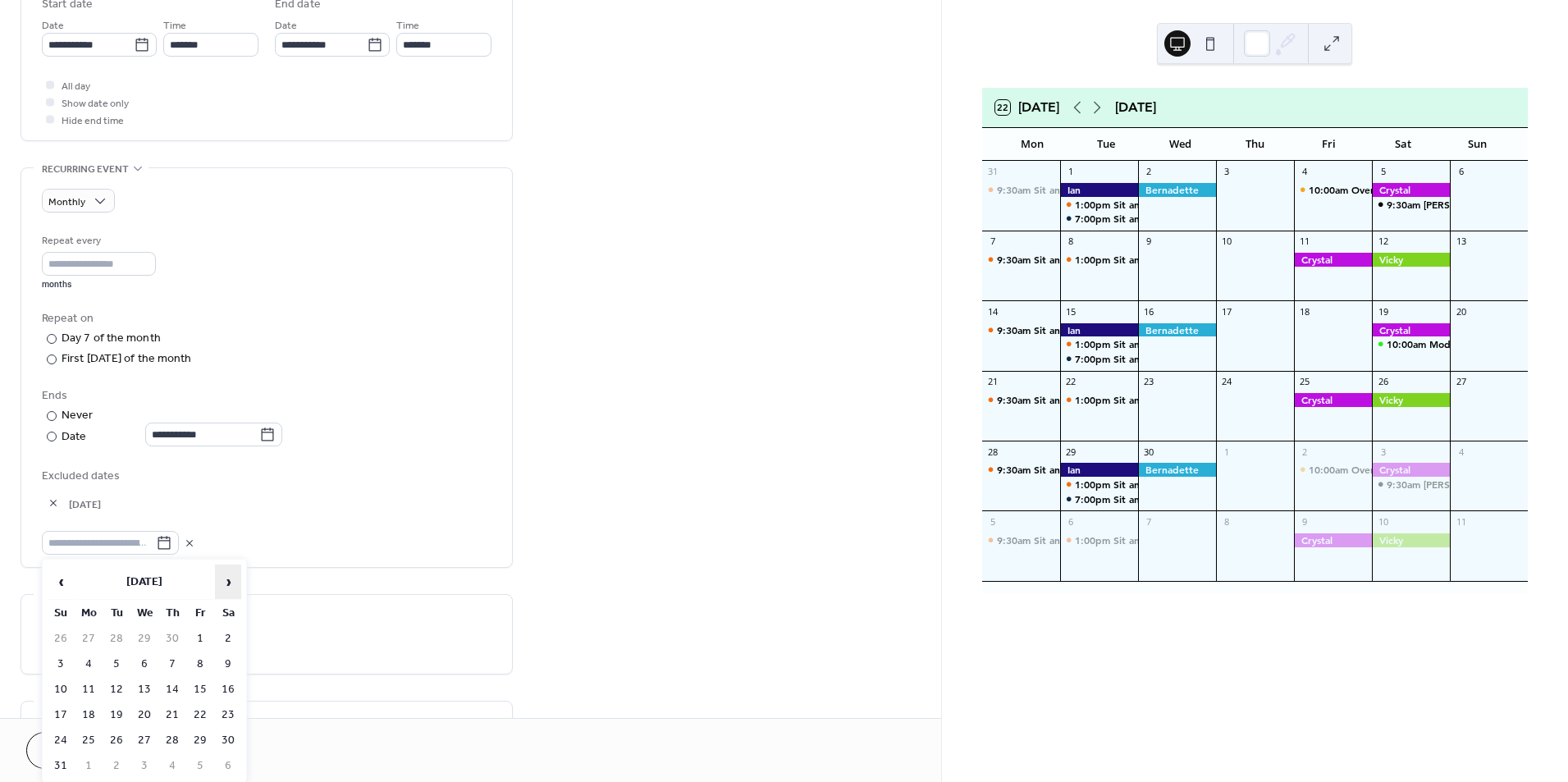 click on "›" at bounding box center [228, 582] 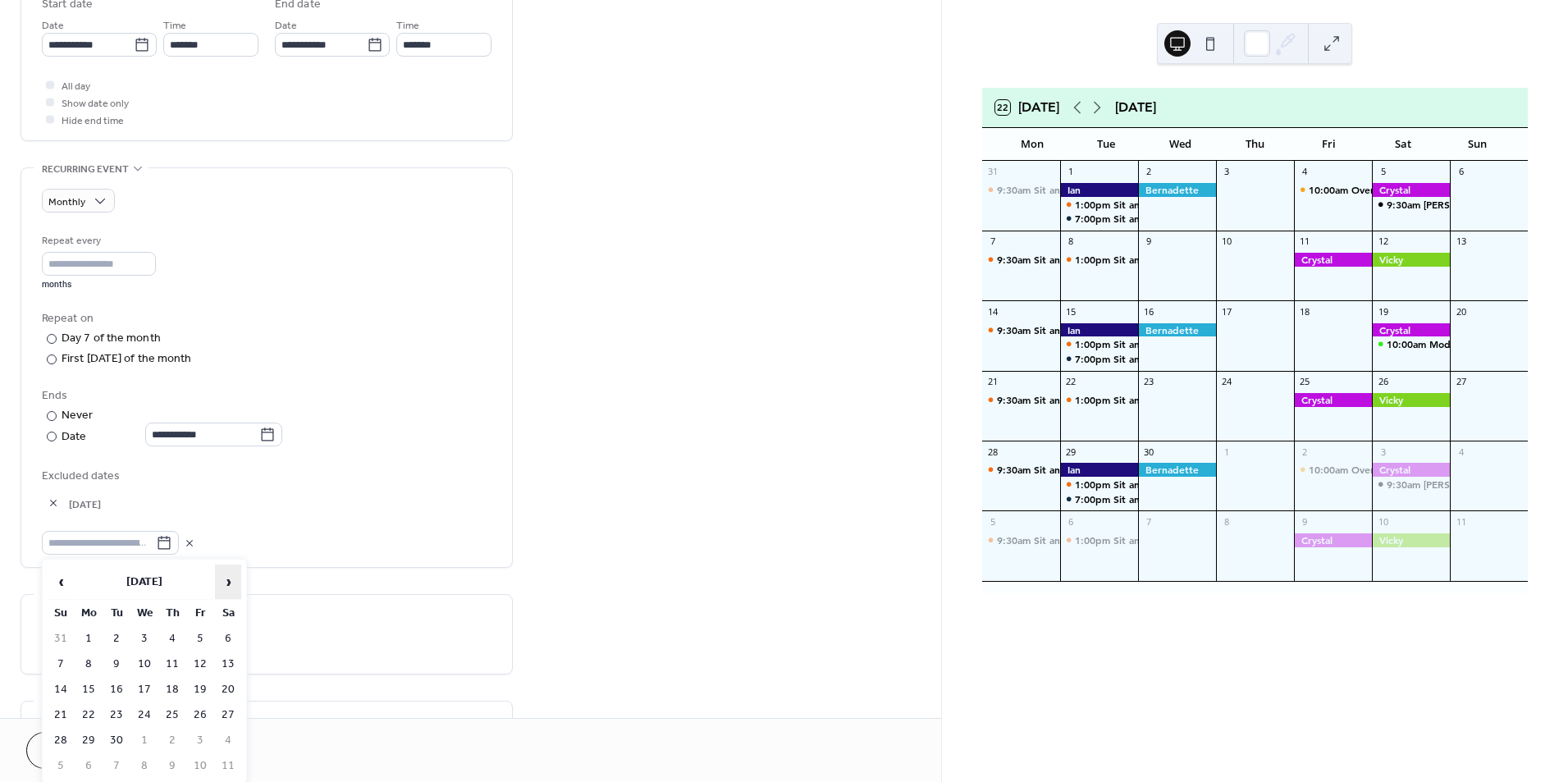 click on "›" at bounding box center (228, 582) 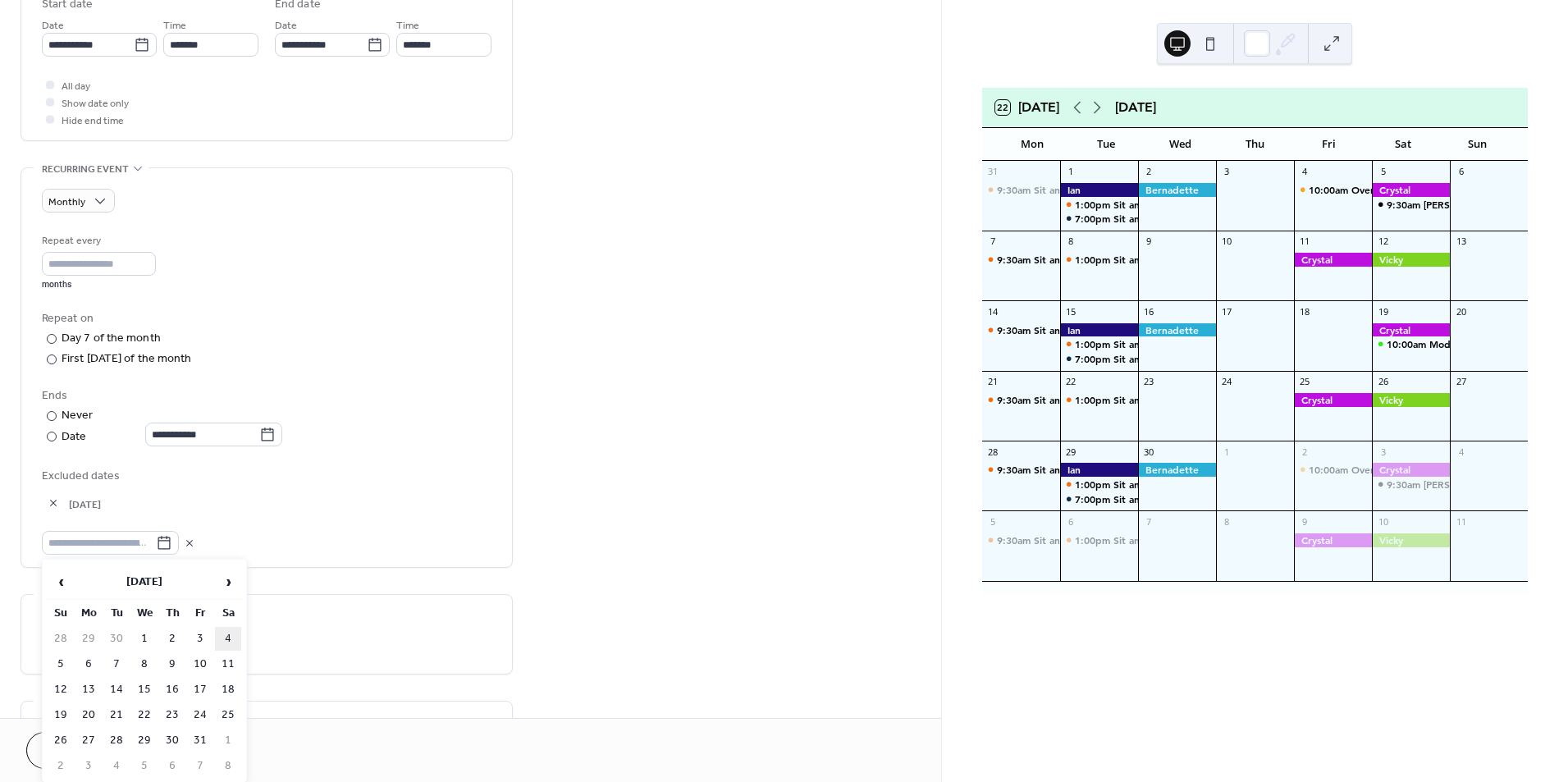 click on "4" at bounding box center (228, 638) 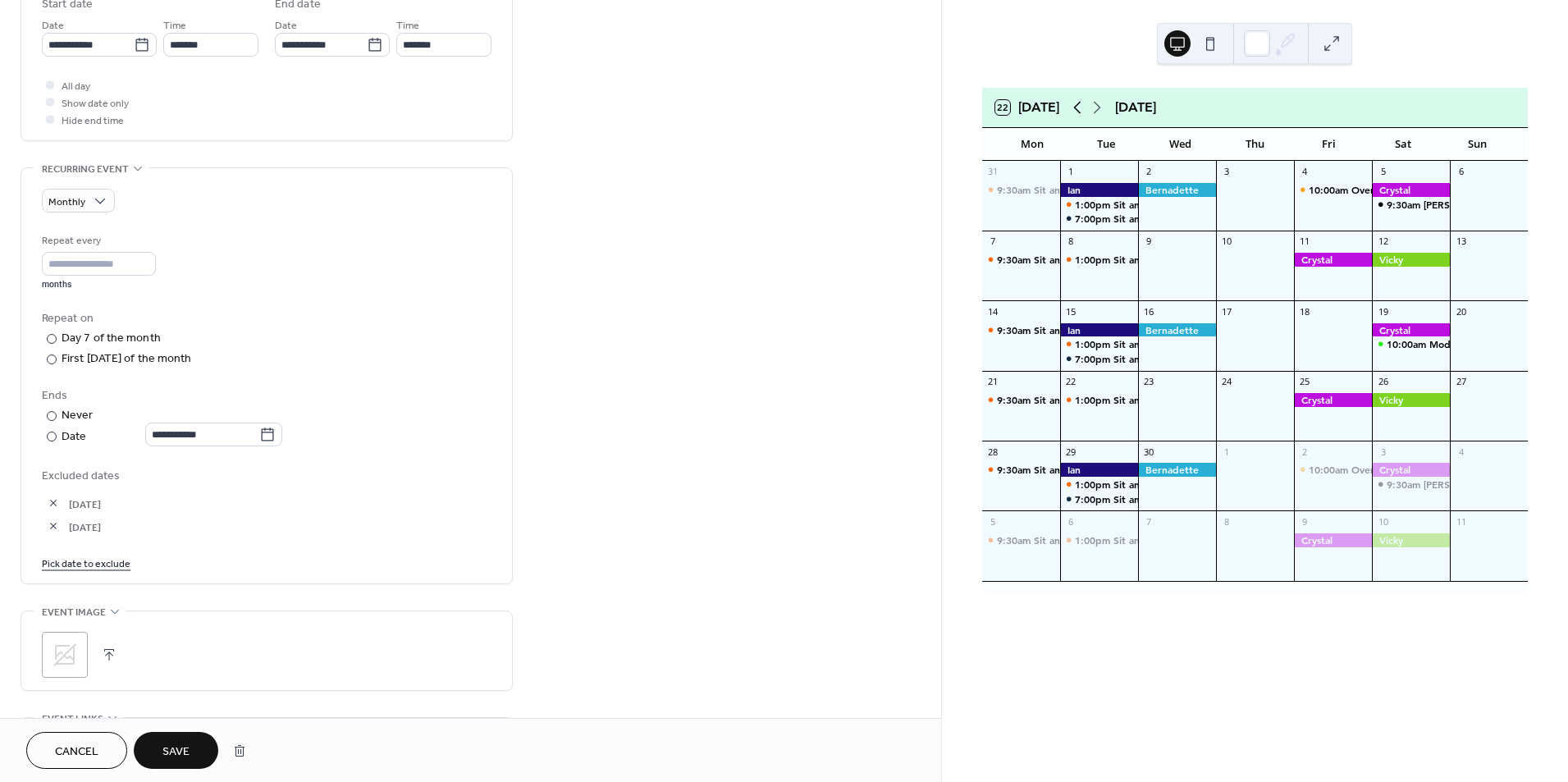click 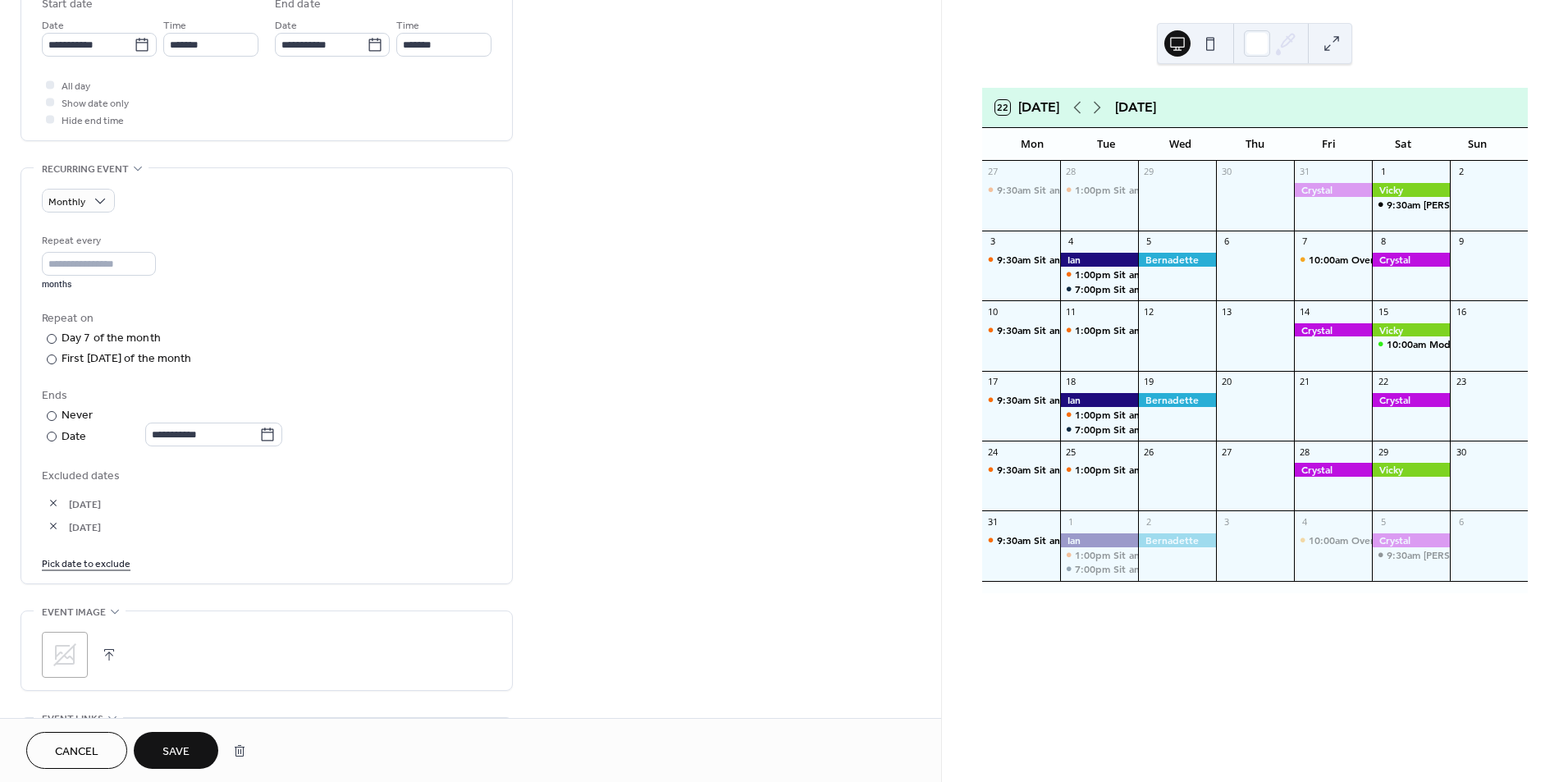click on "Pick date to exclude" at bounding box center (86, 562) 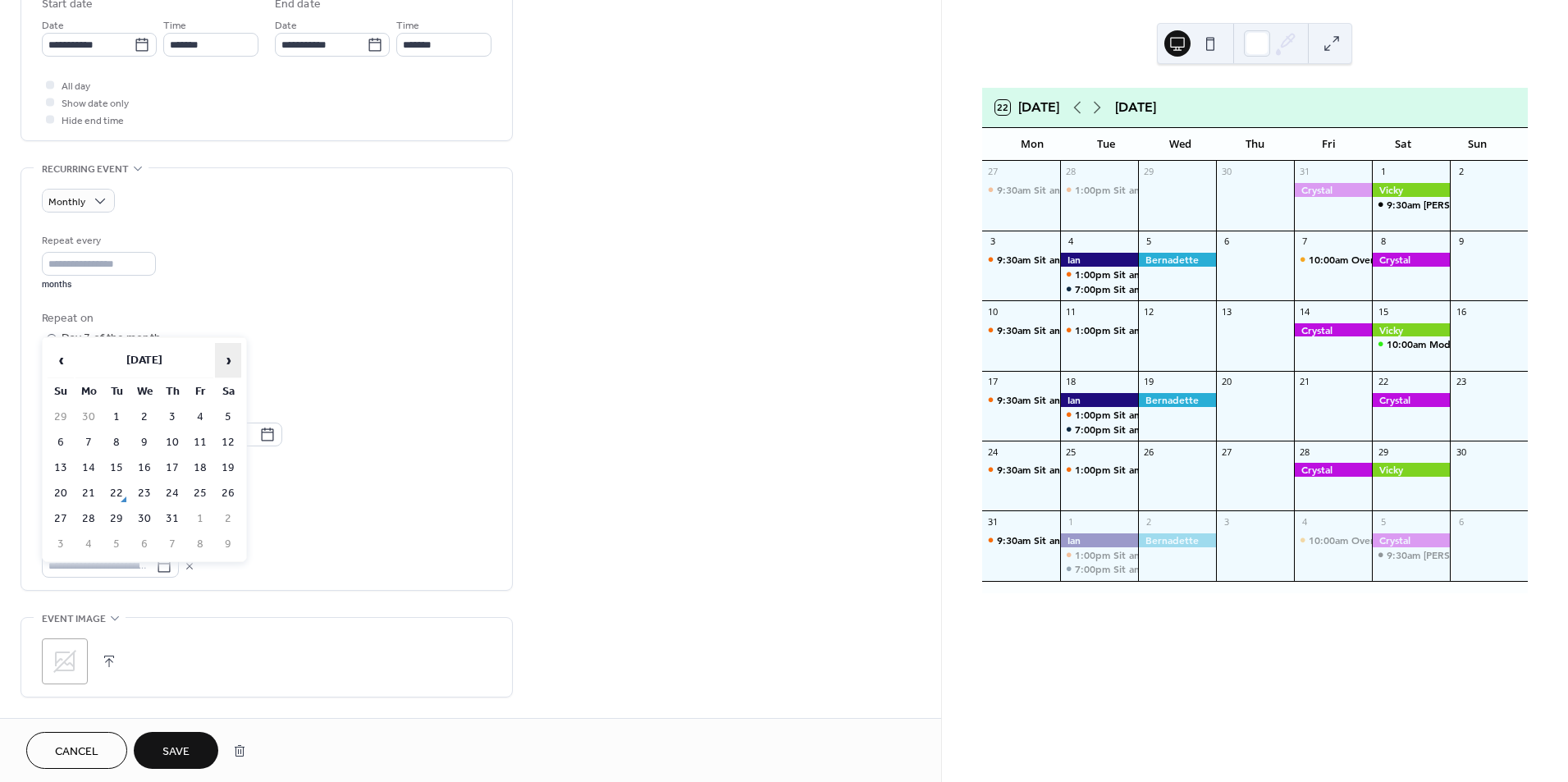 click on "›" at bounding box center [228, 360] 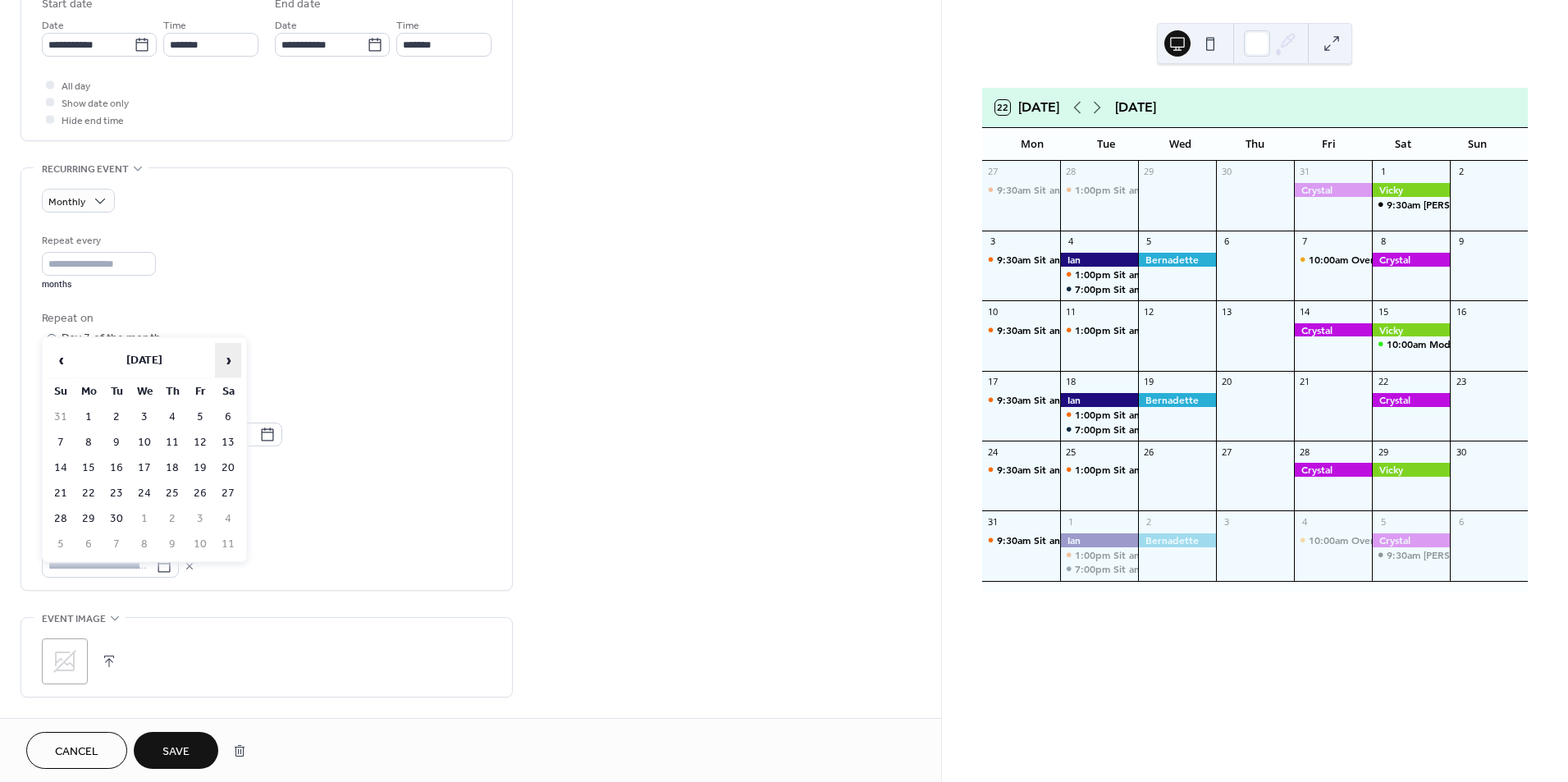 click on "›" at bounding box center [228, 360] 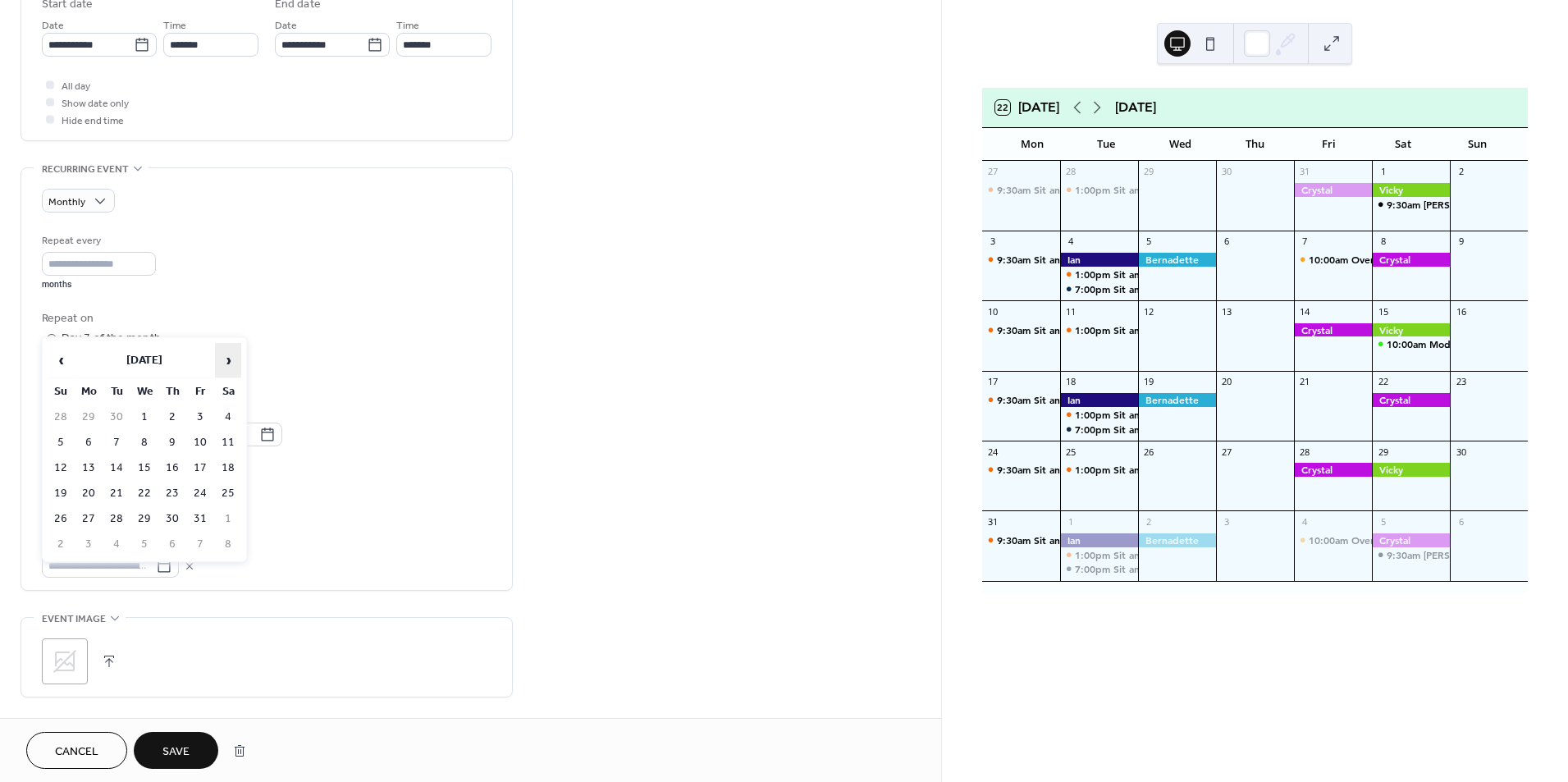 click on "›" at bounding box center (228, 360) 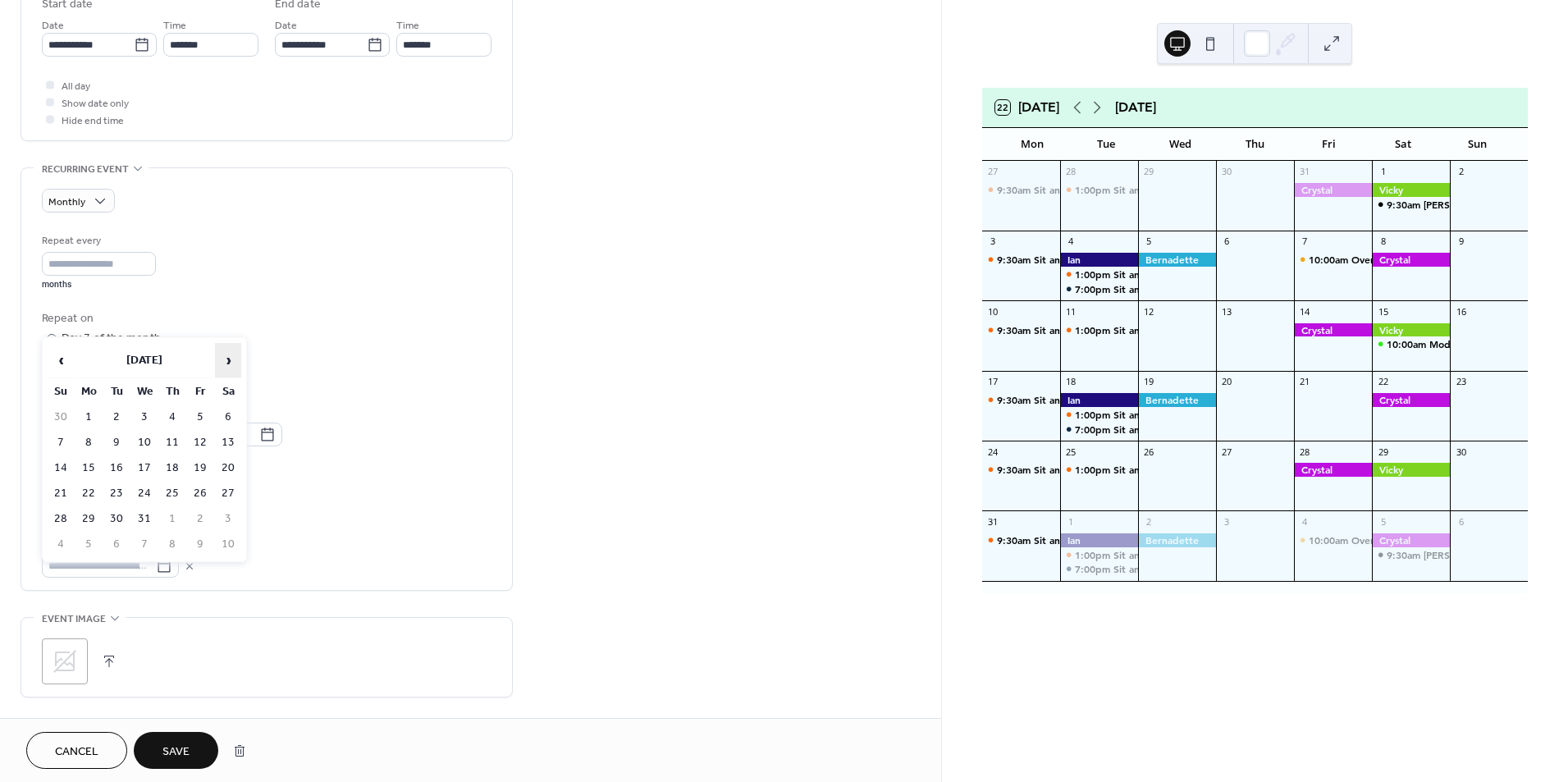 click on "›" at bounding box center [228, 360] 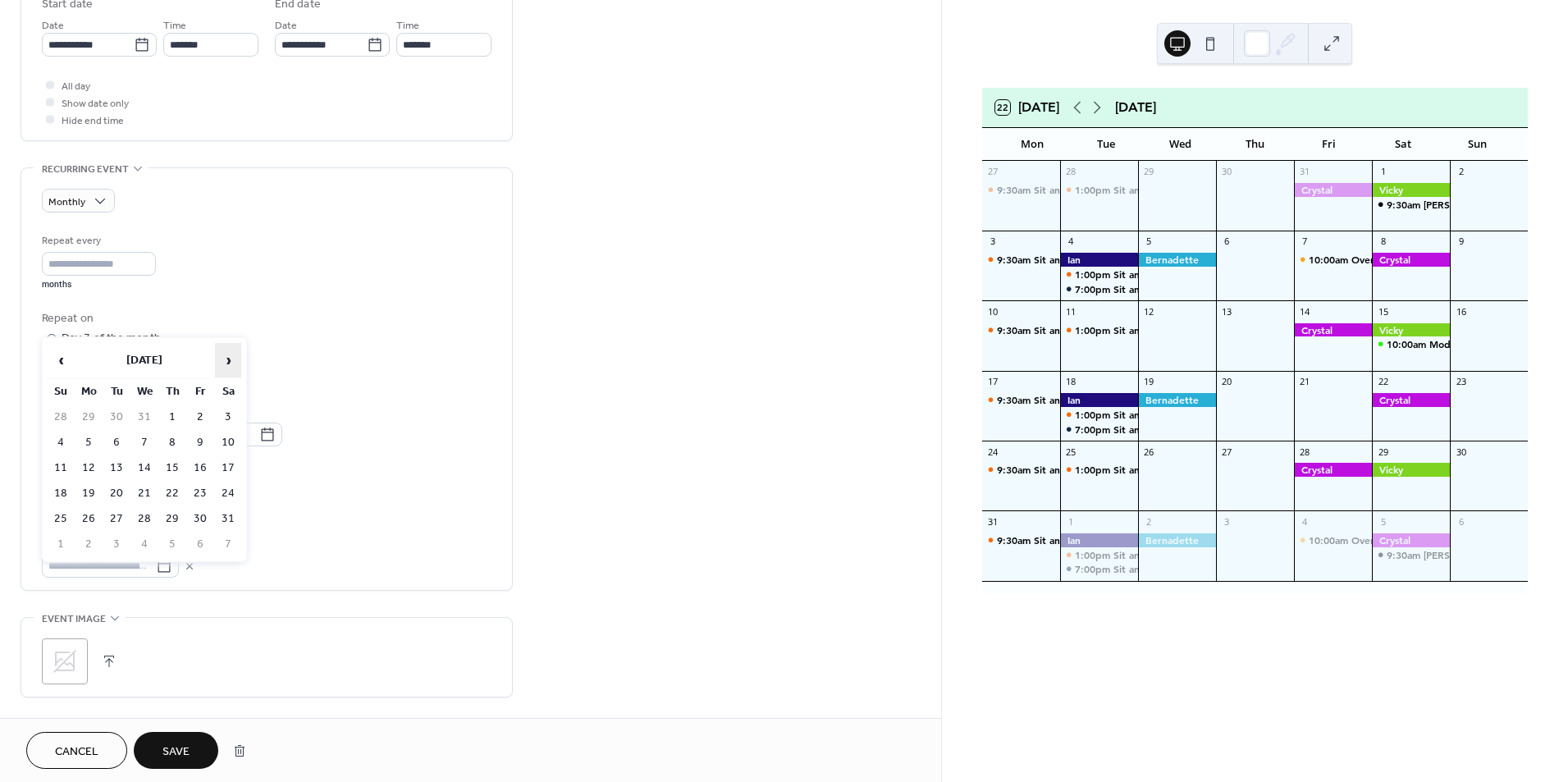 click on "›" at bounding box center (228, 360) 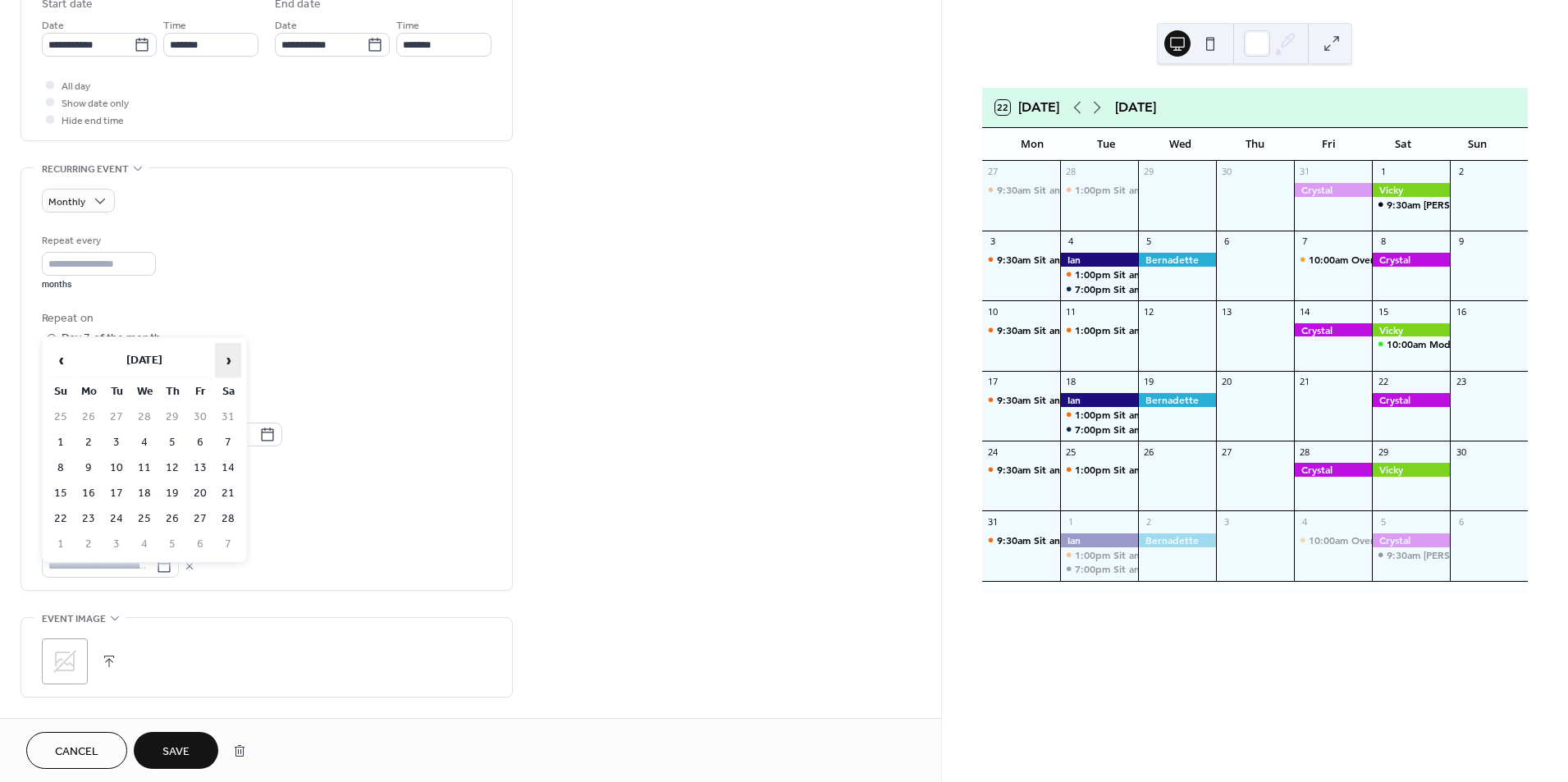 click on "›" at bounding box center [228, 360] 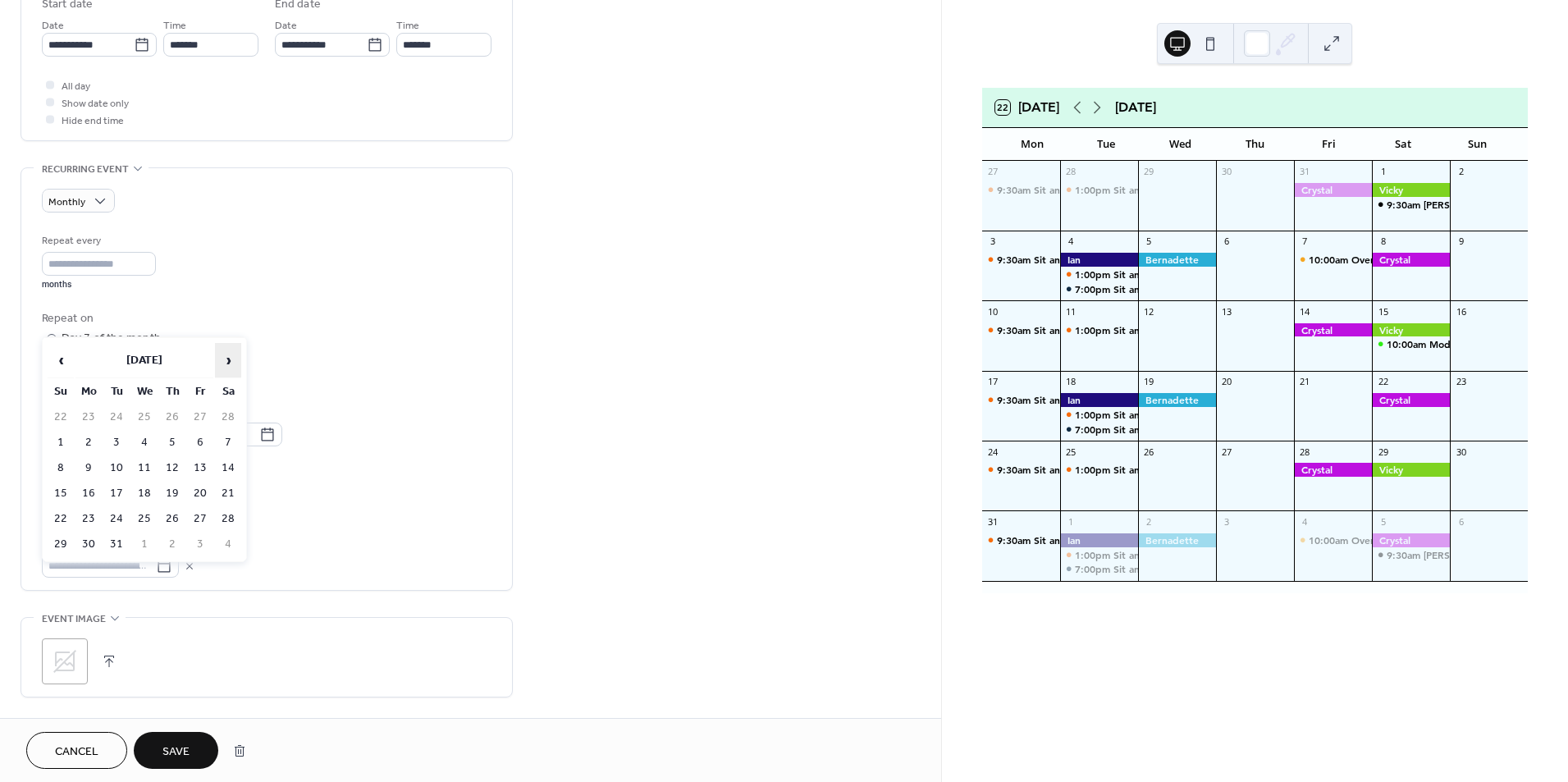 click on "›" at bounding box center [228, 360] 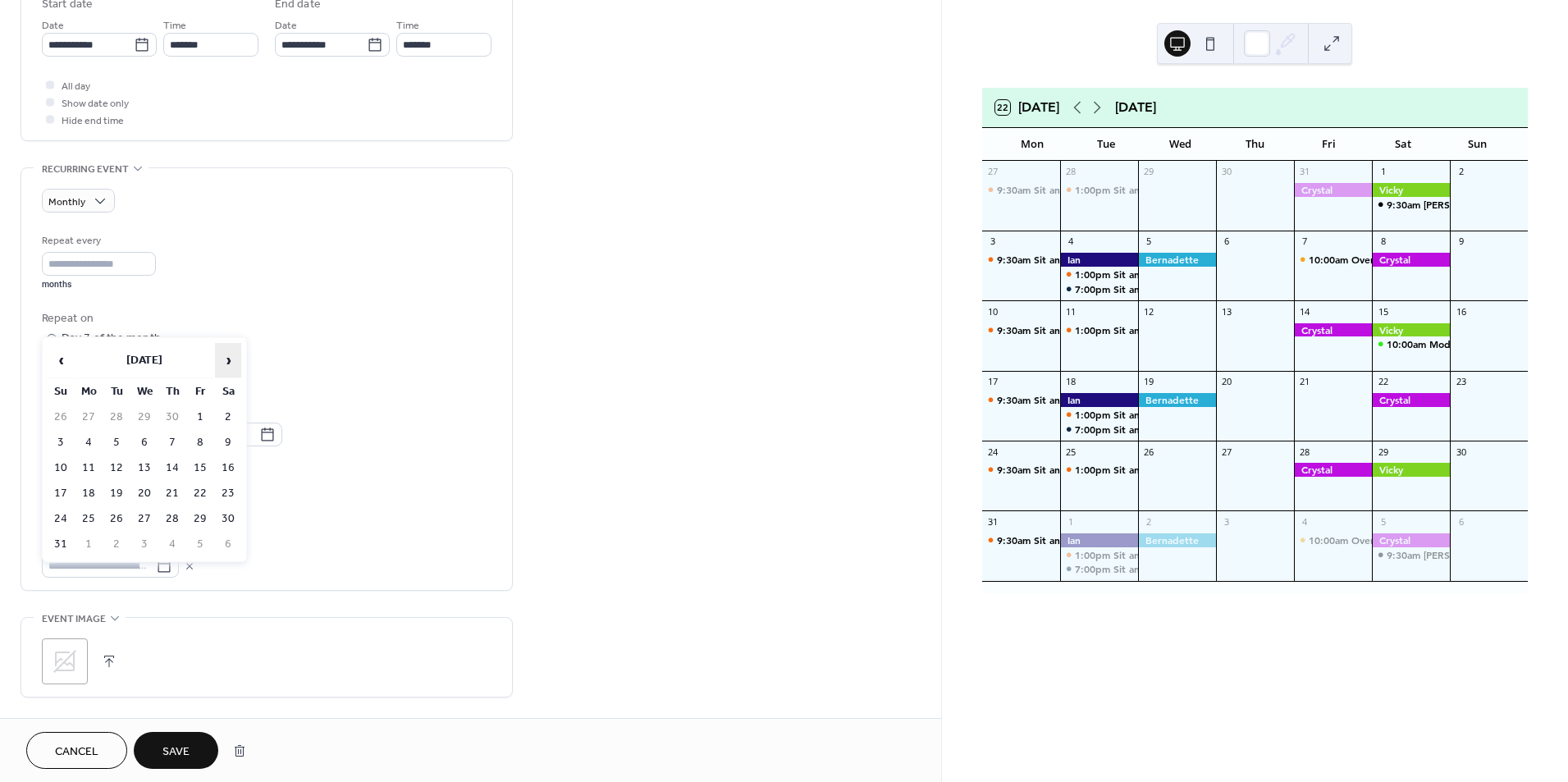 click on "›" at bounding box center [228, 360] 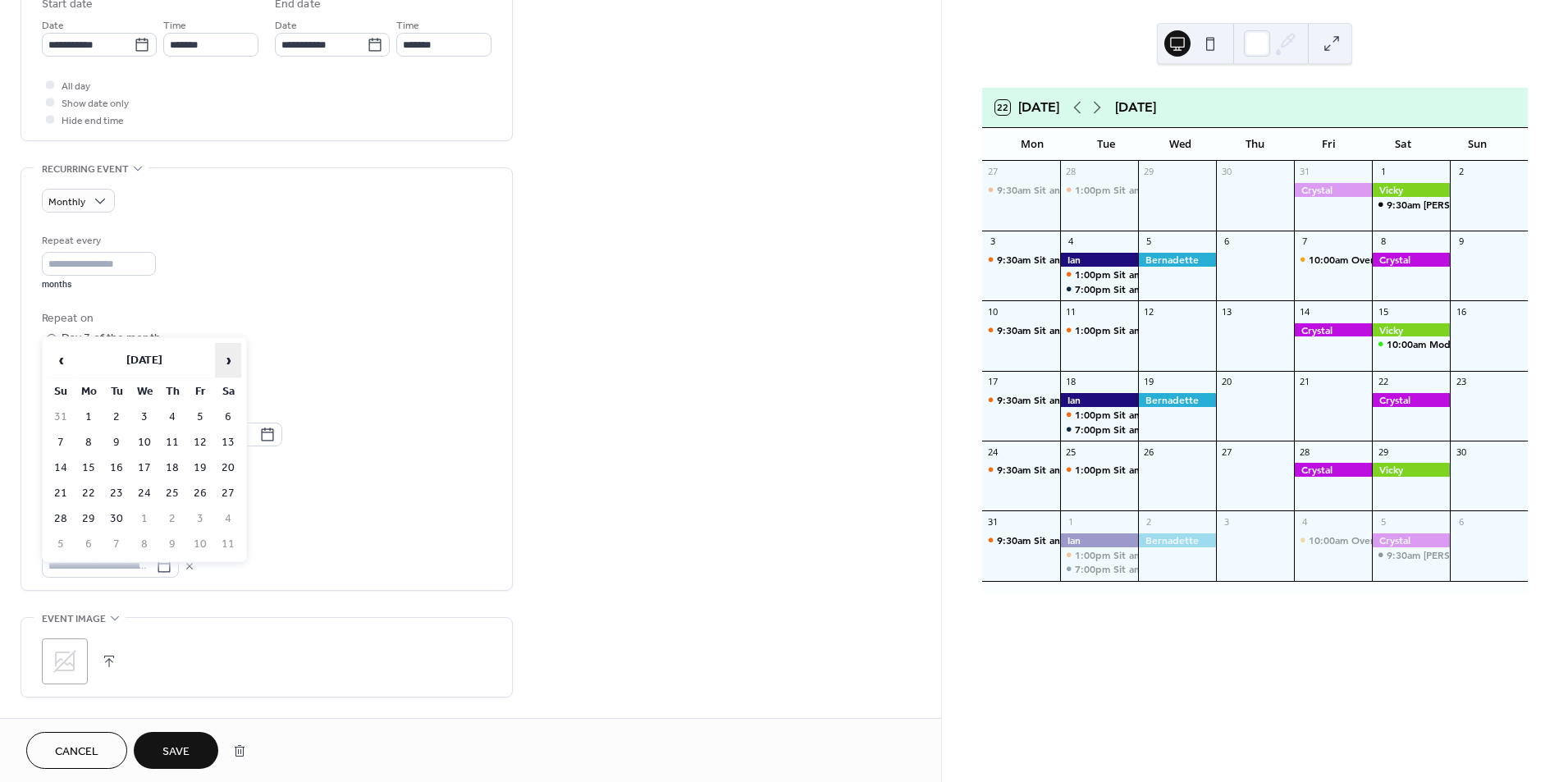 click on "›" at bounding box center [228, 360] 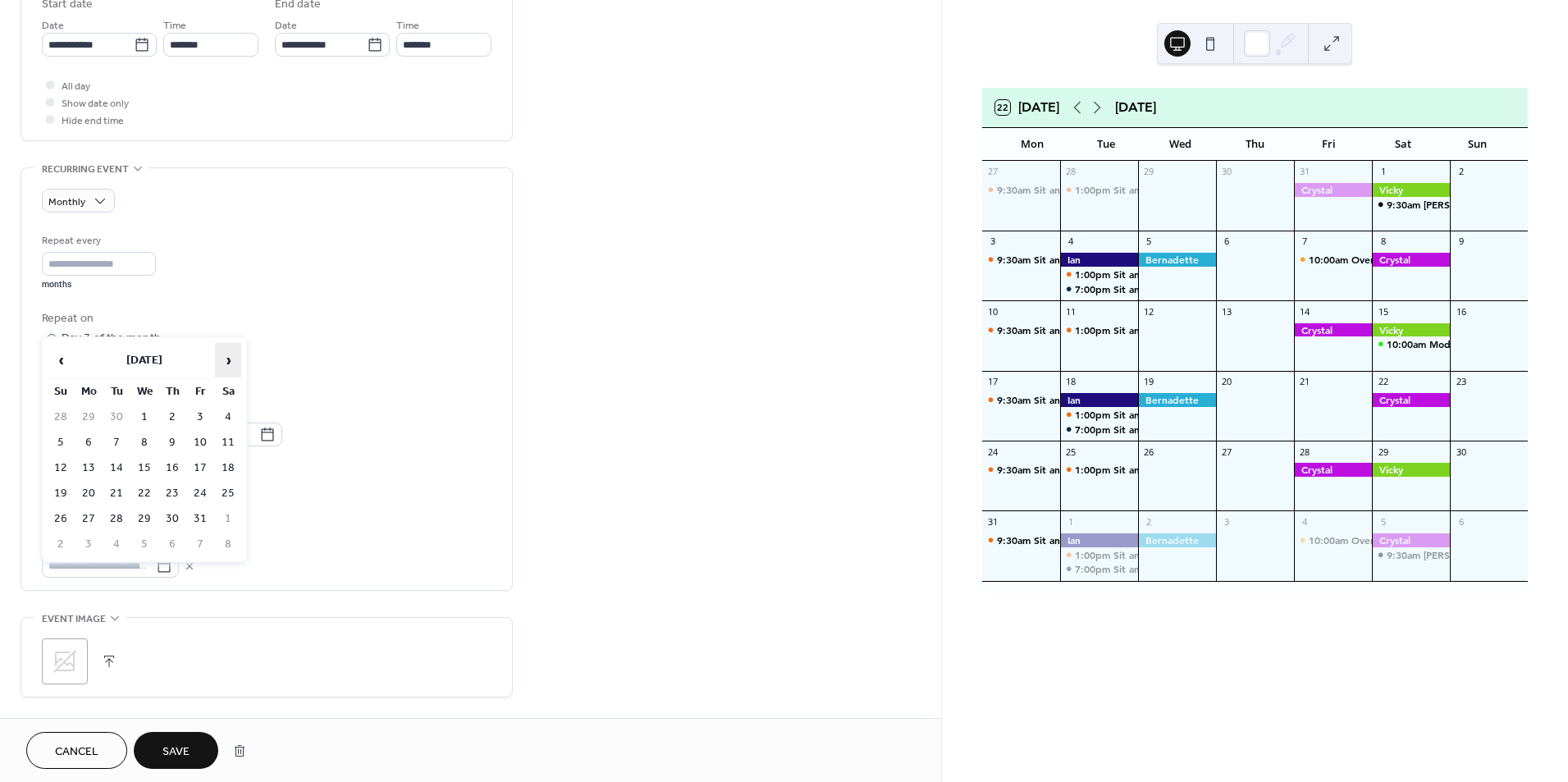 click on "›" at bounding box center (228, 360) 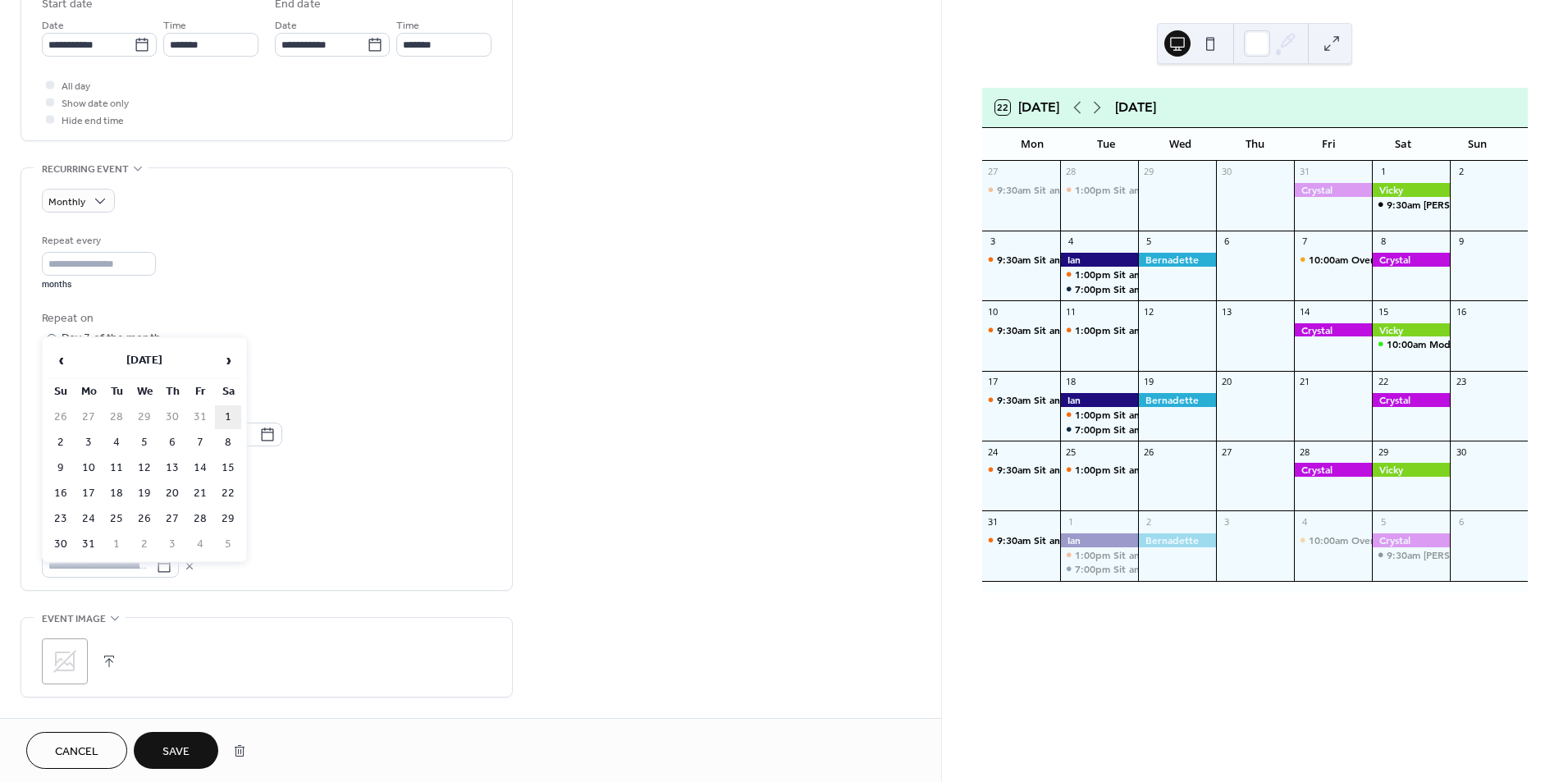click on "1" at bounding box center [228, 417] 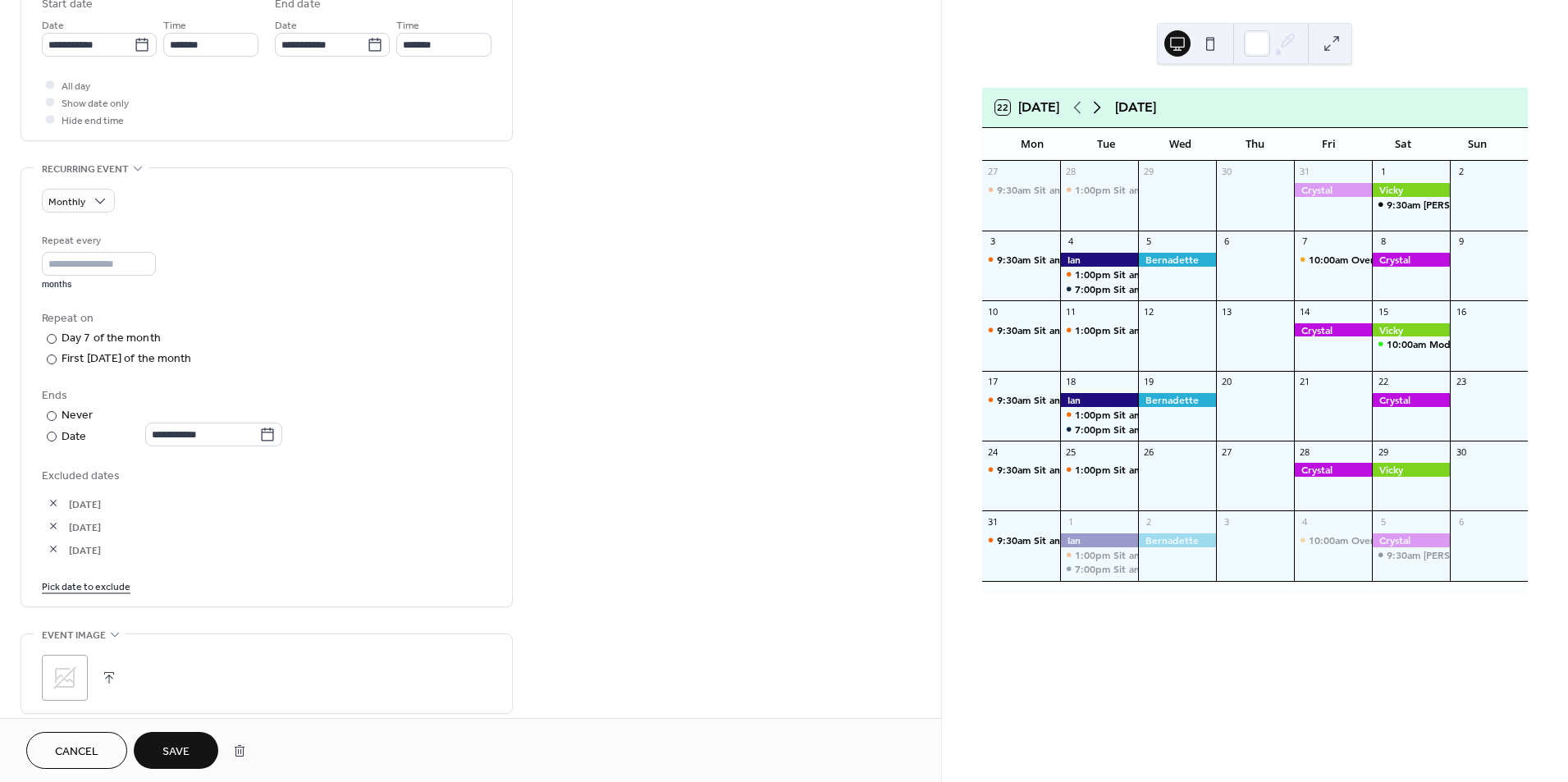 click 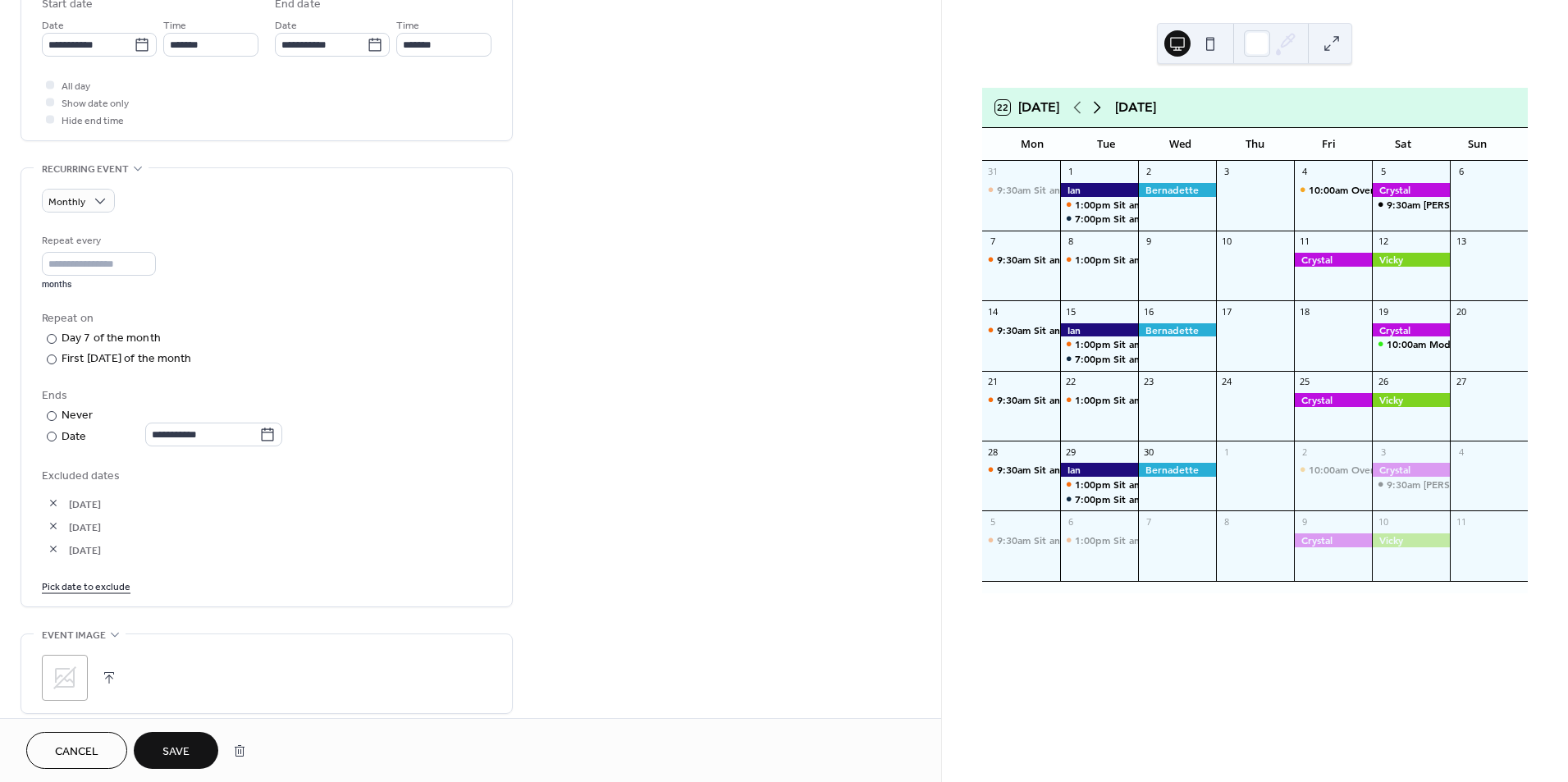 click 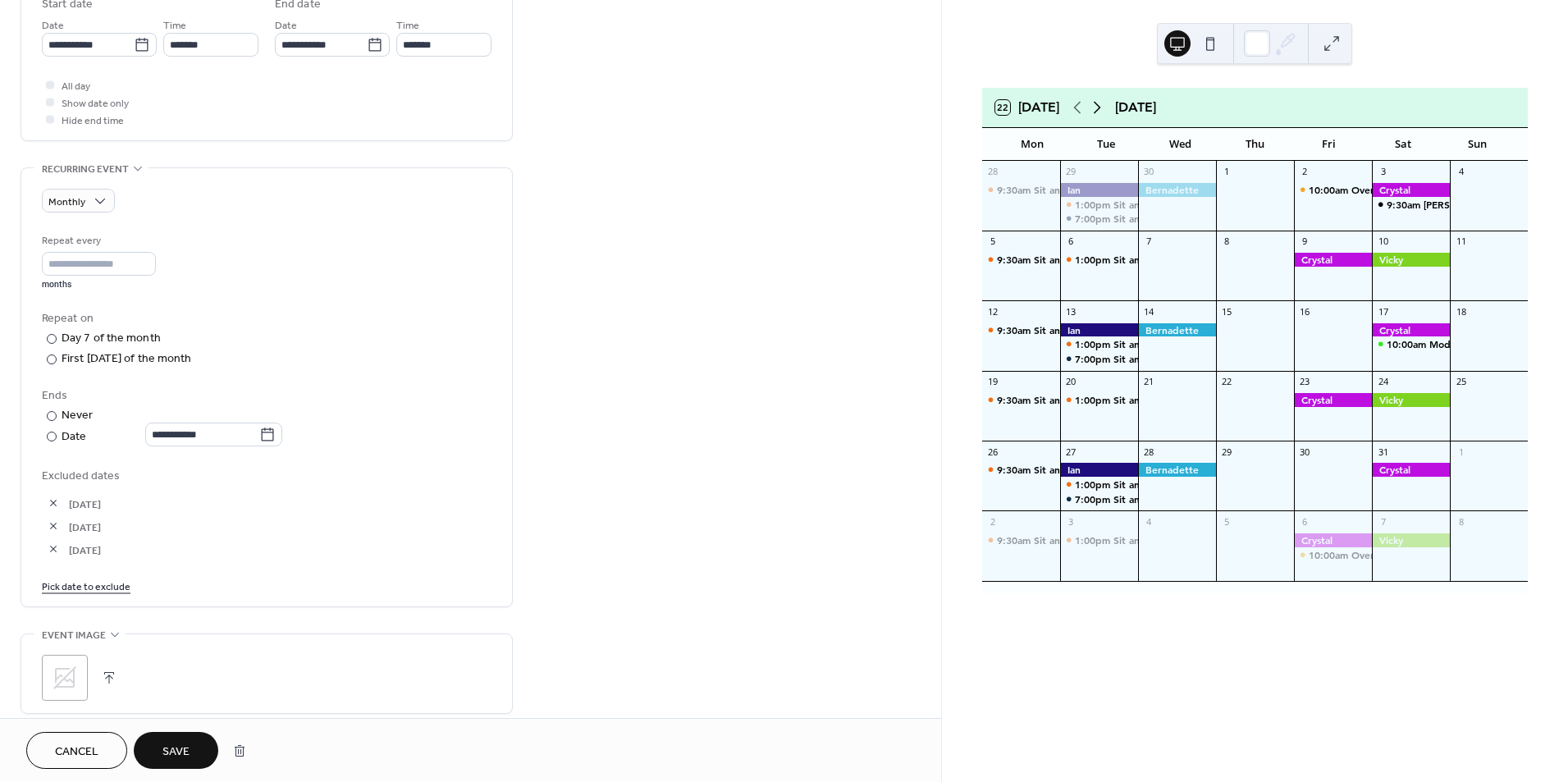 click 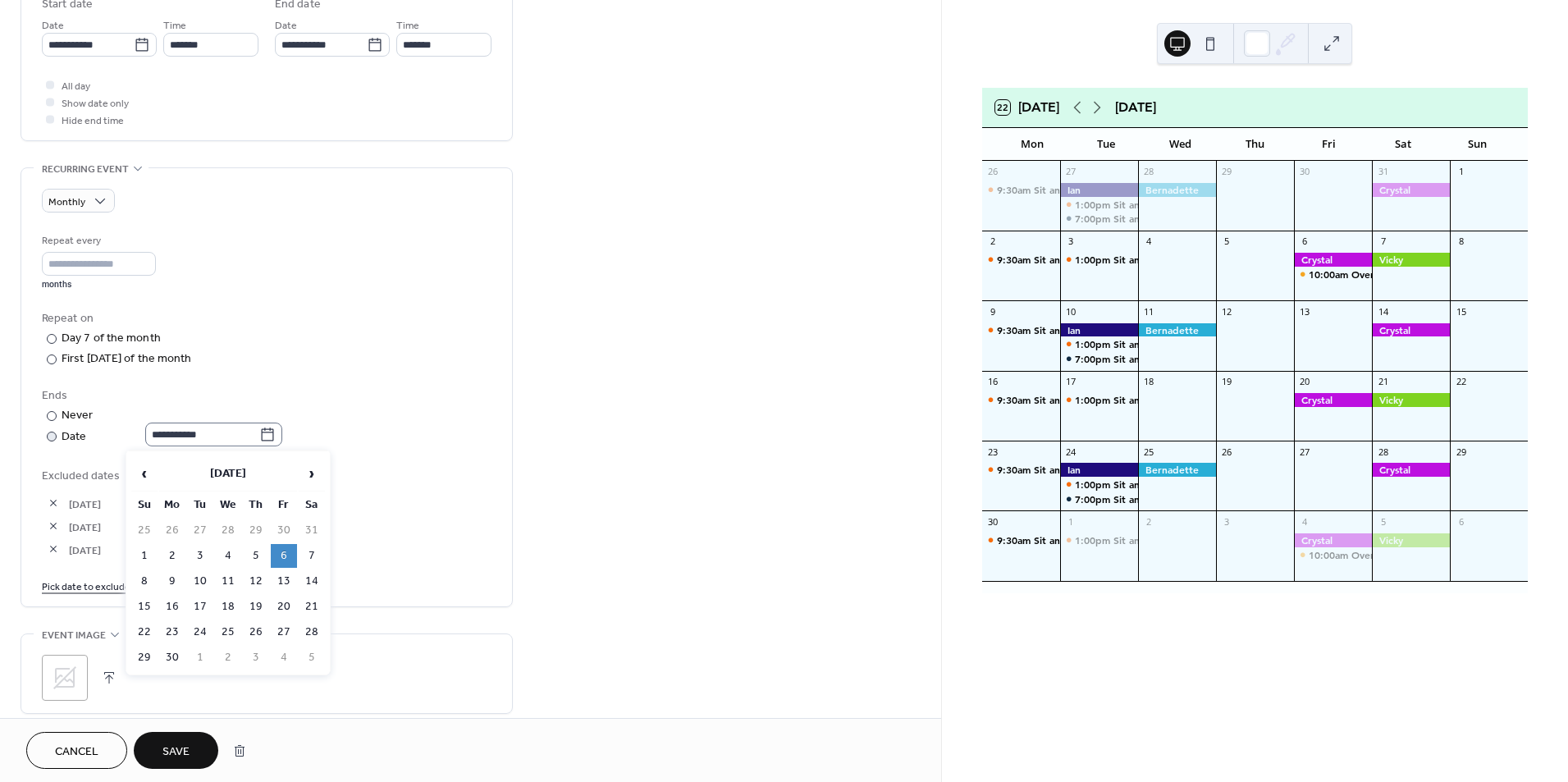 click 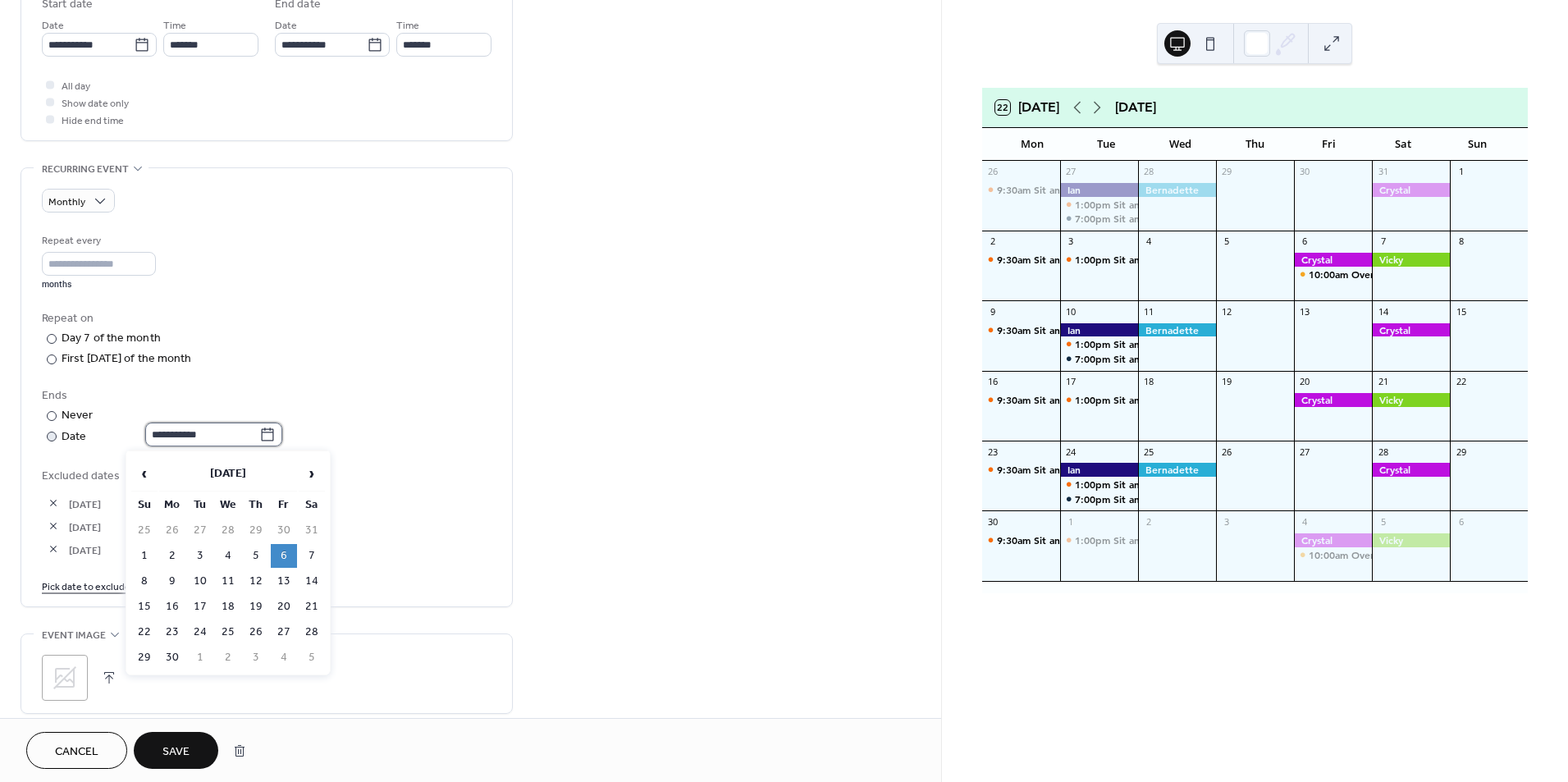 click on "**********" at bounding box center (202, 434) 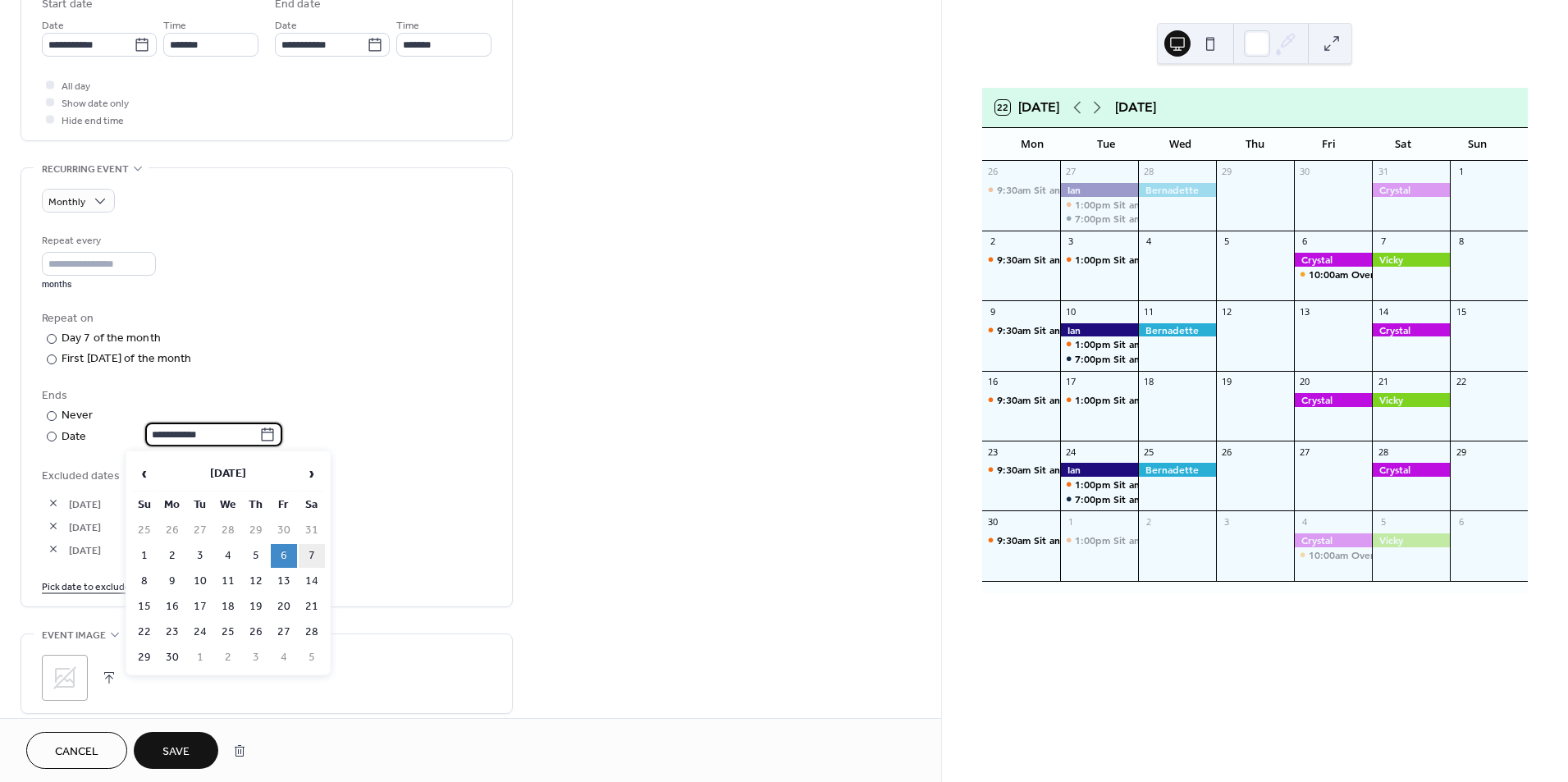 click on "7" at bounding box center [312, 556] 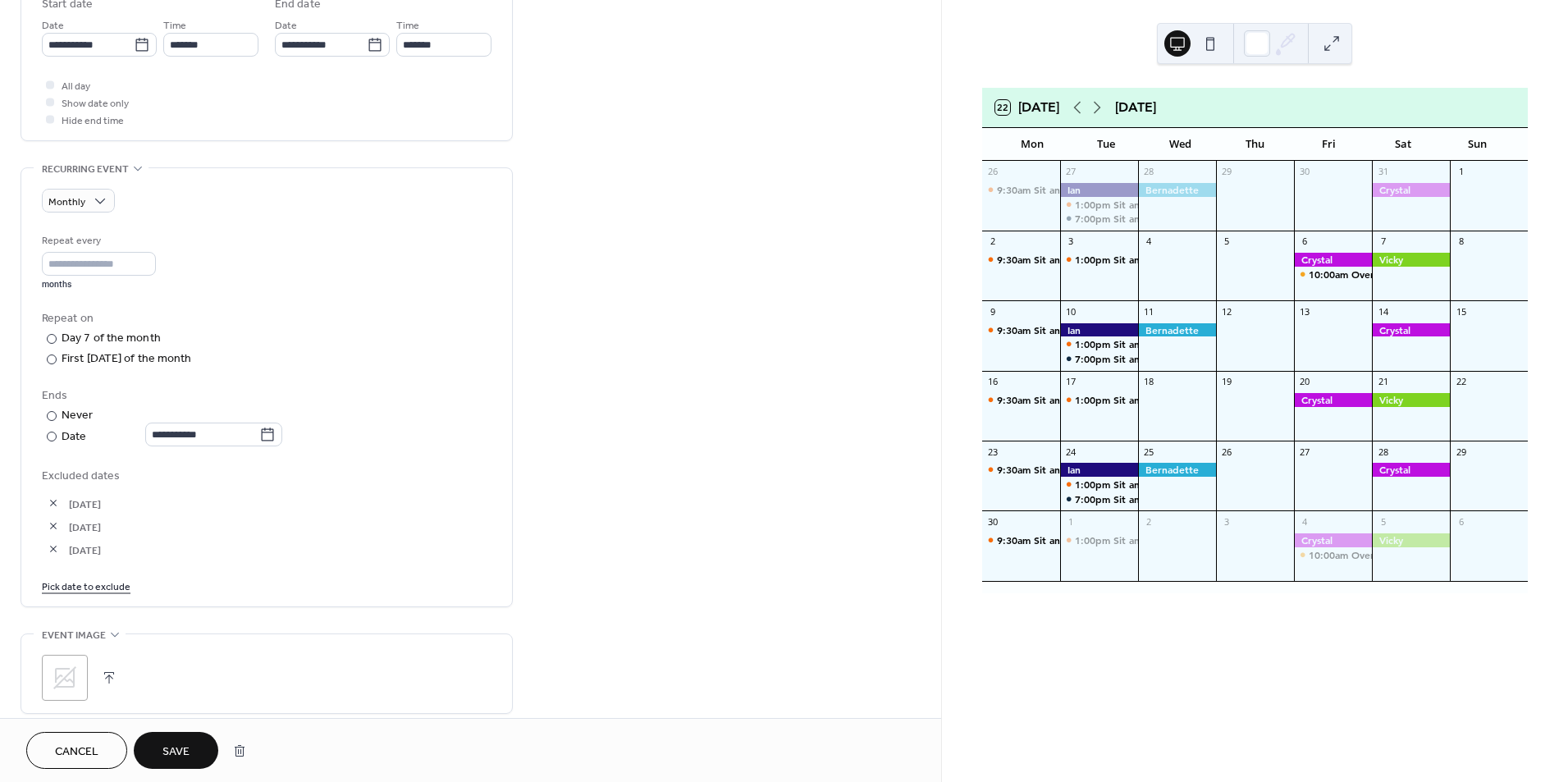 click on "Save" at bounding box center (176, 752) 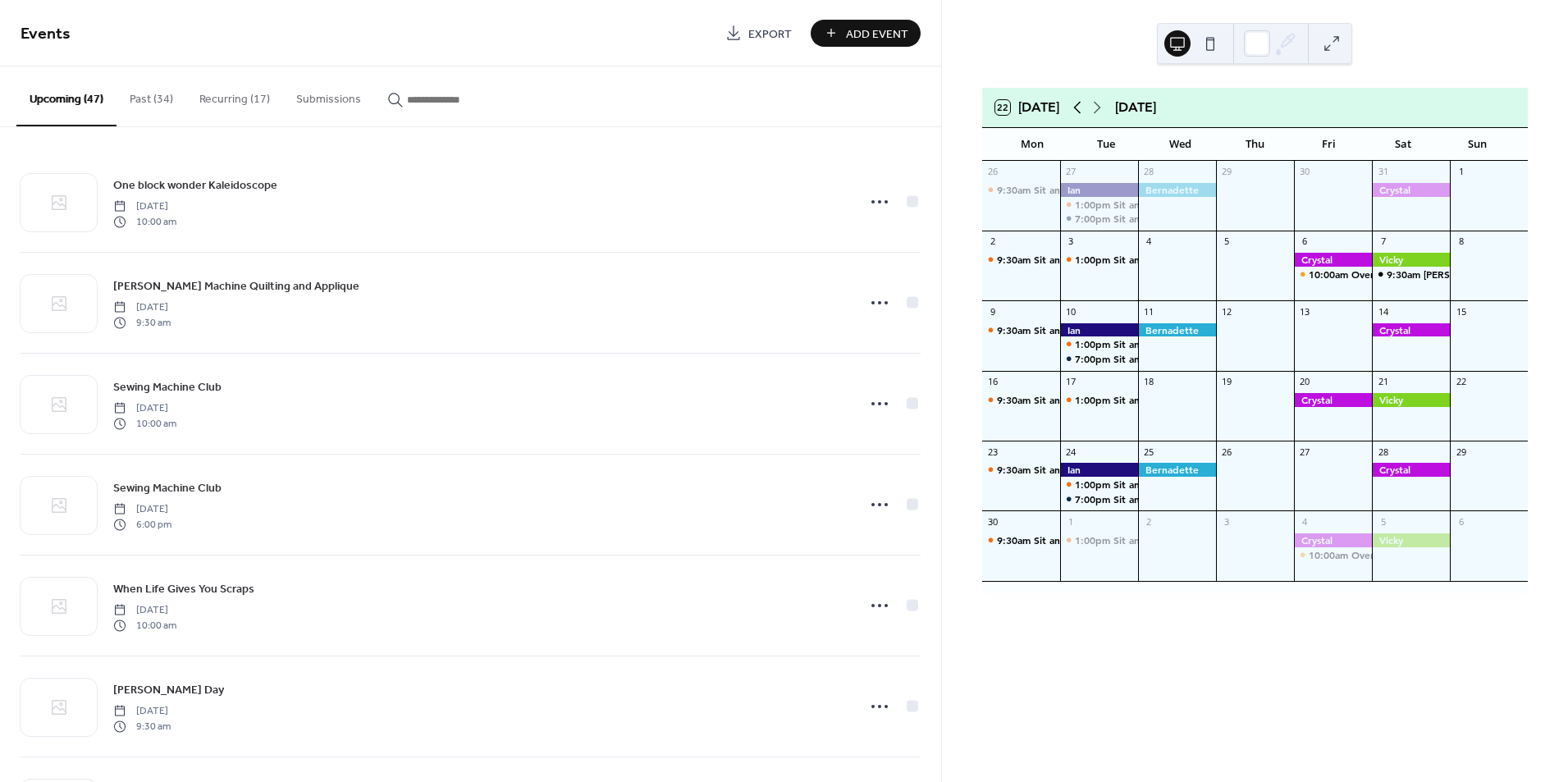 click 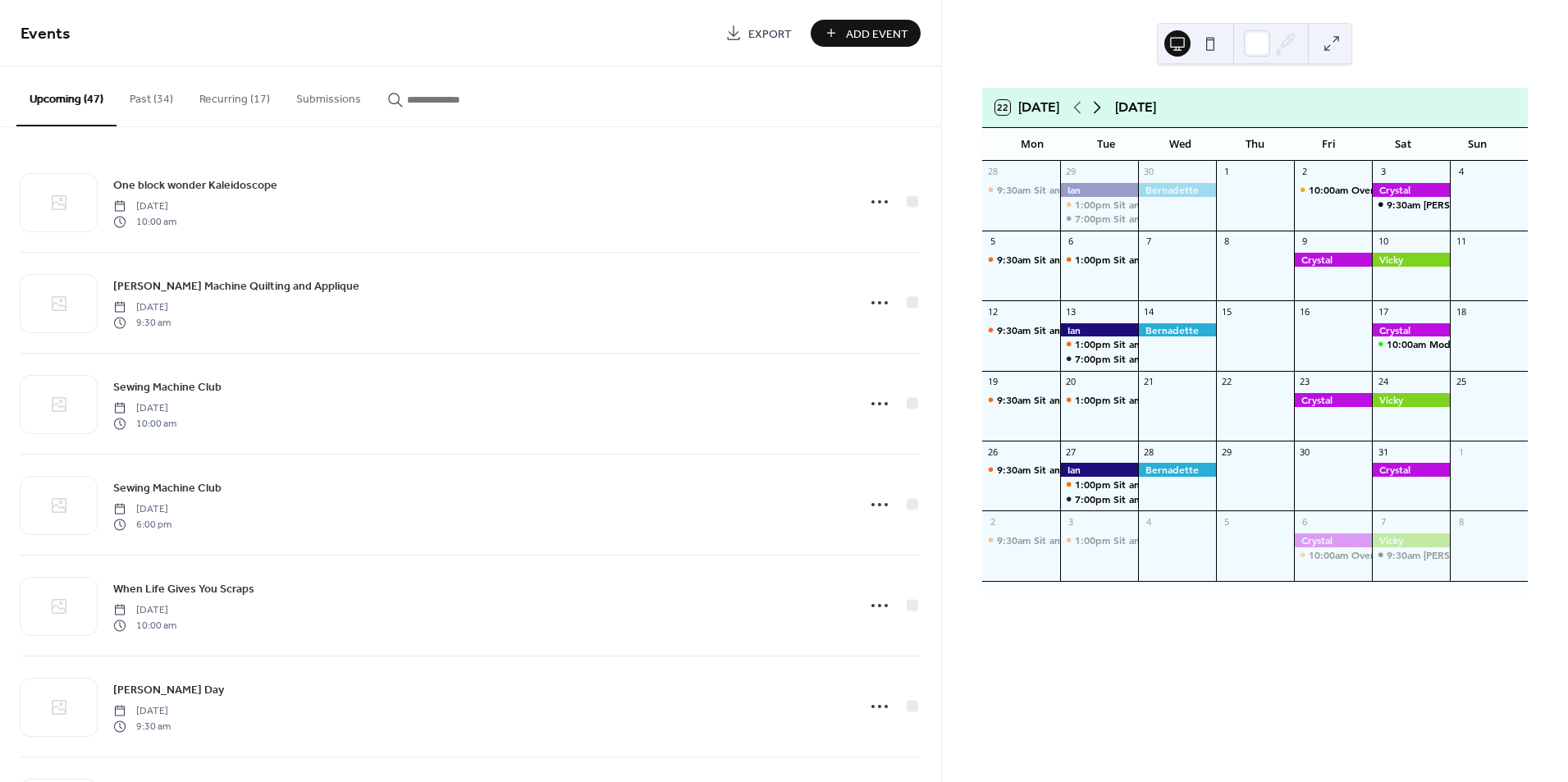 click 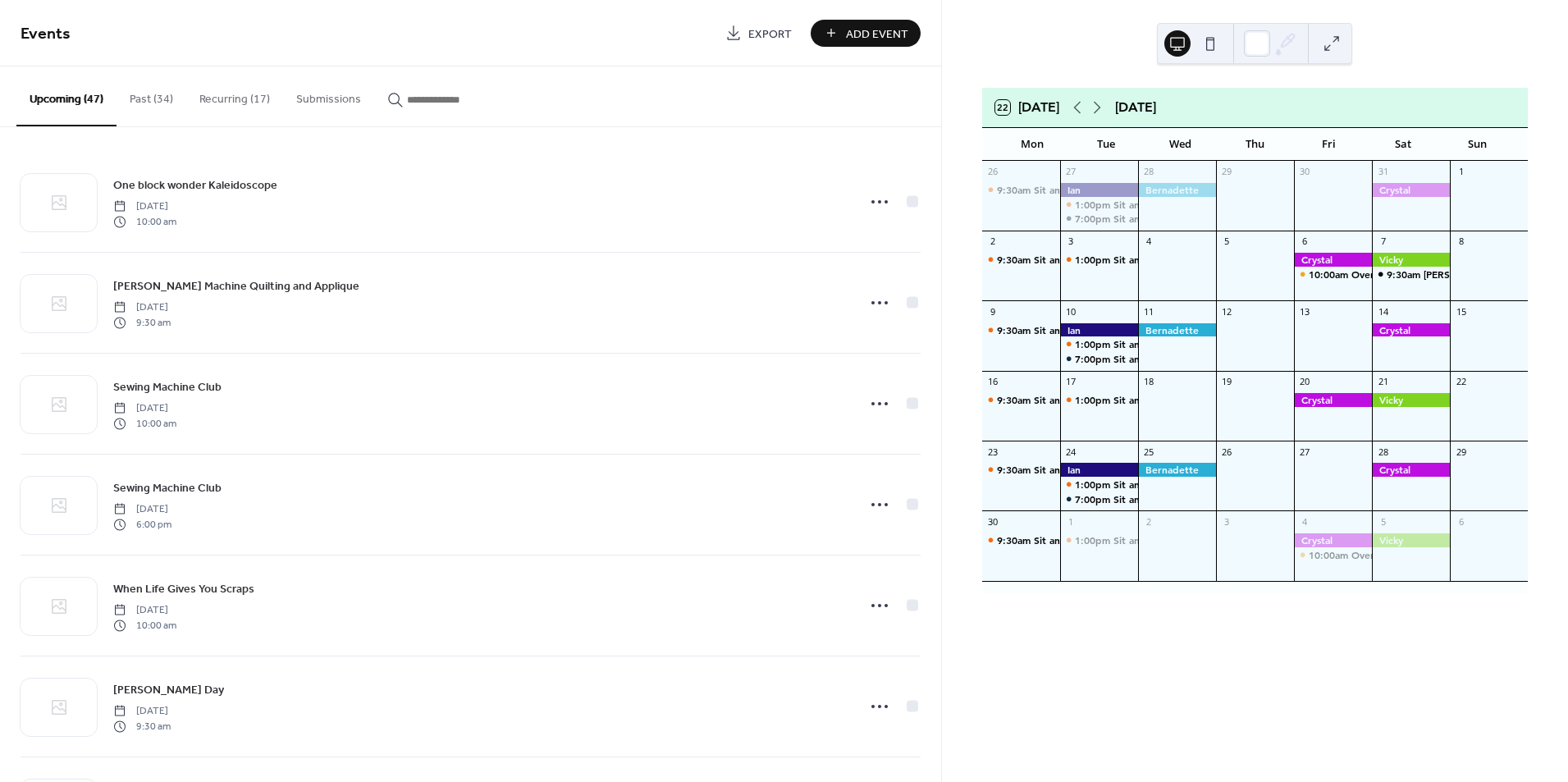 click on "Recurring (17)" at bounding box center [235, 95] 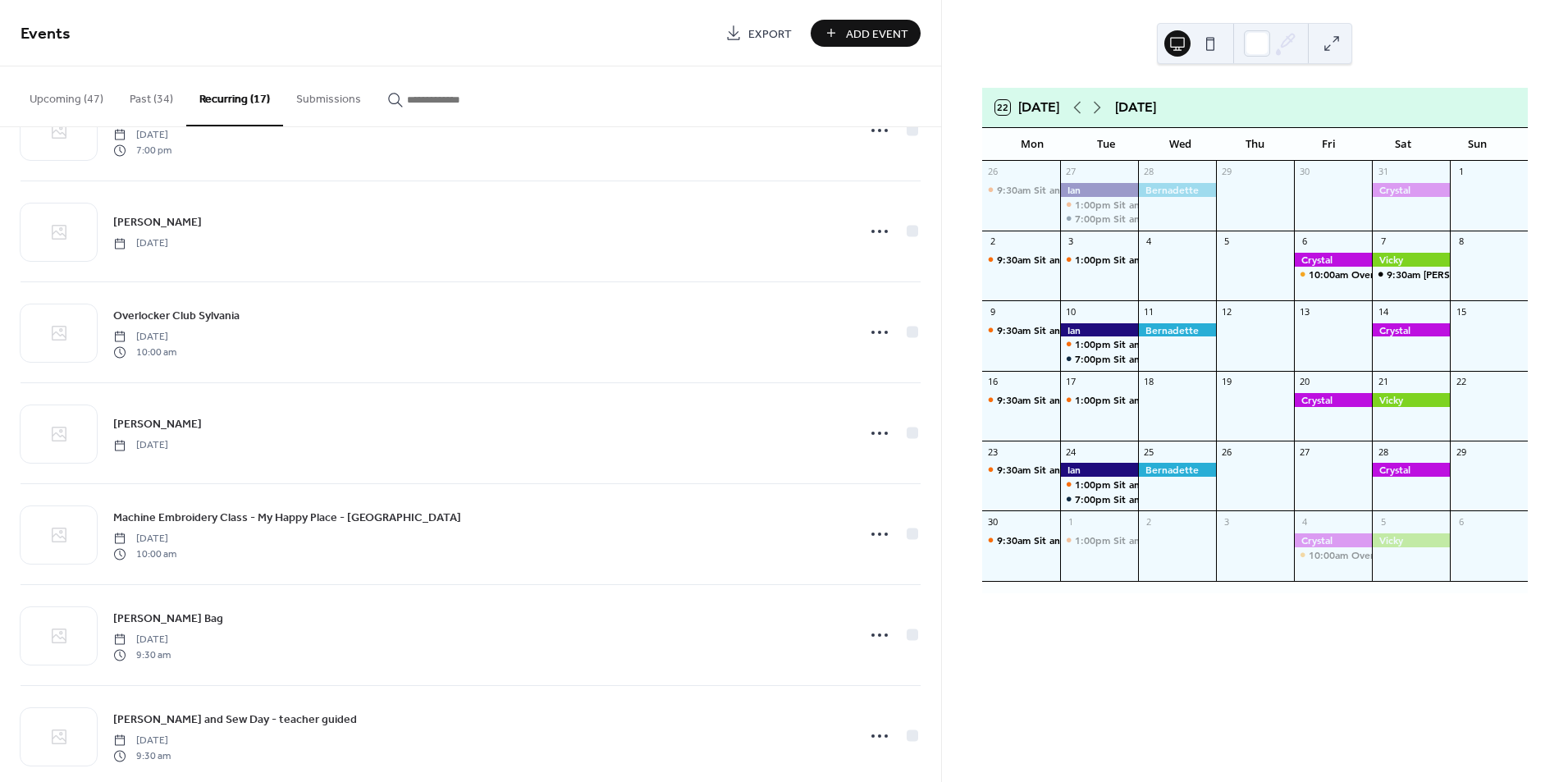 scroll, scrollTop: 1109, scrollLeft: 0, axis: vertical 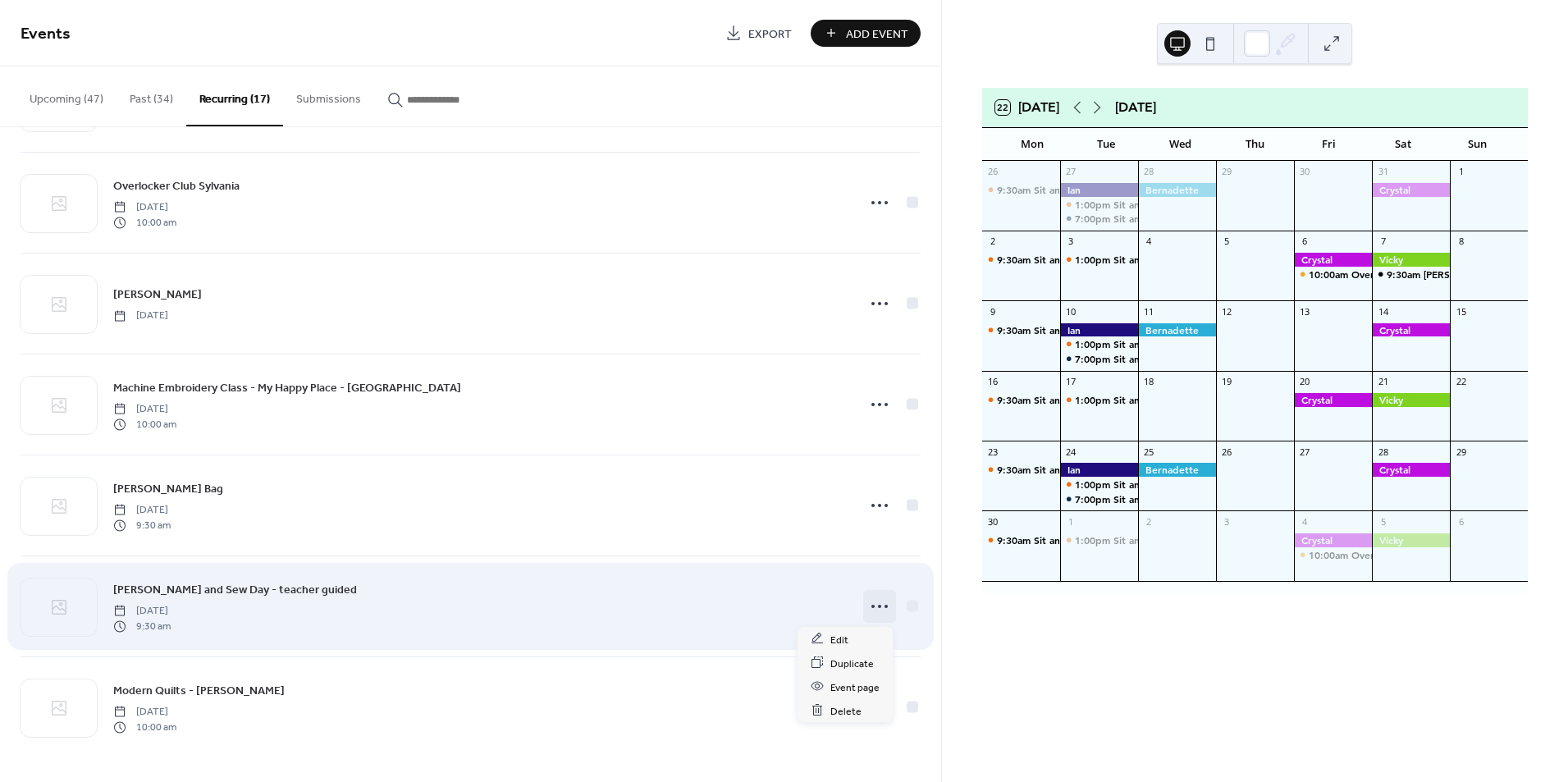 click 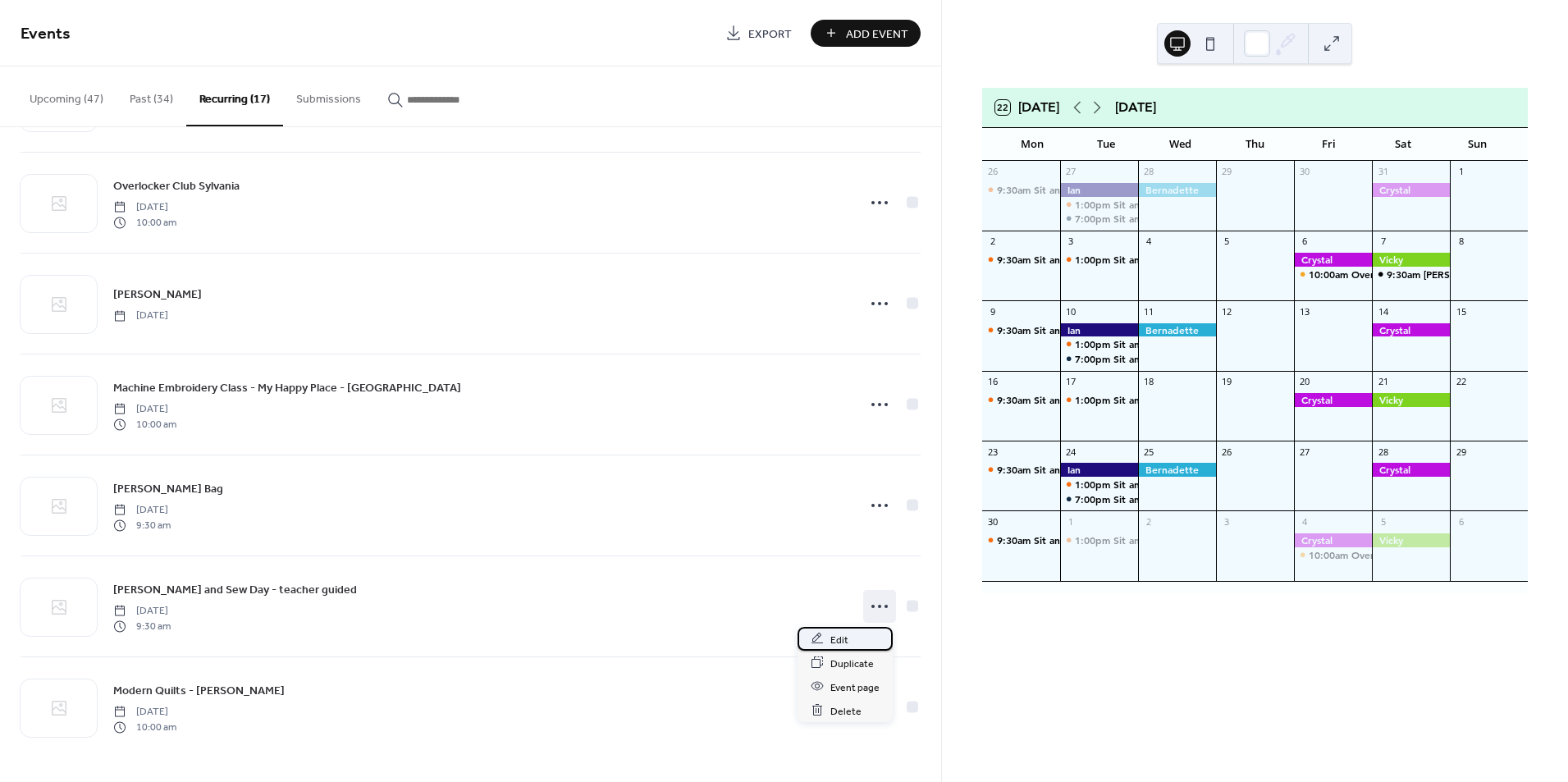 click on "Edit" at bounding box center [839, 639] 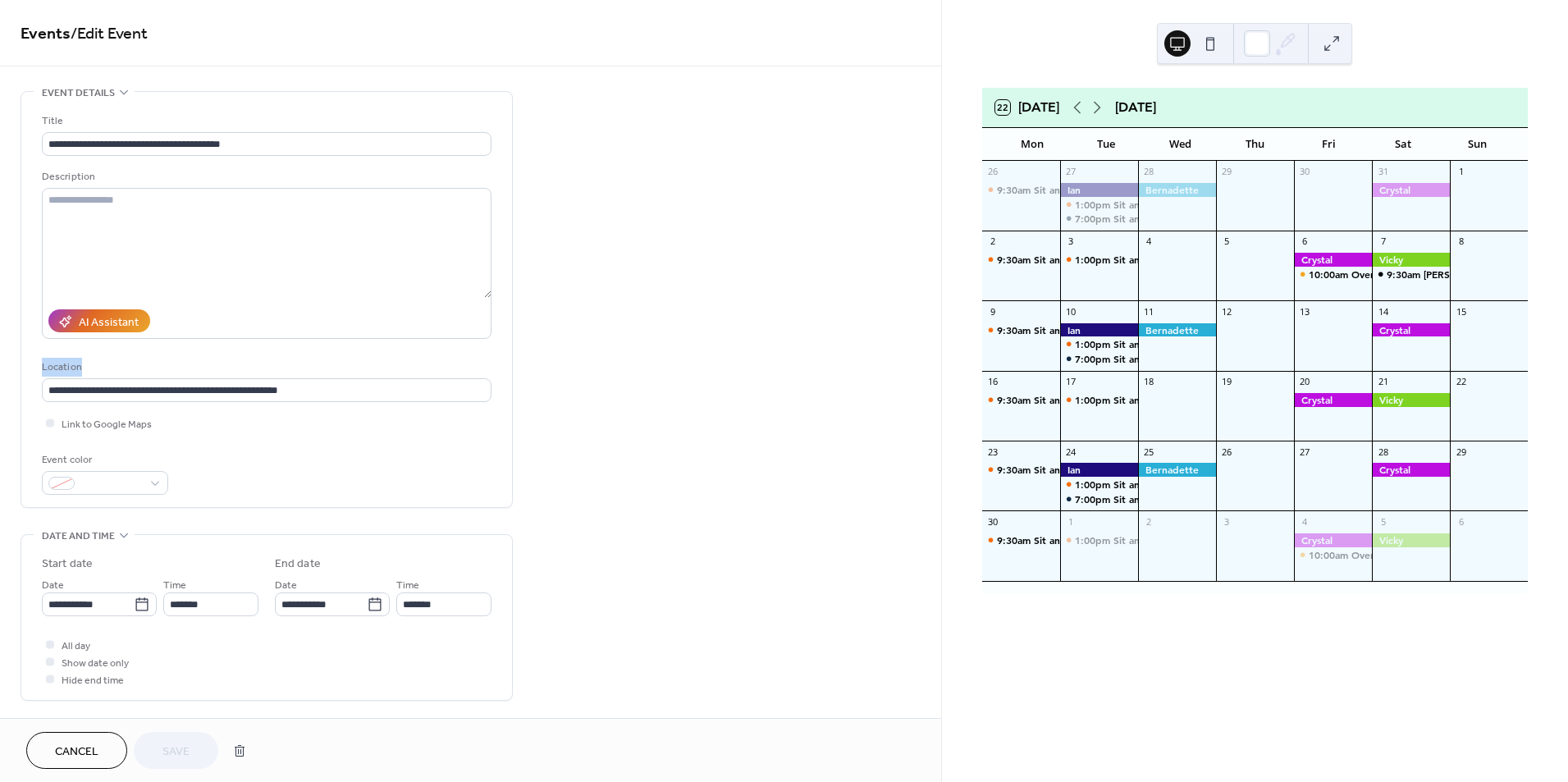 drag, startPoint x: 934, startPoint y: 268, endPoint x: 928, endPoint y: 386, distance: 118.15244 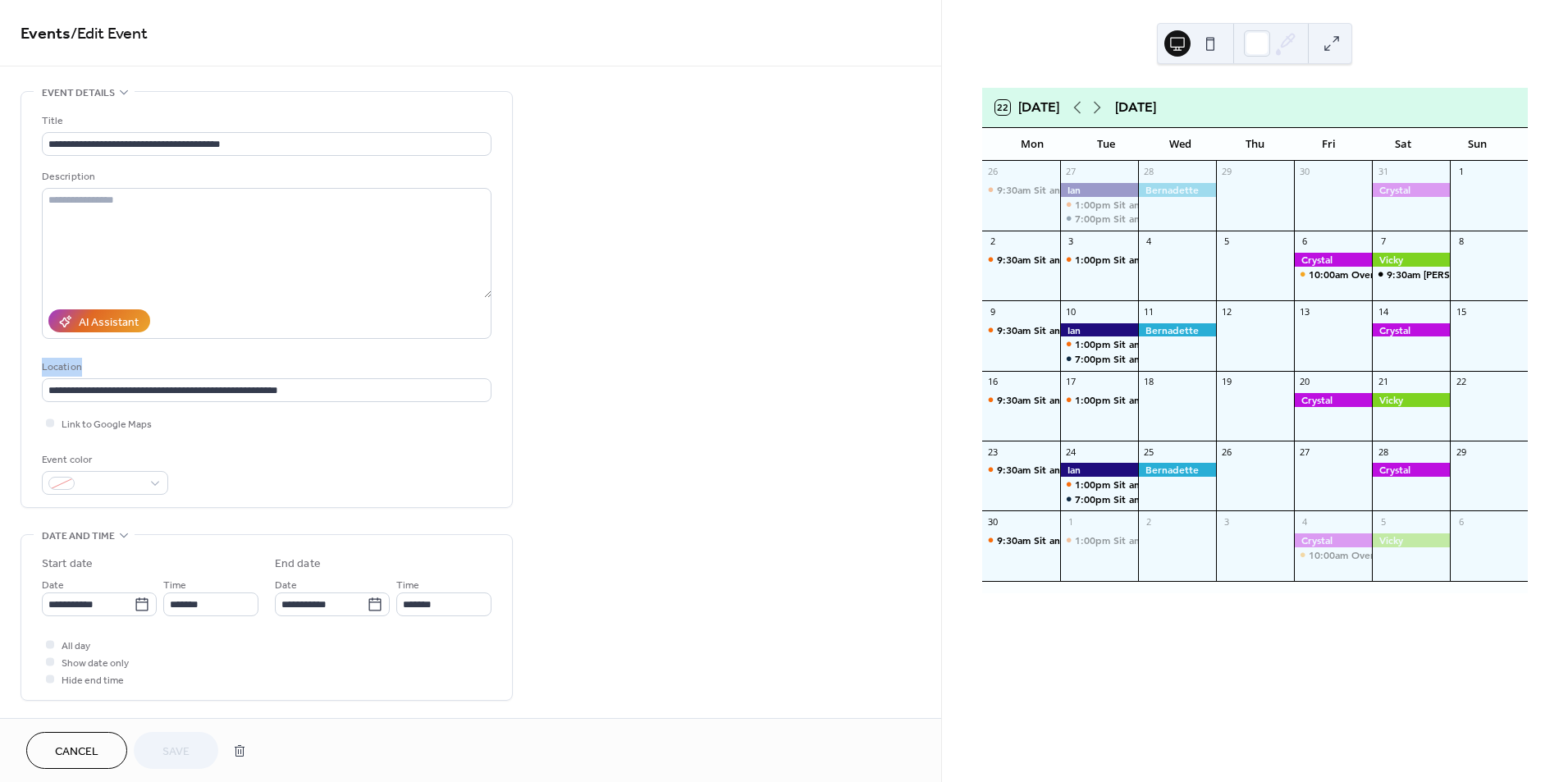 click on "**********" at bounding box center [470, 846] 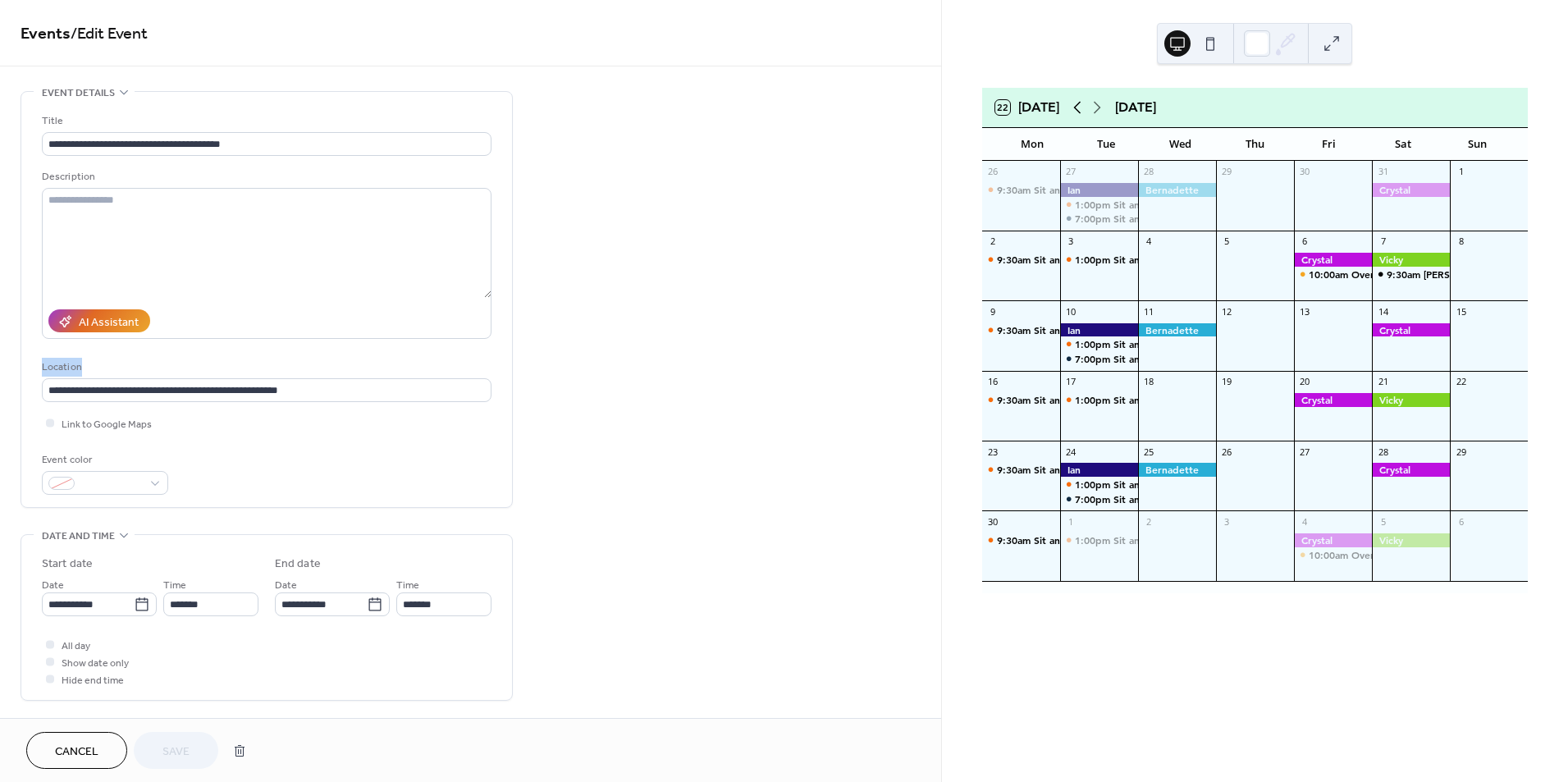 click 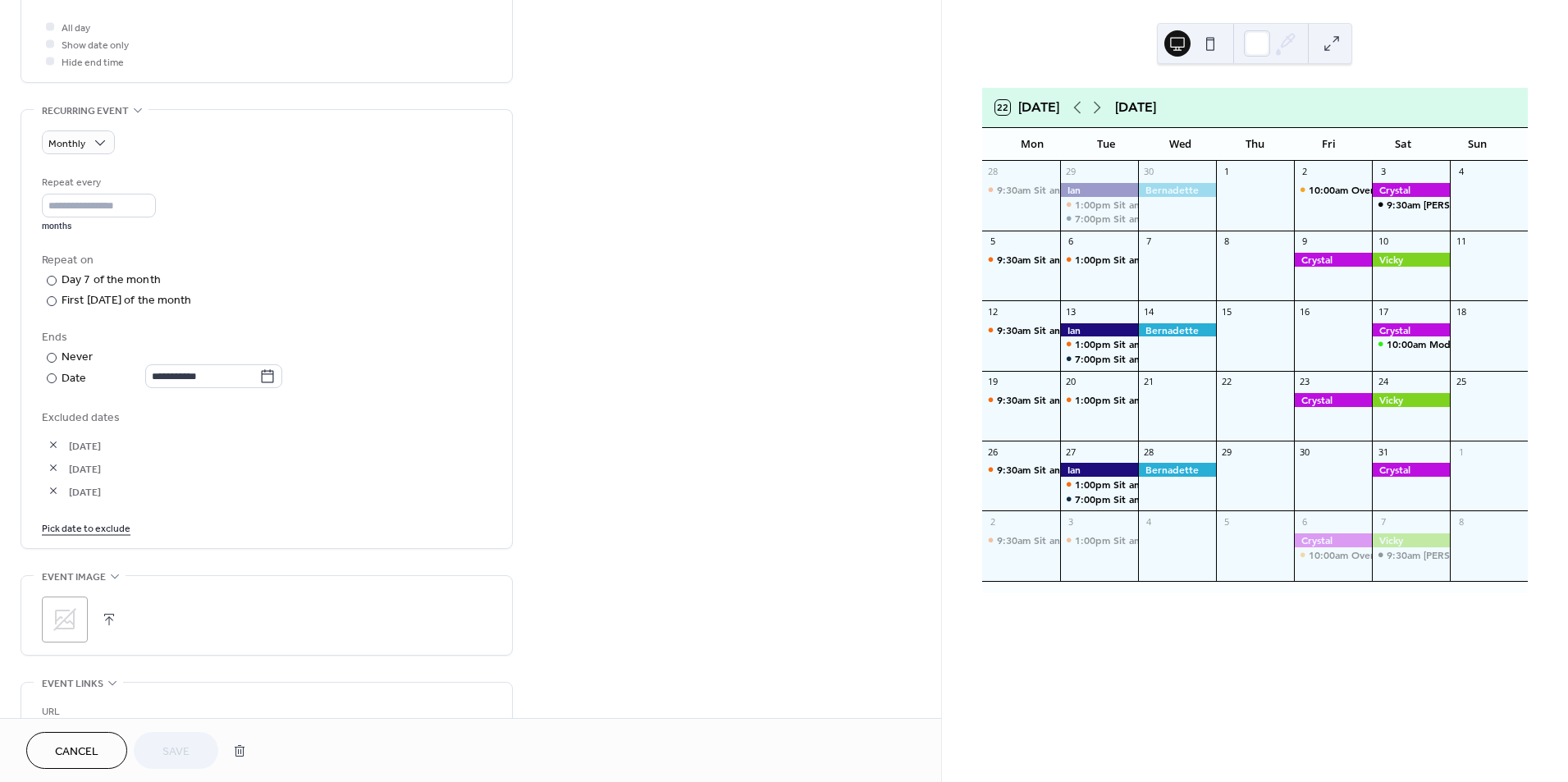 scroll, scrollTop: 620, scrollLeft: 0, axis: vertical 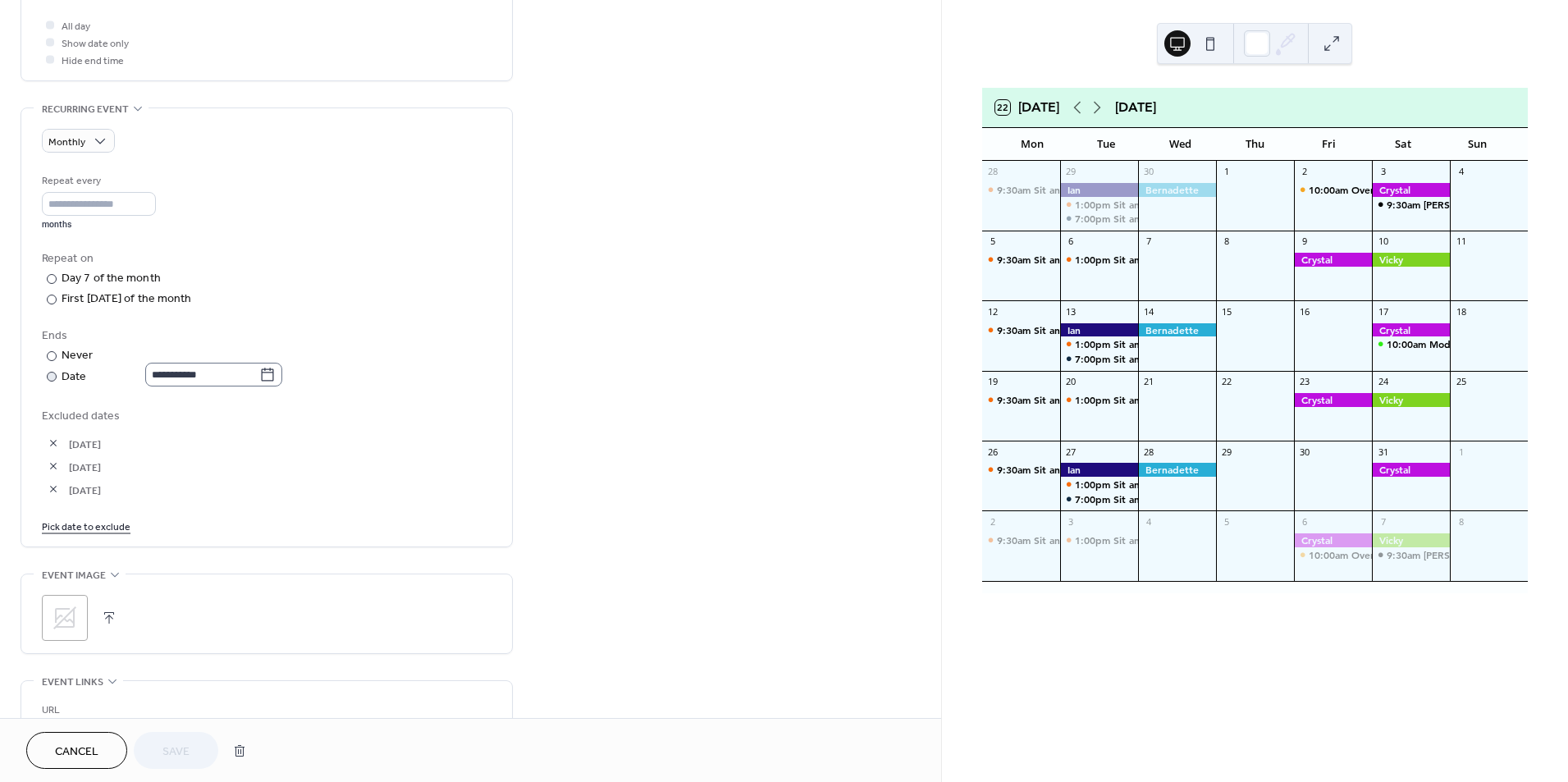 click 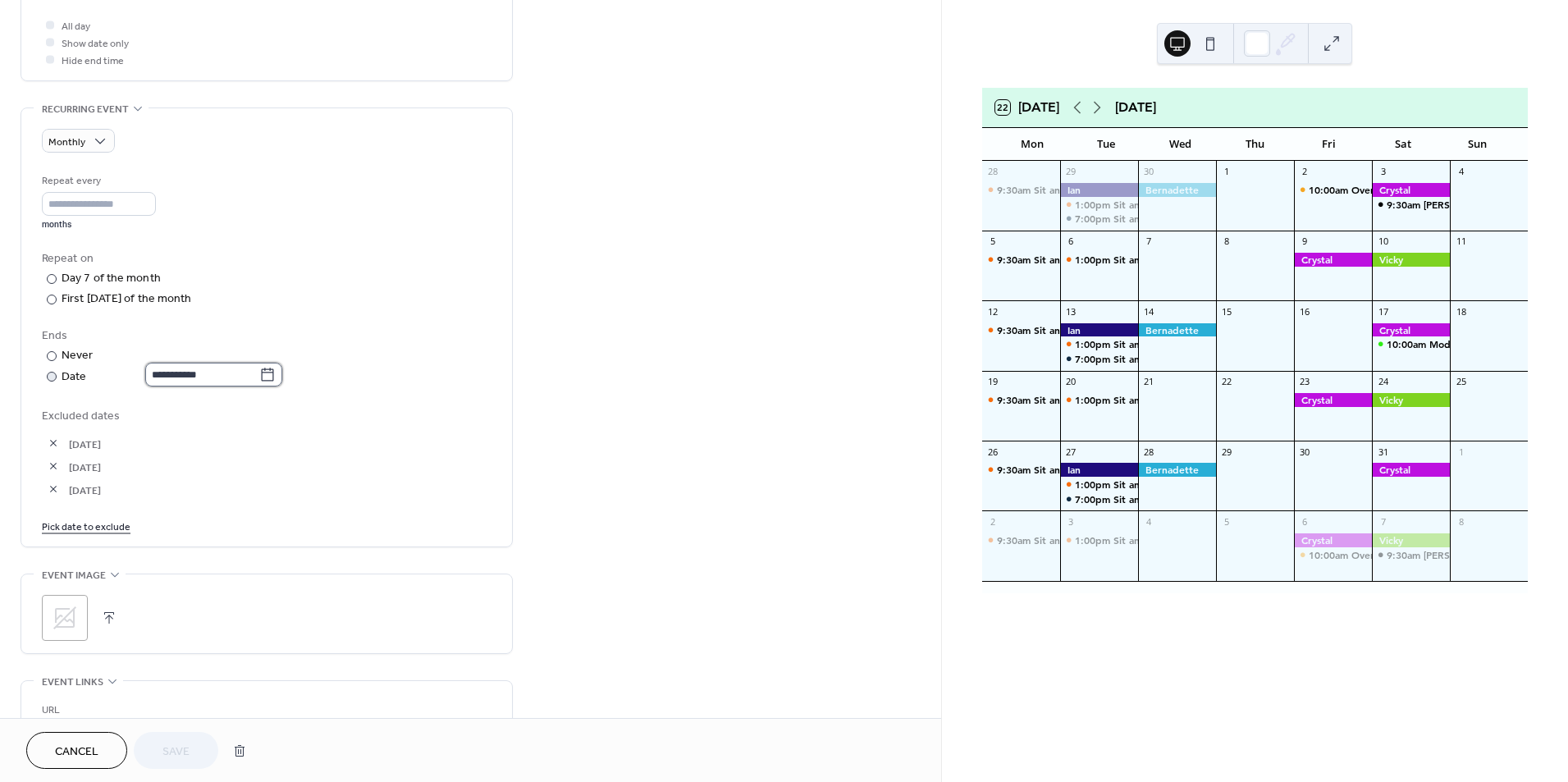 click on "**********" at bounding box center [202, 374] 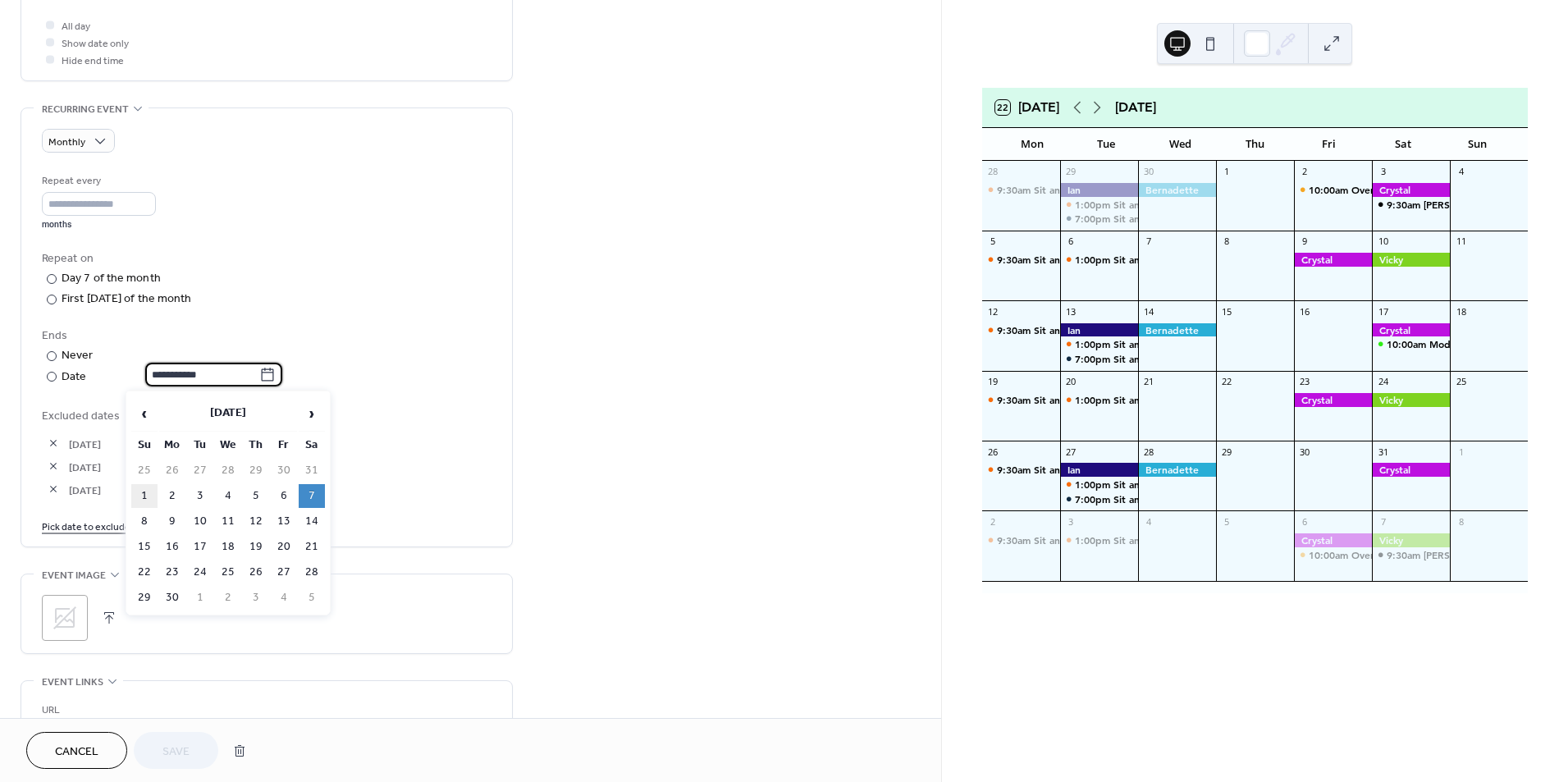 click on "1" at bounding box center [144, 496] 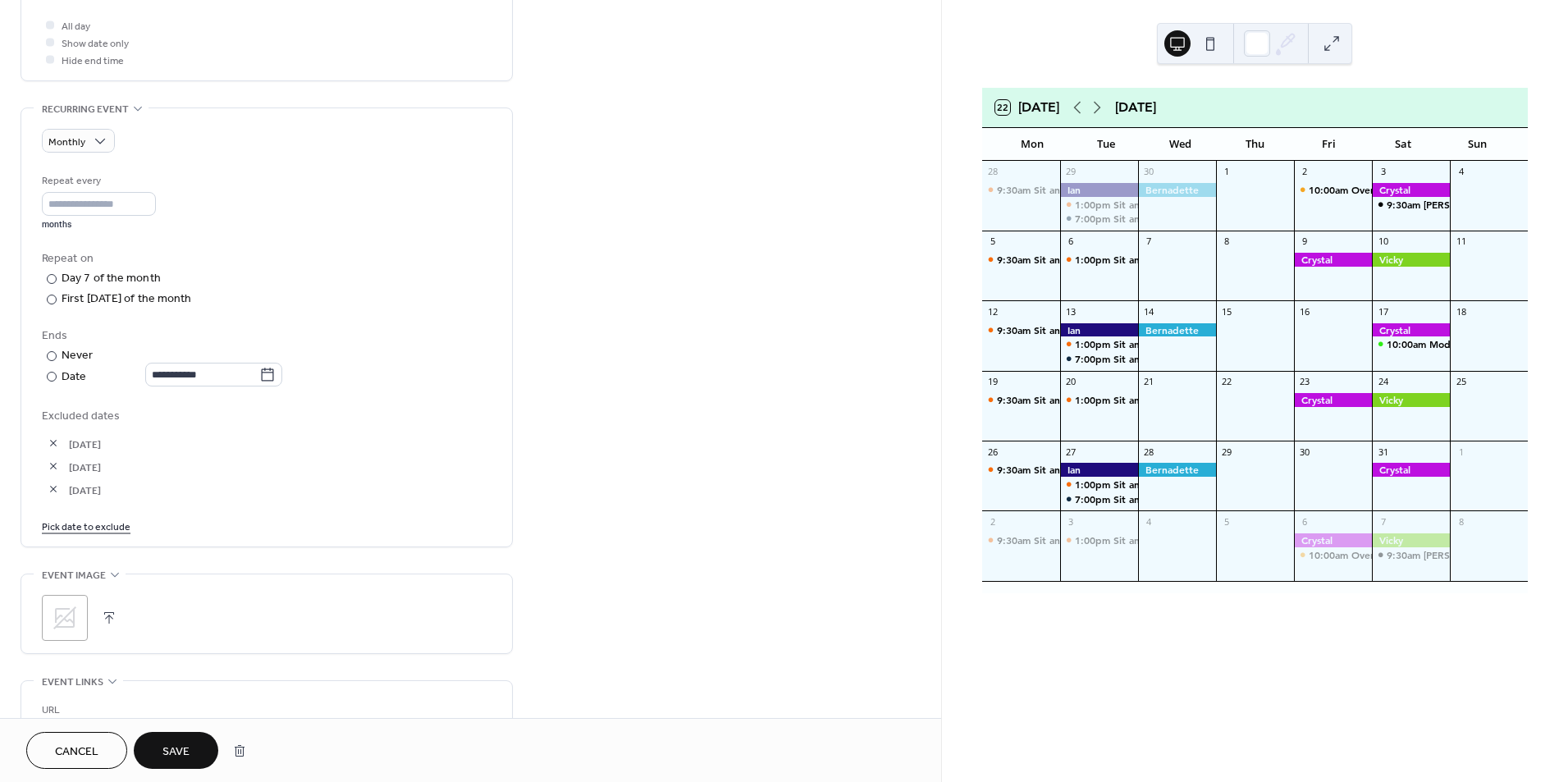 drag, startPoint x: 147, startPoint y: 489, endPoint x: 132, endPoint y: 428, distance: 62.8172 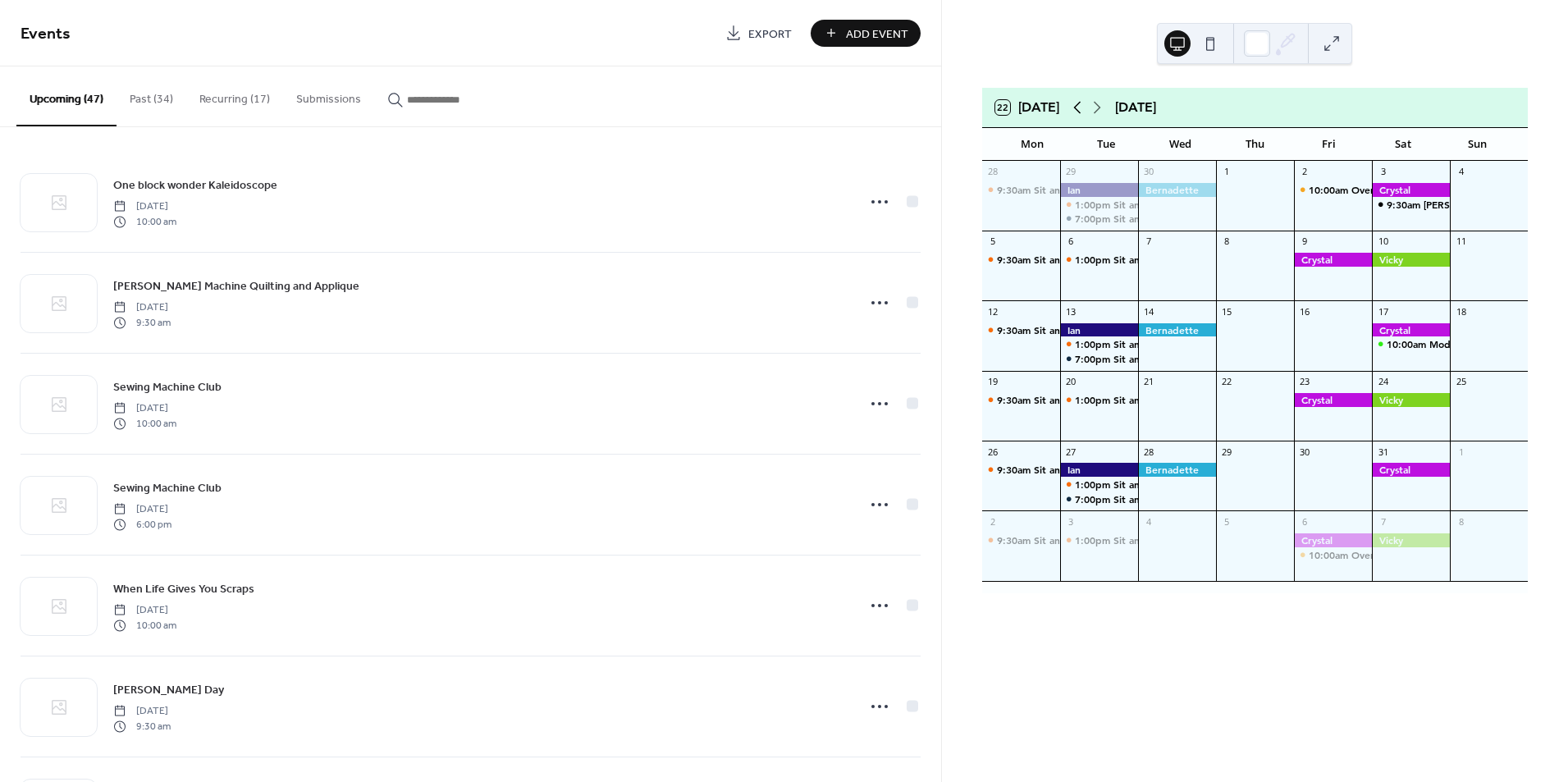 click 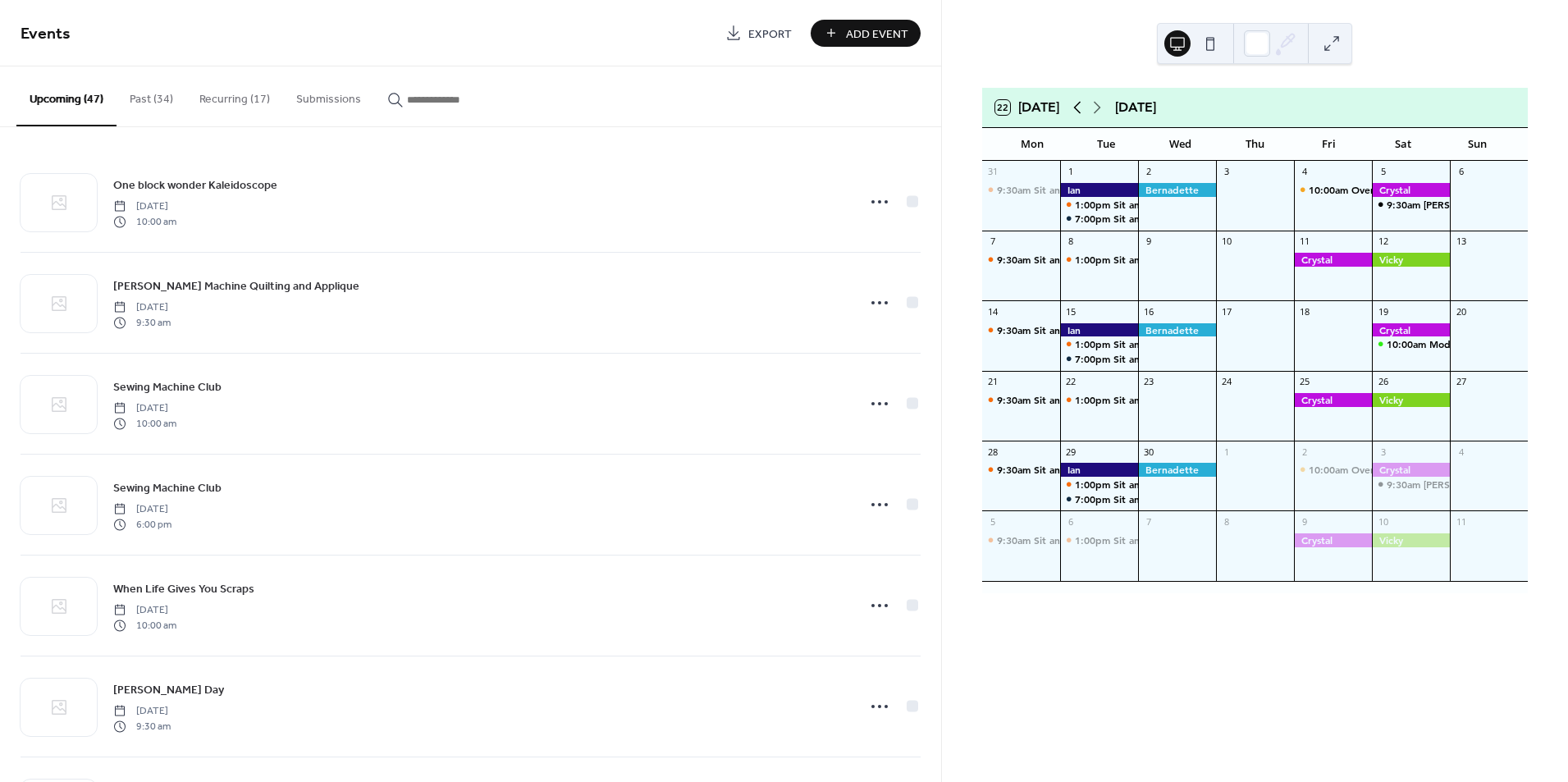 click 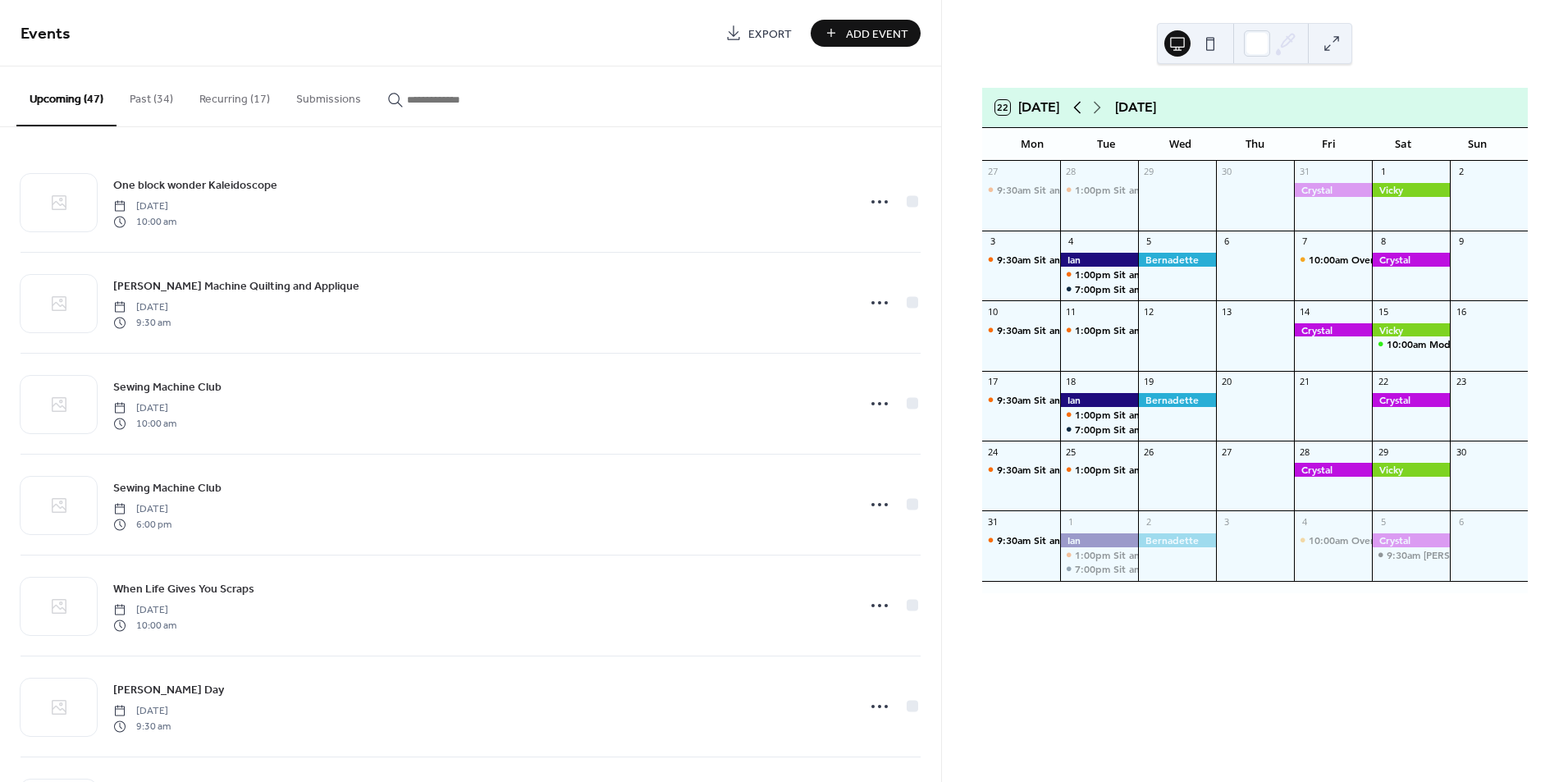 click 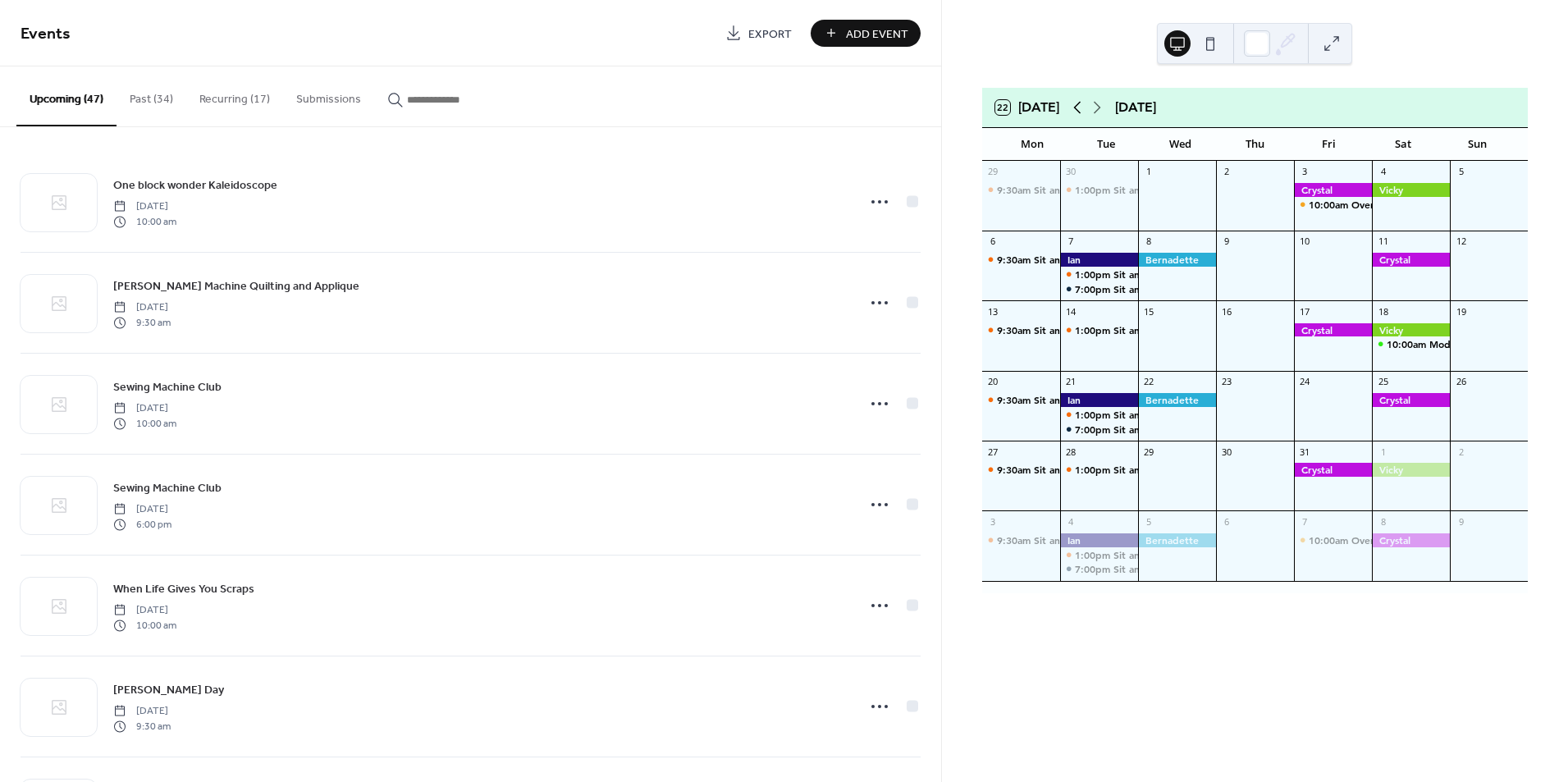 click 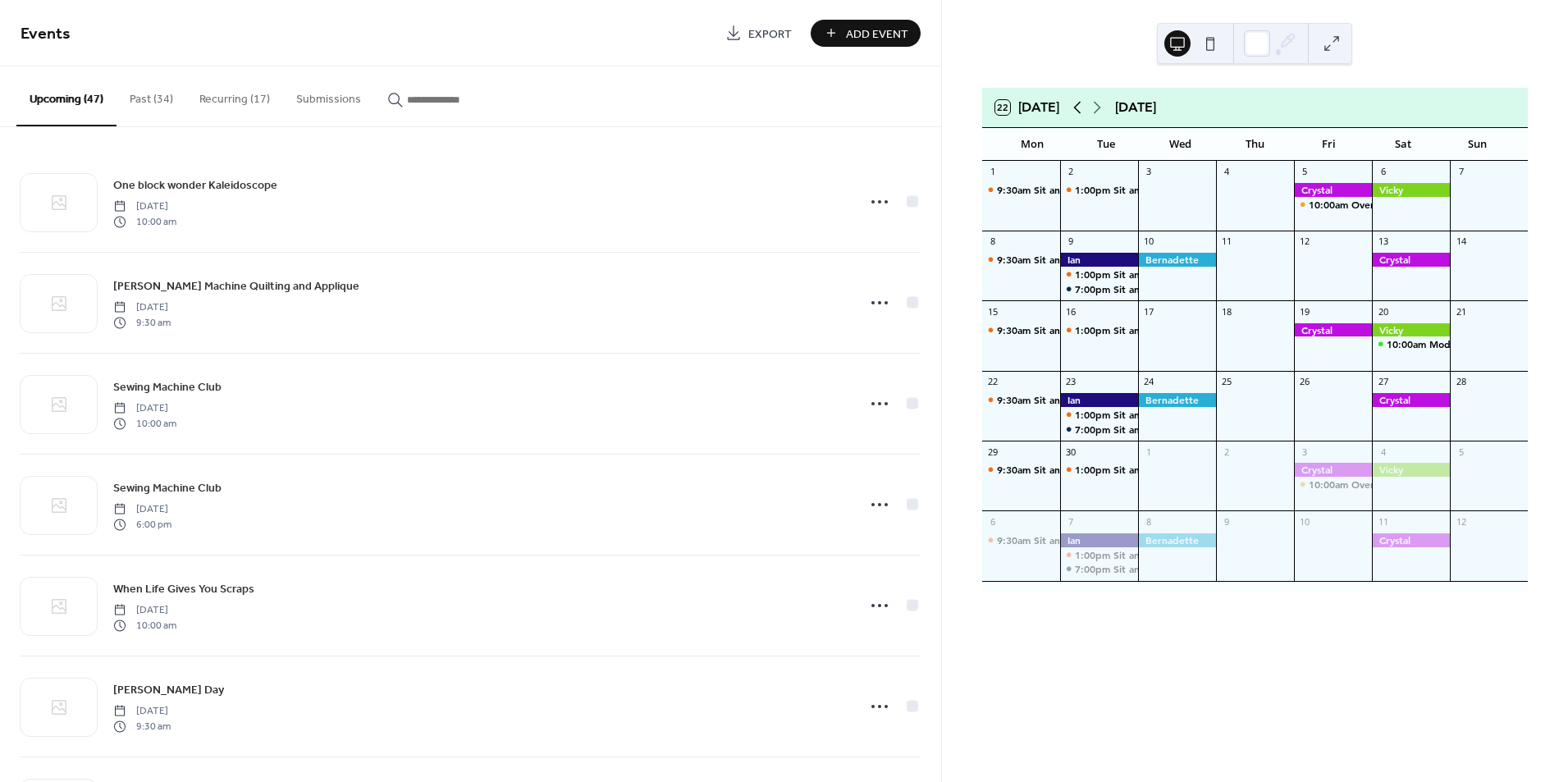 click 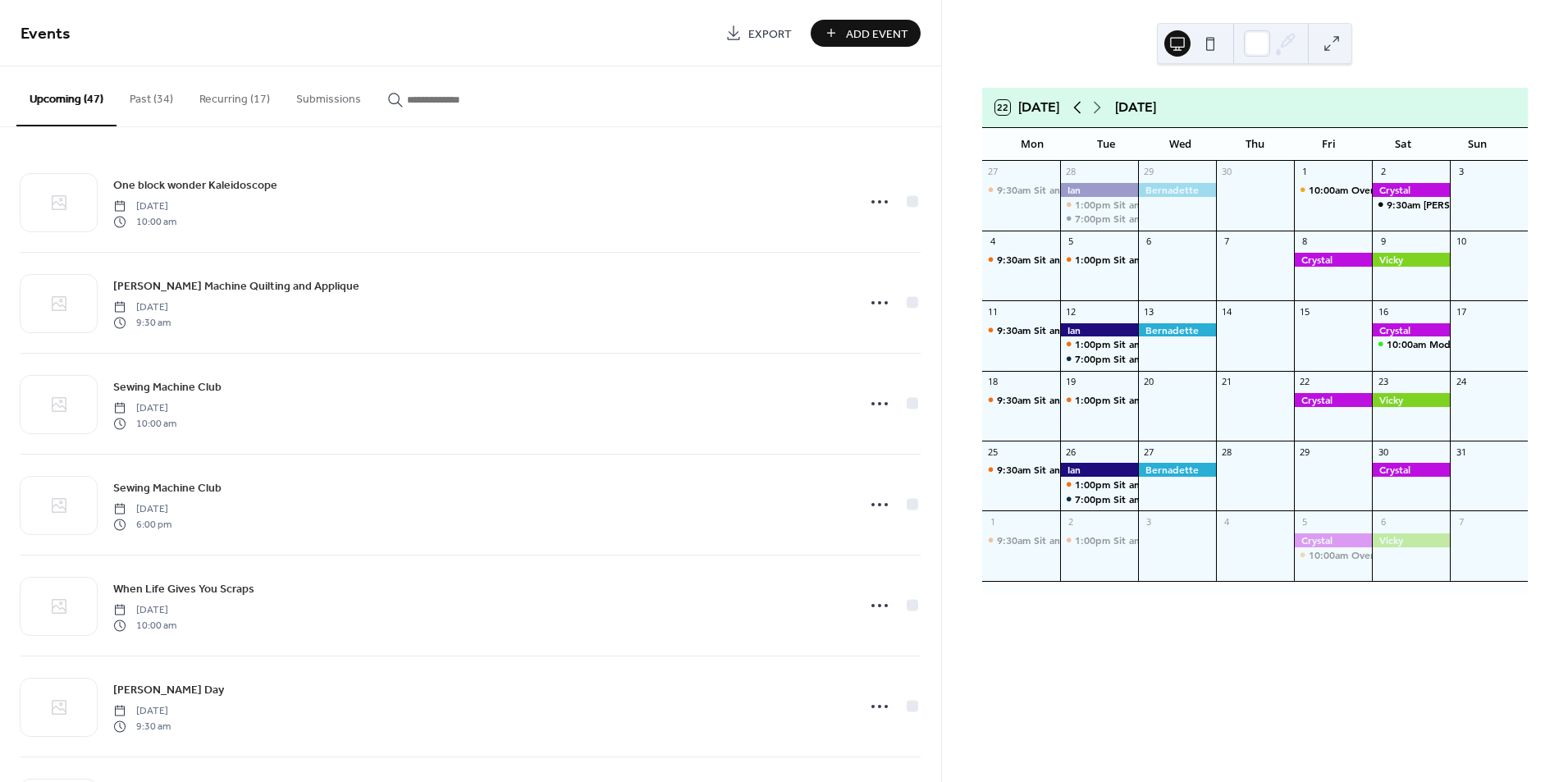 click 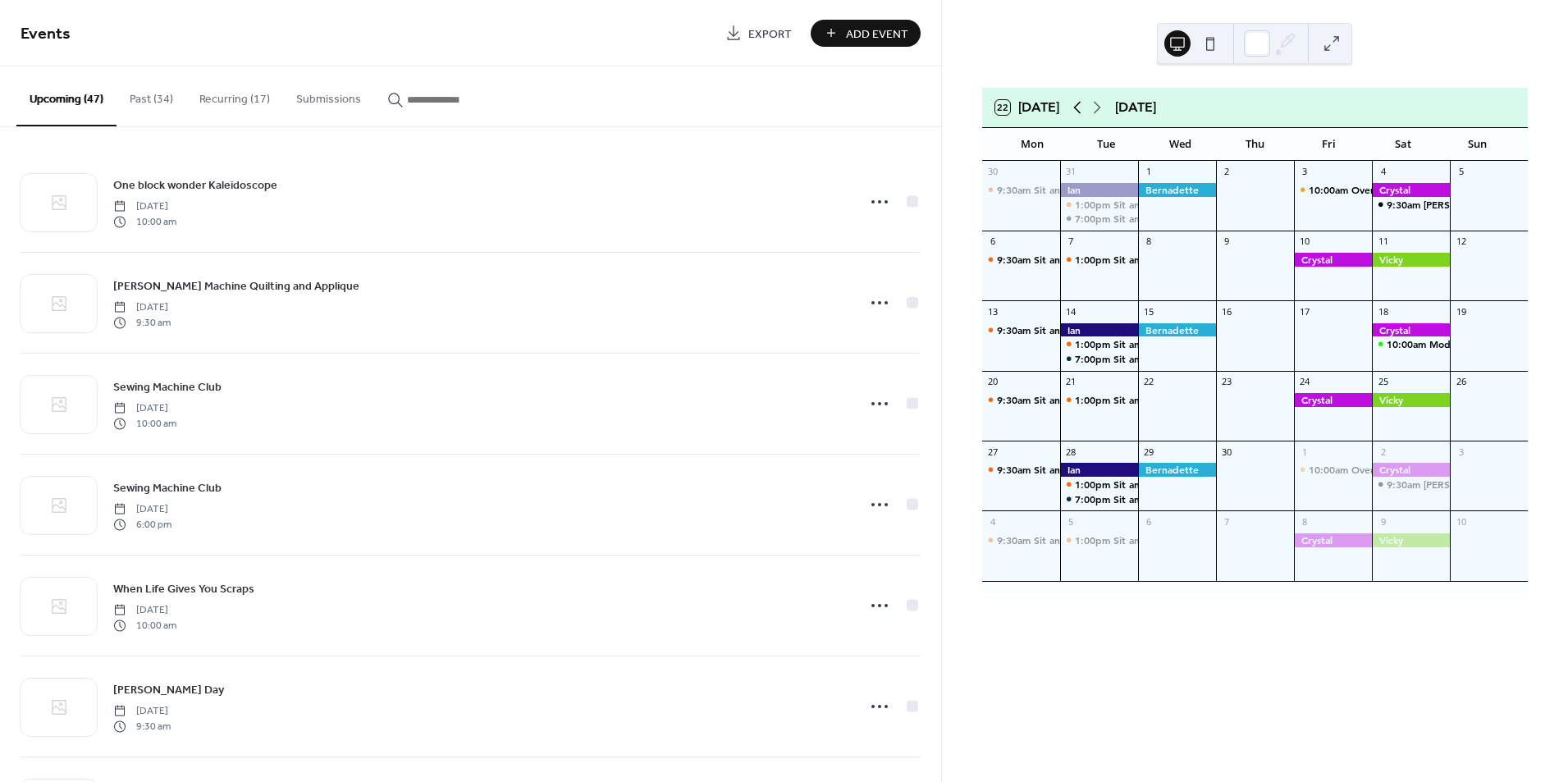 click 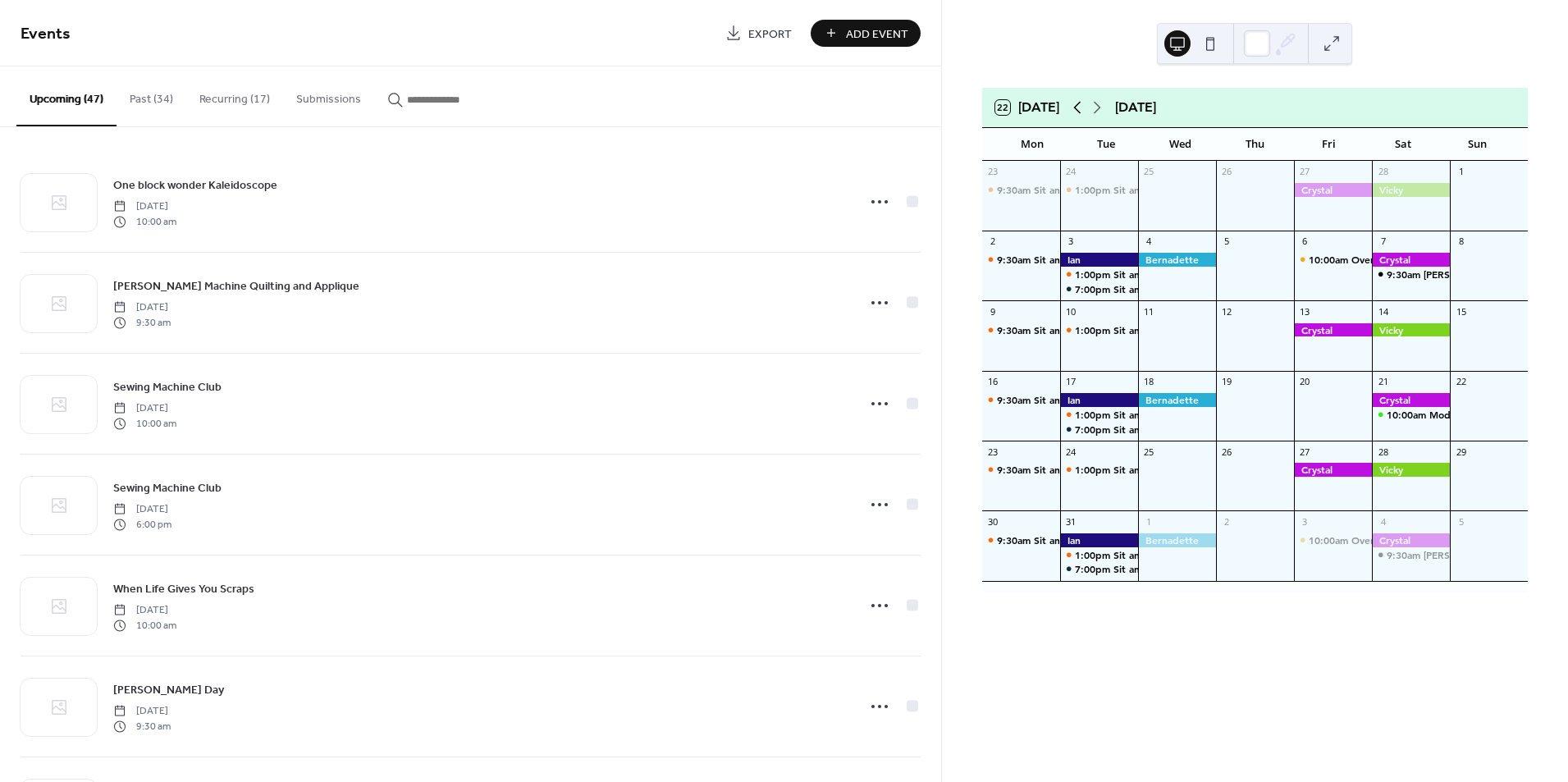 click 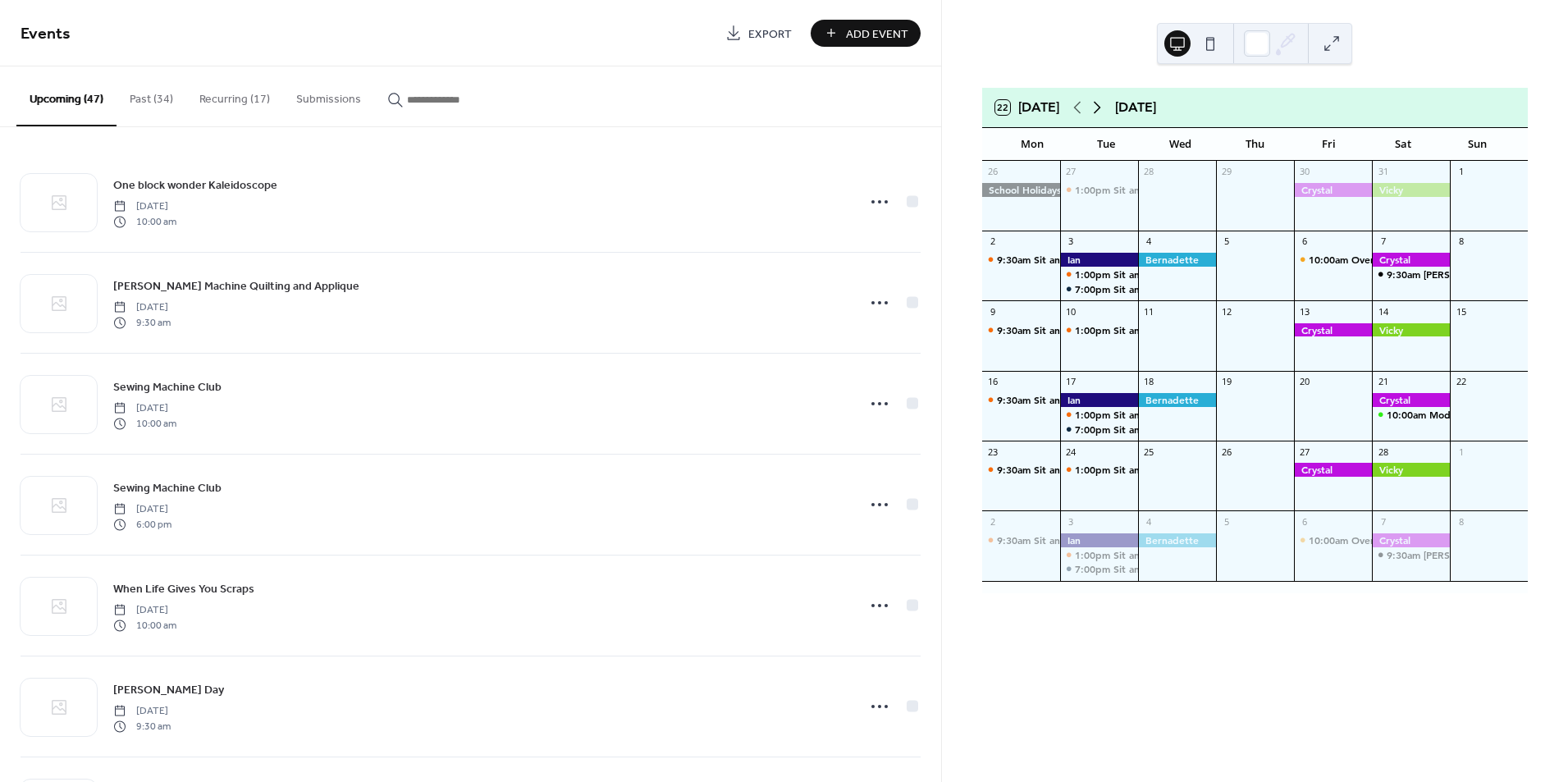 click 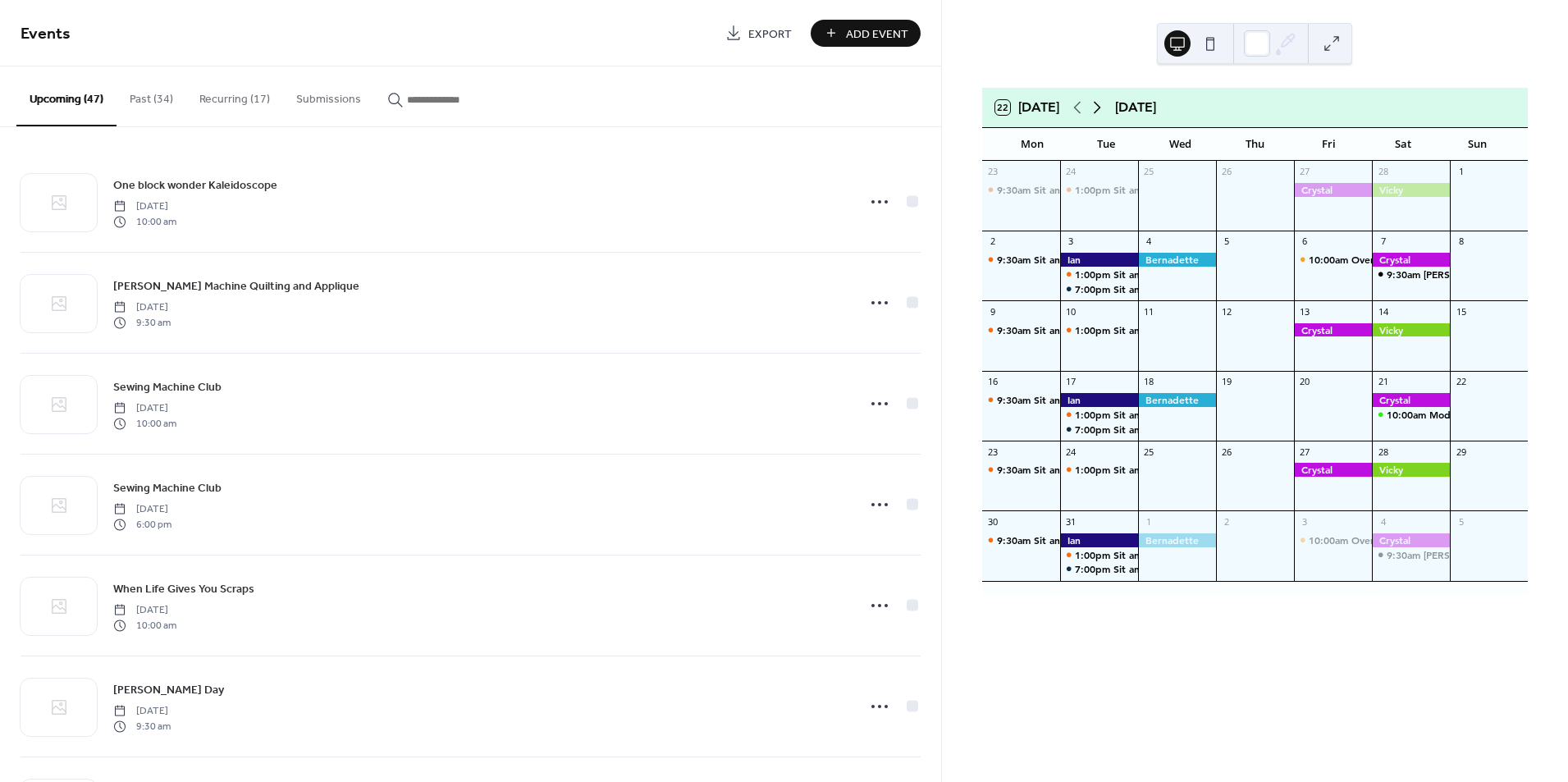 click 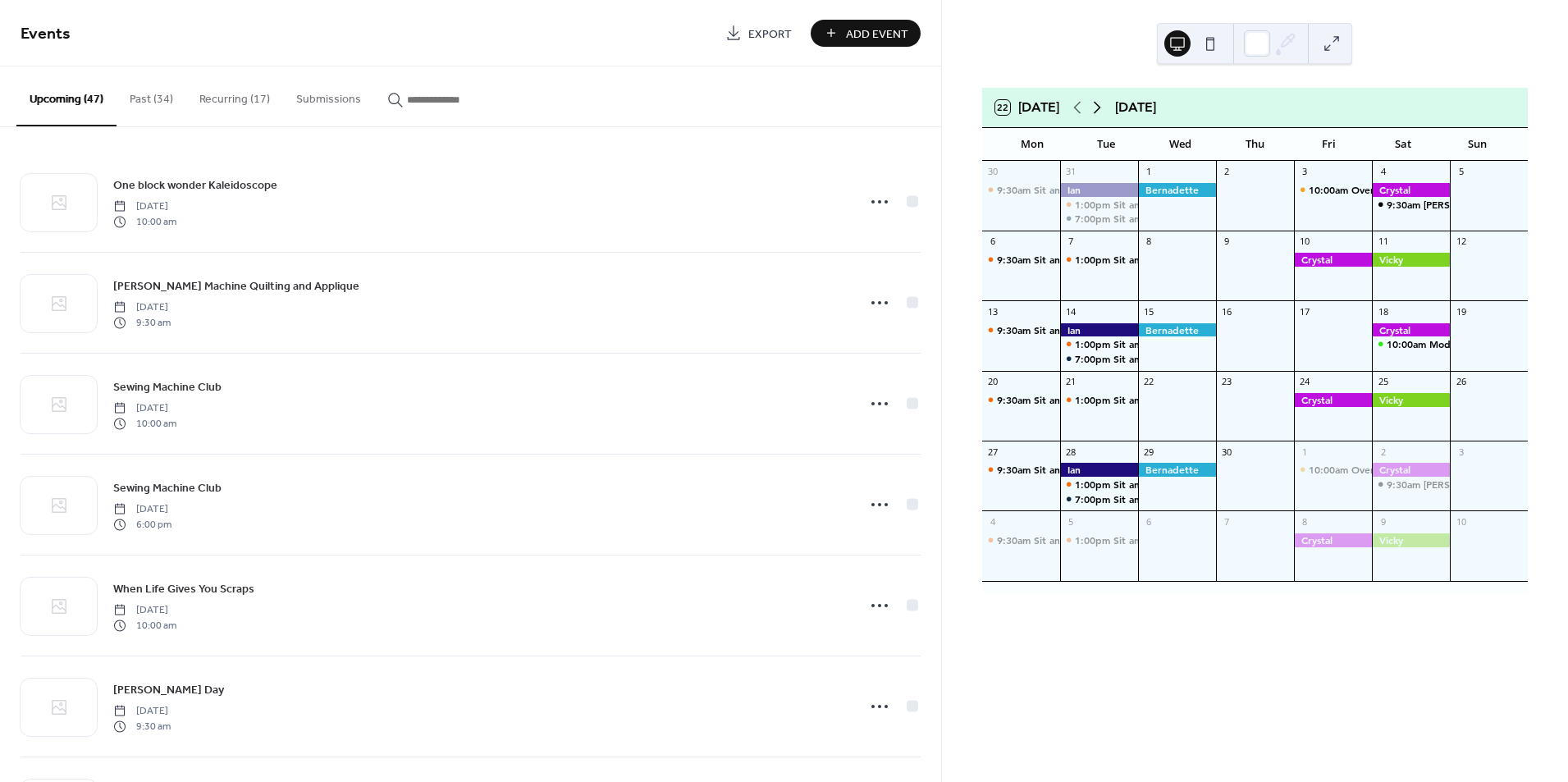 click 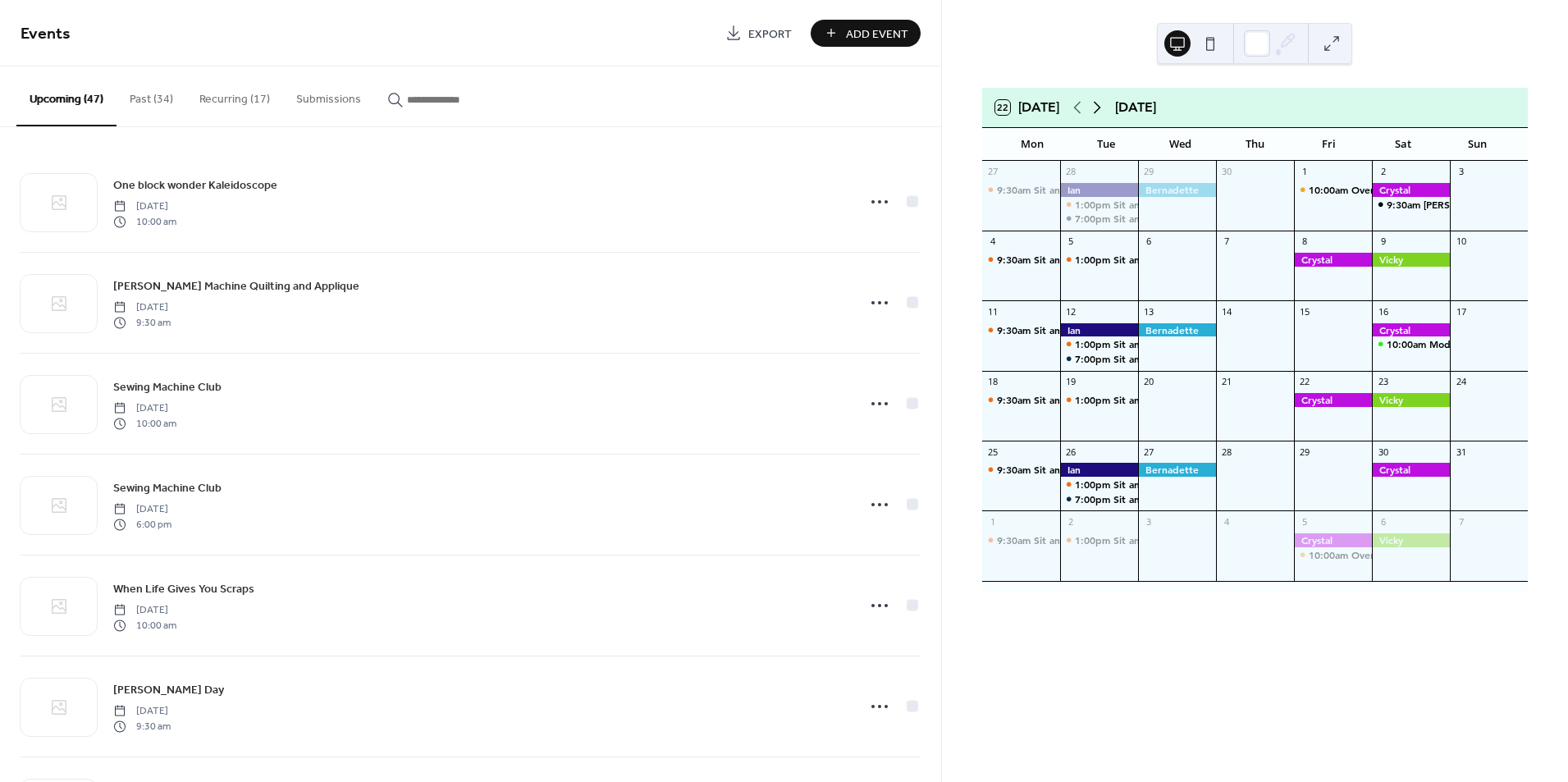 click 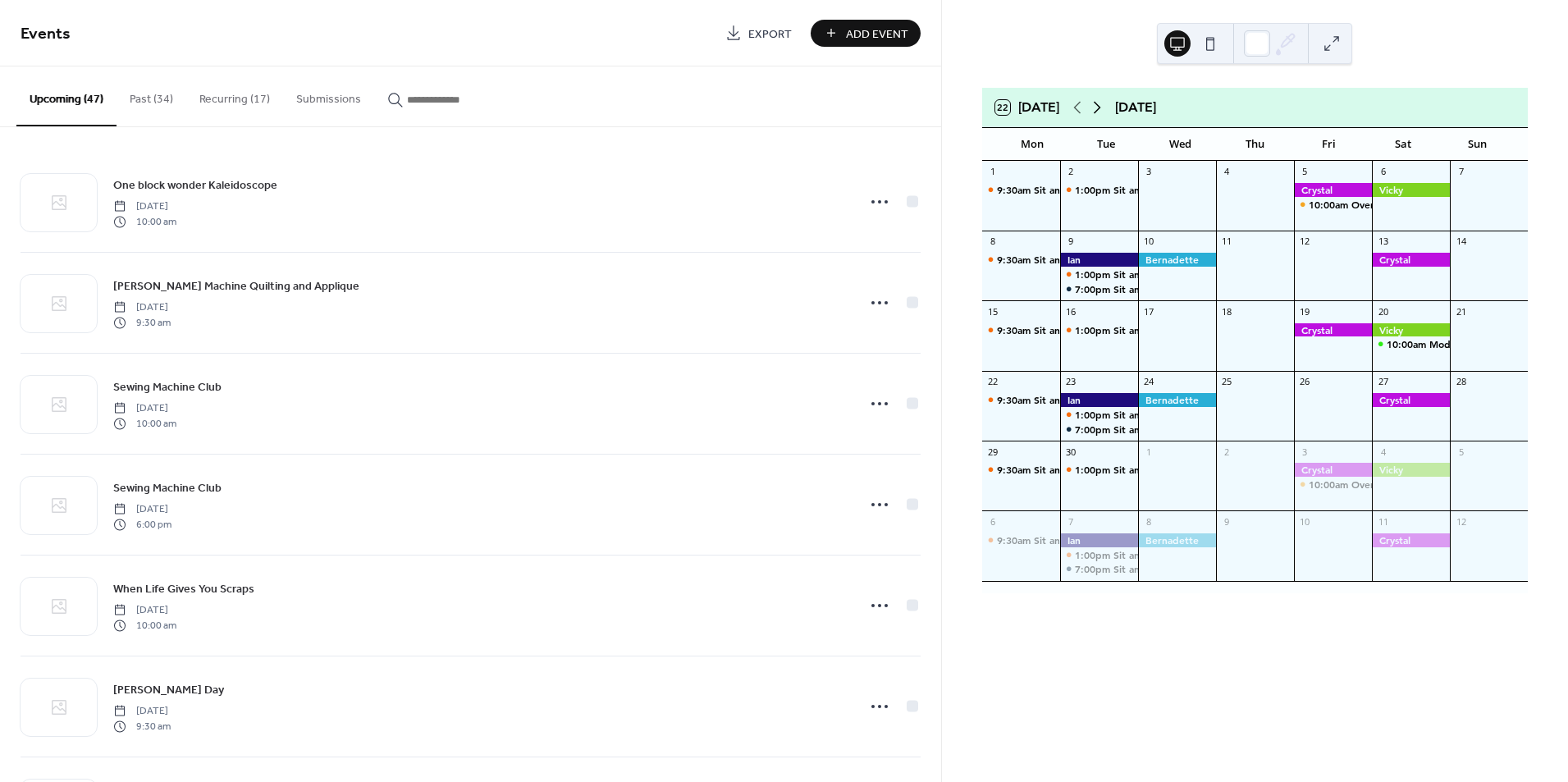 click 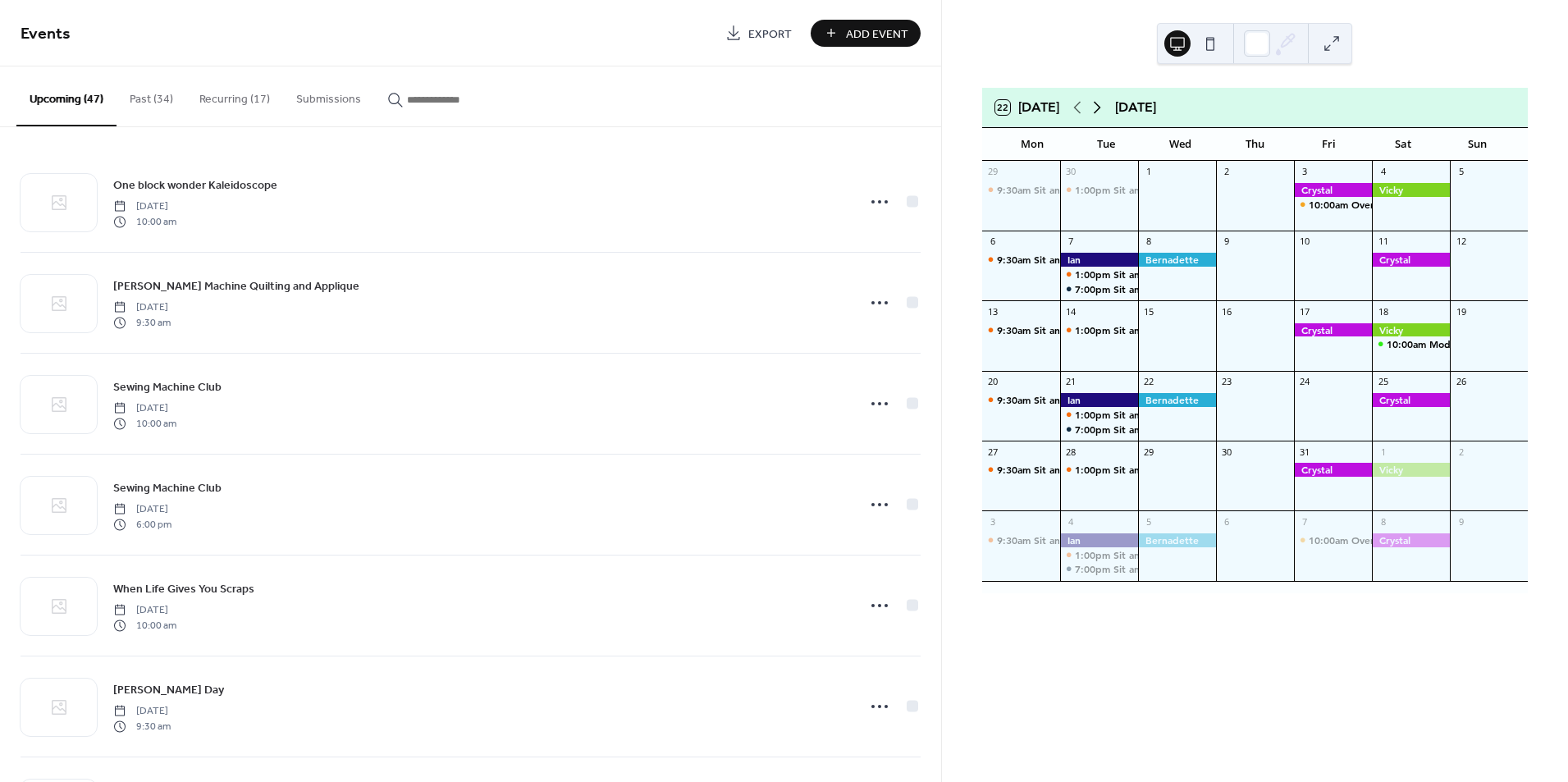 click 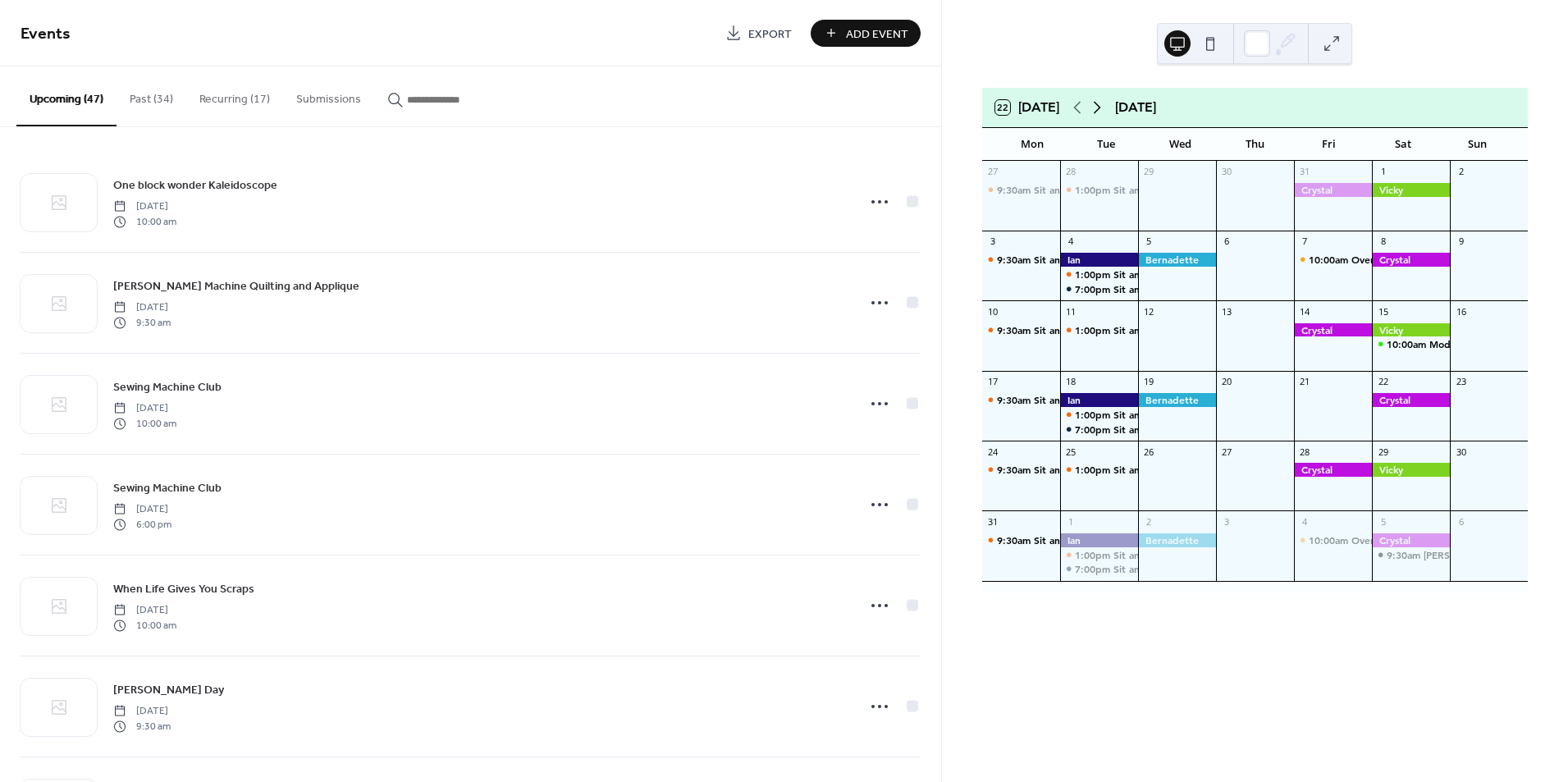 click 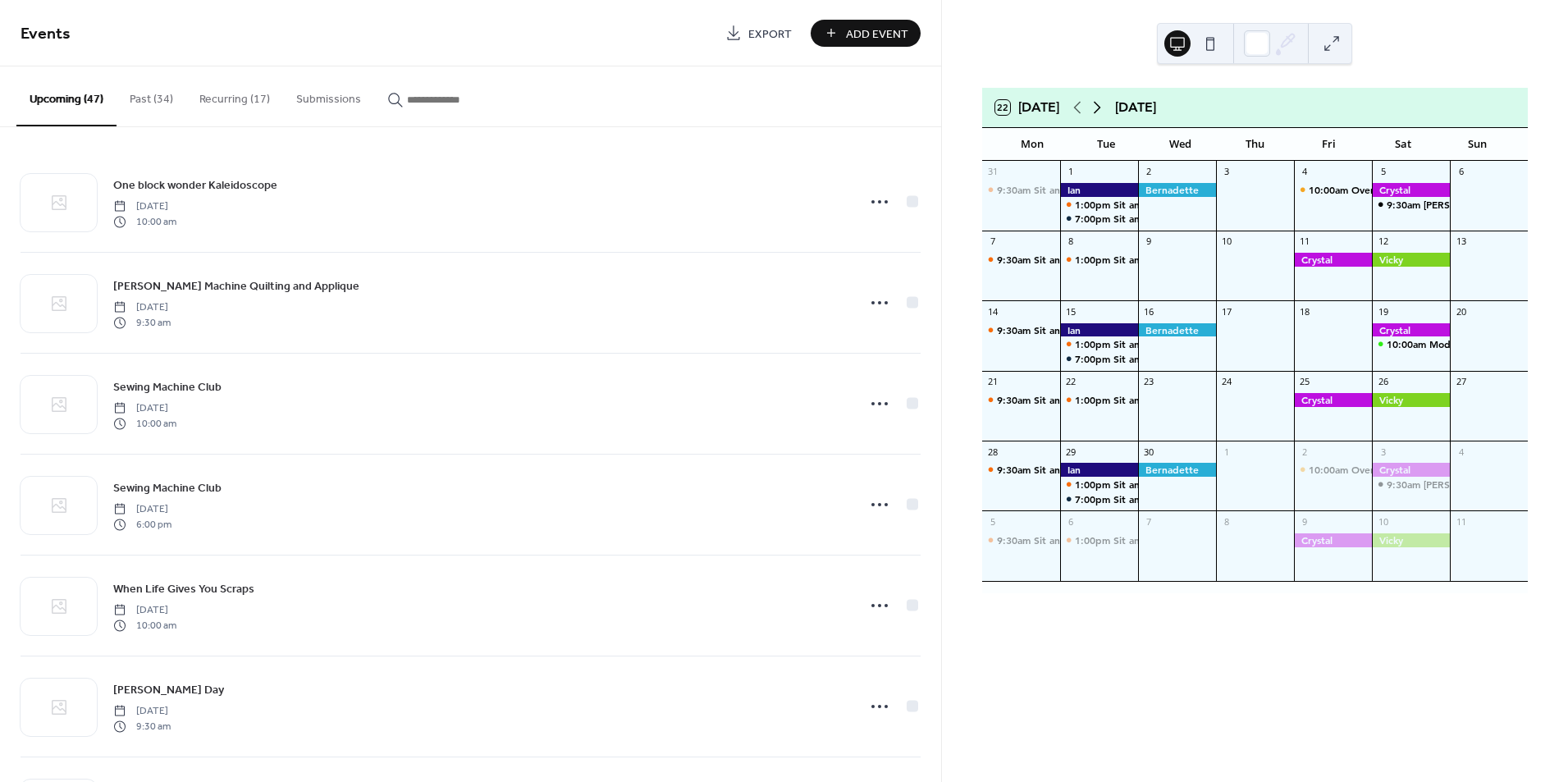 click 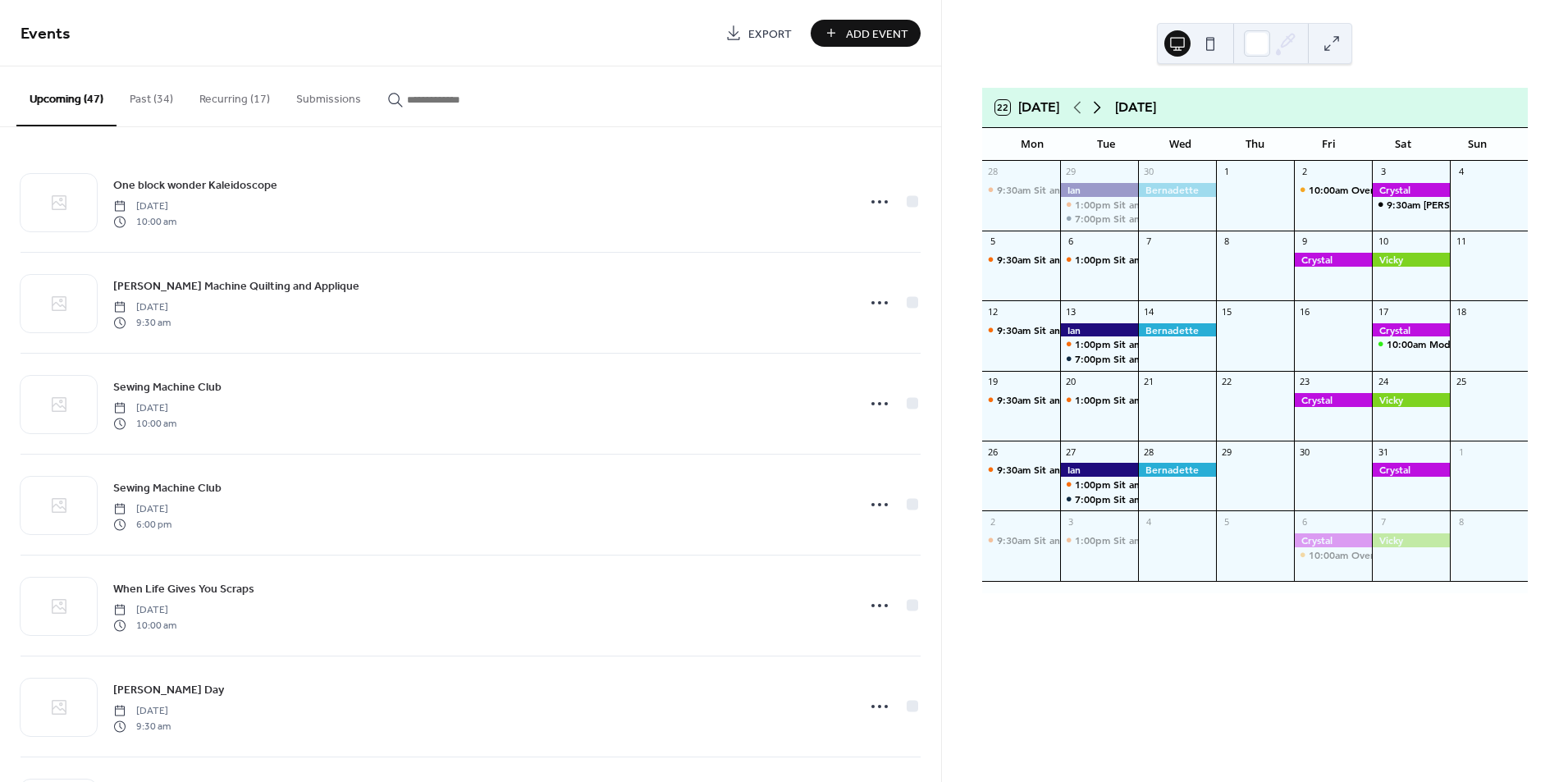 click 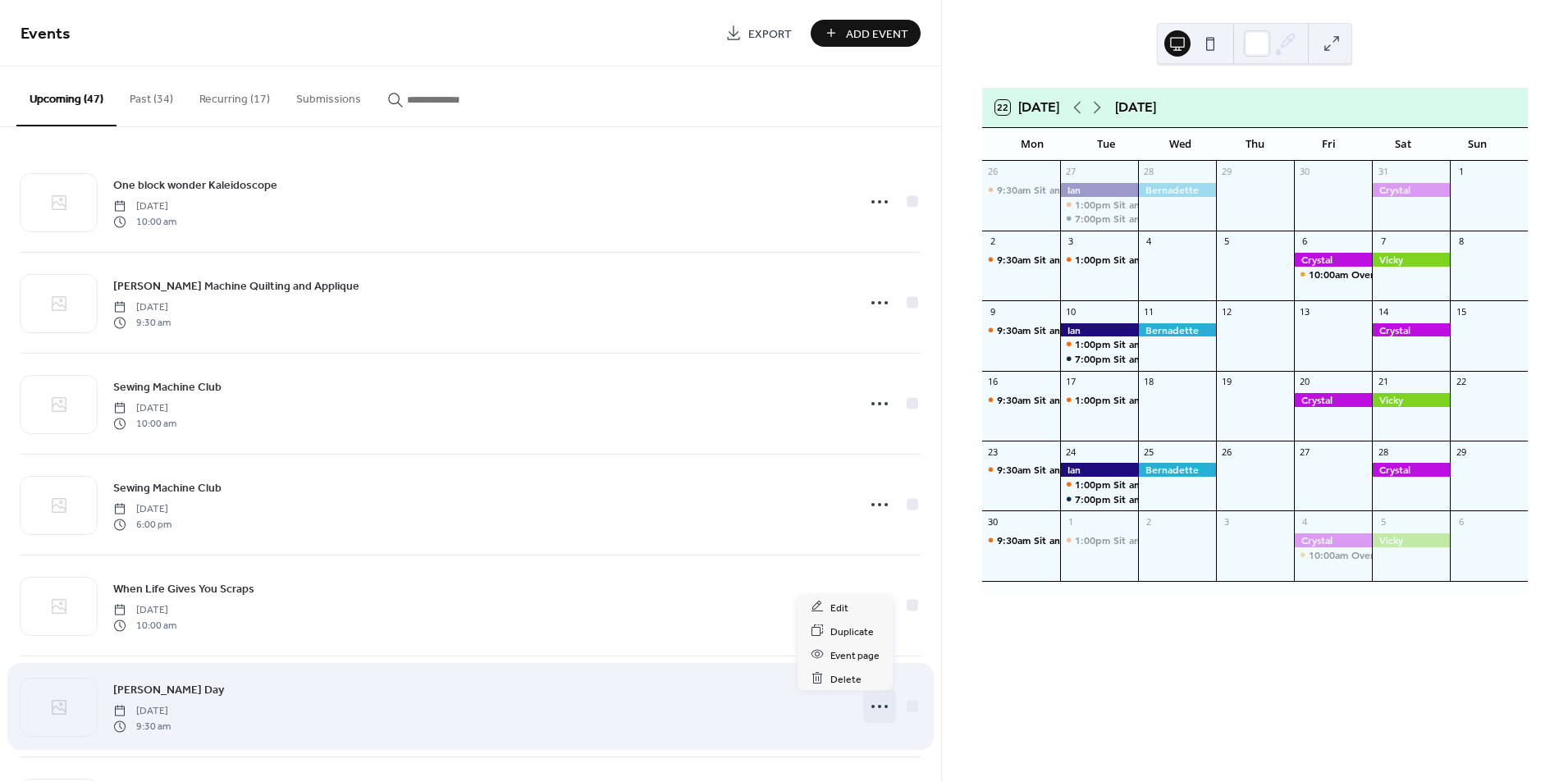 click 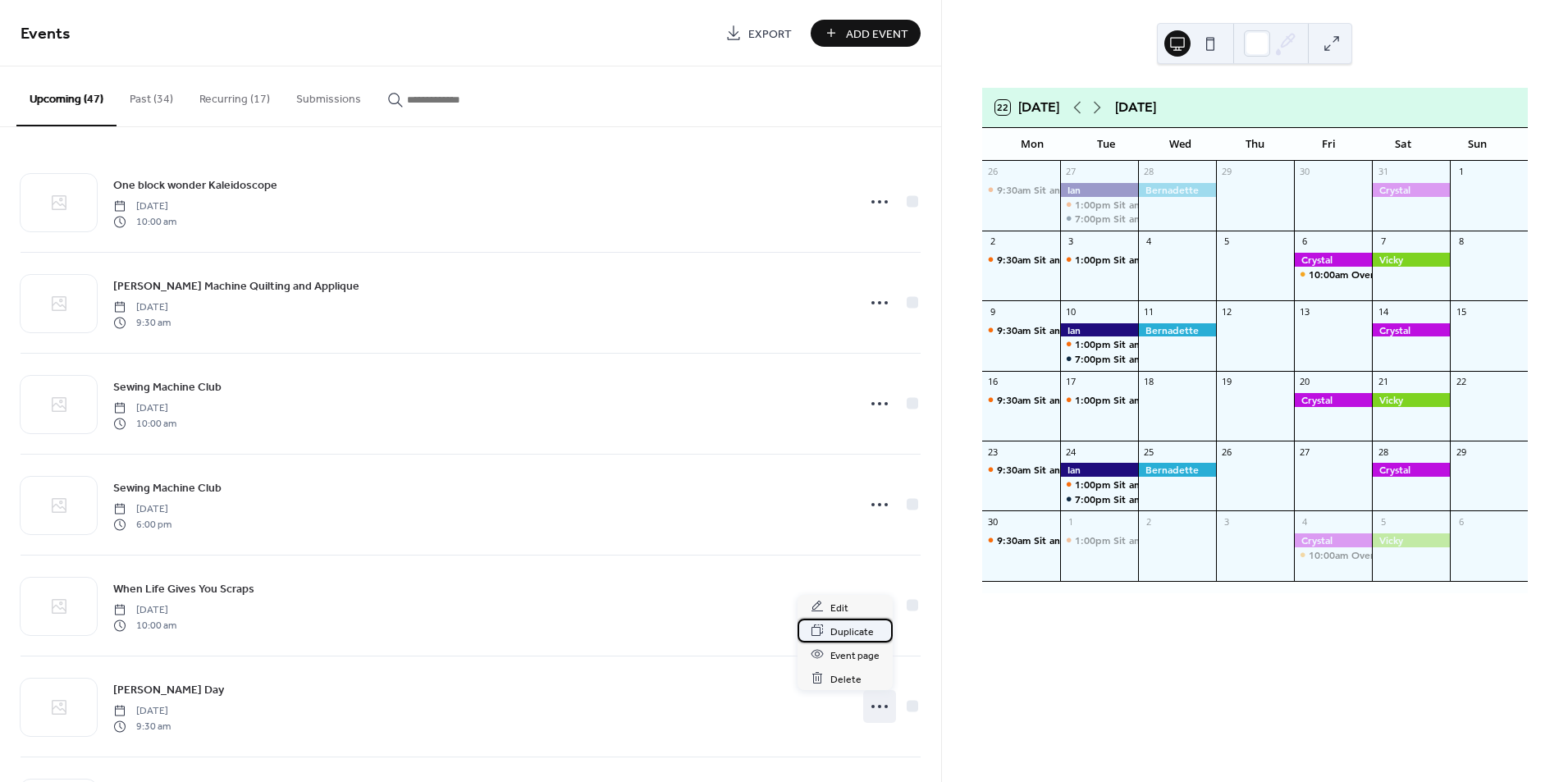 click on "Duplicate" at bounding box center (852, 631) 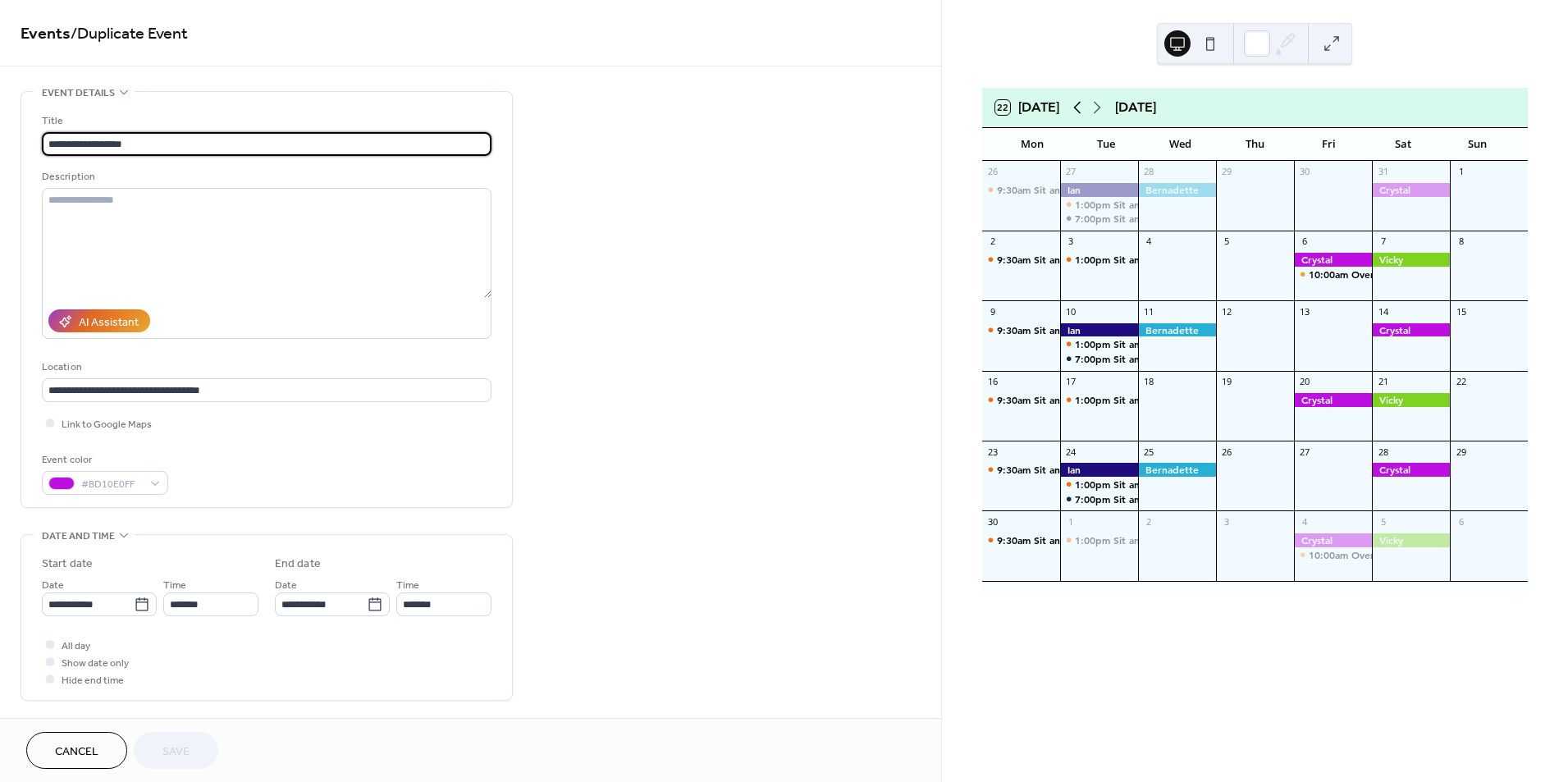 click 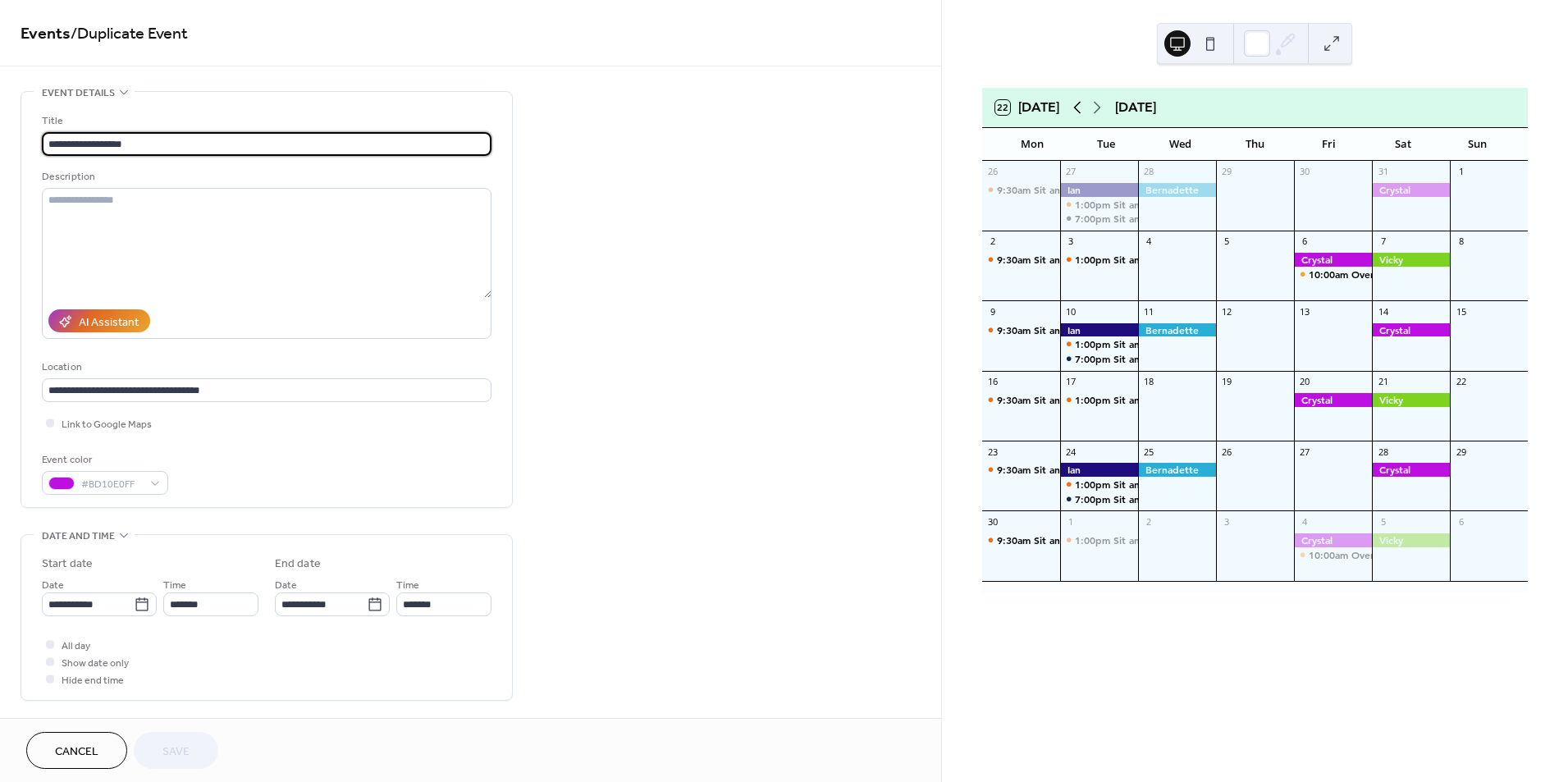 click 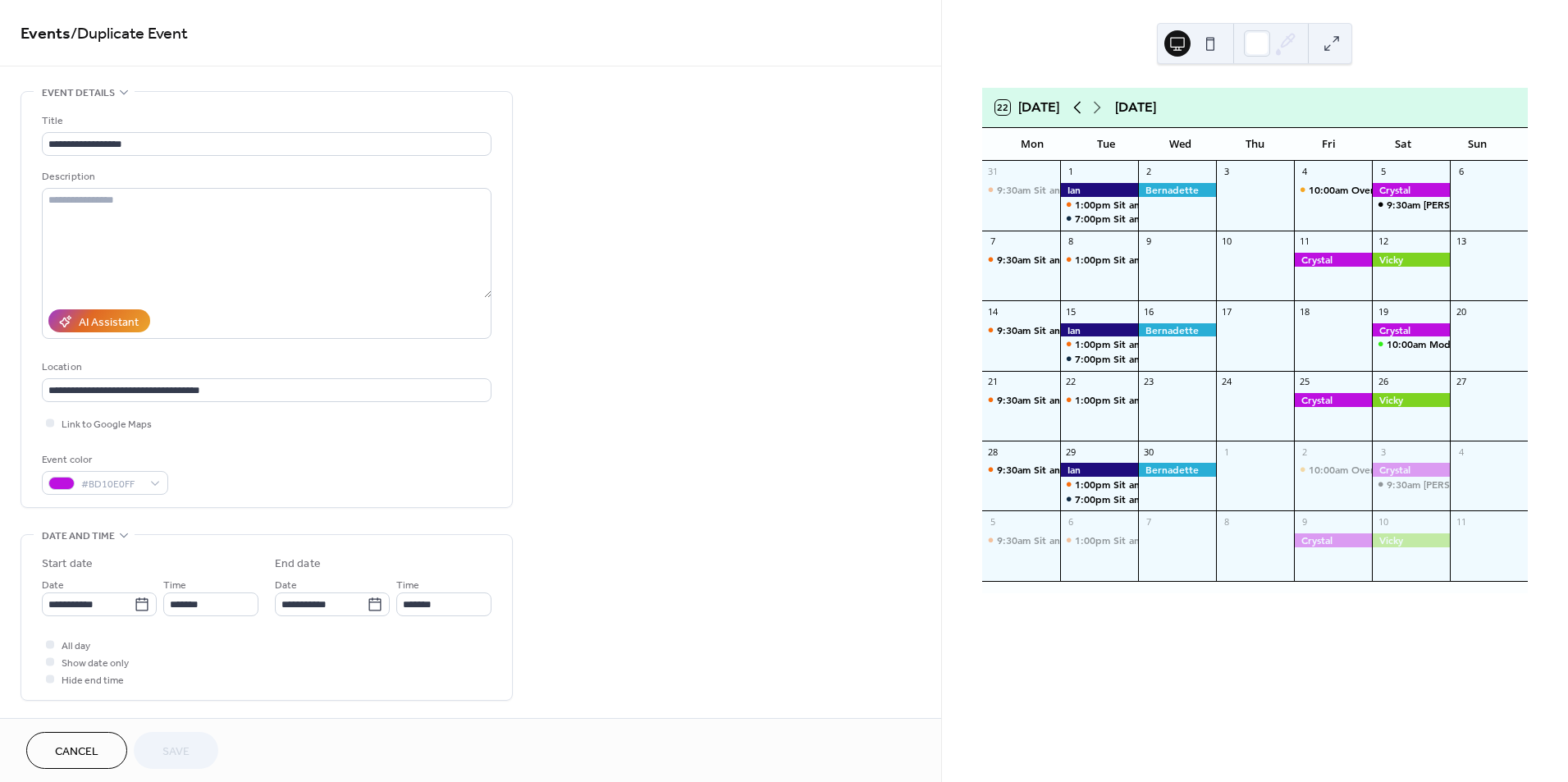 click 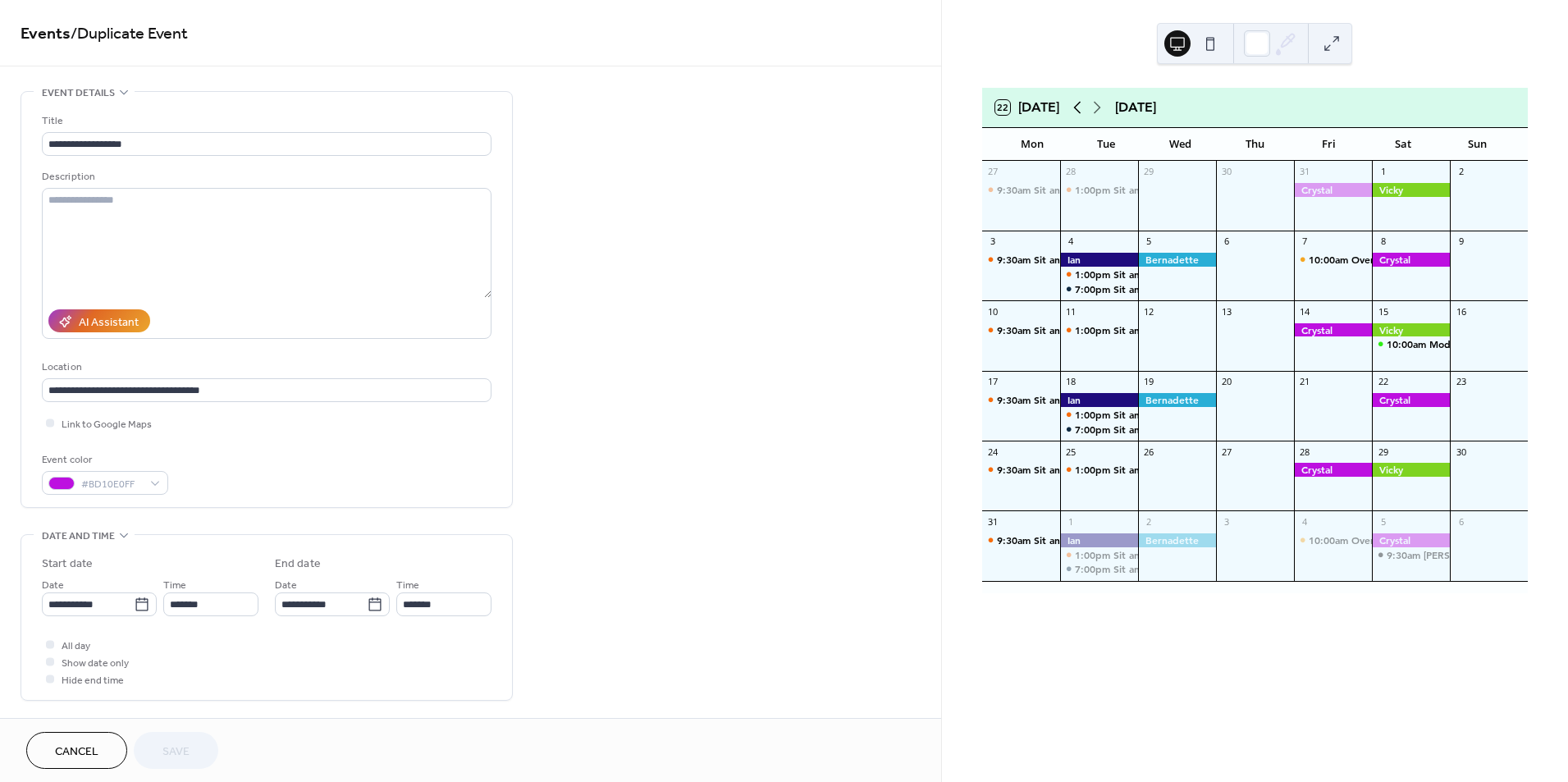 click 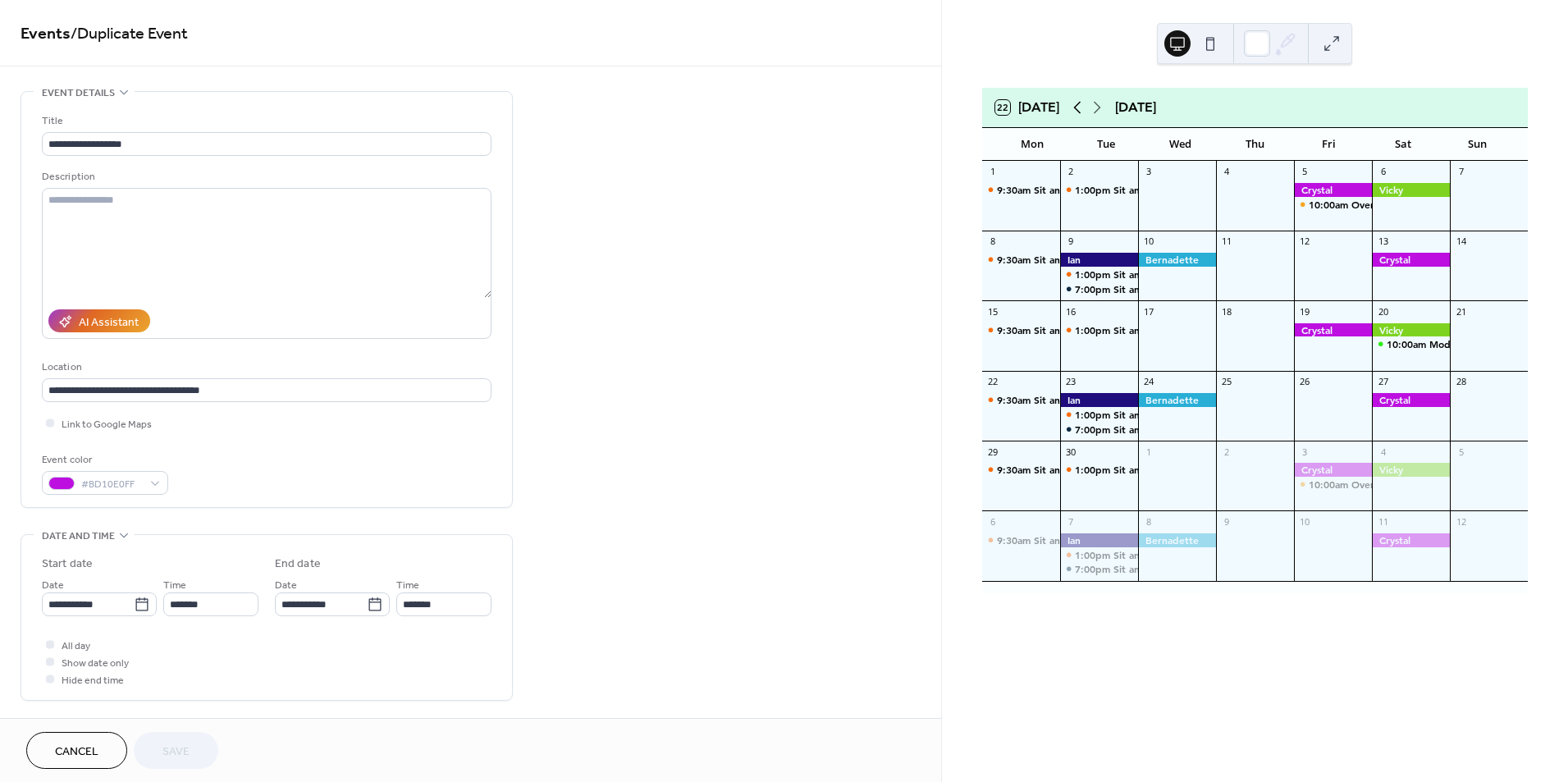 click 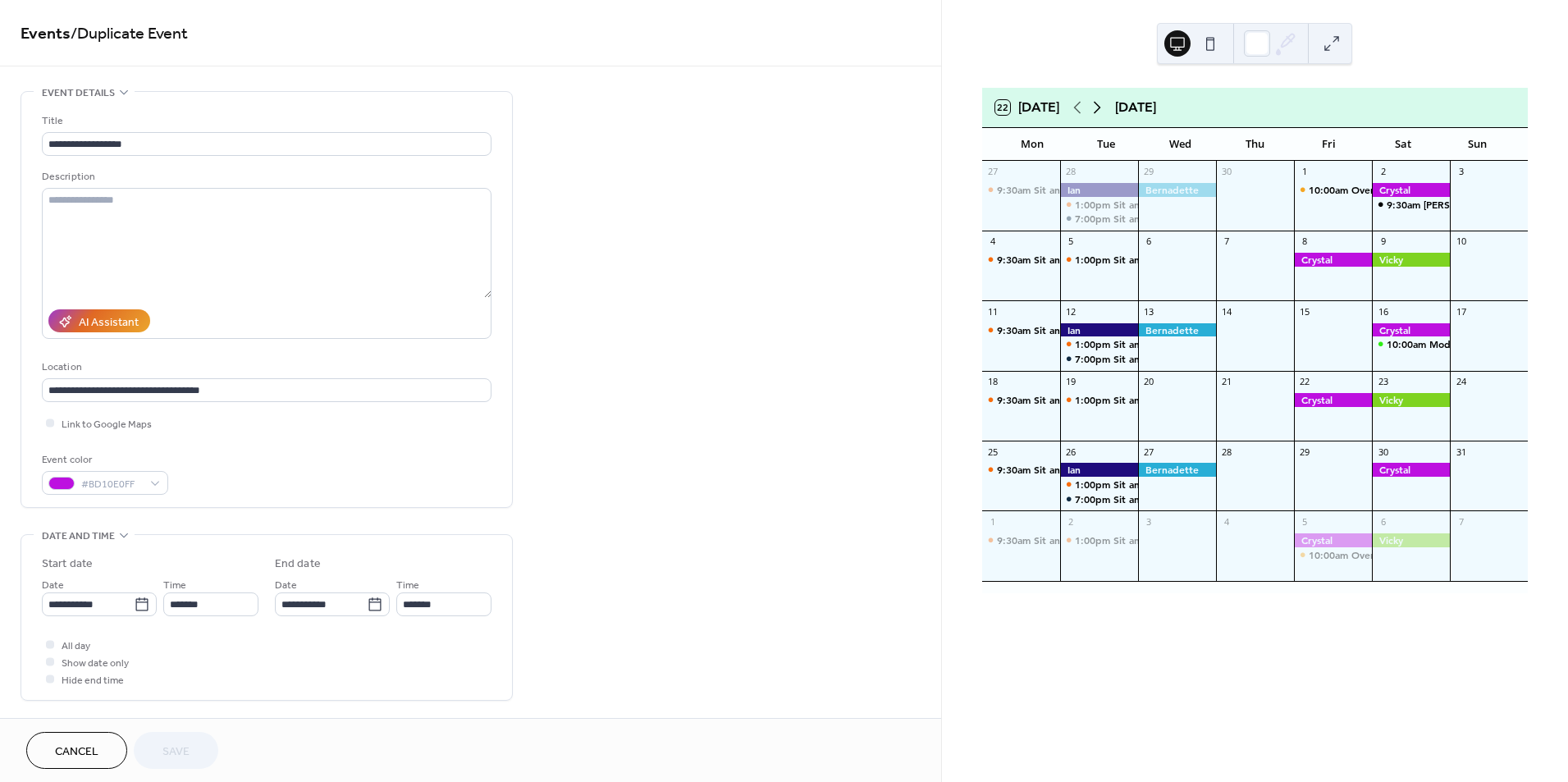 click 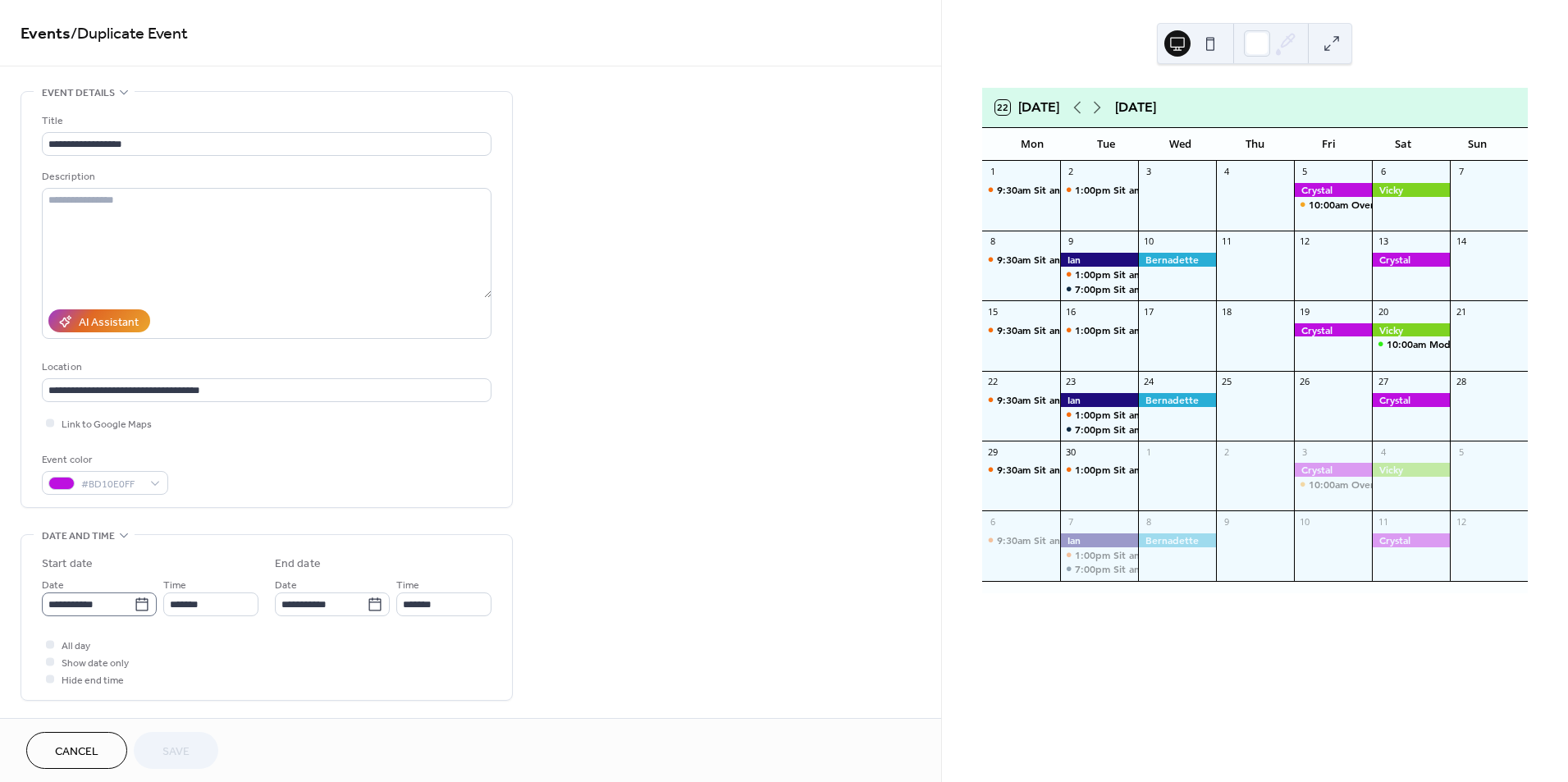 click 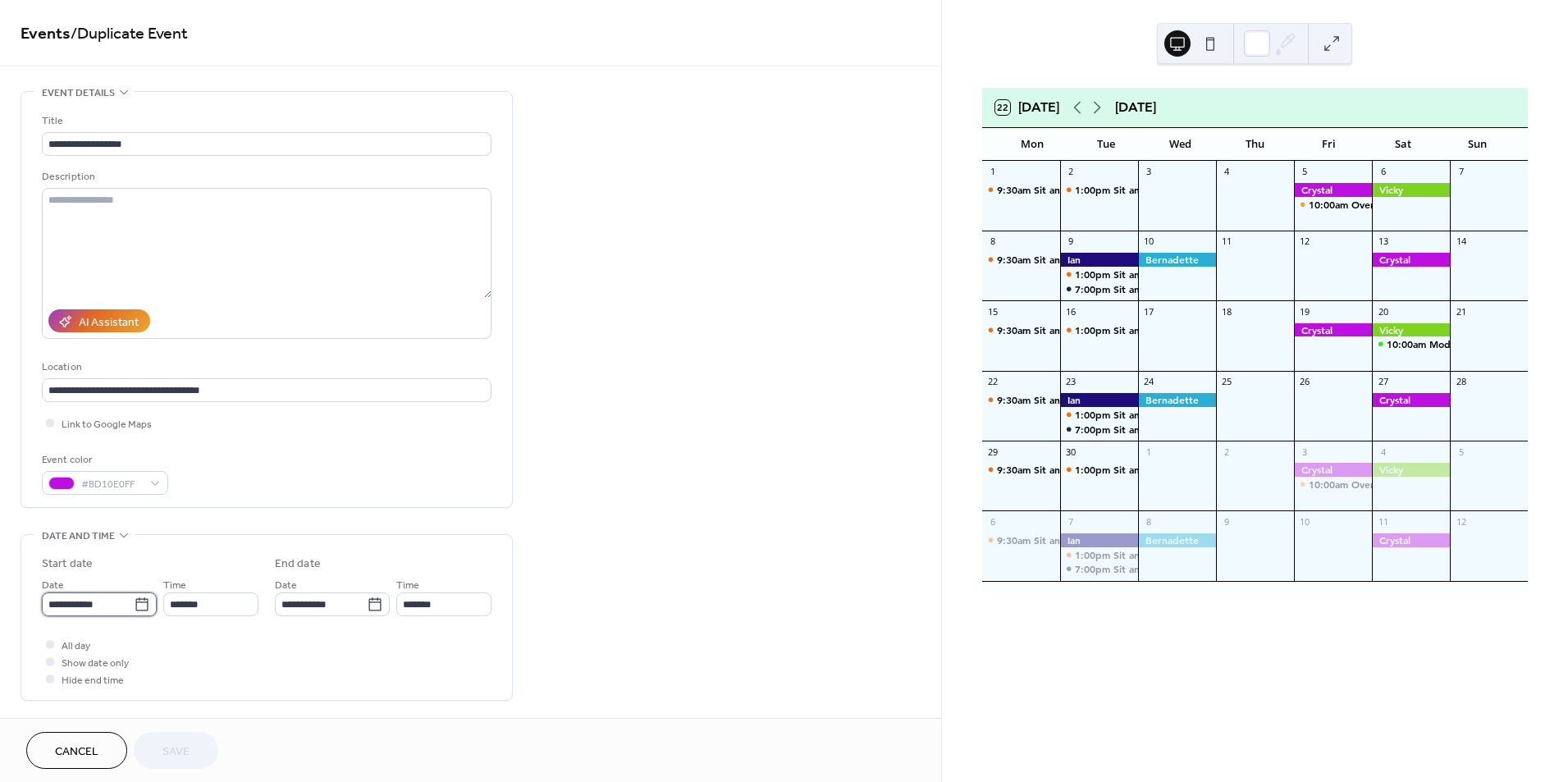 click on "**********" at bounding box center (88, 604) 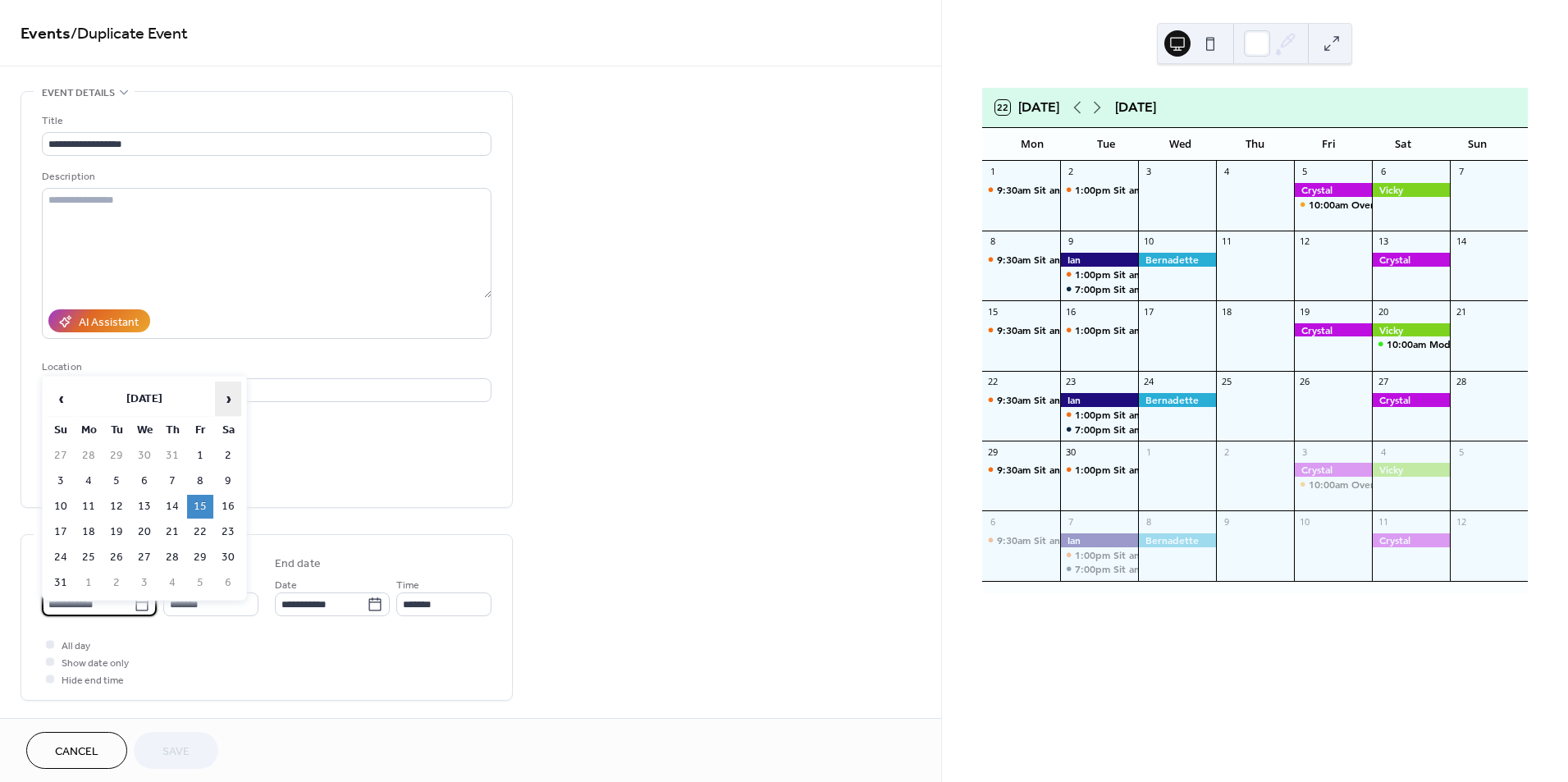 click on "›" at bounding box center [228, 399] 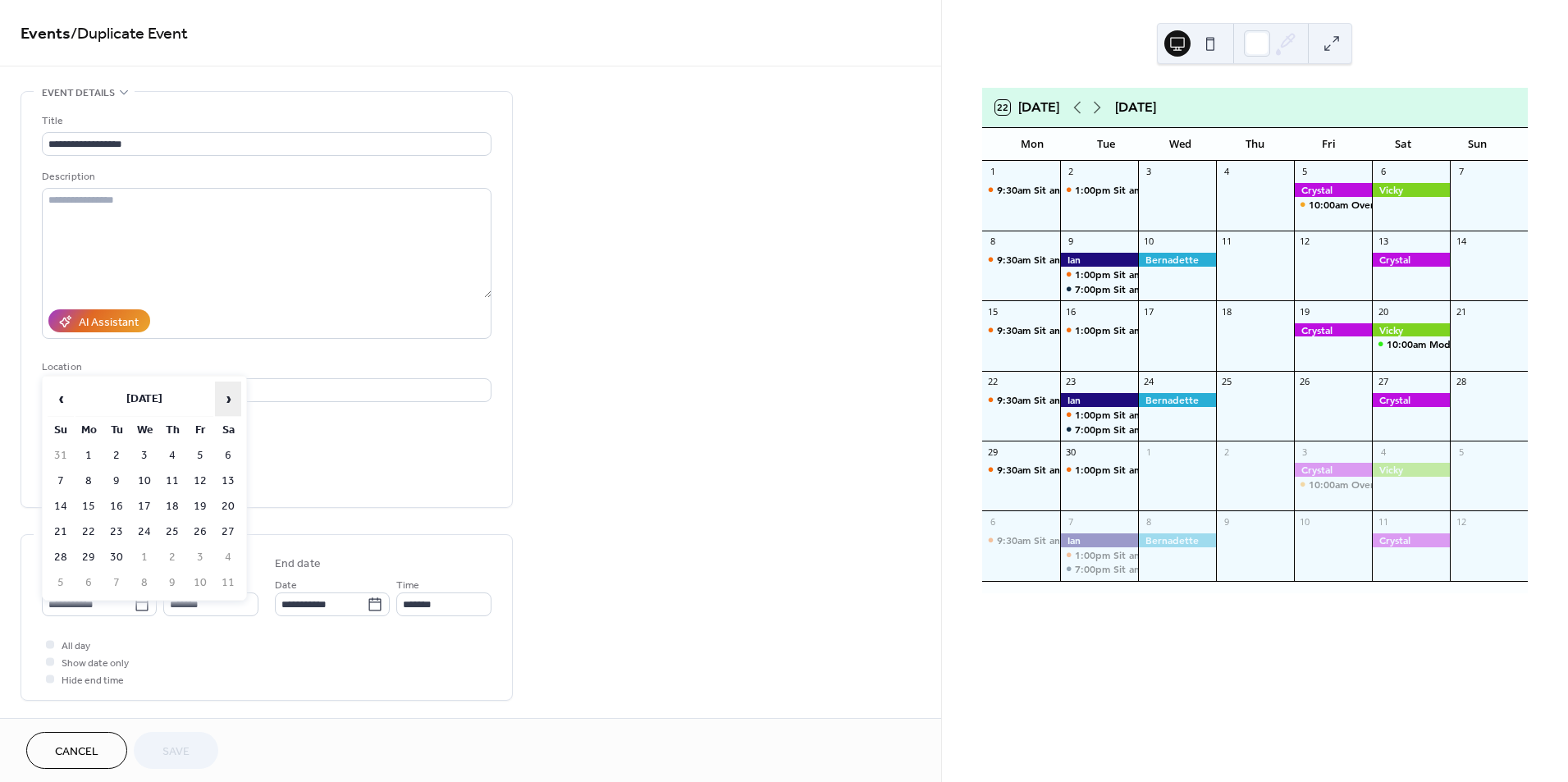 click on "›" at bounding box center (228, 399) 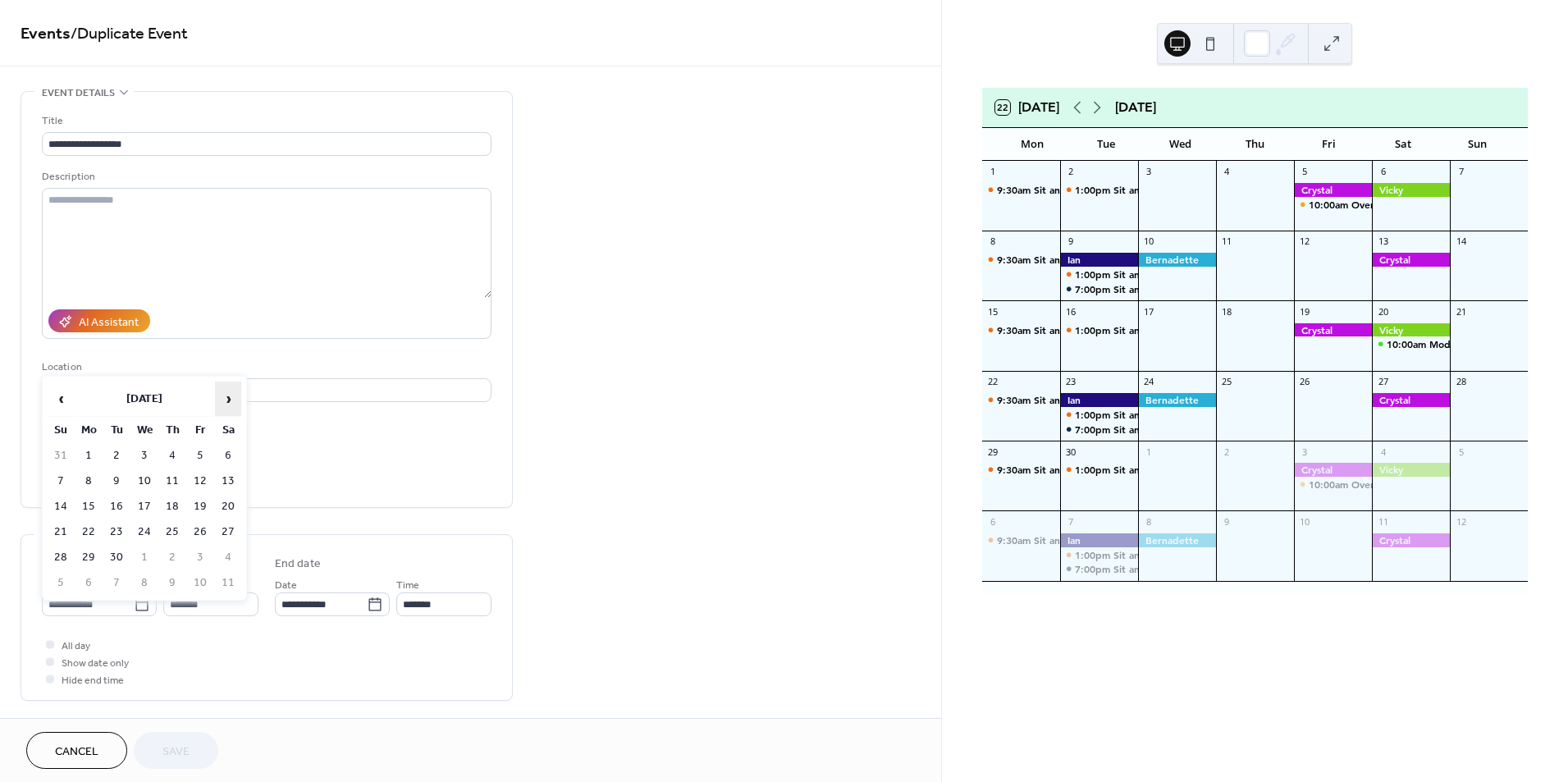 click on "›" at bounding box center (228, 399) 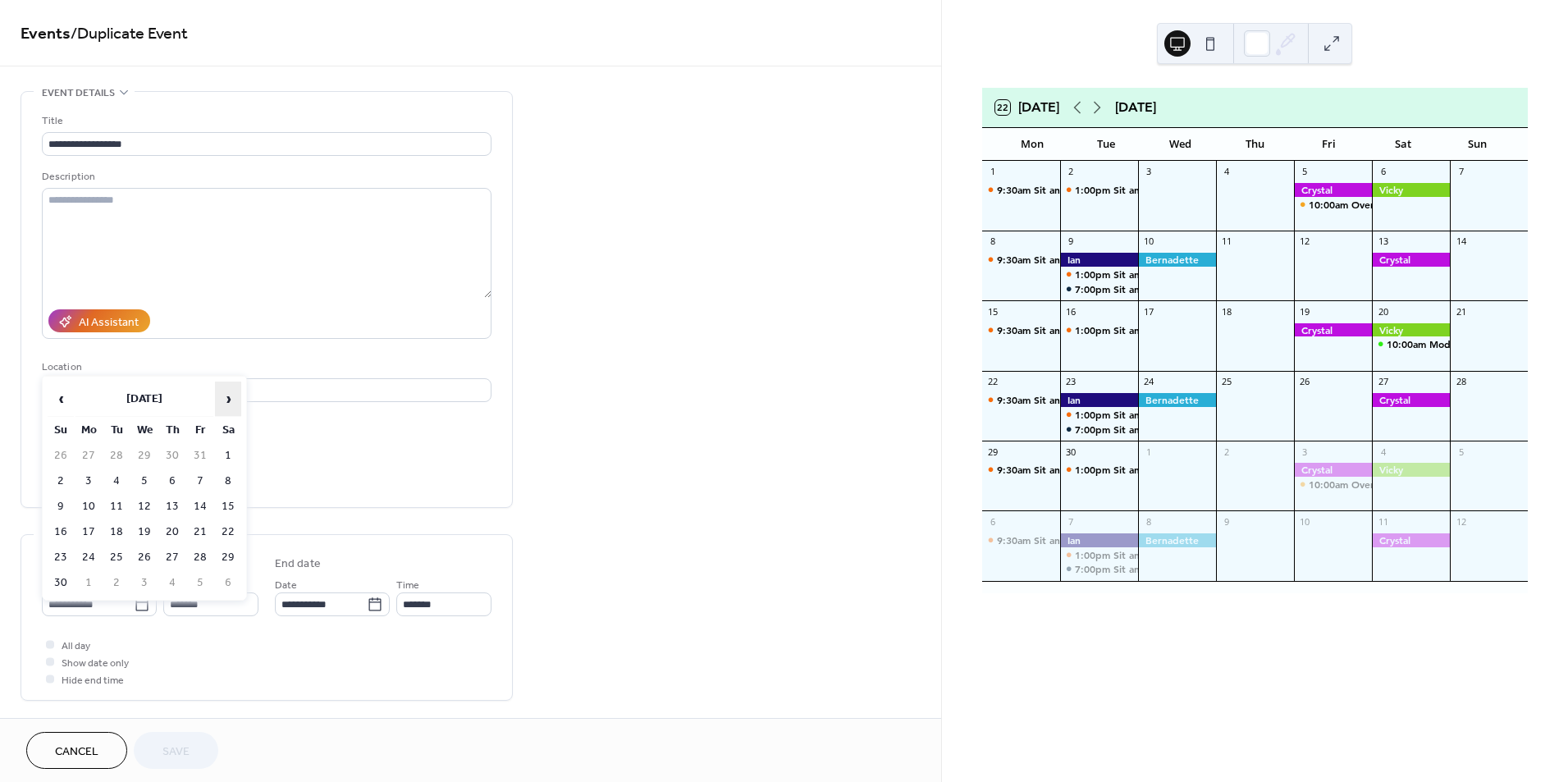 click on "›" at bounding box center (228, 399) 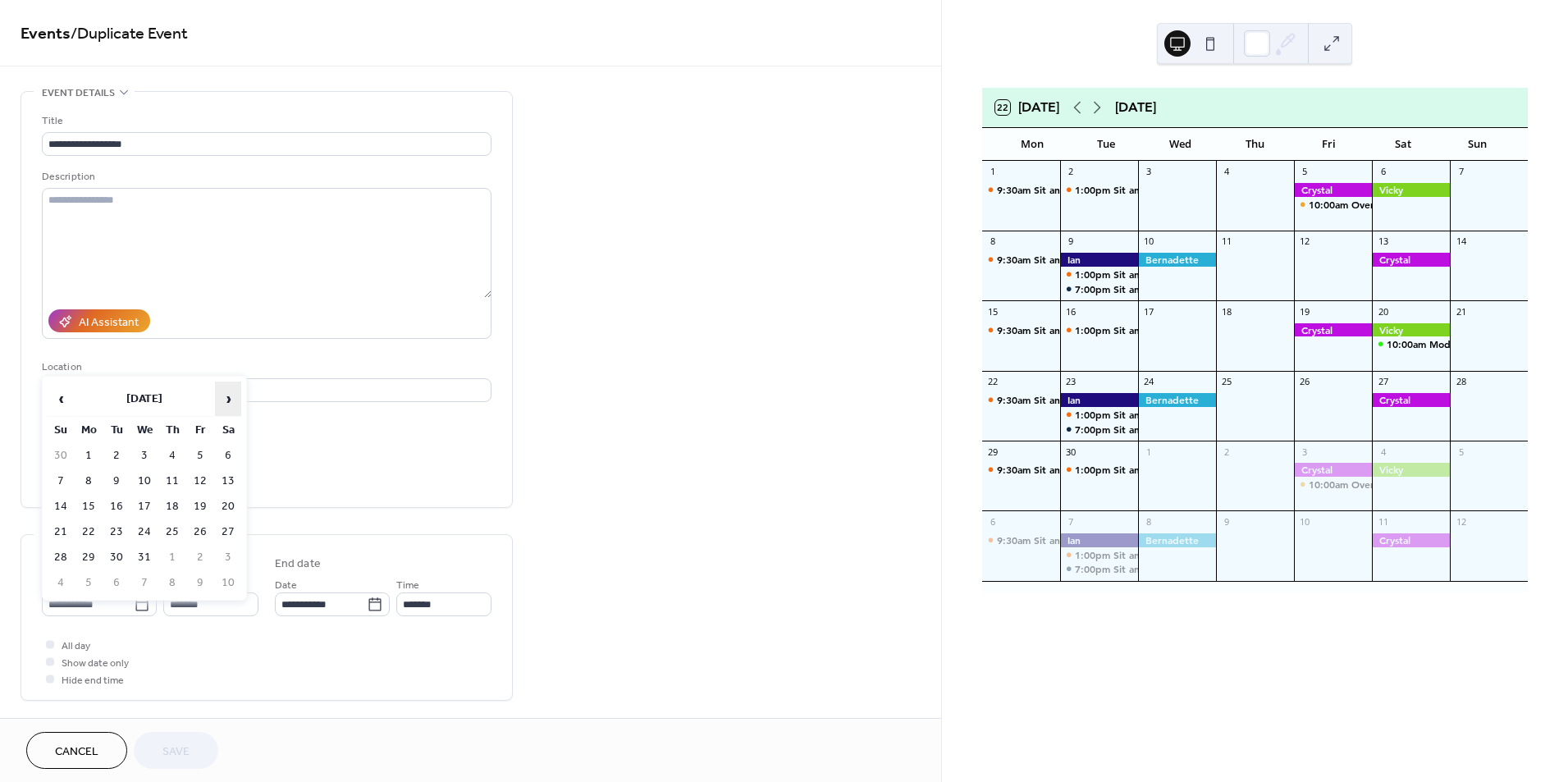 click on "›" at bounding box center (228, 399) 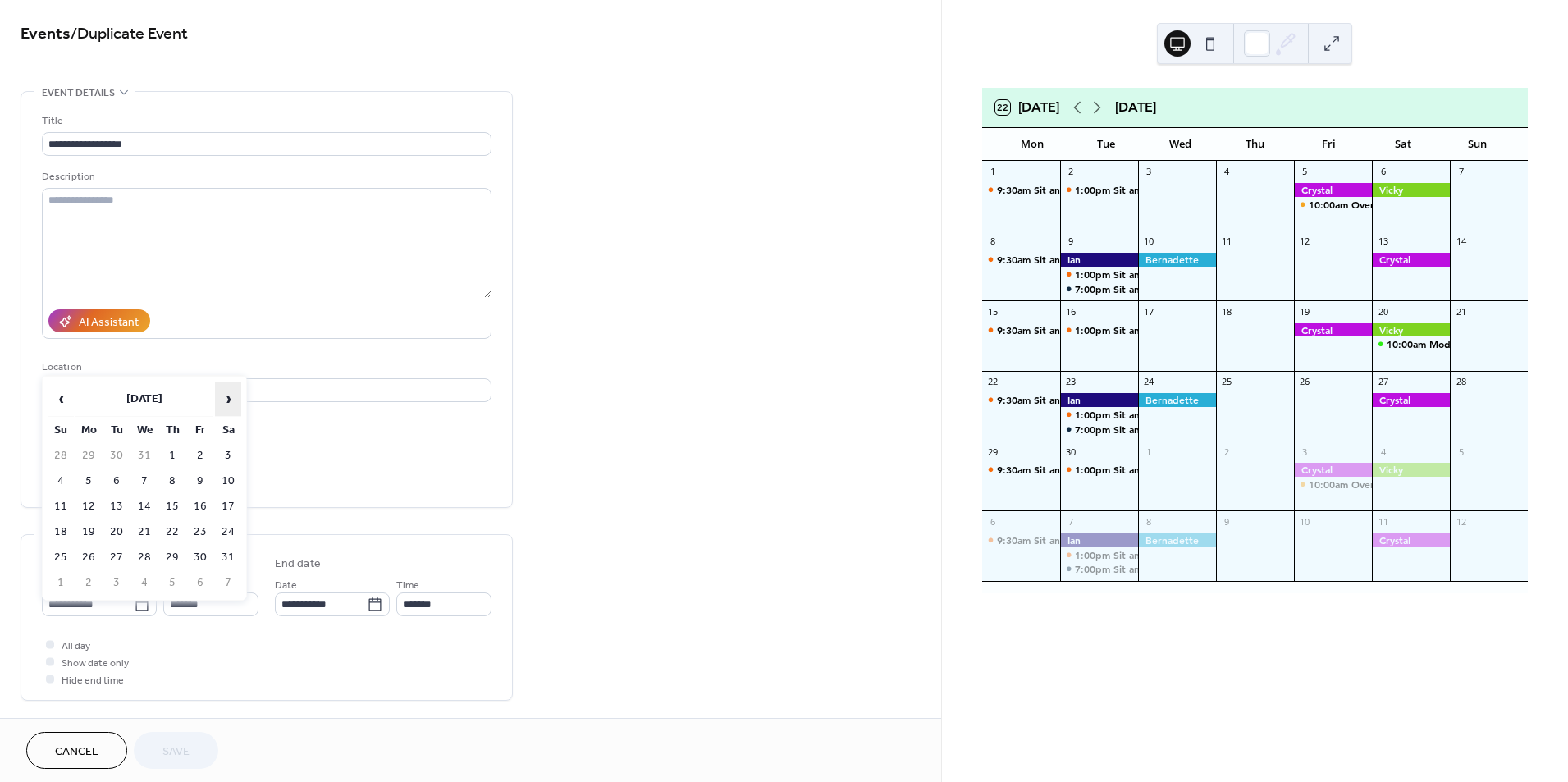 click on "›" at bounding box center [228, 399] 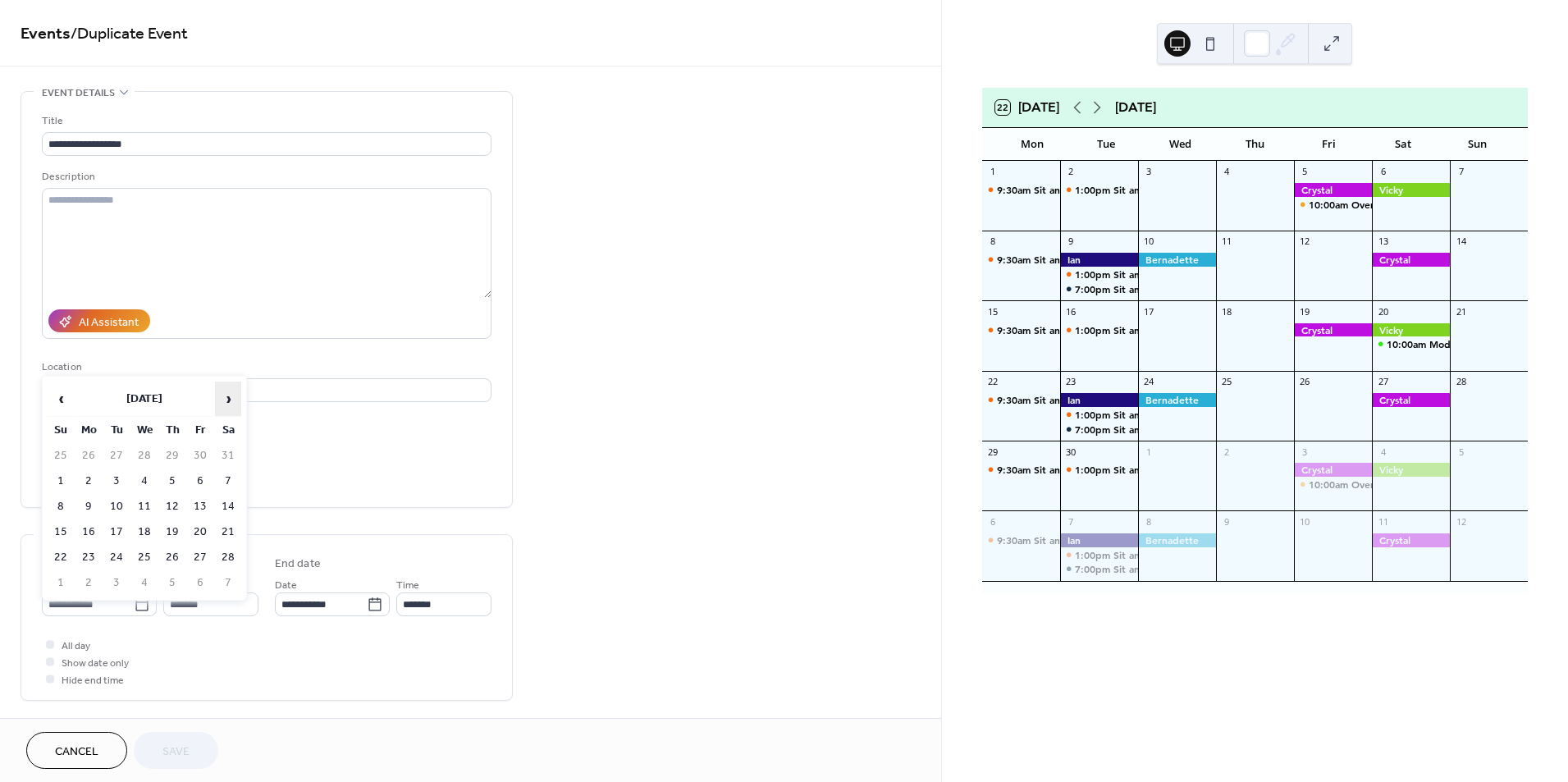 click on "›" at bounding box center [228, 399] 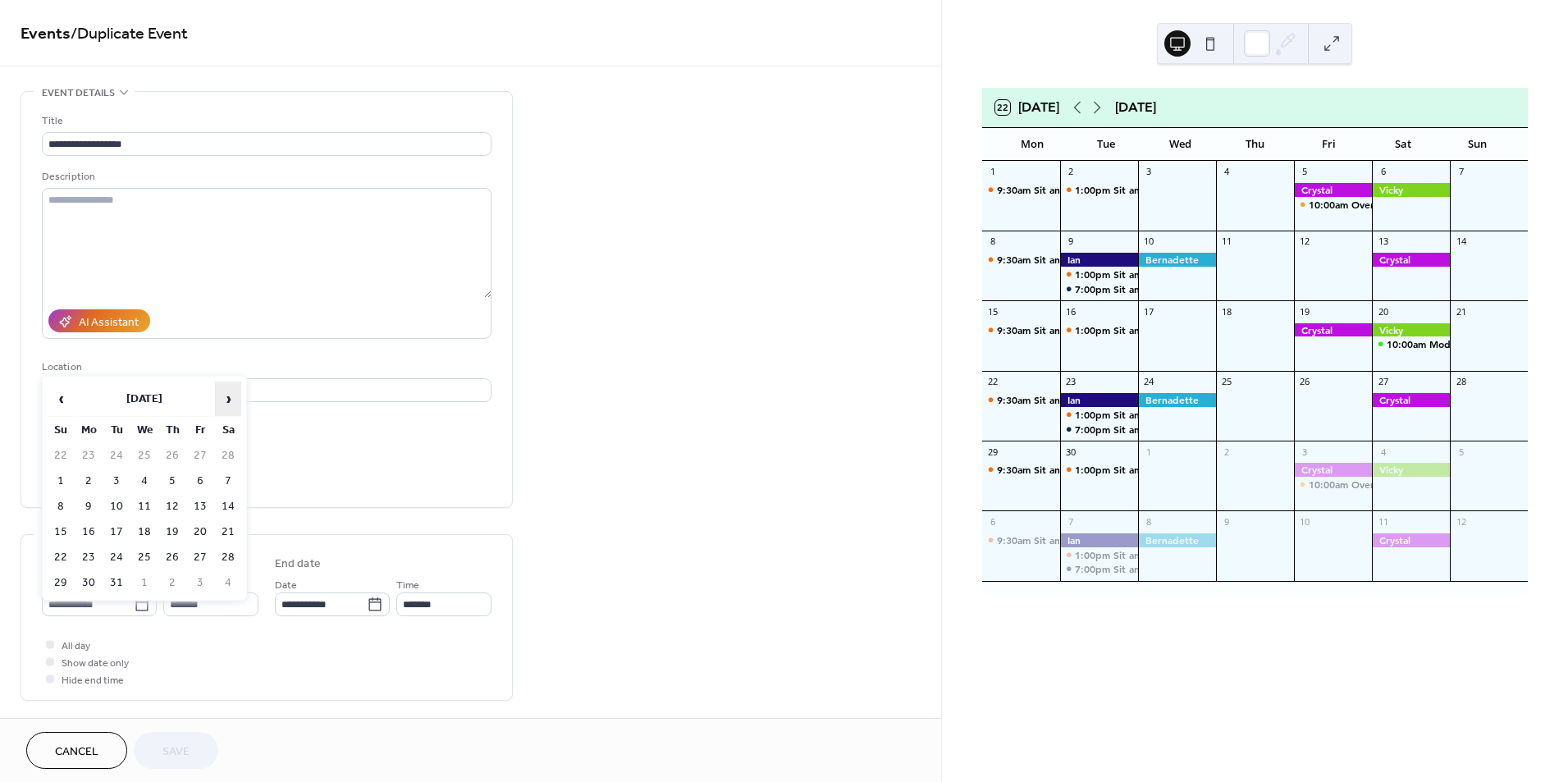 click on "›" at bounding box center (228, 399) 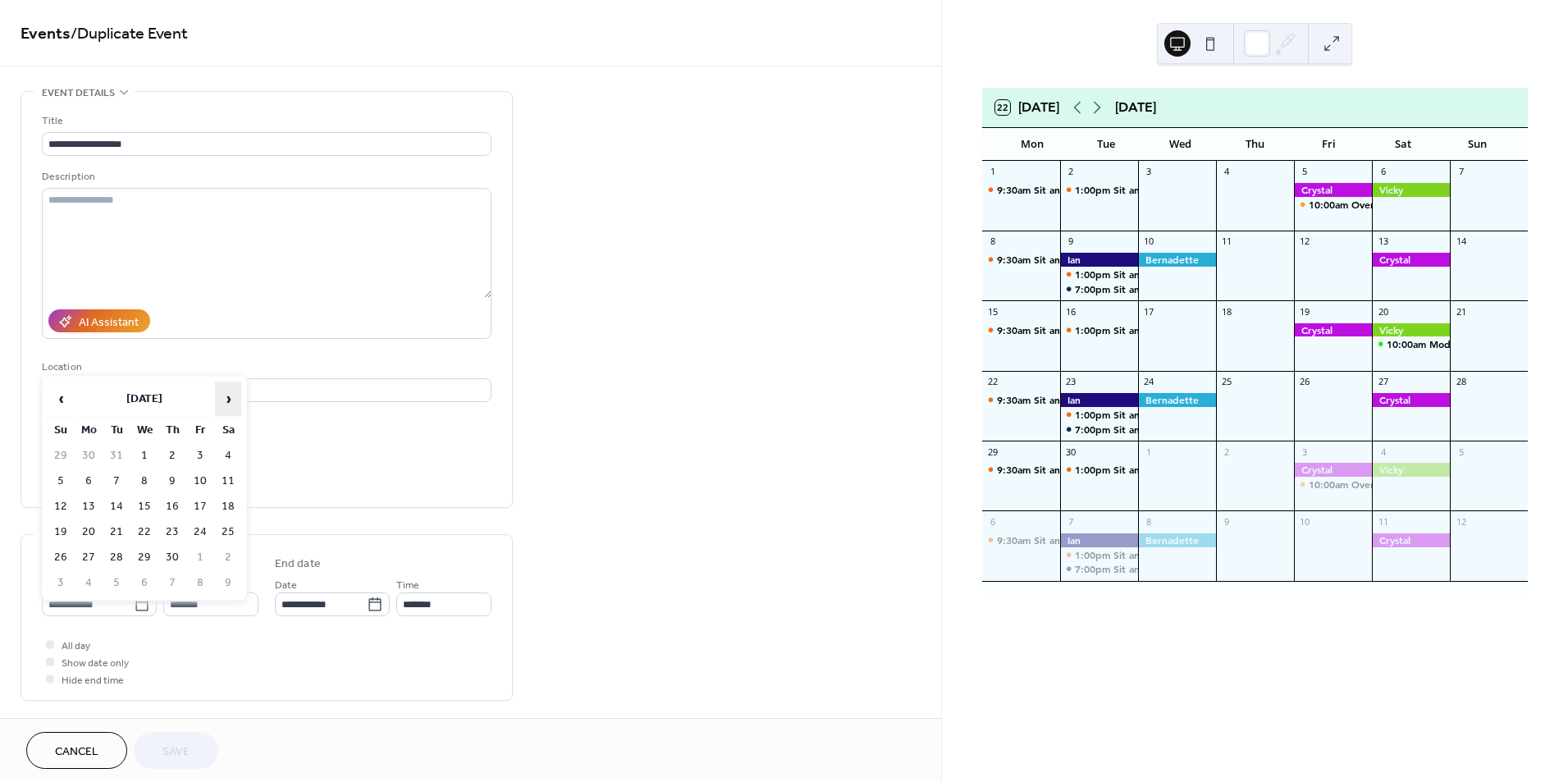 click on "›" at bounding box center [228, 399] 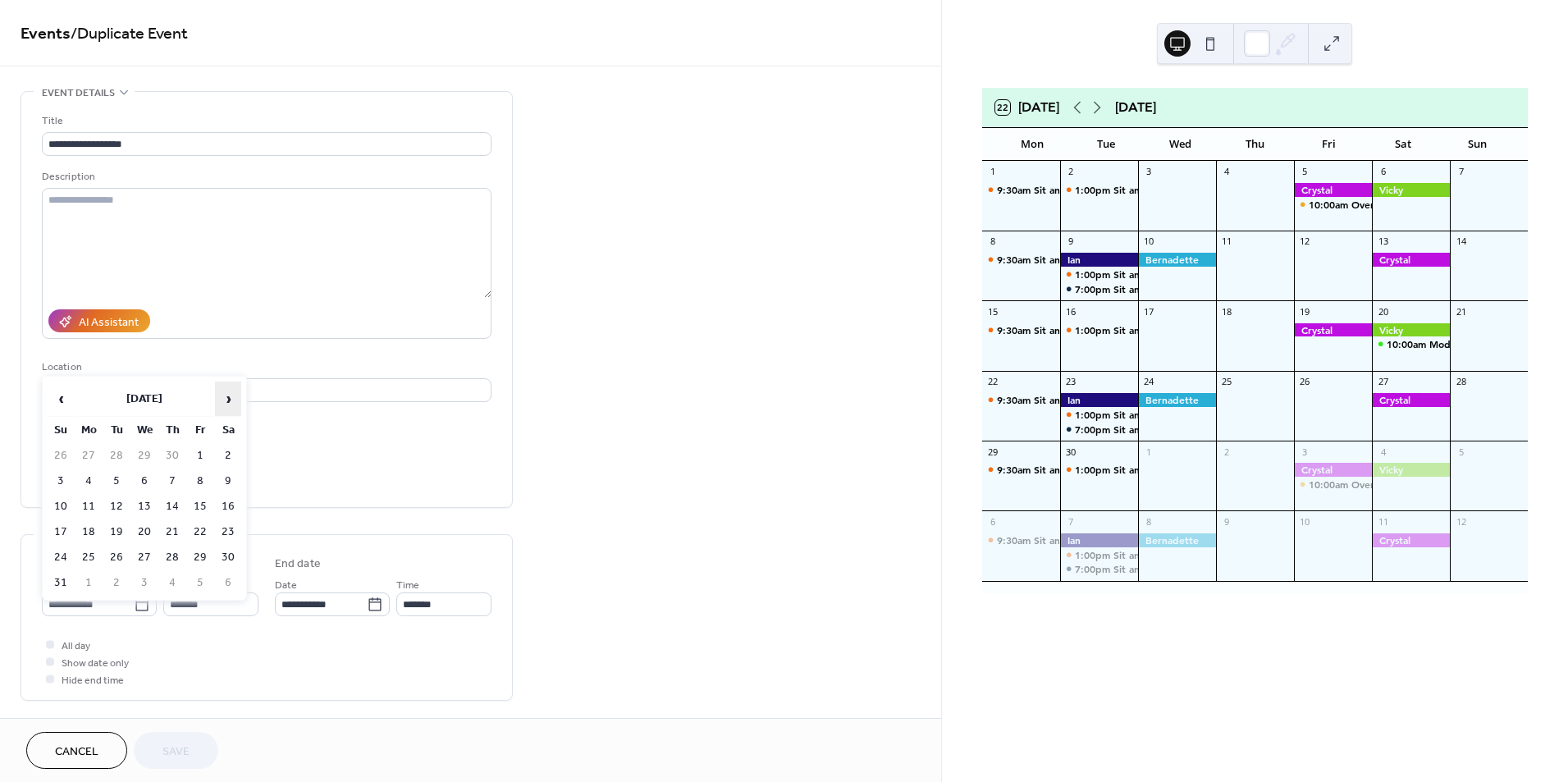 click on "›" at bounding box center (228, 399) 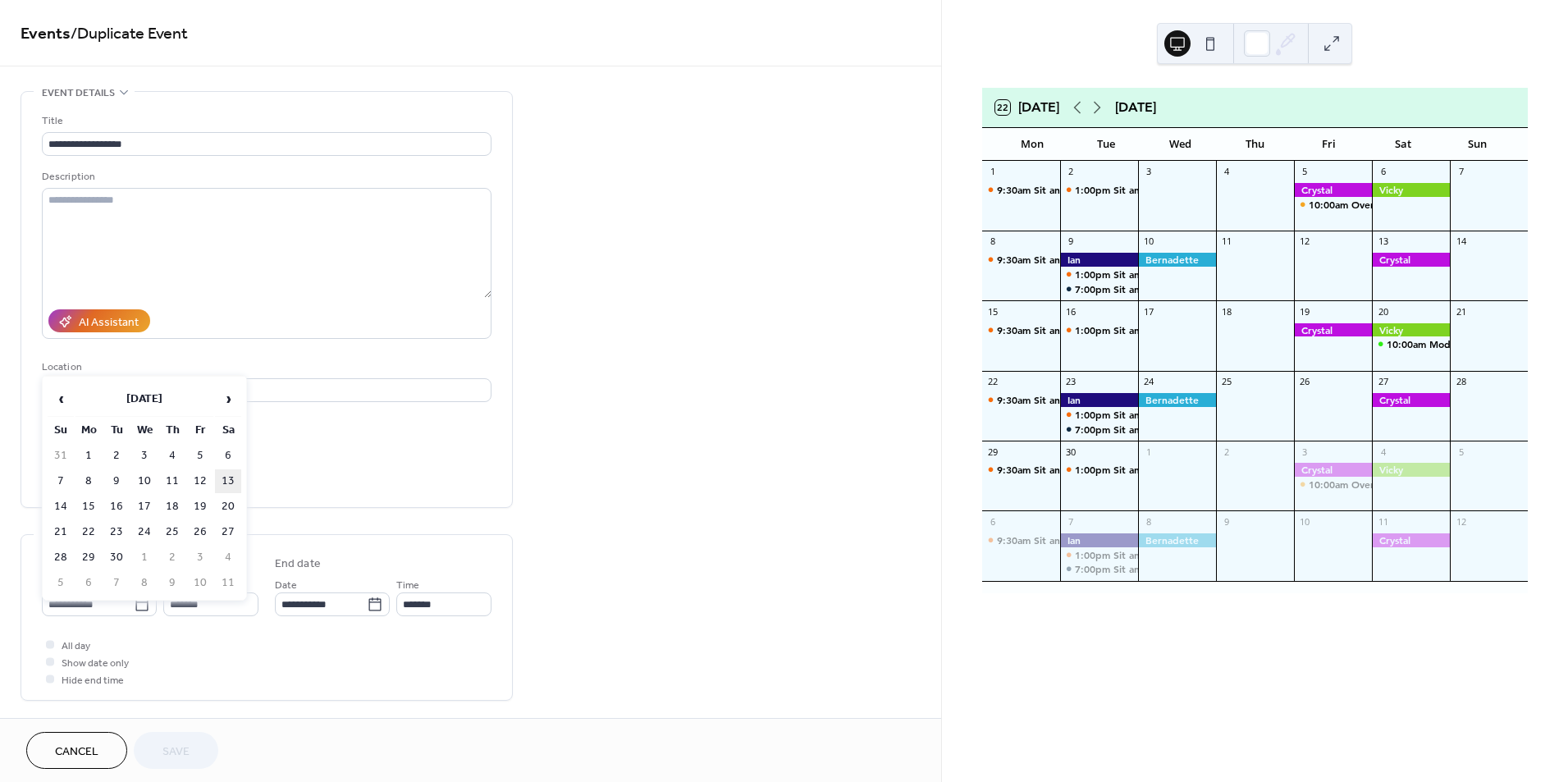 click on "13" at bounding box center [228, 481] 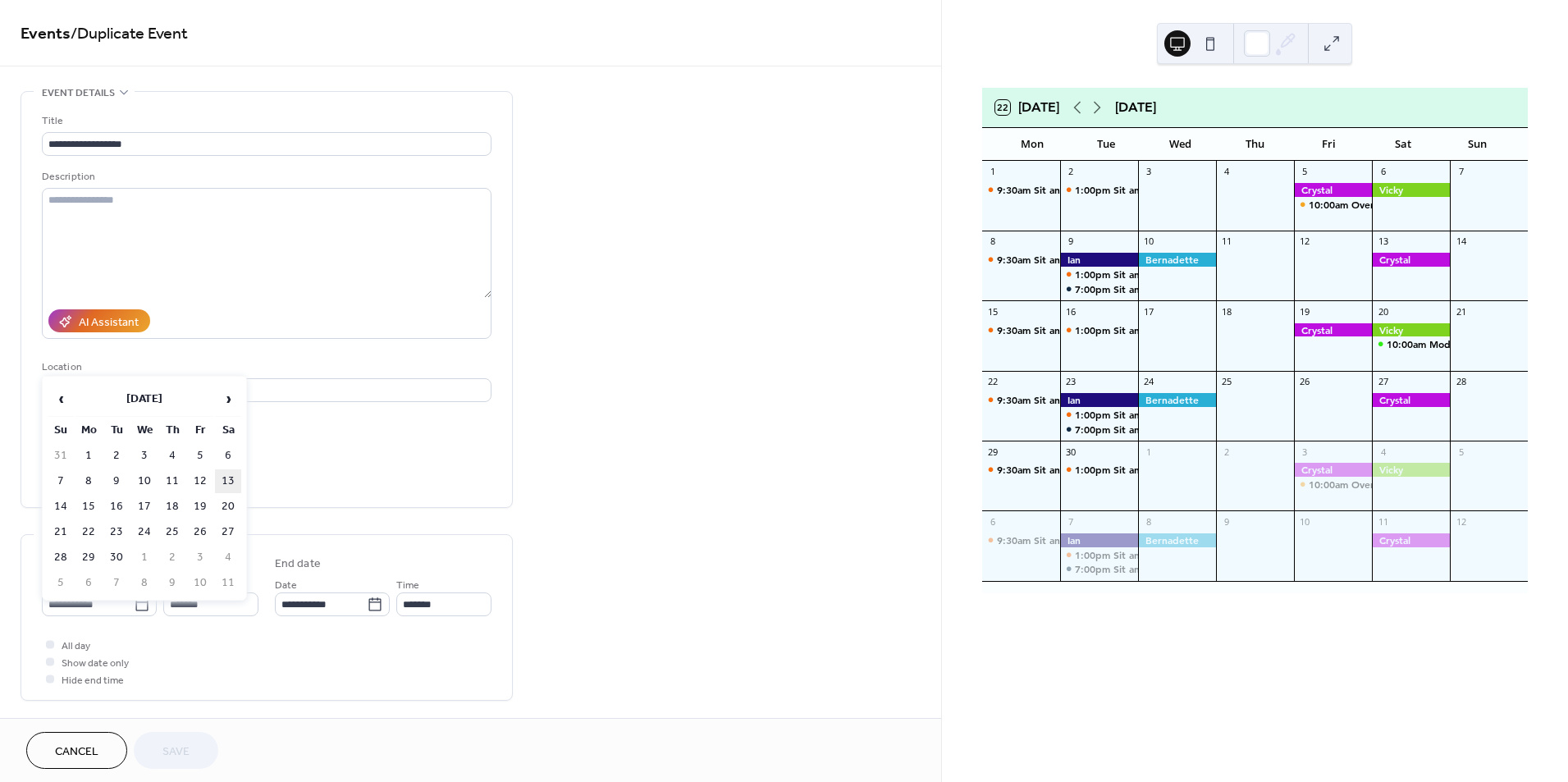 type on "**********" 